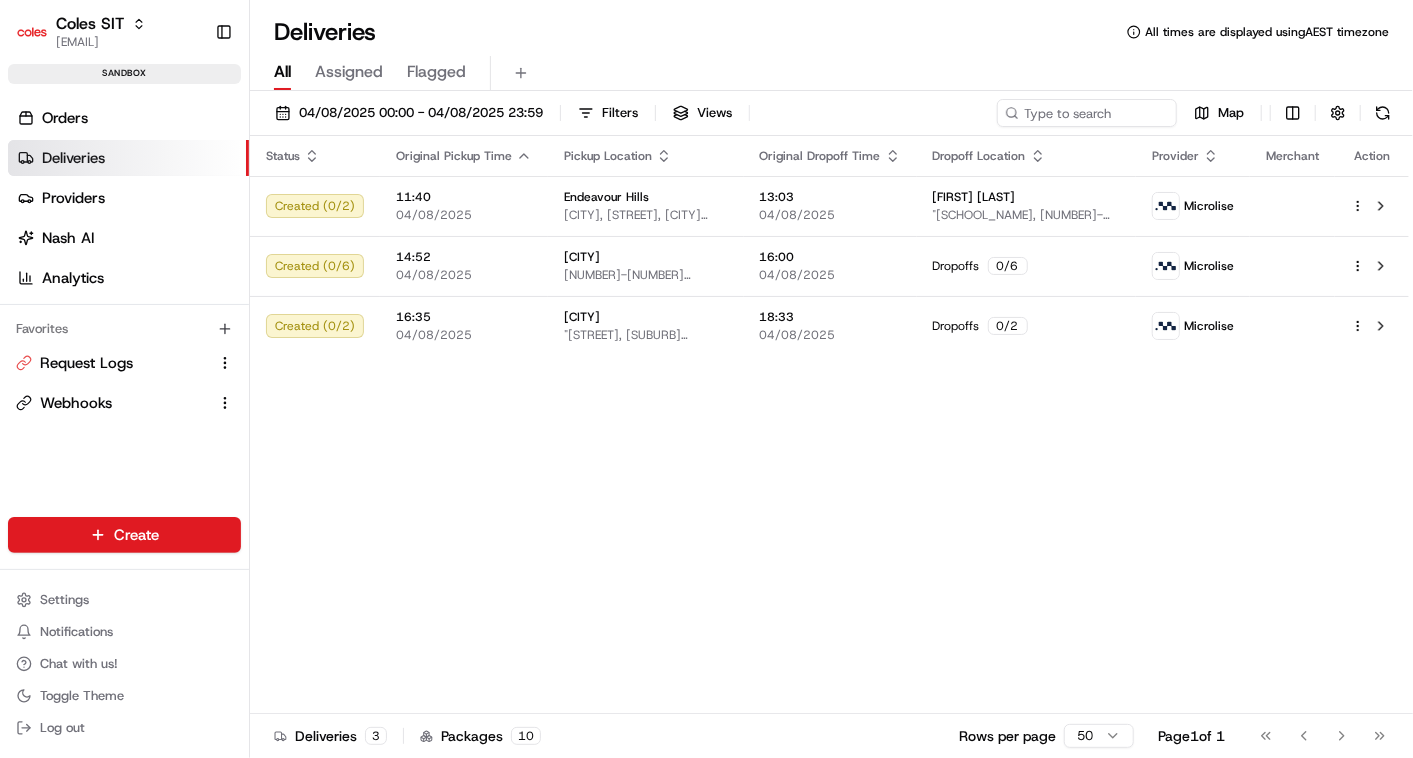 scroll, scrollTop: 0, scrollLeft: 0, axis: both 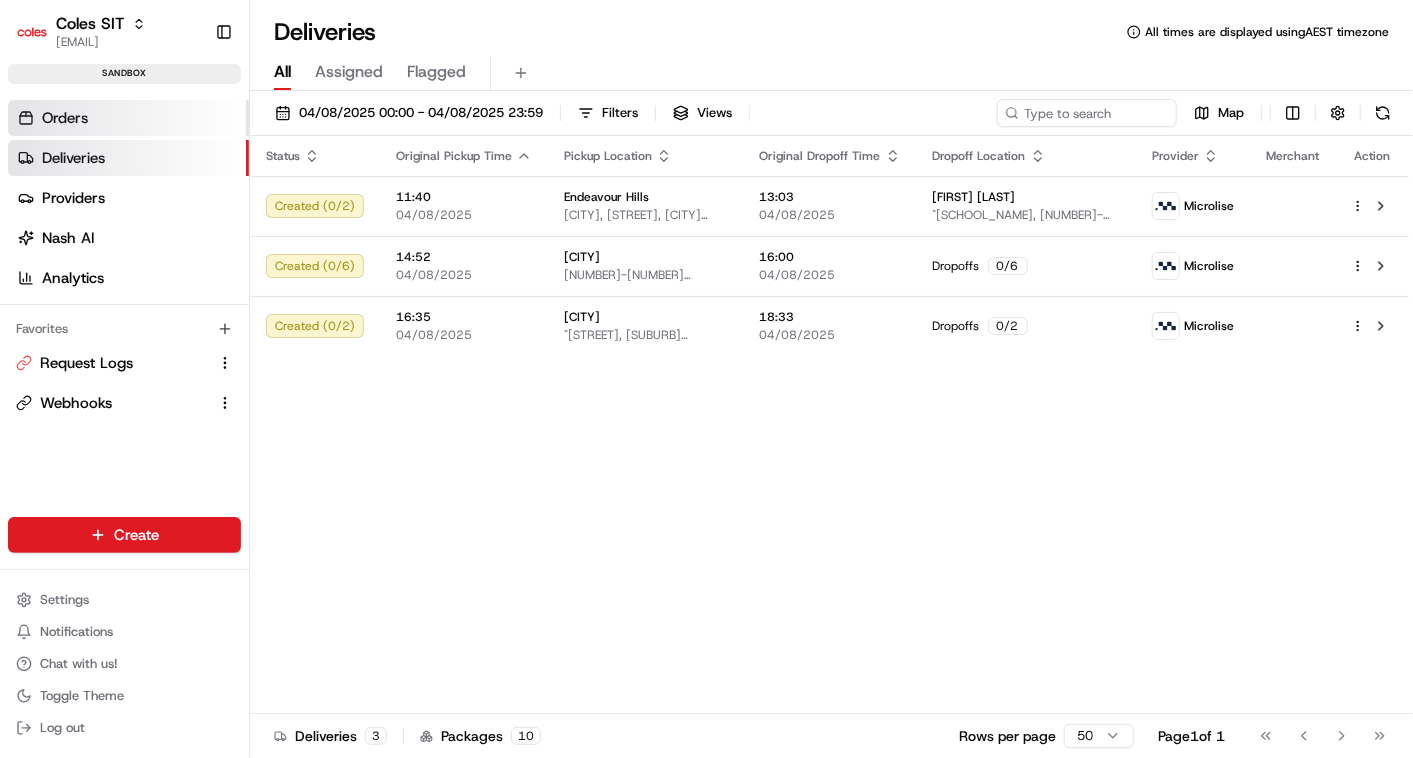 click on "Orders" at bounding box center (65, 118) 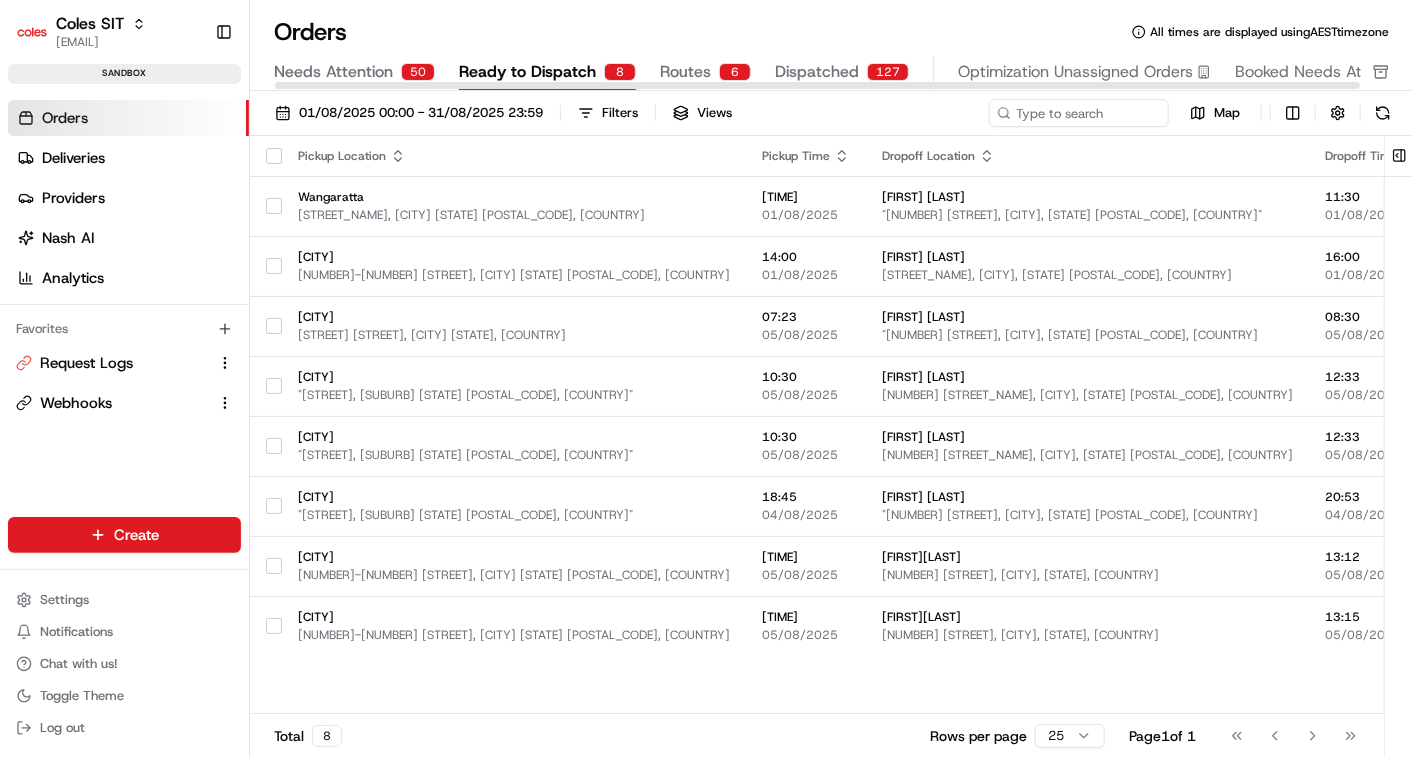click on "Dispatched" at bounding box center (817, 72) 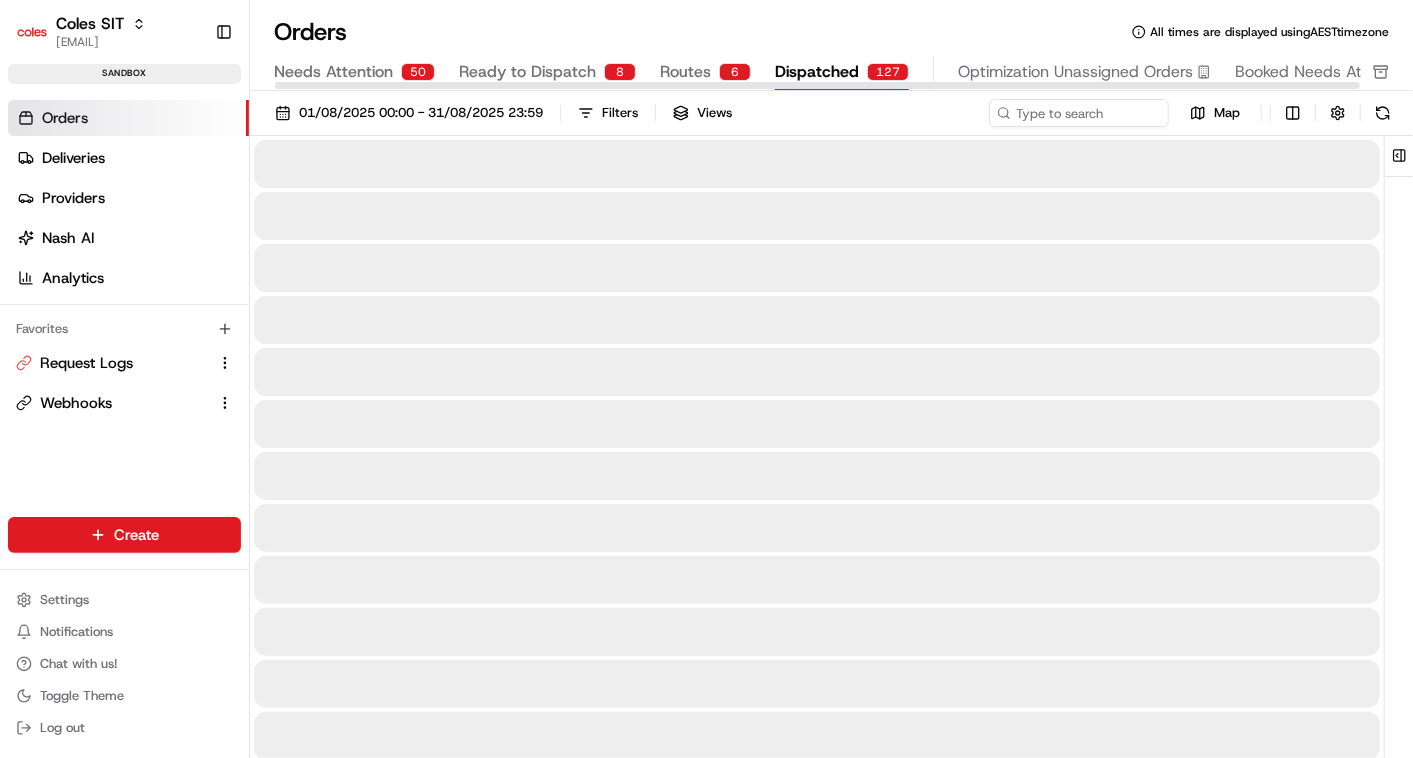 click on "Dispatched" at bounding box center (817, 72) 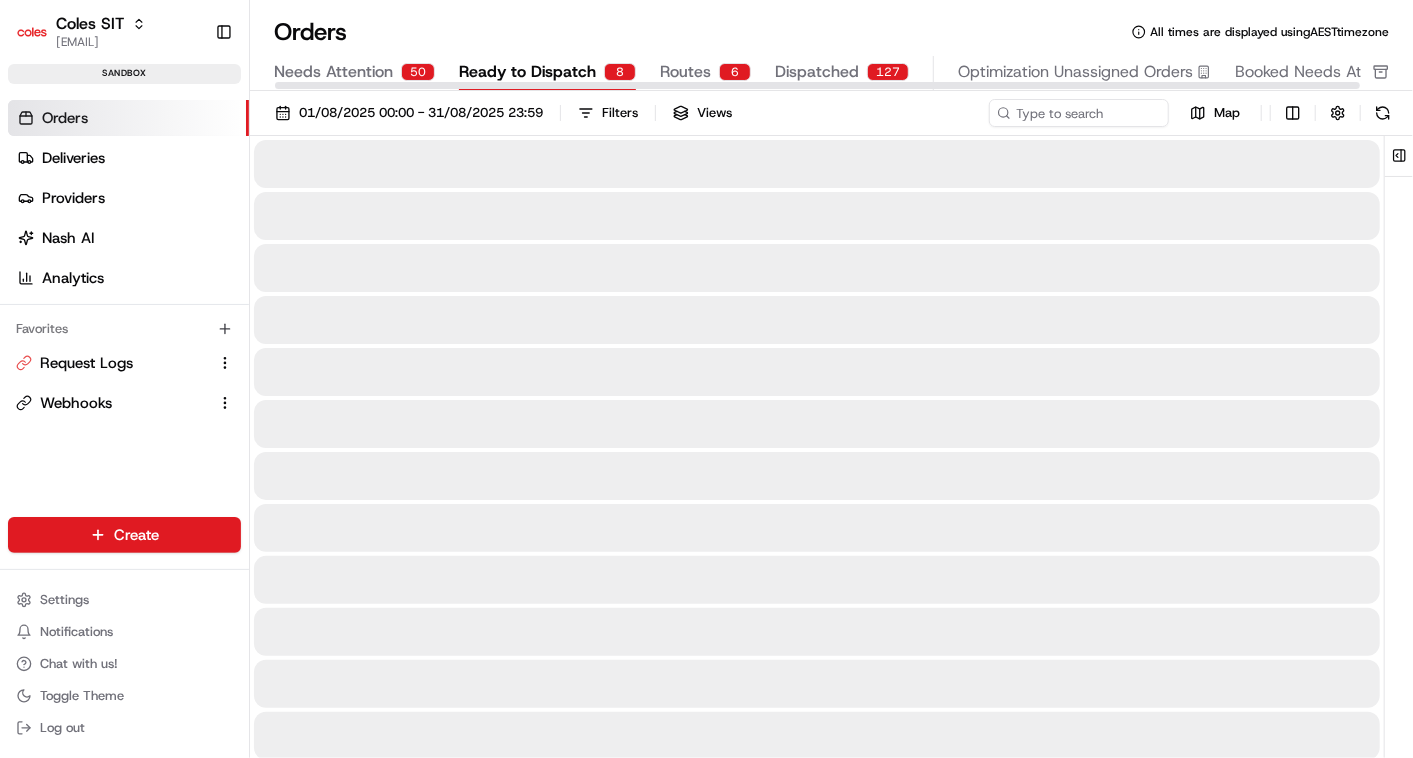 click on "Ready to Dispatch" at bounding box center [527, 72] 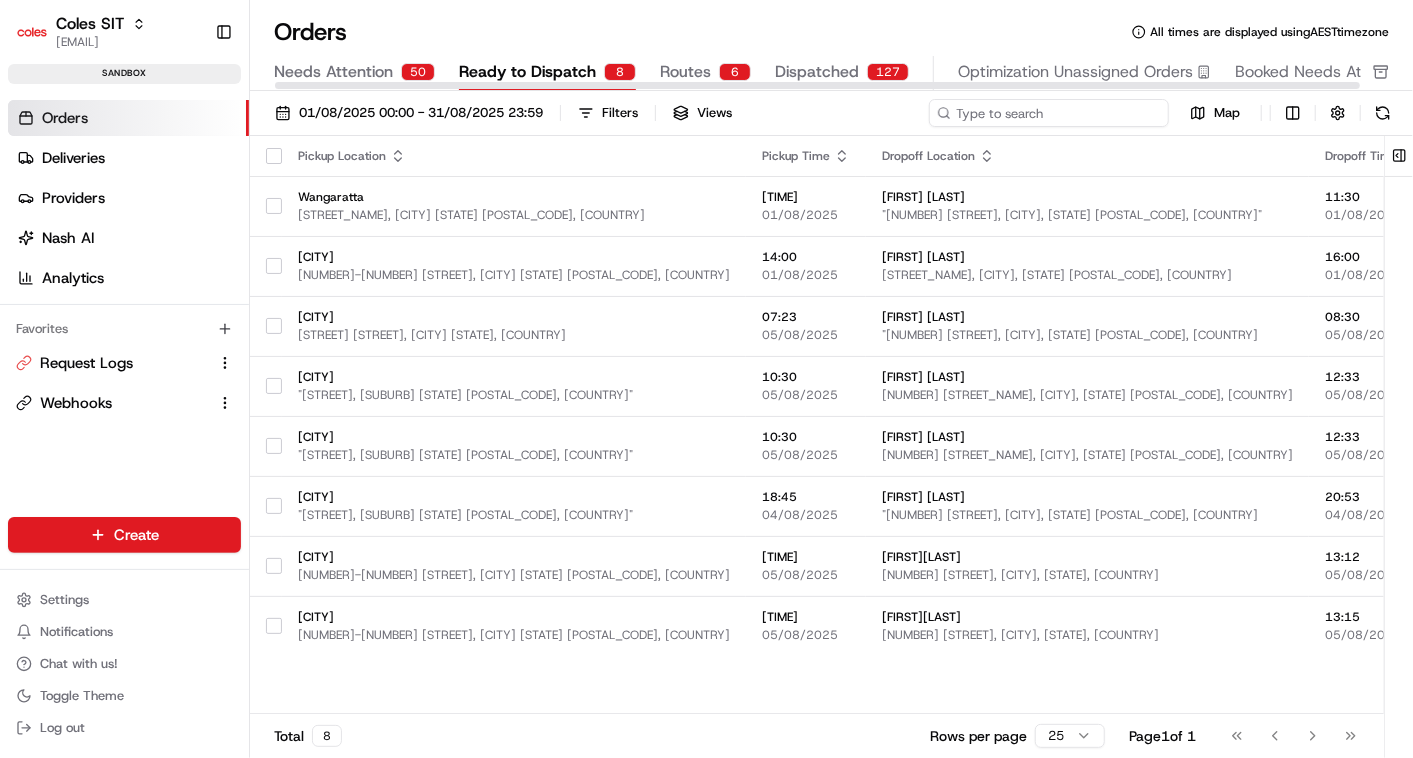 click at bounding box center [1049, 113] 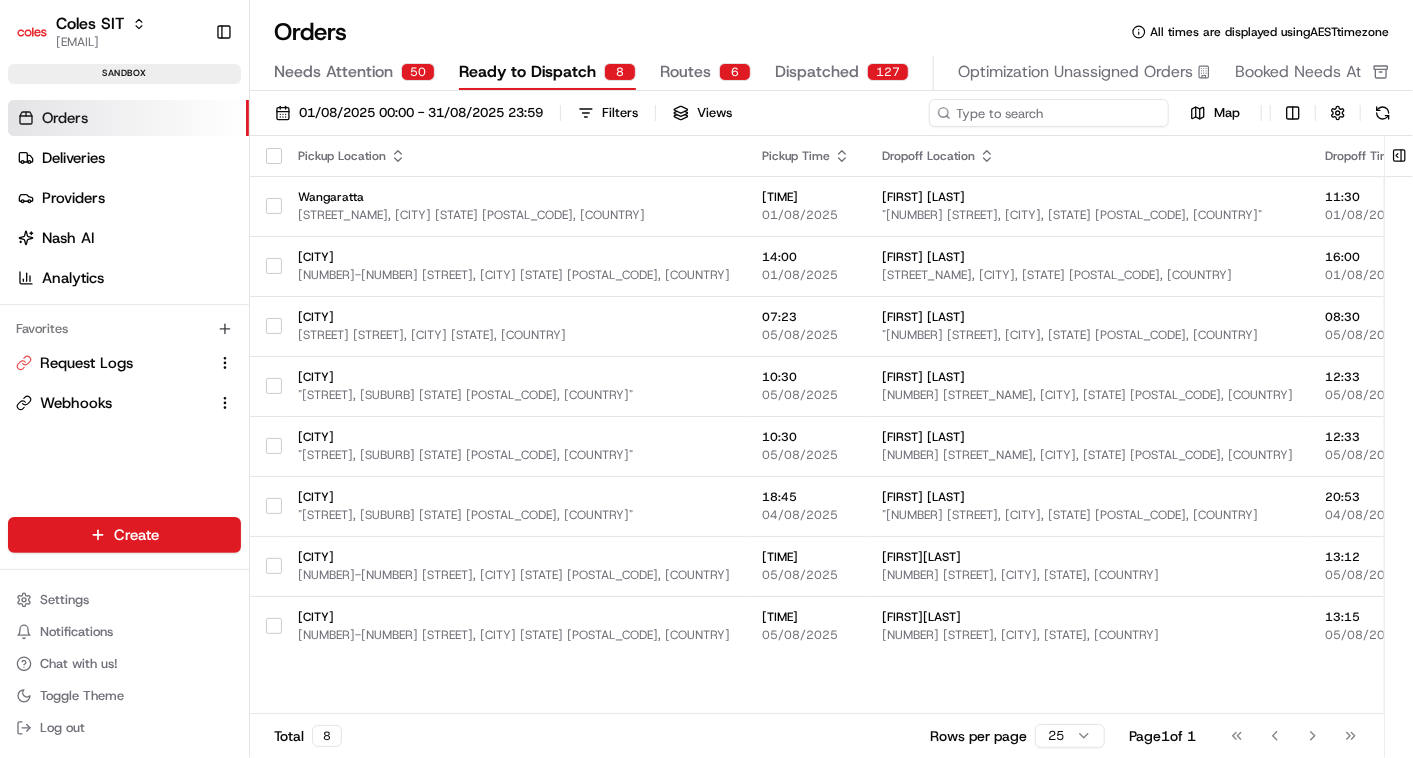 paste on ""[NUMBER]"" 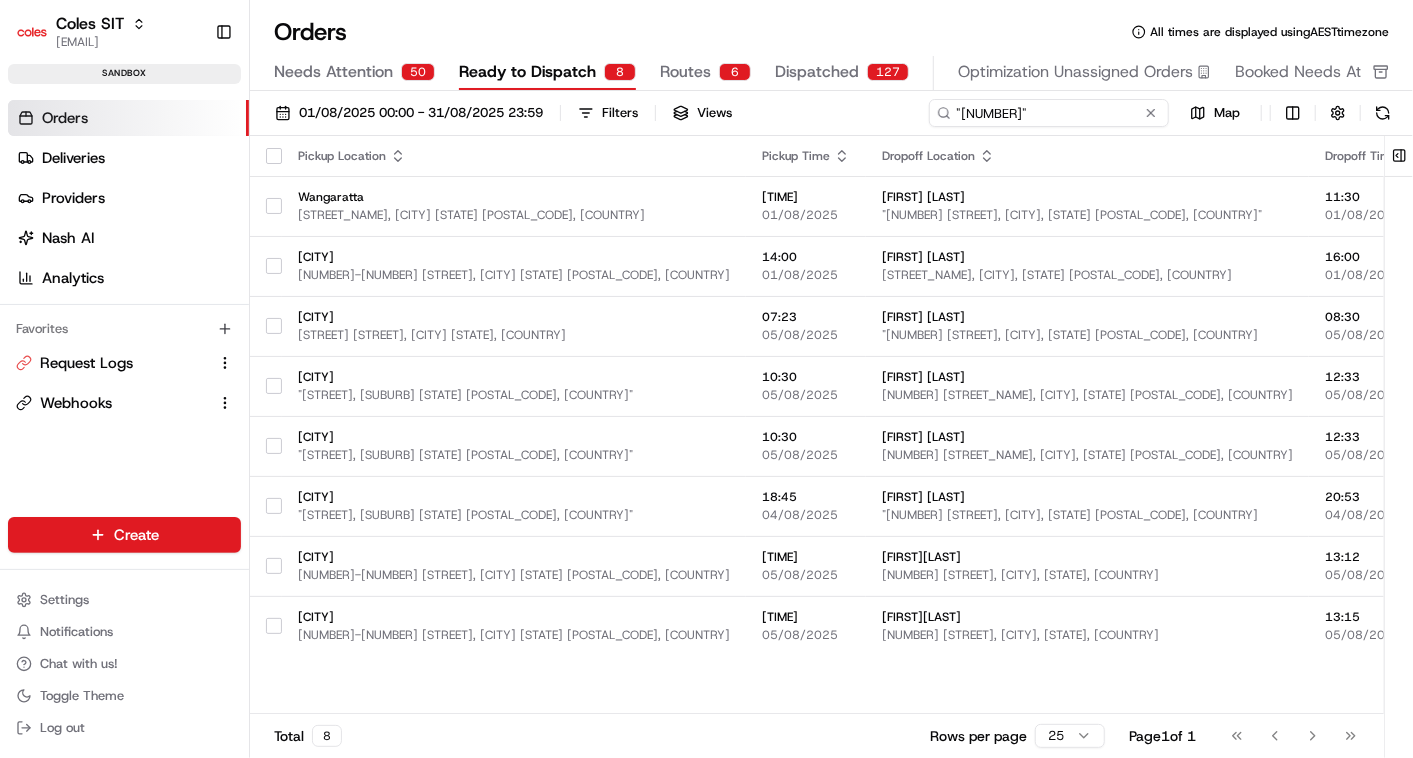 type on ""[NUMBER]"" 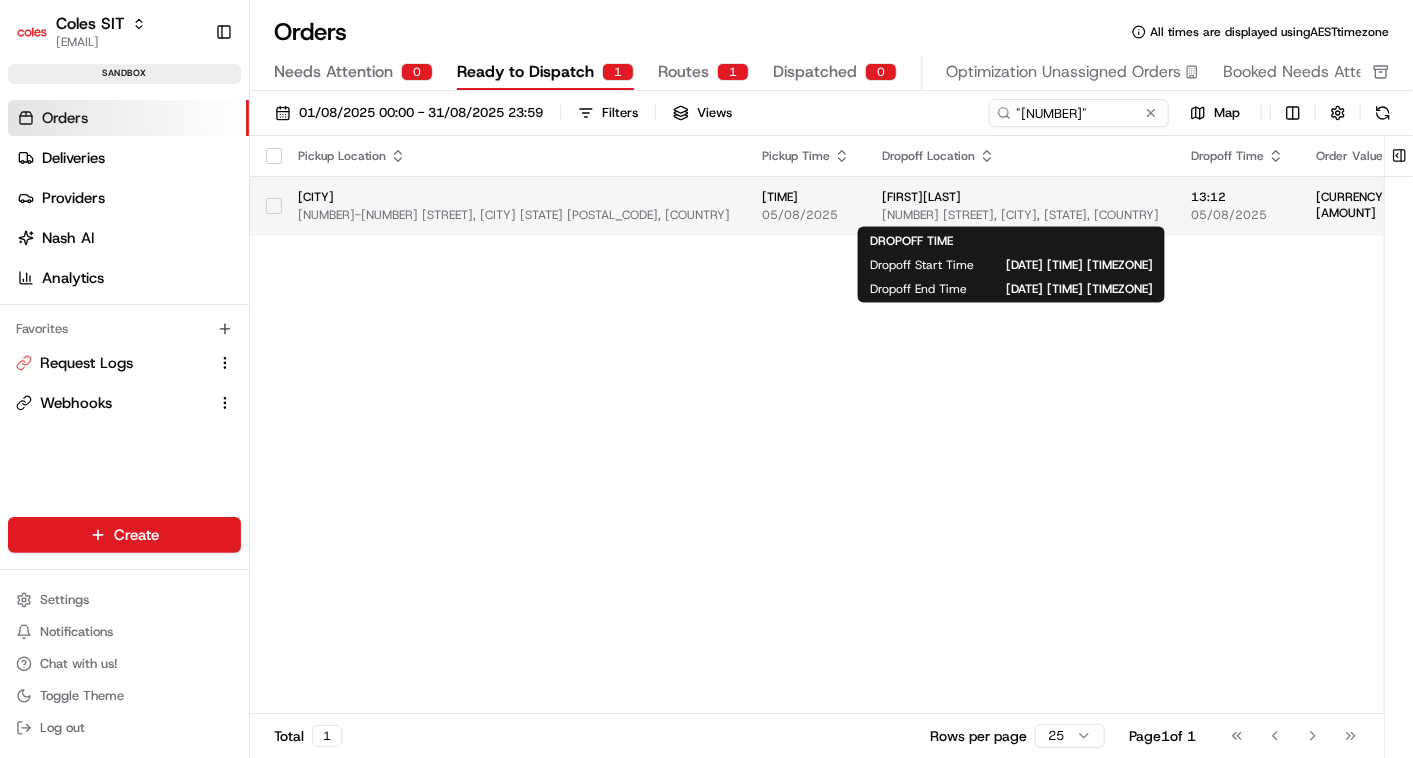 click on "05/08/2025" at bounding box center [1237, 215] 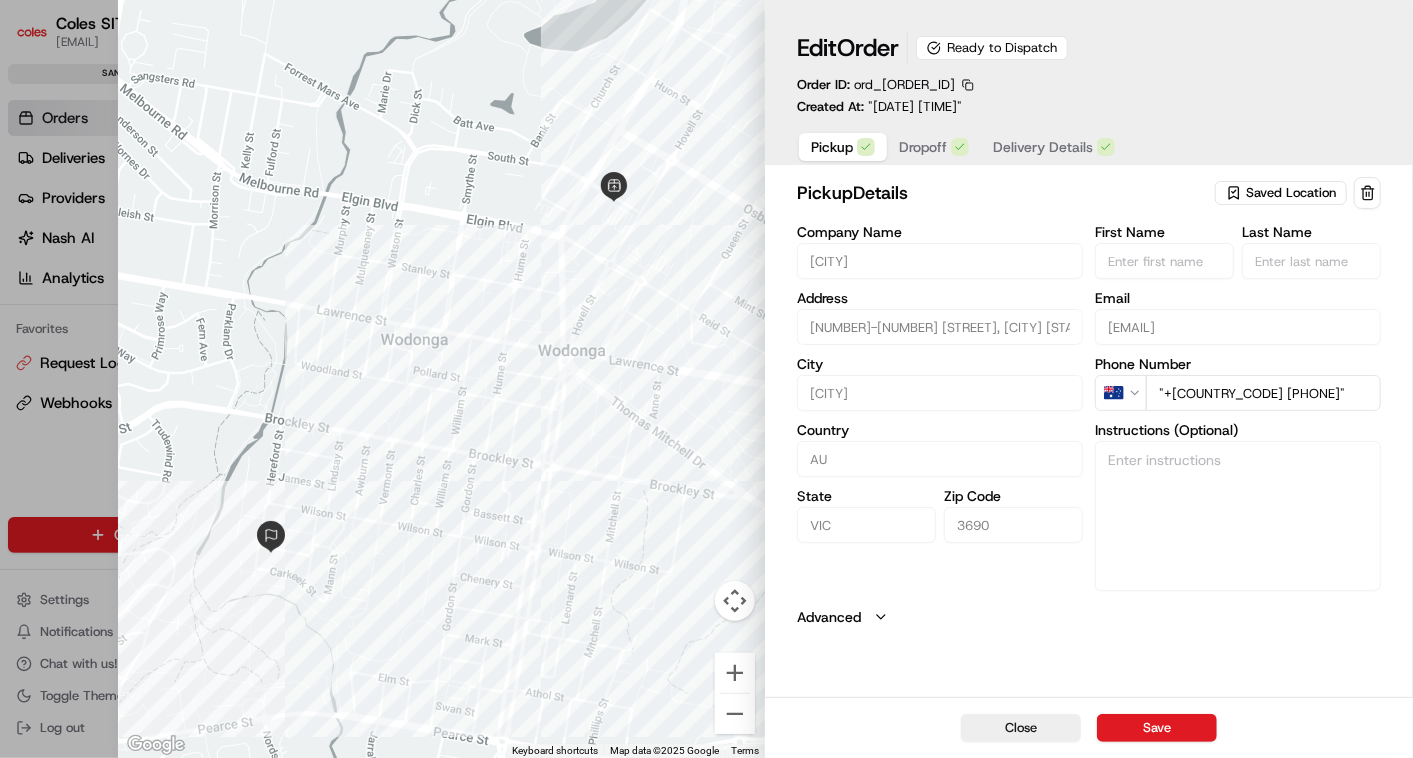 type 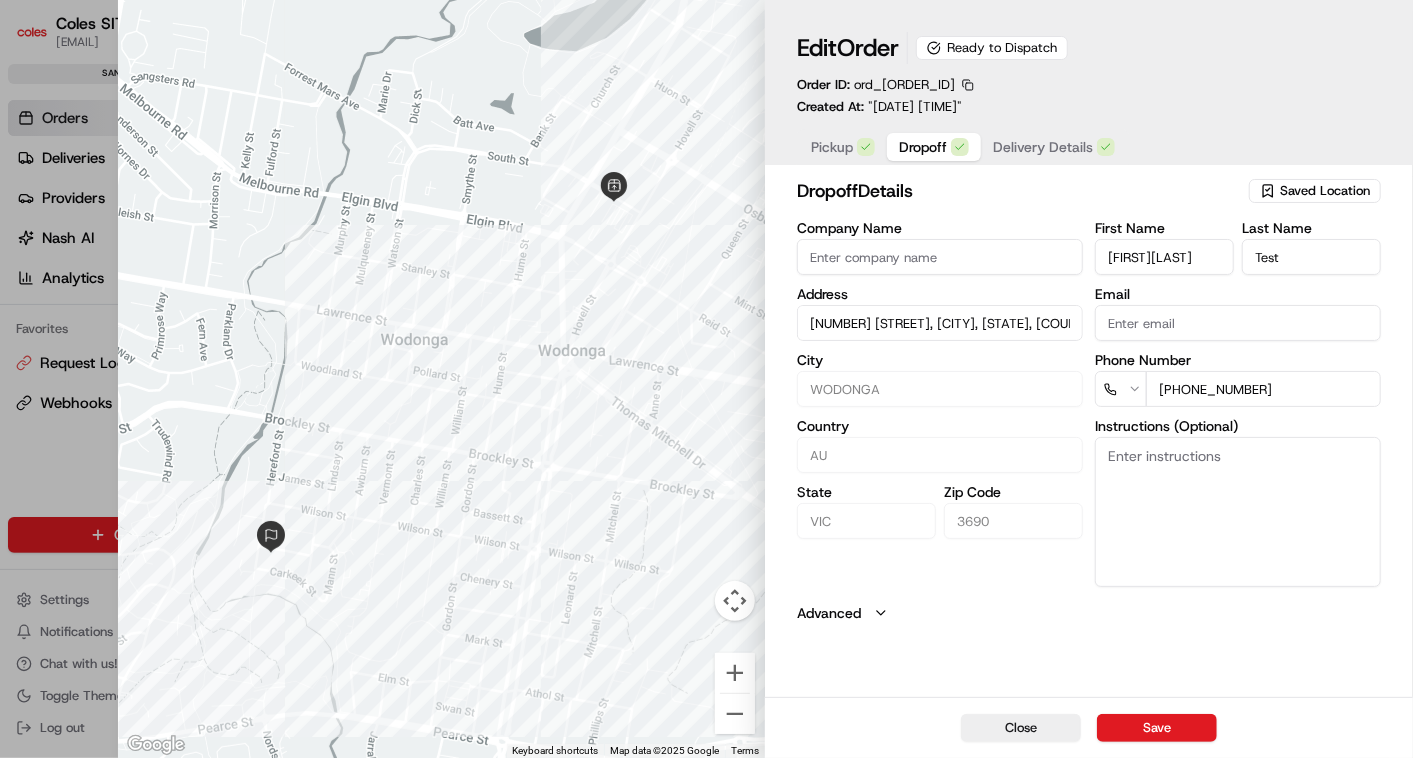 type 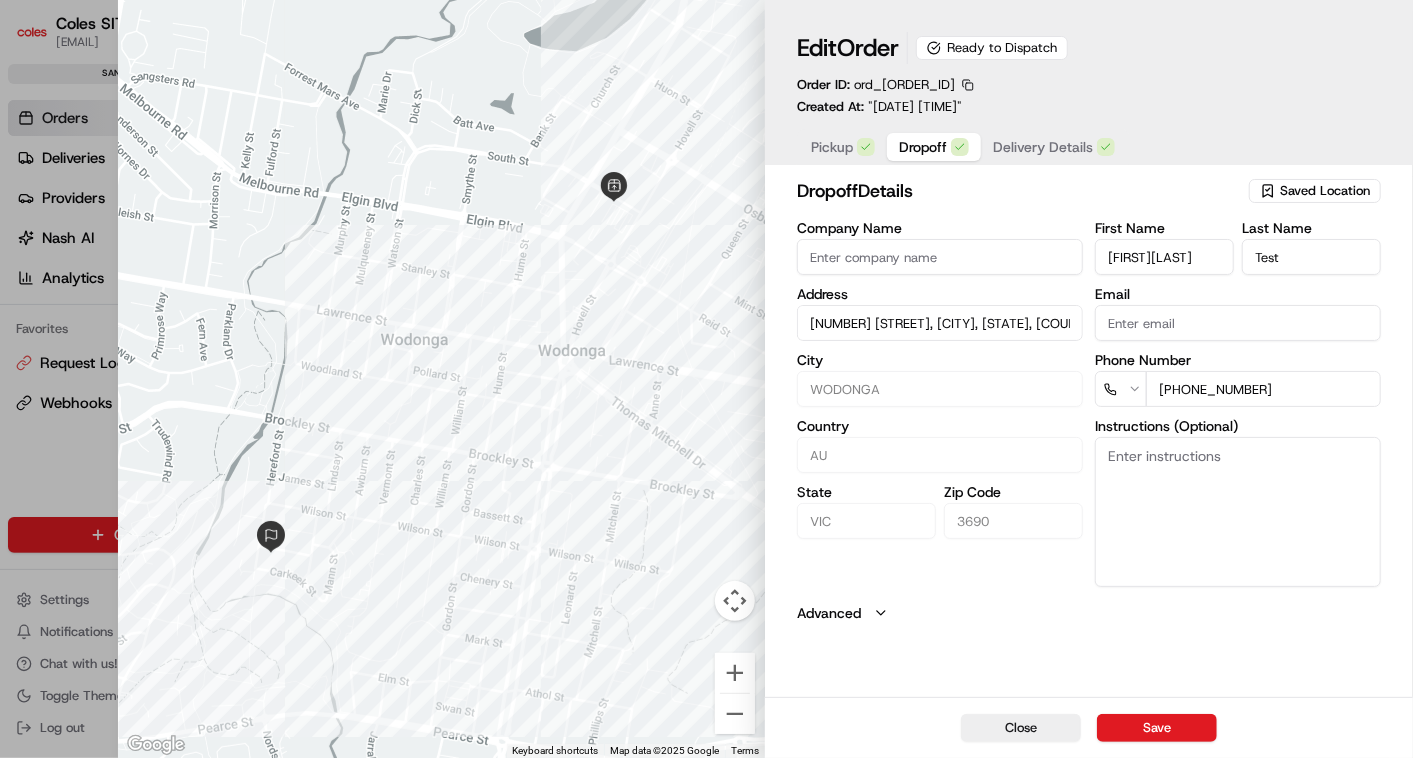 click on "Delivery Details" at bounding box center (1043, 147) 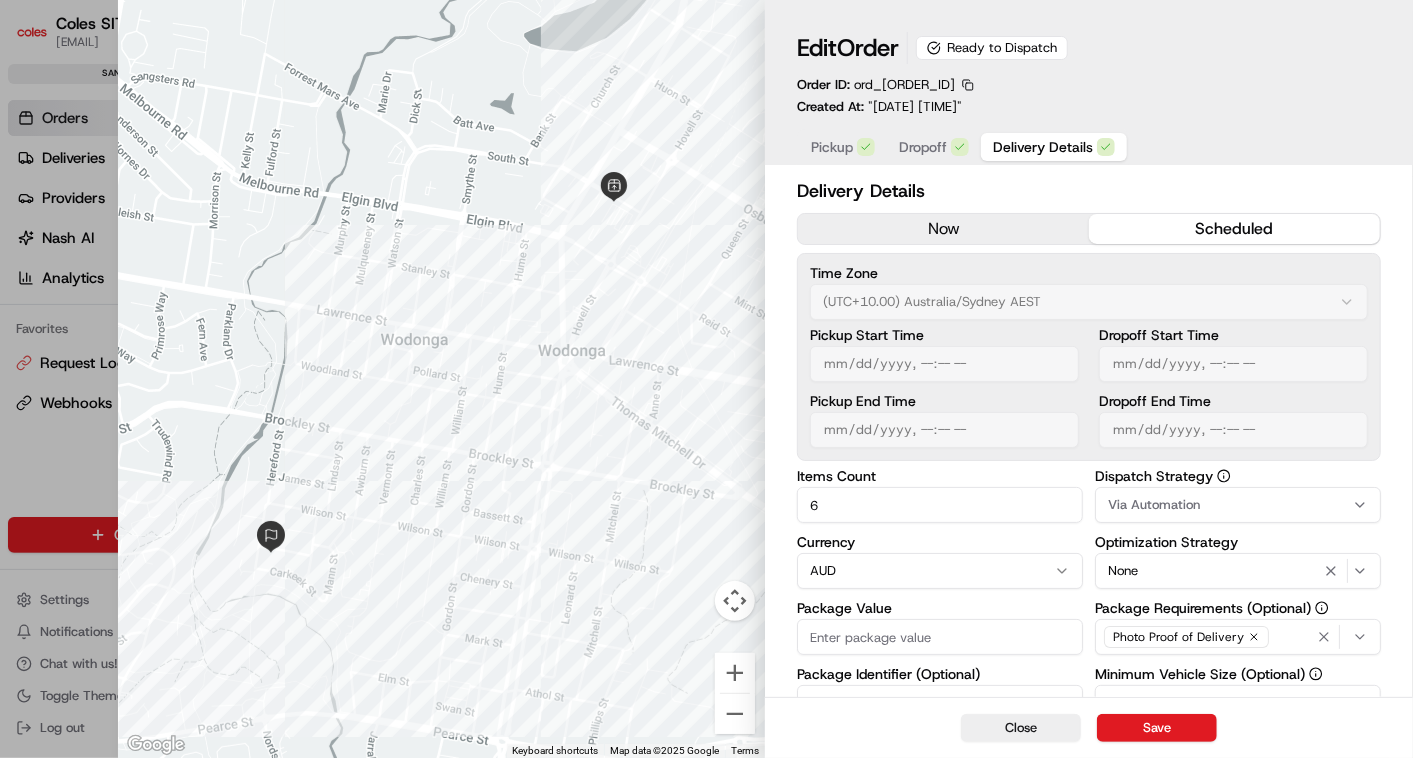 type 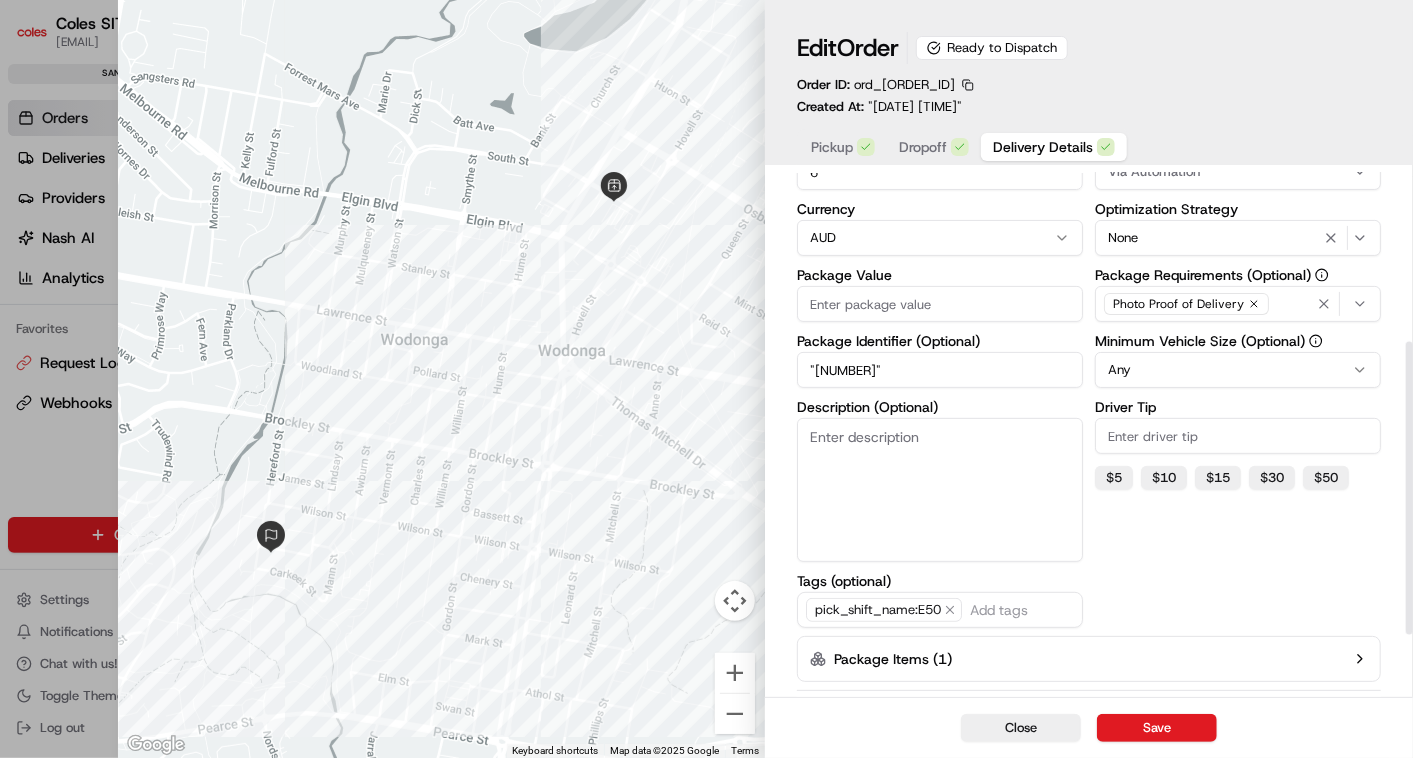 scroll, scrollTop: 222, scrollLeft: 0, axis: vertical 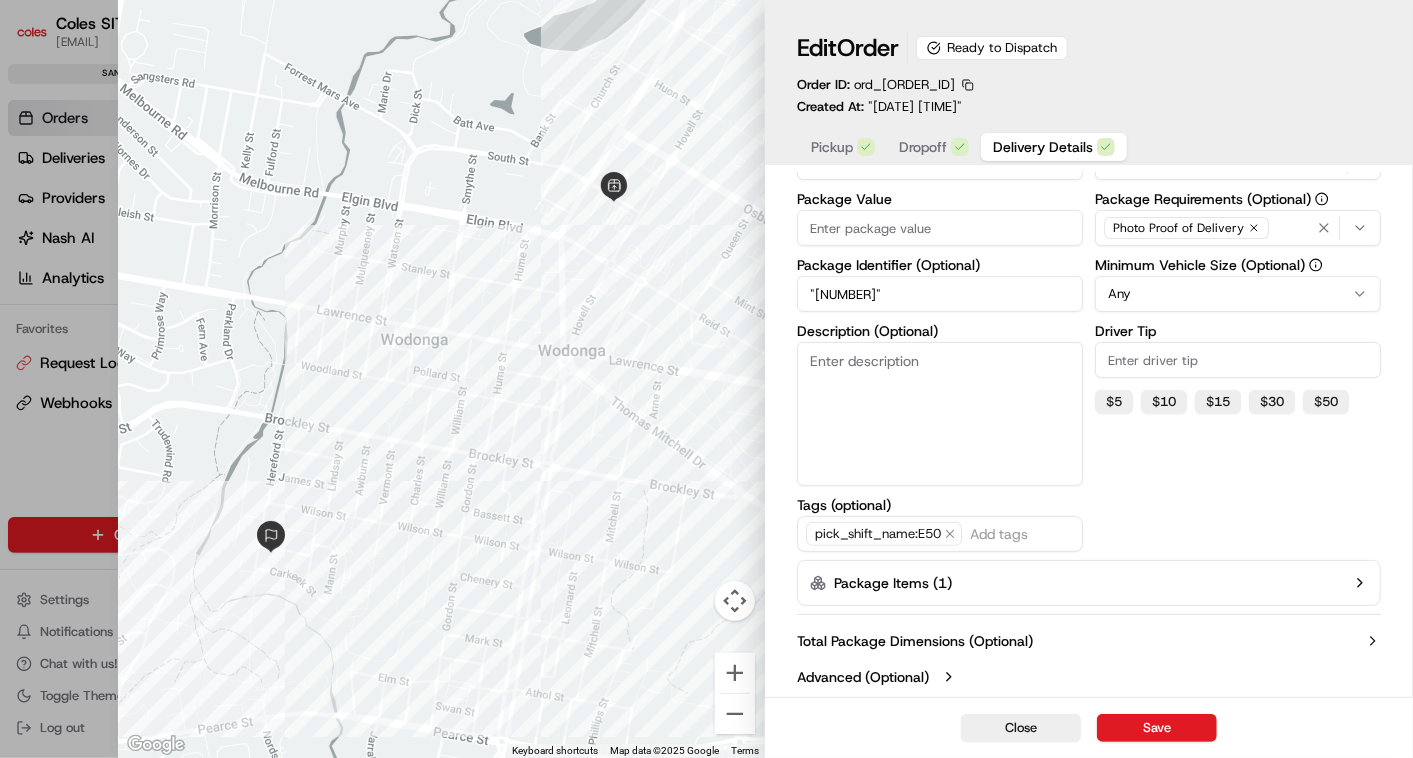 click on "Package Items ( 1 )" at bounding box center (1089, 583) 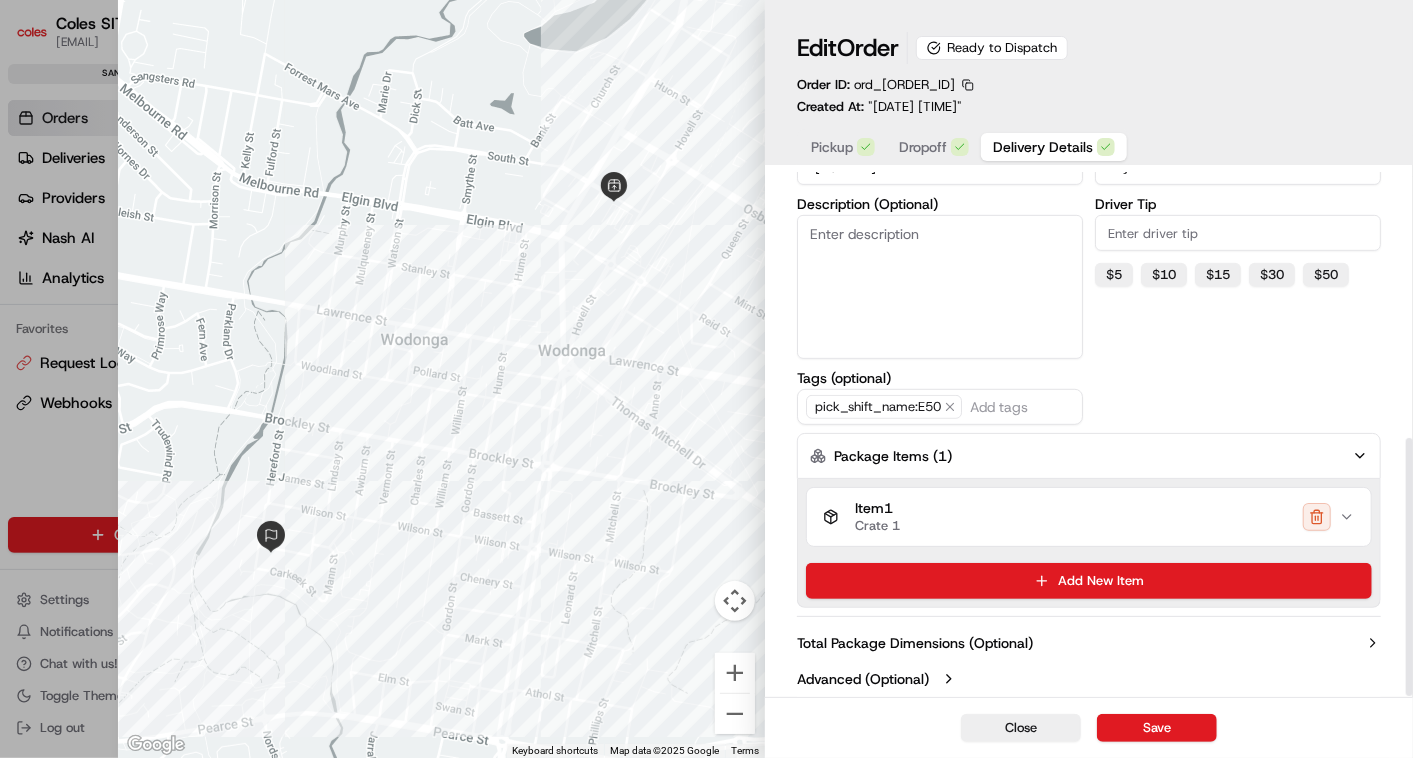 scroll, scrollTop: 537, scrollLeft: 0, axis: vertical 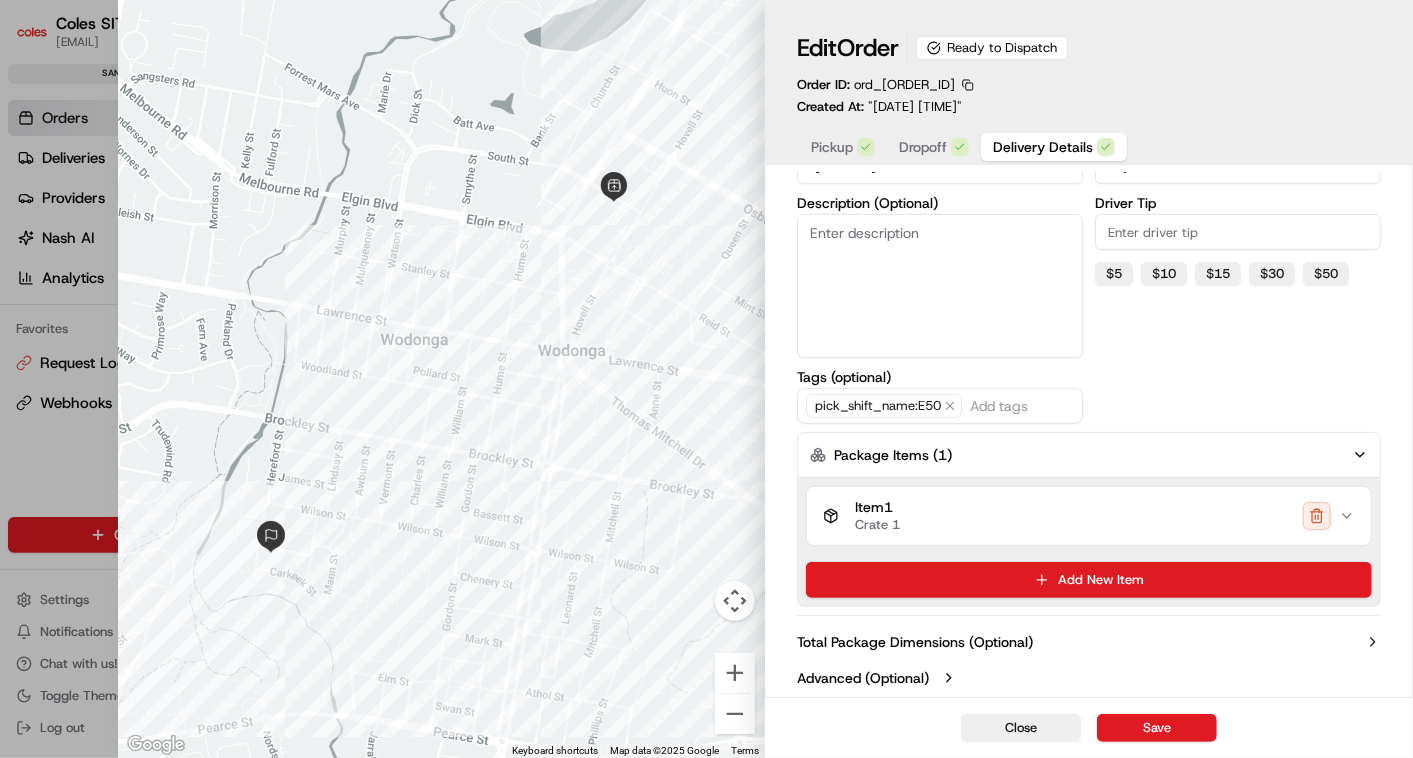 click on "Item  1 Crate 1" at bounding box center (1089, 516) 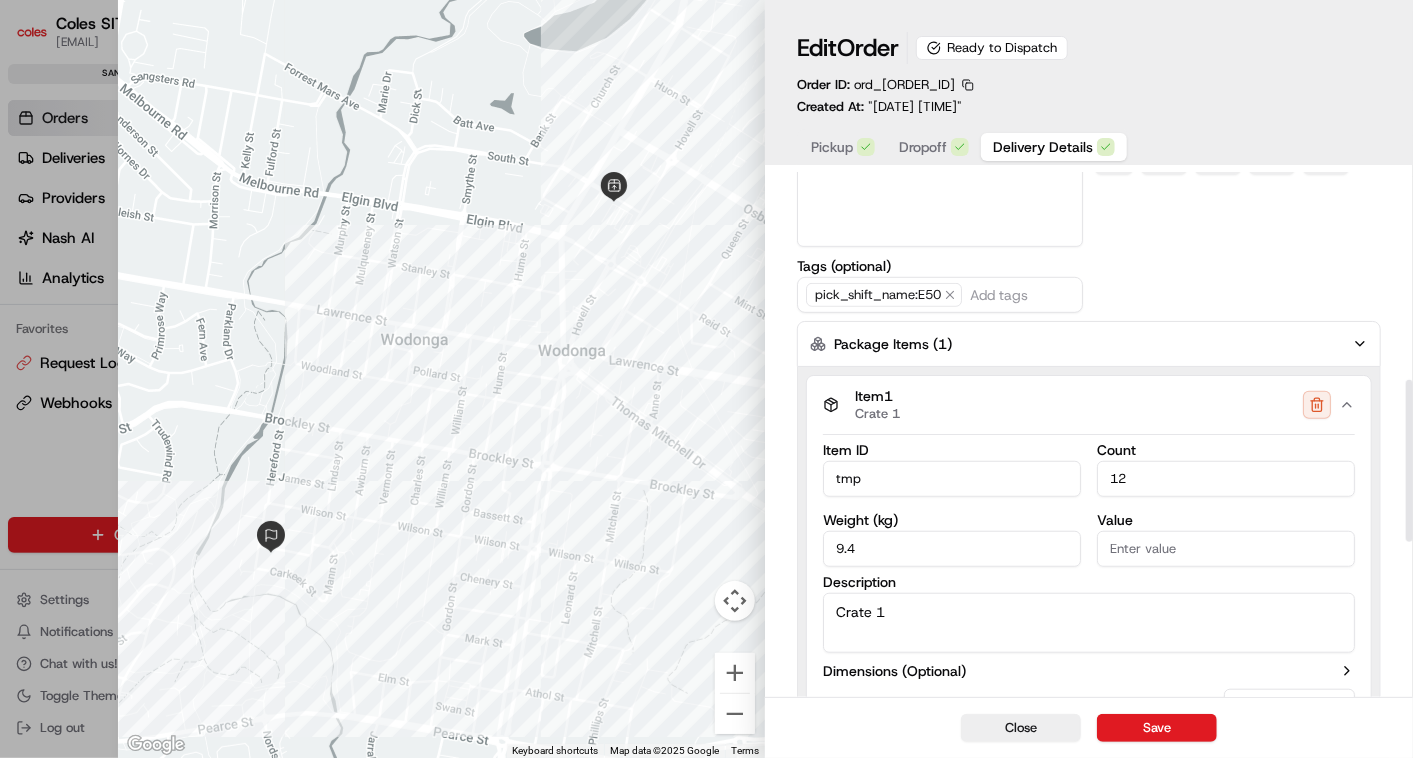 scroll, scrollTop: 760, scrollLeft: 0, axis: vertical 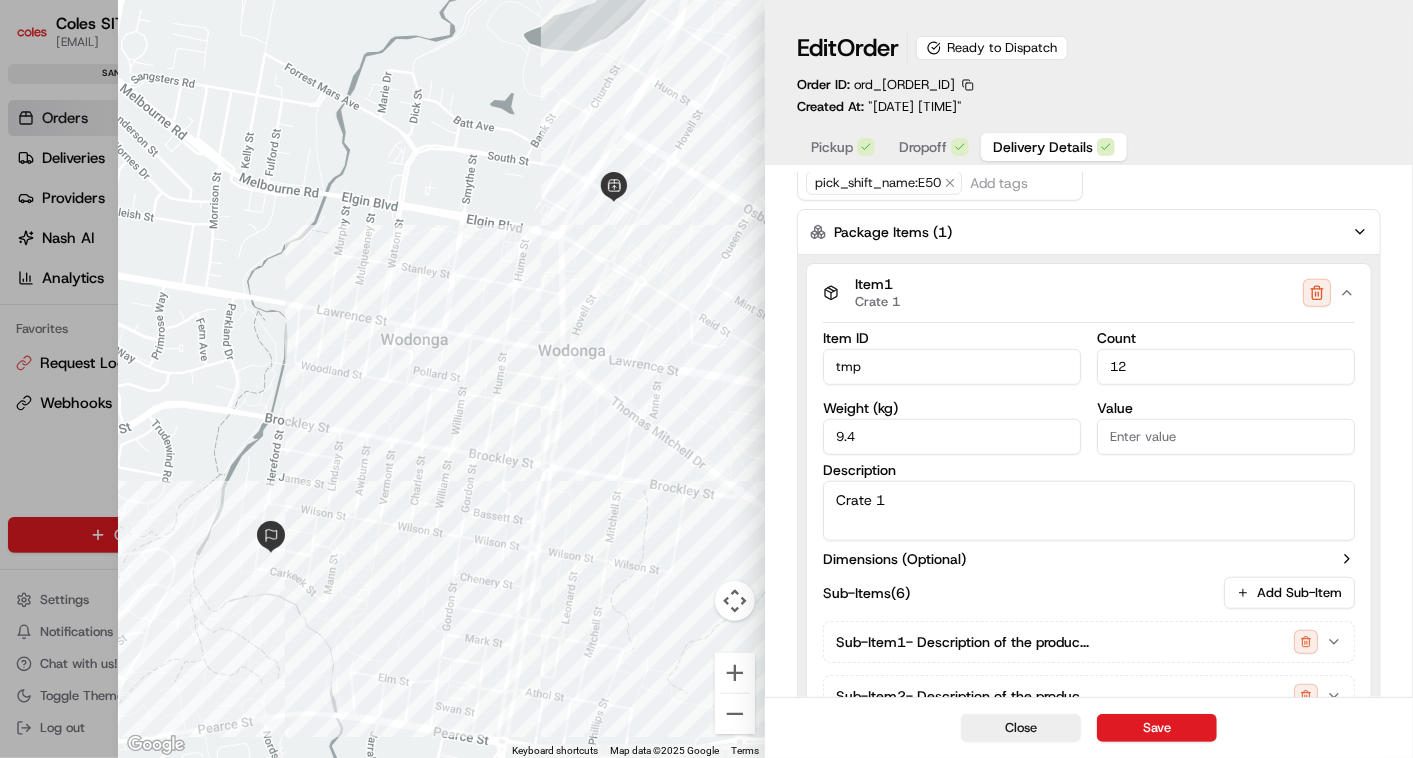 type 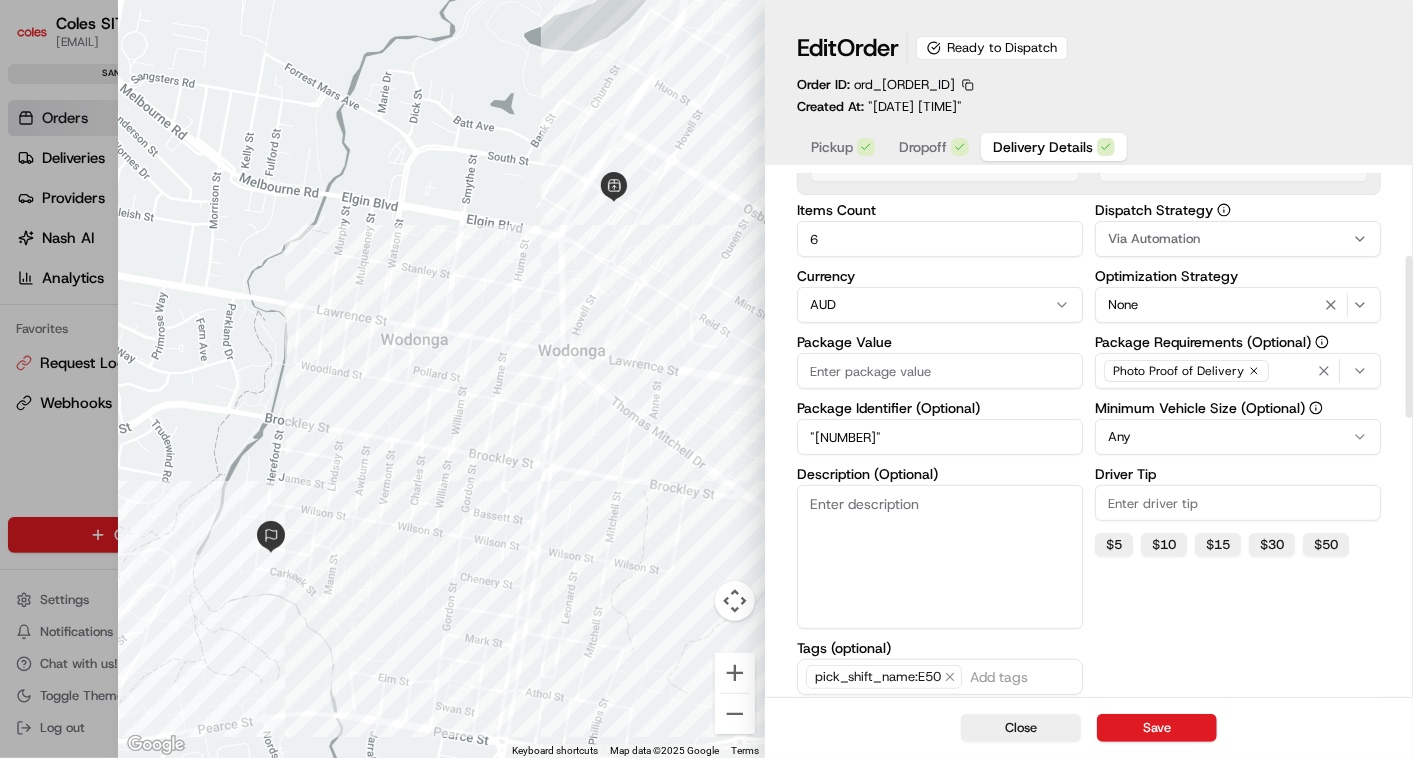 scroll, scrollTop: 161, scrollLeft: 0, axis: vertical 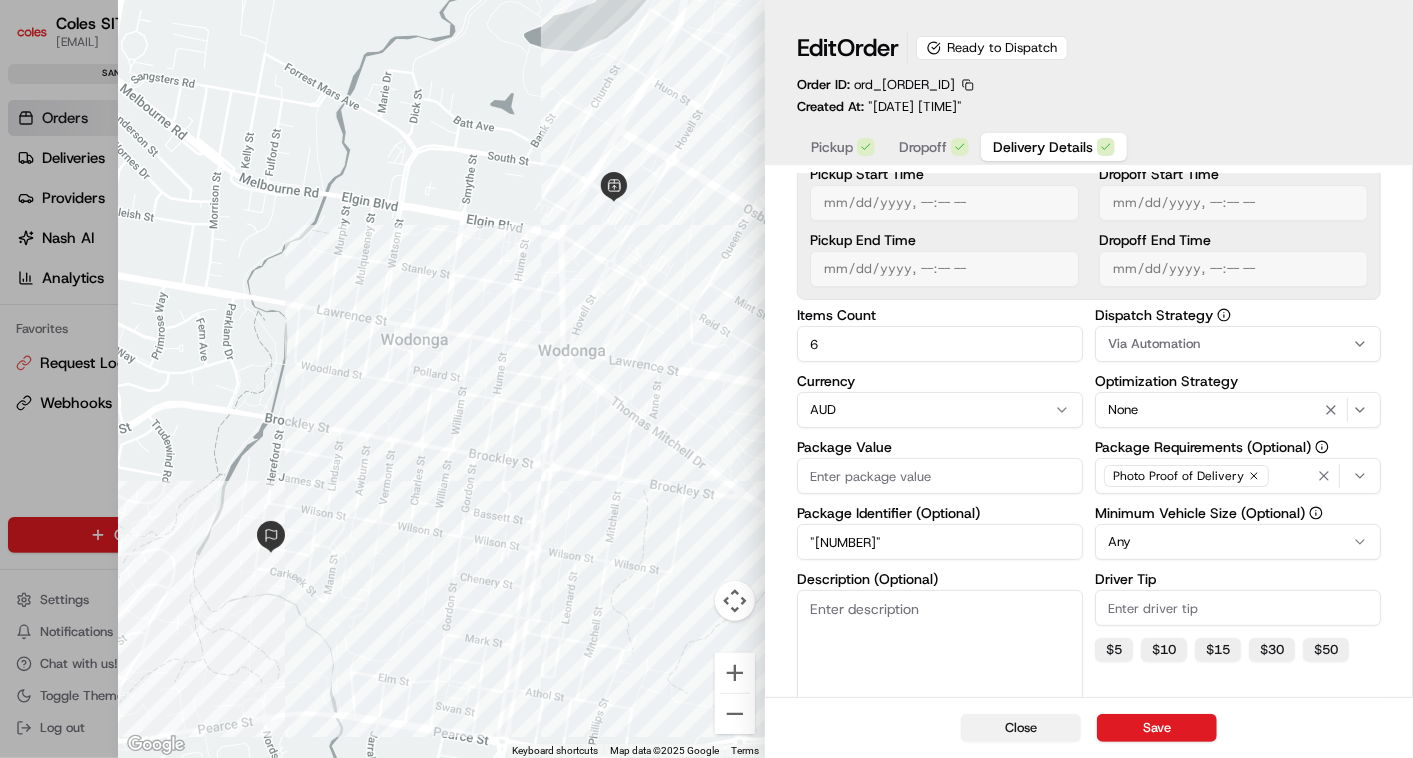click on "Close" at bounding box center (1021, 728) 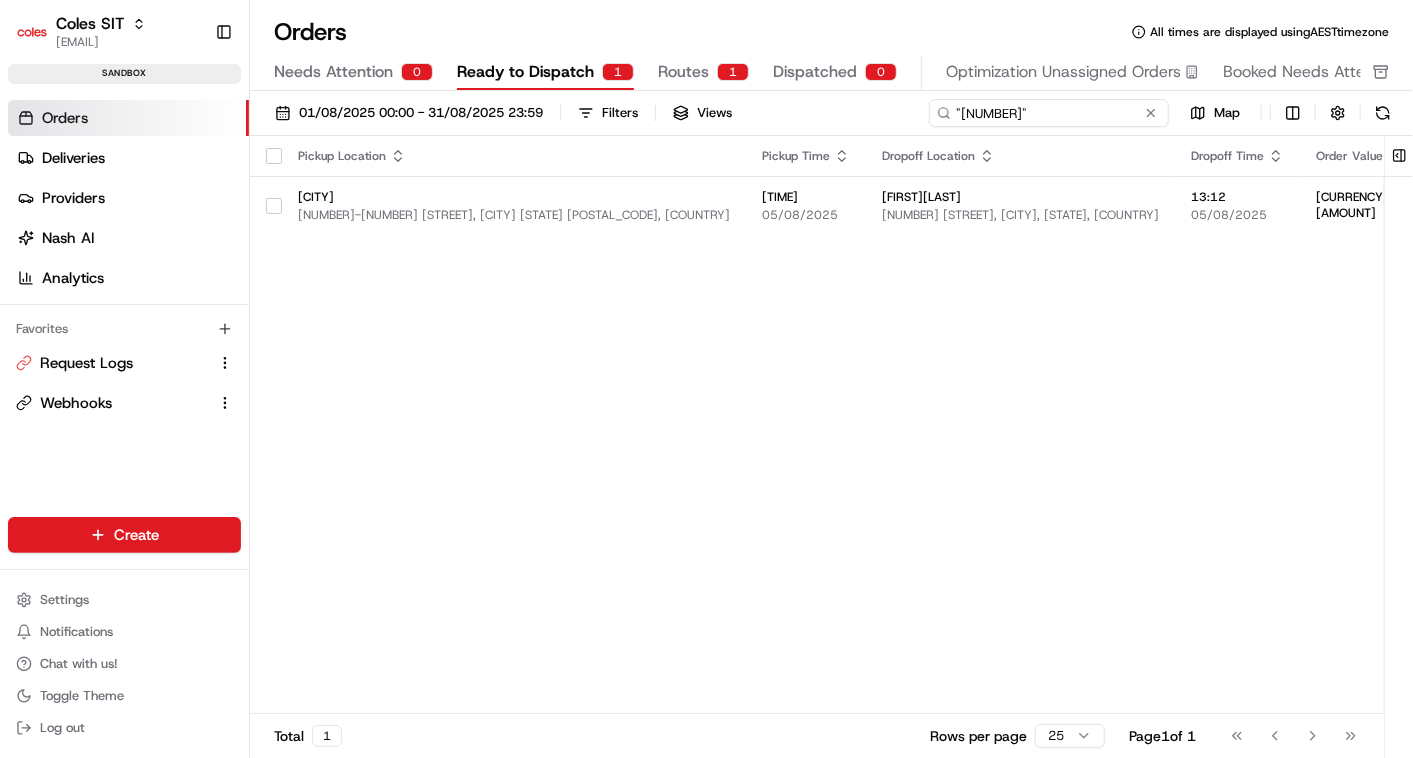 click on ""[NUMBER]"" at bounding box center [1049, 113] 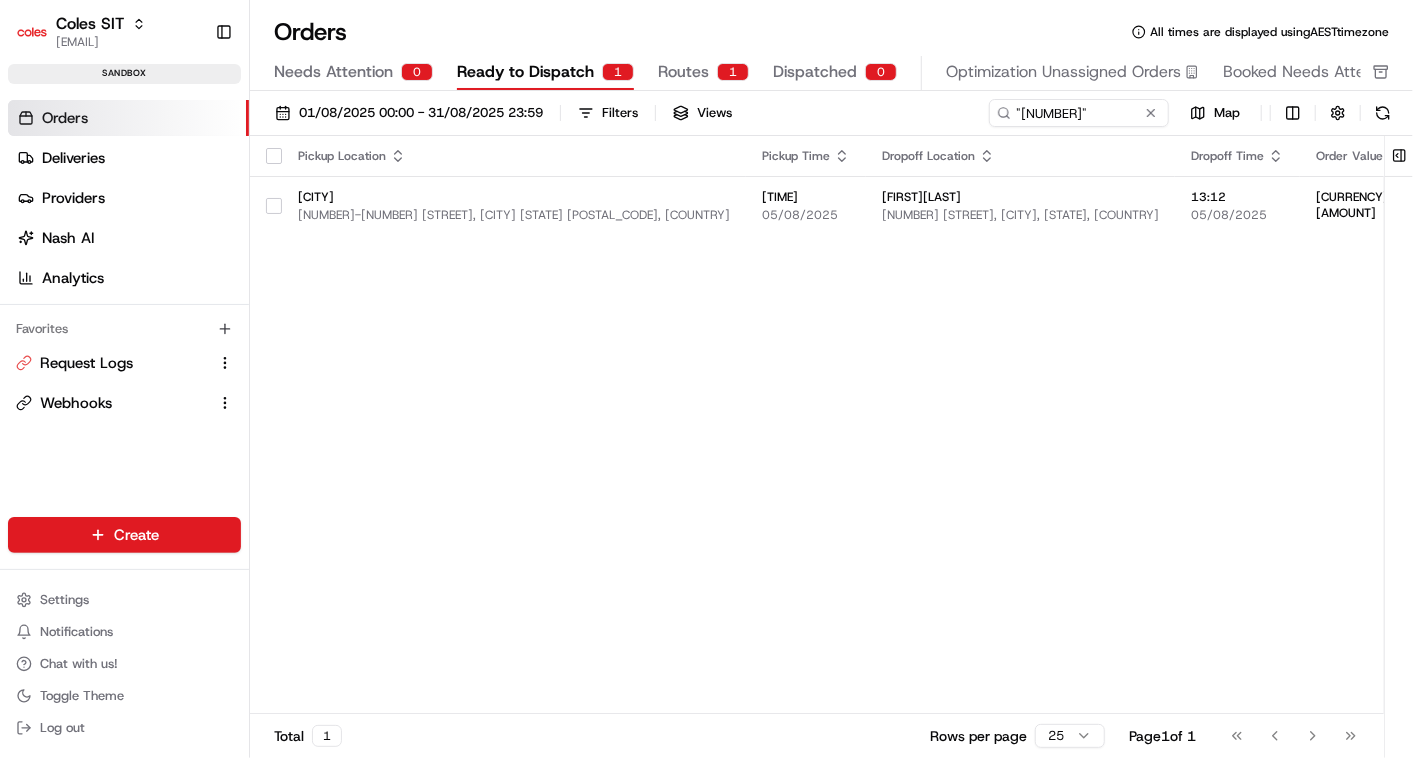 click on "Routes" at bounding box center (683, 72) 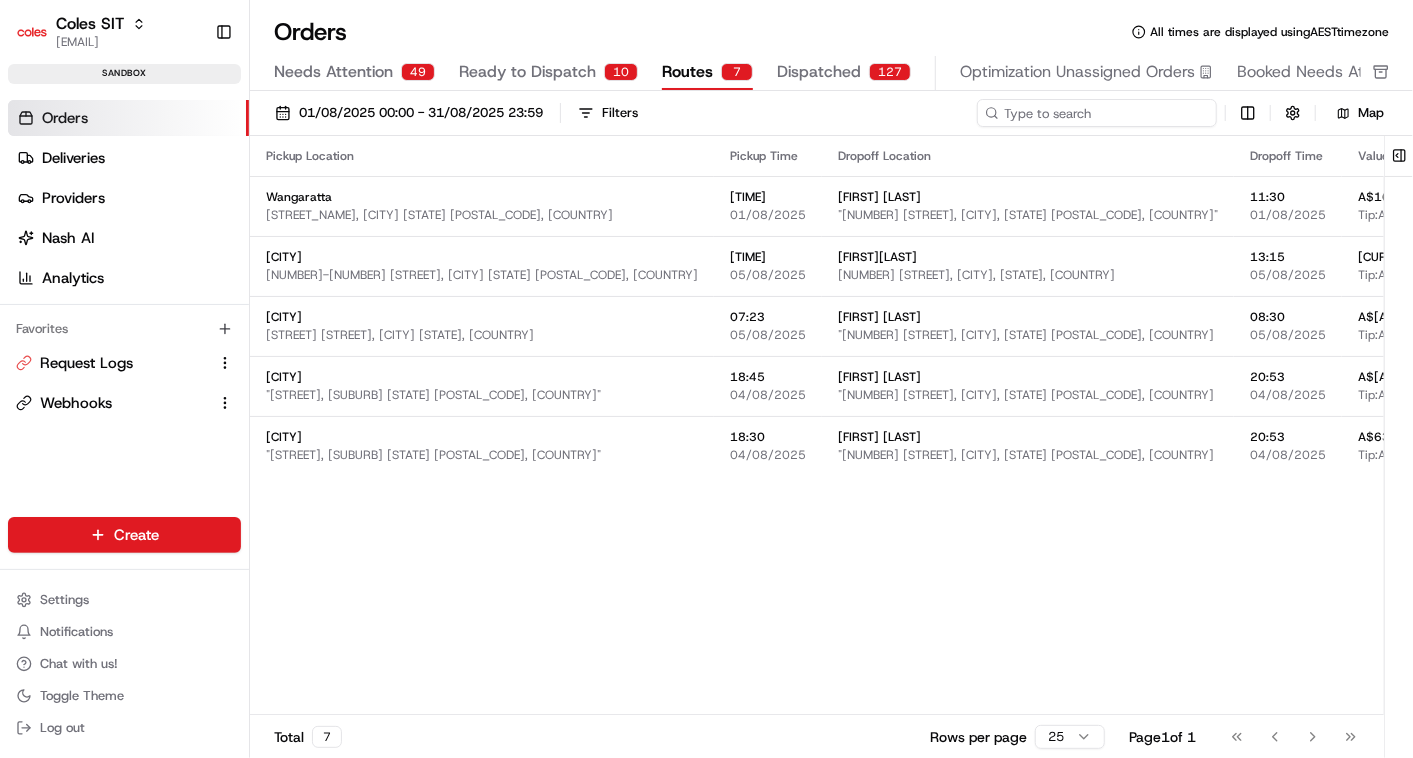 click at bounding box center [1097, 113] 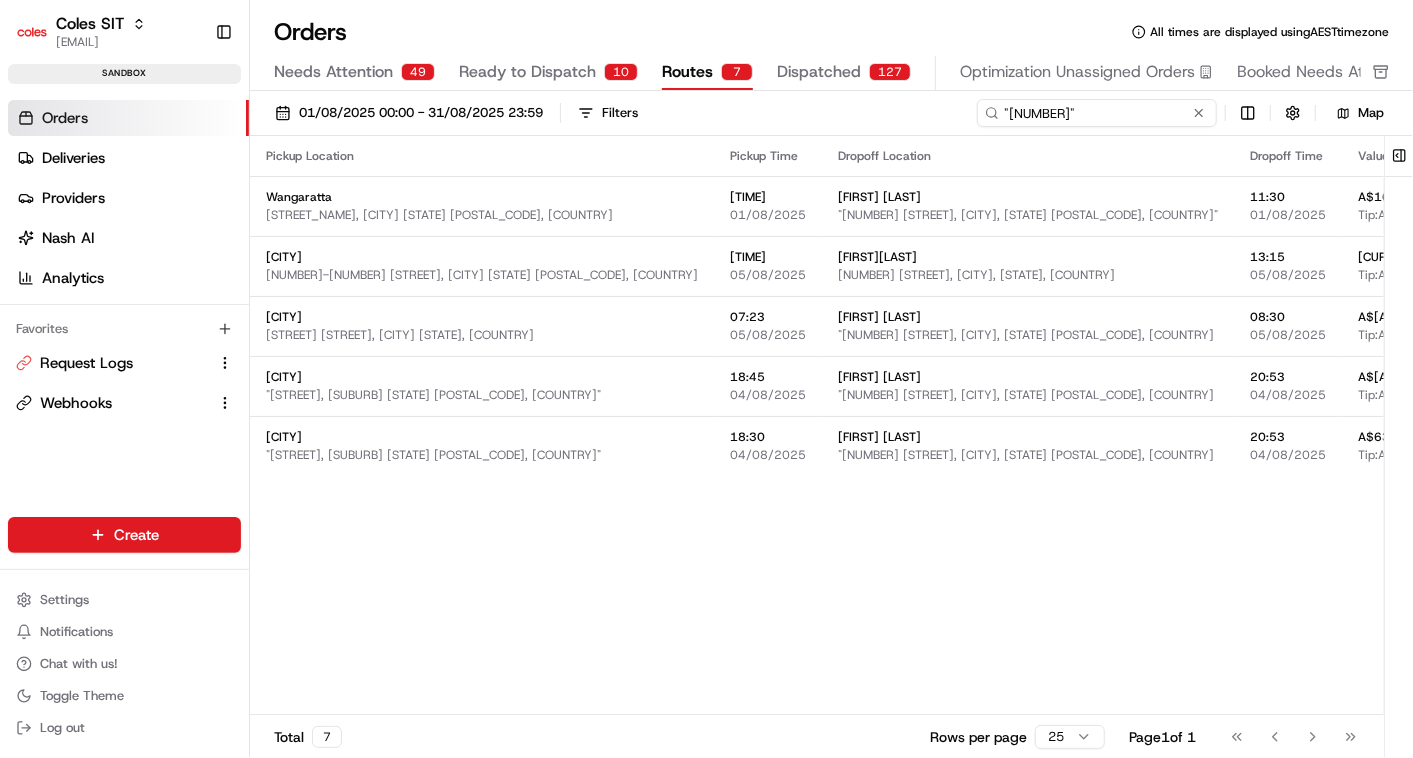 type on ""[NUMBER]"" 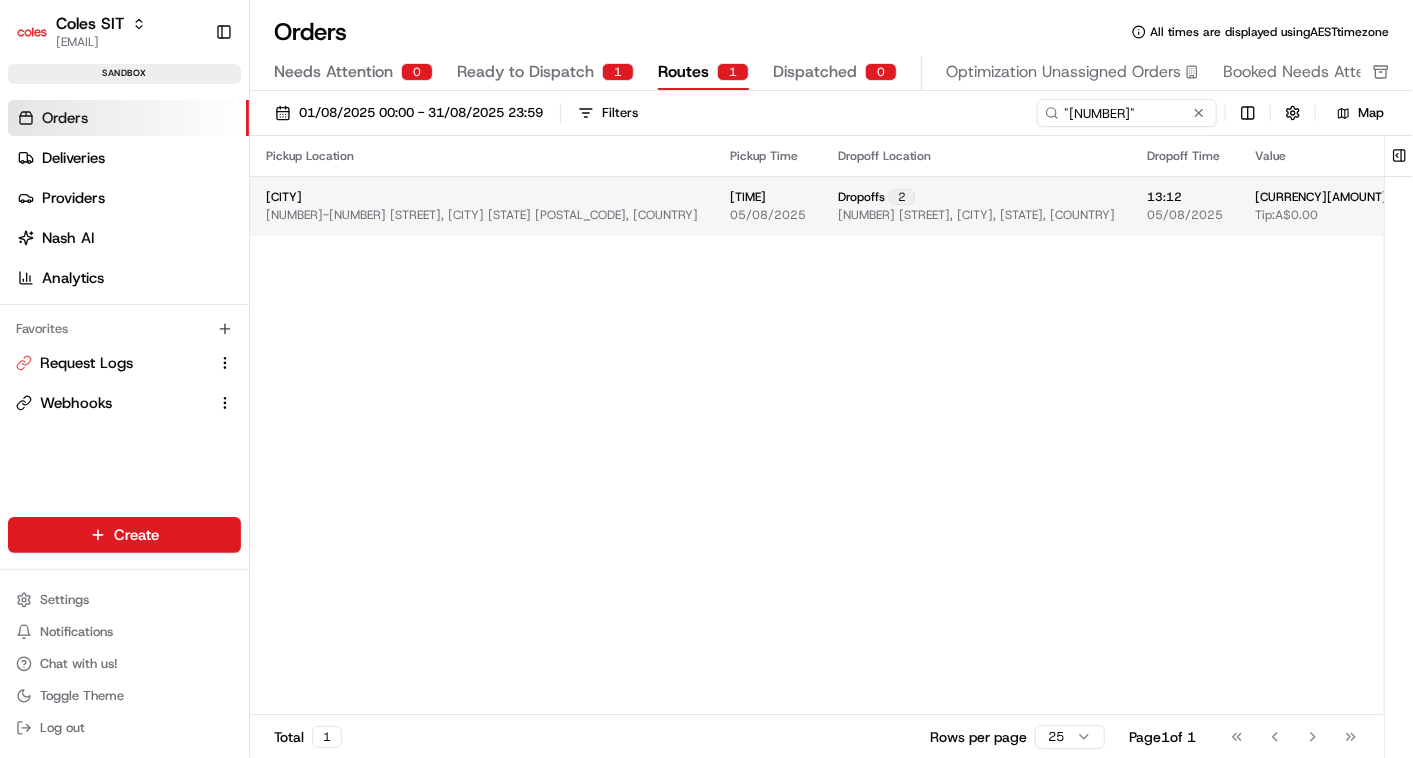 click 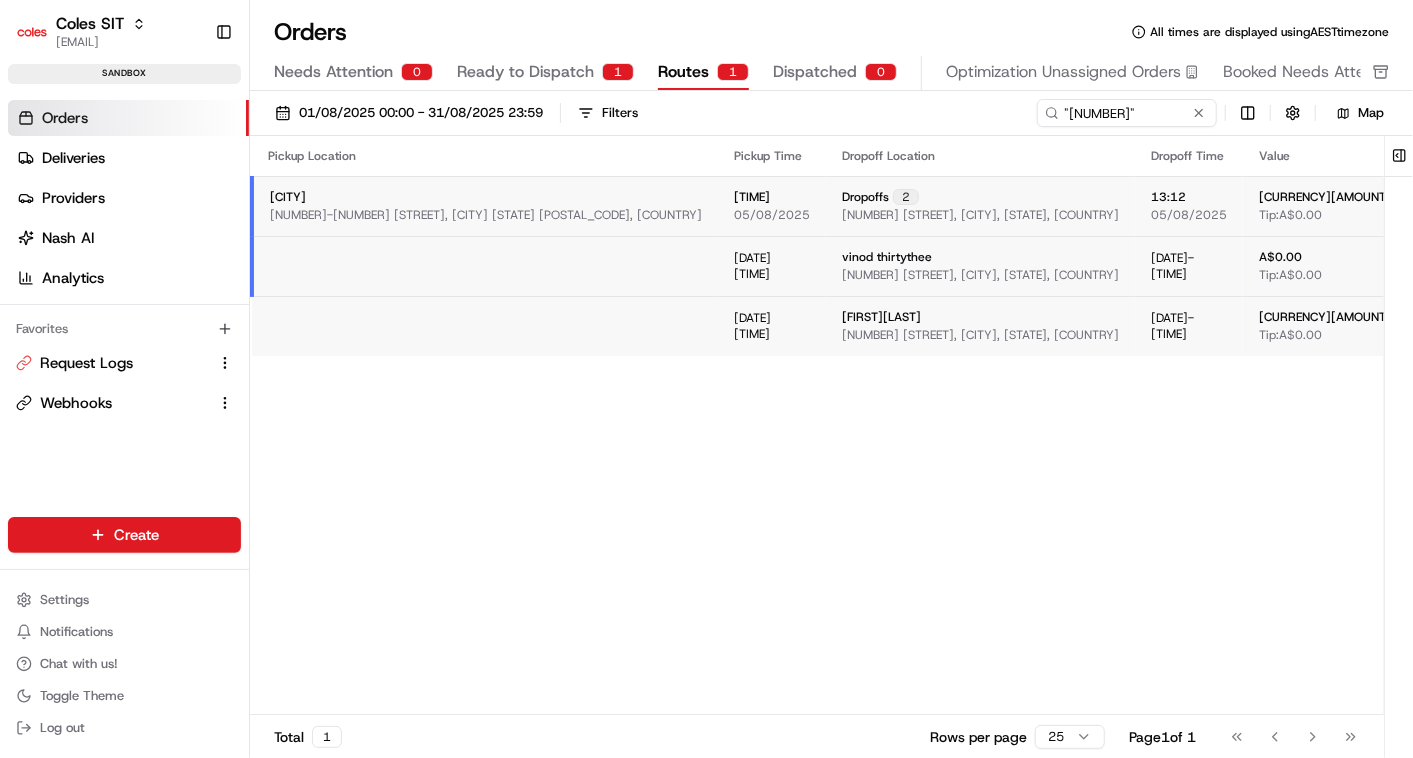 click on "Pickup Location Pickup Time Dropoff Location Dropoff Time Value Tags Actions [CITY] [NUMBER]-[NUMBER] [STREET], [CITY] [STATE] [POSTAL_CODE], [COUNTRY] [TIME] [DATE] Dropoffs [NUMBER] [NUMBER] [STREET], [CITY], [STATE], [COUNTRY] [TIME] [DATE] [CURRENCY][AMOUNT] [CURRENCY][AMOUNT] [KEYWORD] [KEYWORD] [DATE] [TIME] [NAME] [NUMBER] [STREET], [CITY], [STATE], [COUNTRY] [DATE] [TIME] [CURRENCY][AMOUNT] [CURRENCY][AMOUNT] [KEYWORD] [KEYWORD] [DATE] [TIME] [NAME] [NUMBER] [STREET], [CITY], [STATE], [COUNTRY] [DATE] [TIME] [CURRENCY][AMOUNT] [CURRENCY][AMOUNT] [KEYWORD] [KEYWORD]" at bounding box center (1011, 425) 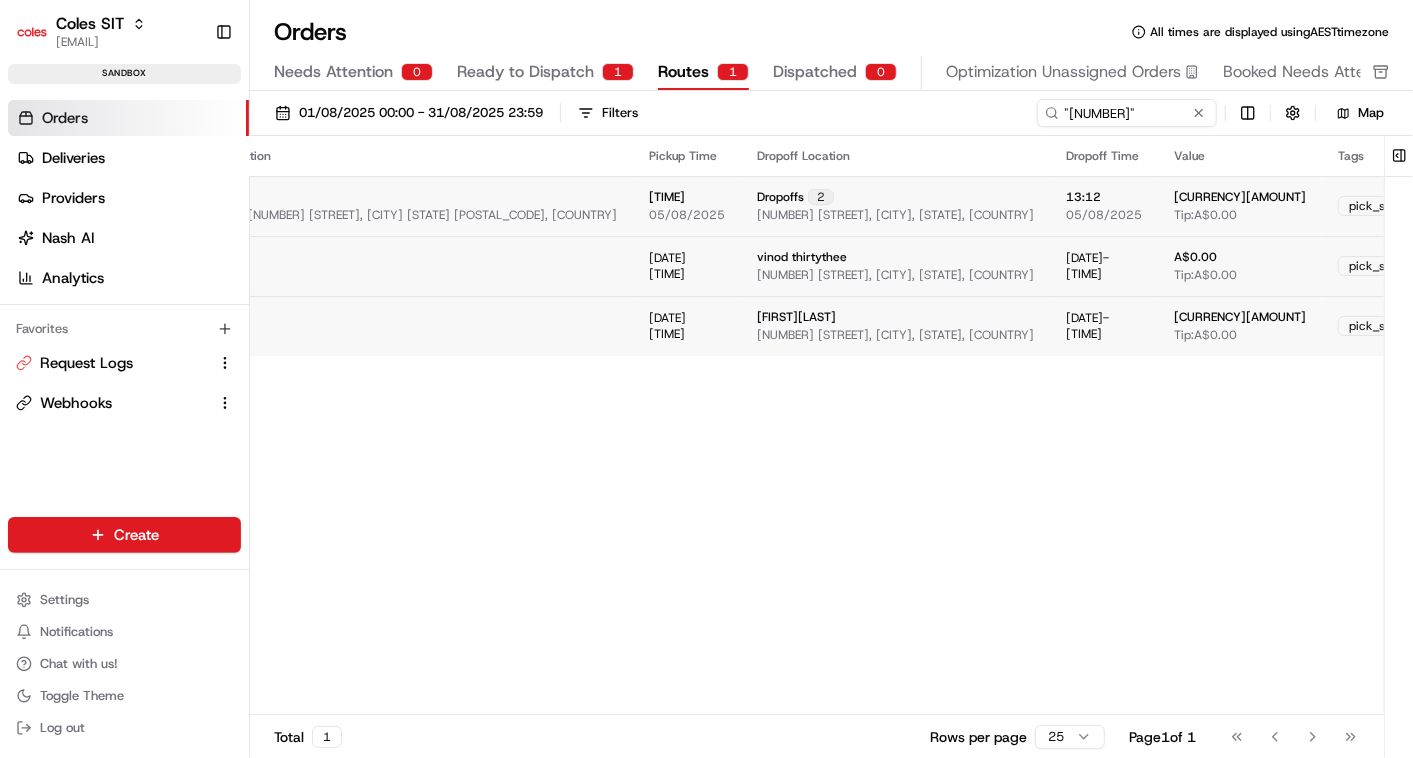 click 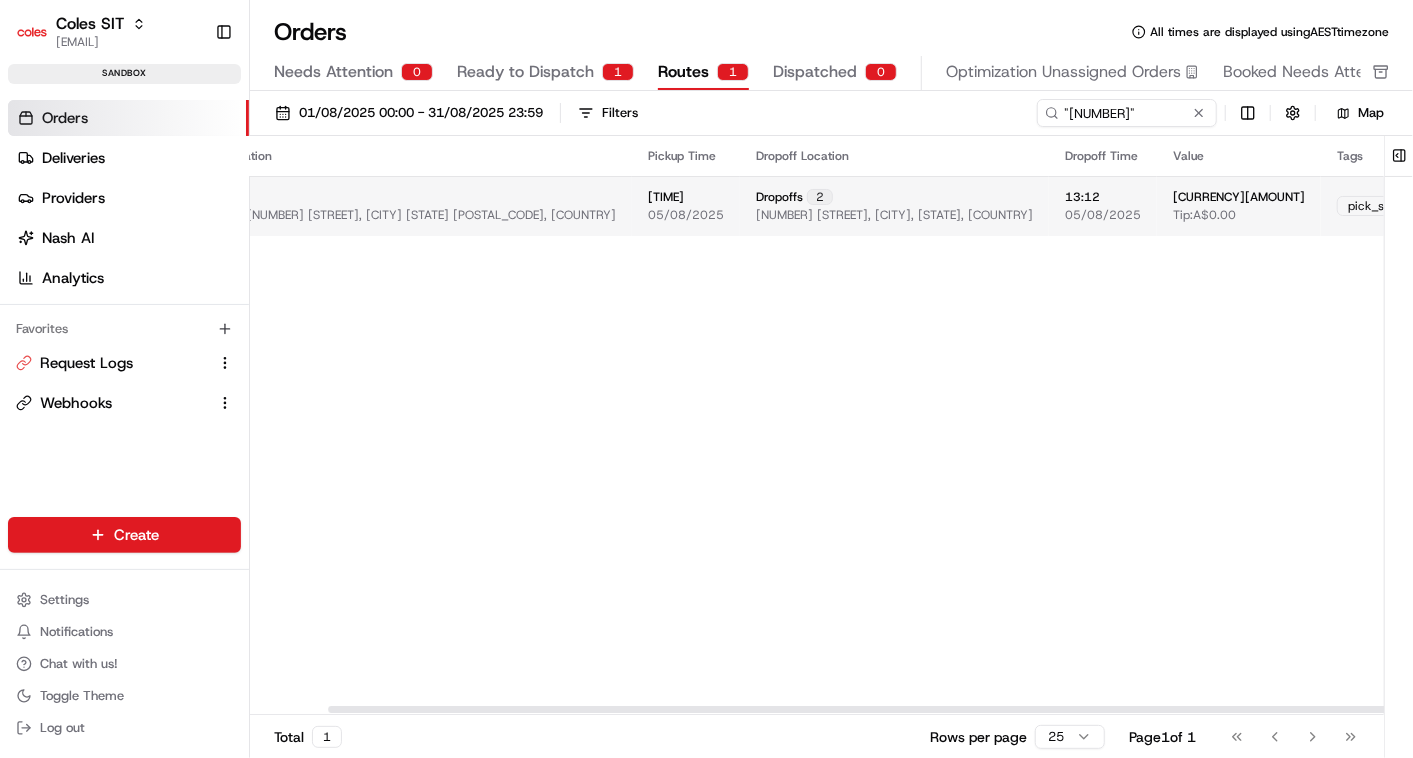 click 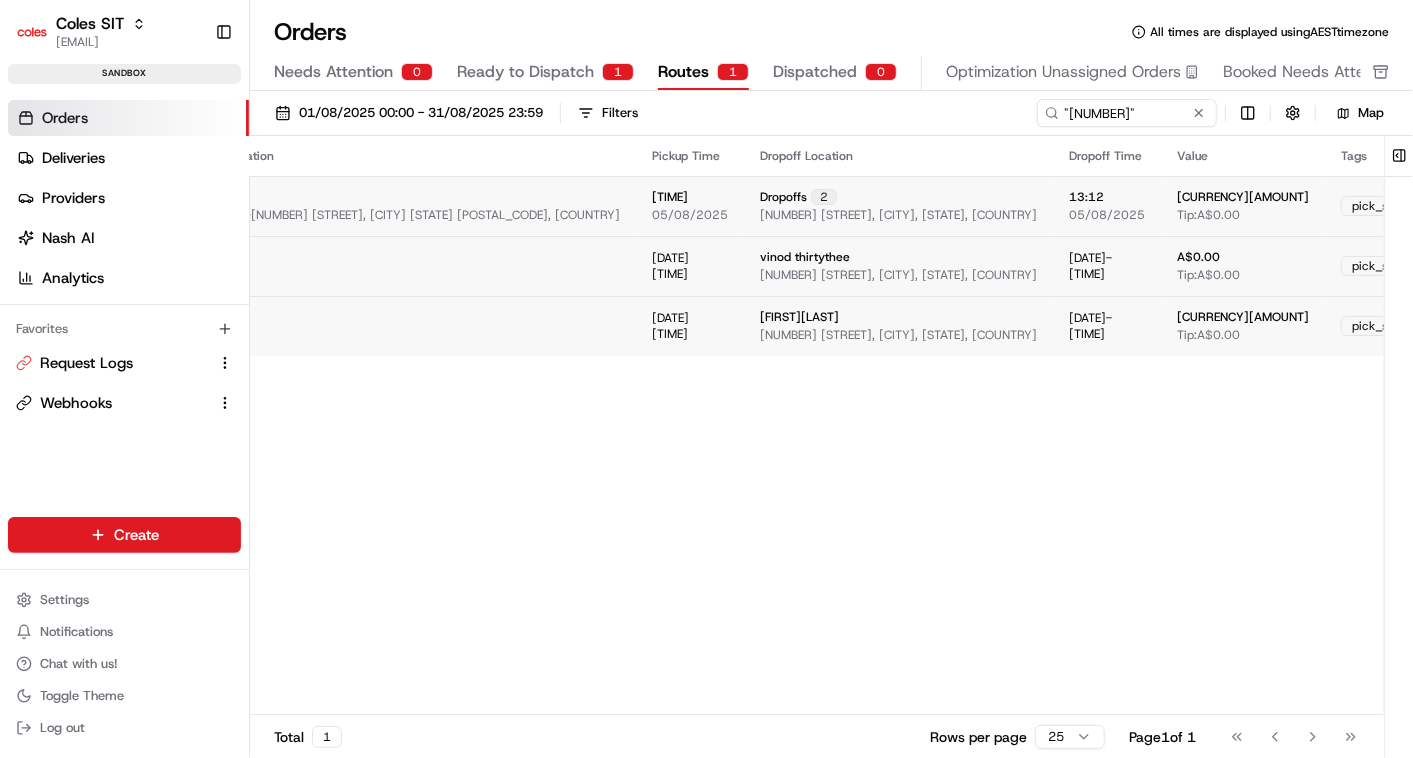 click on "Edit" at bounding box center [1649, 206] 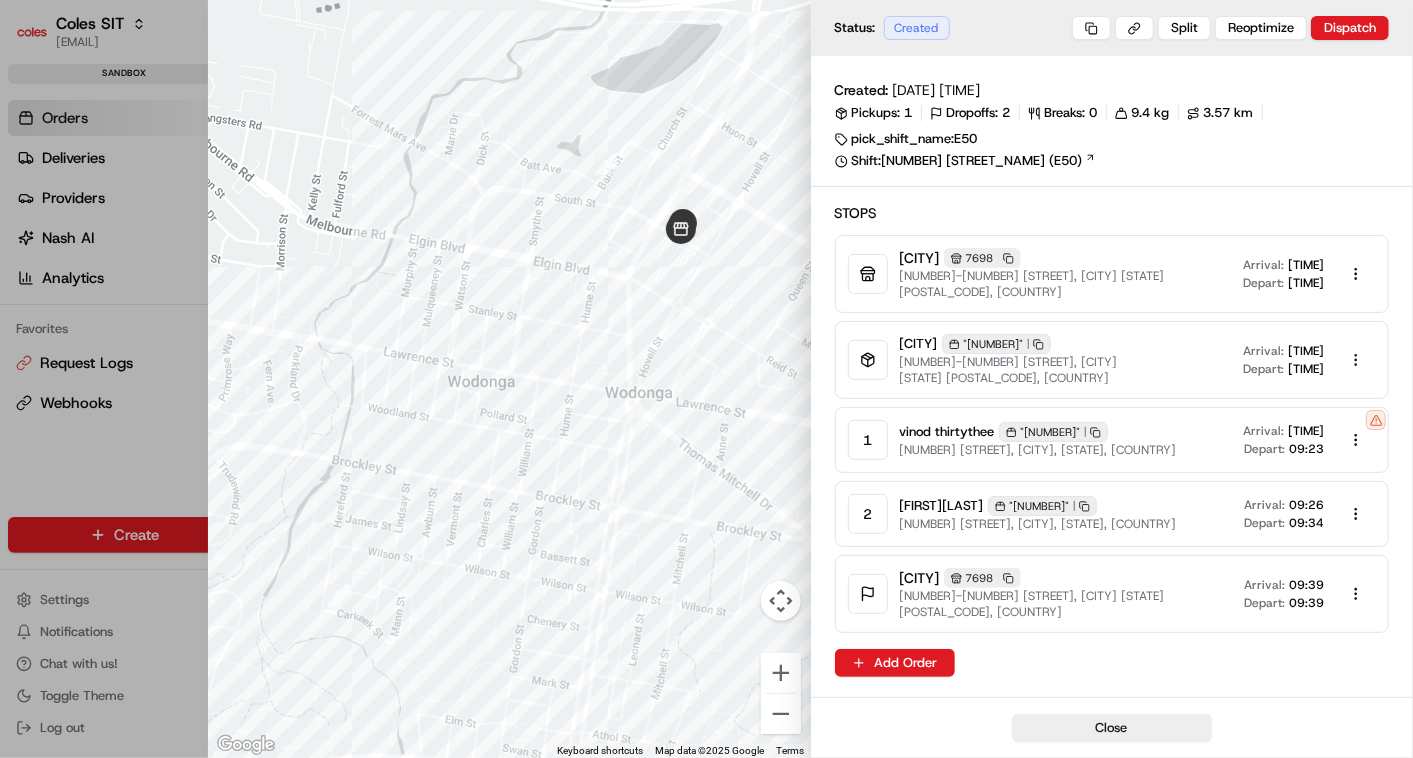 click at bounding box center (1356, 360) 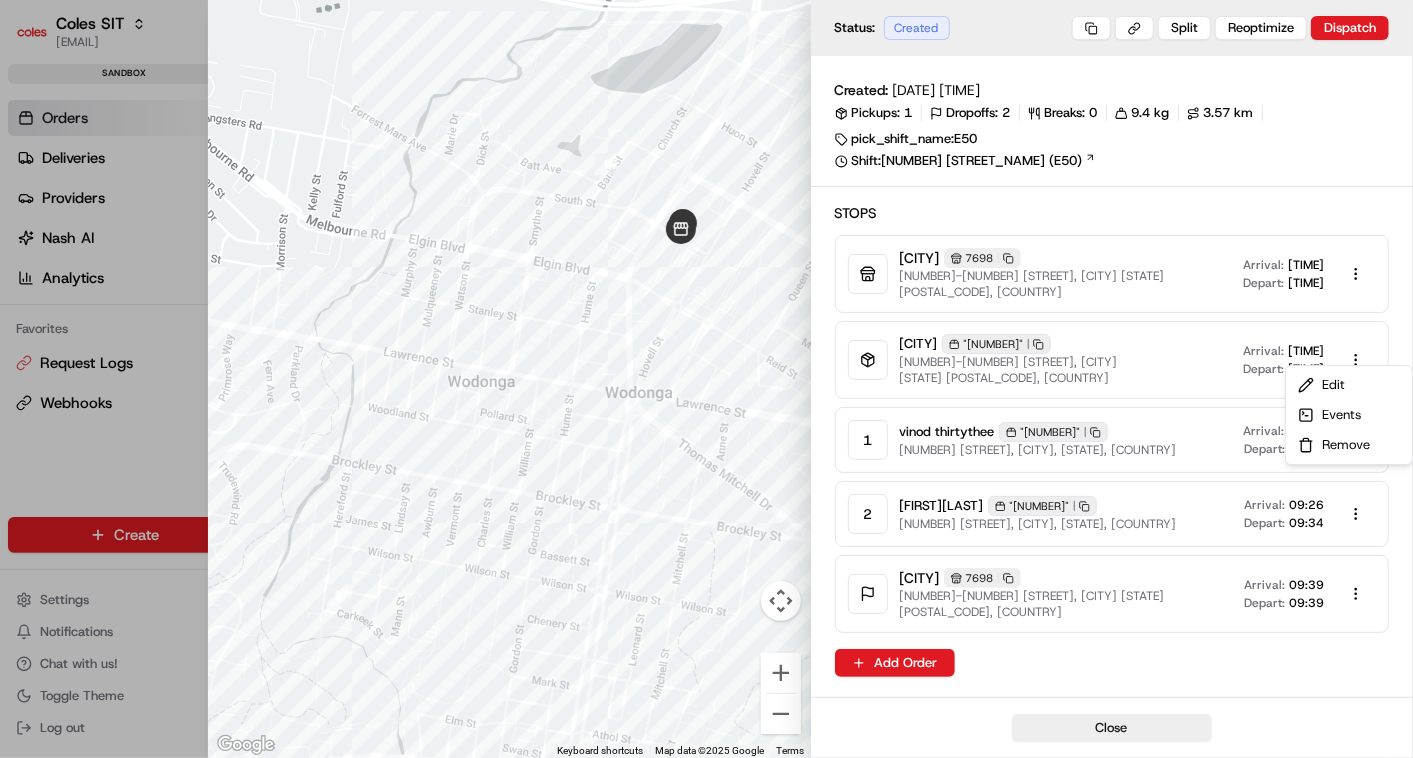 click at bounding box center (706, 379) 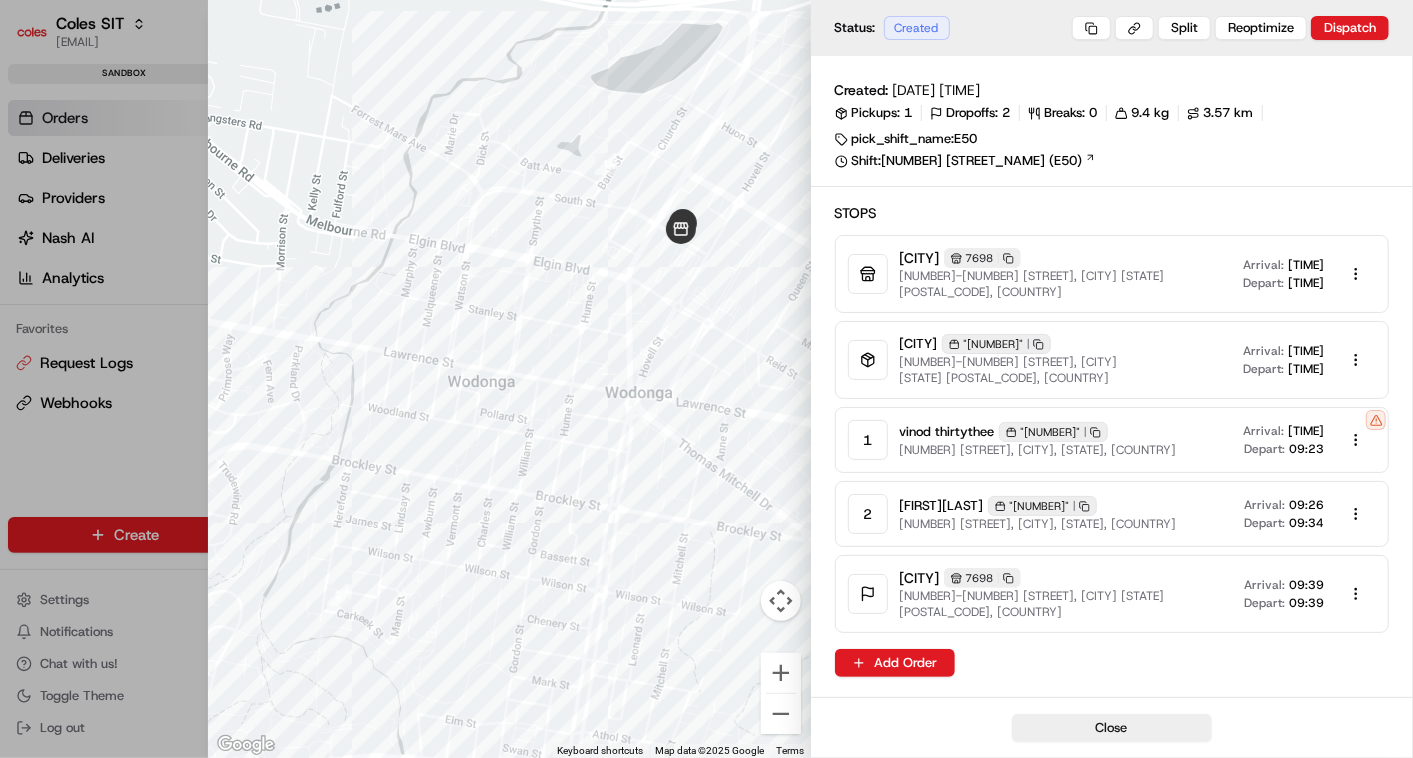 click at bounding box center [1356, 440] 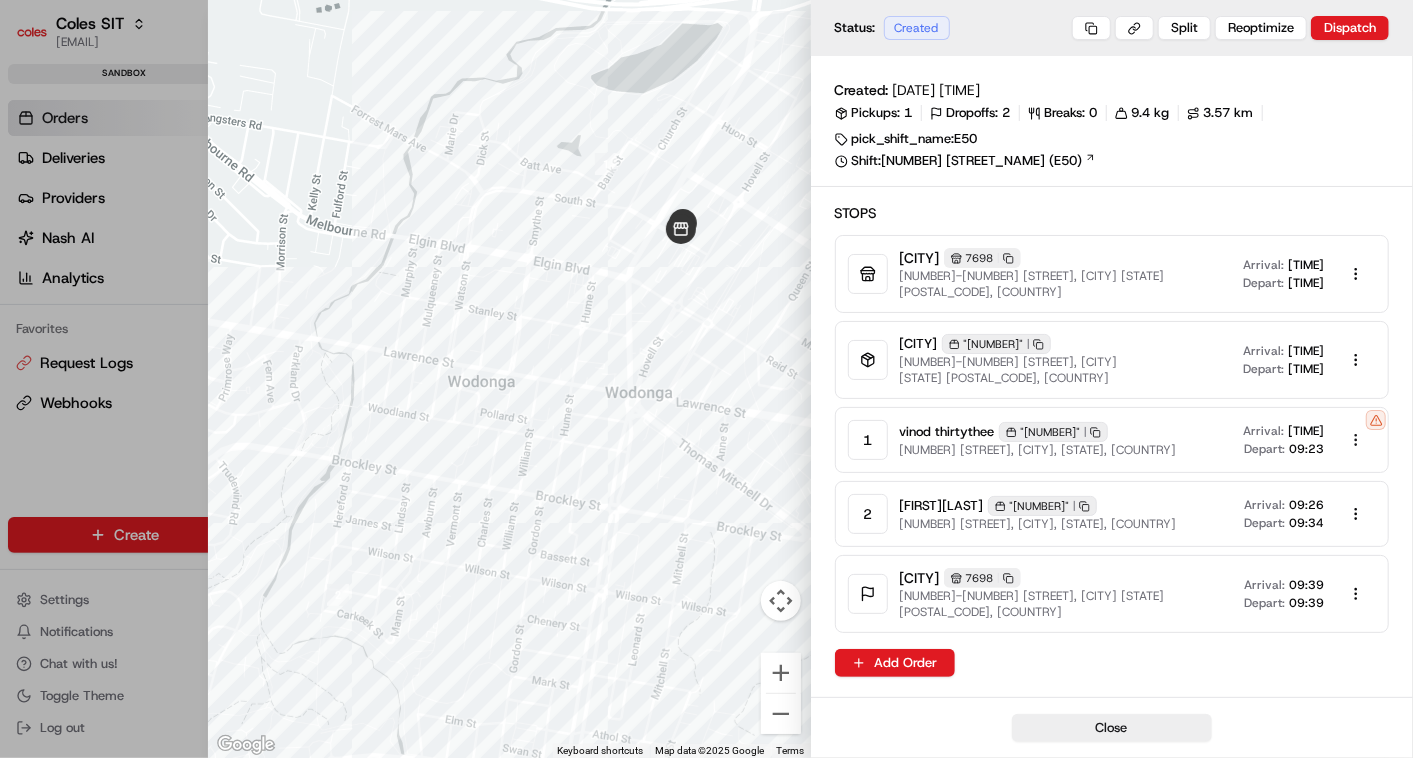click at bounding box center (706, 379) 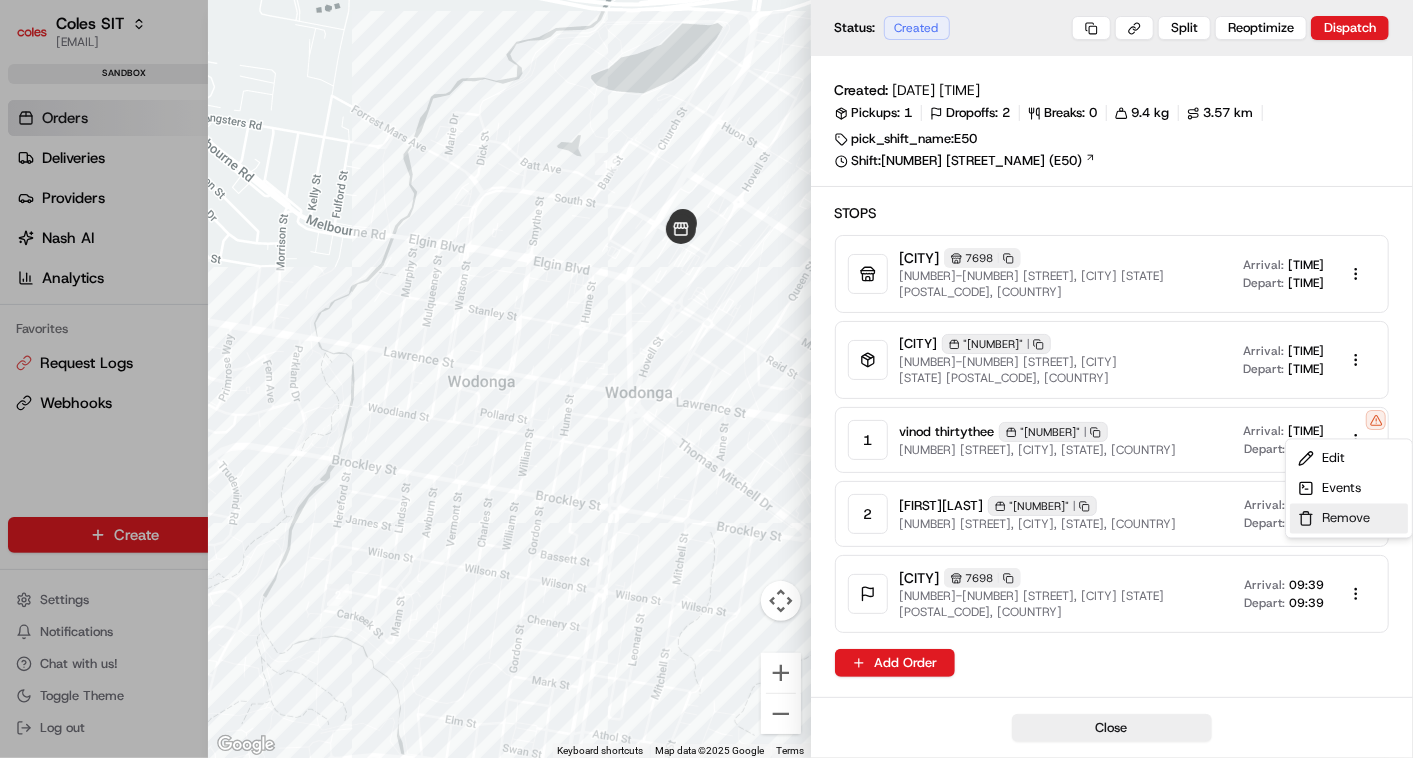 click on "Remove" at bounding box center [1349, 519] 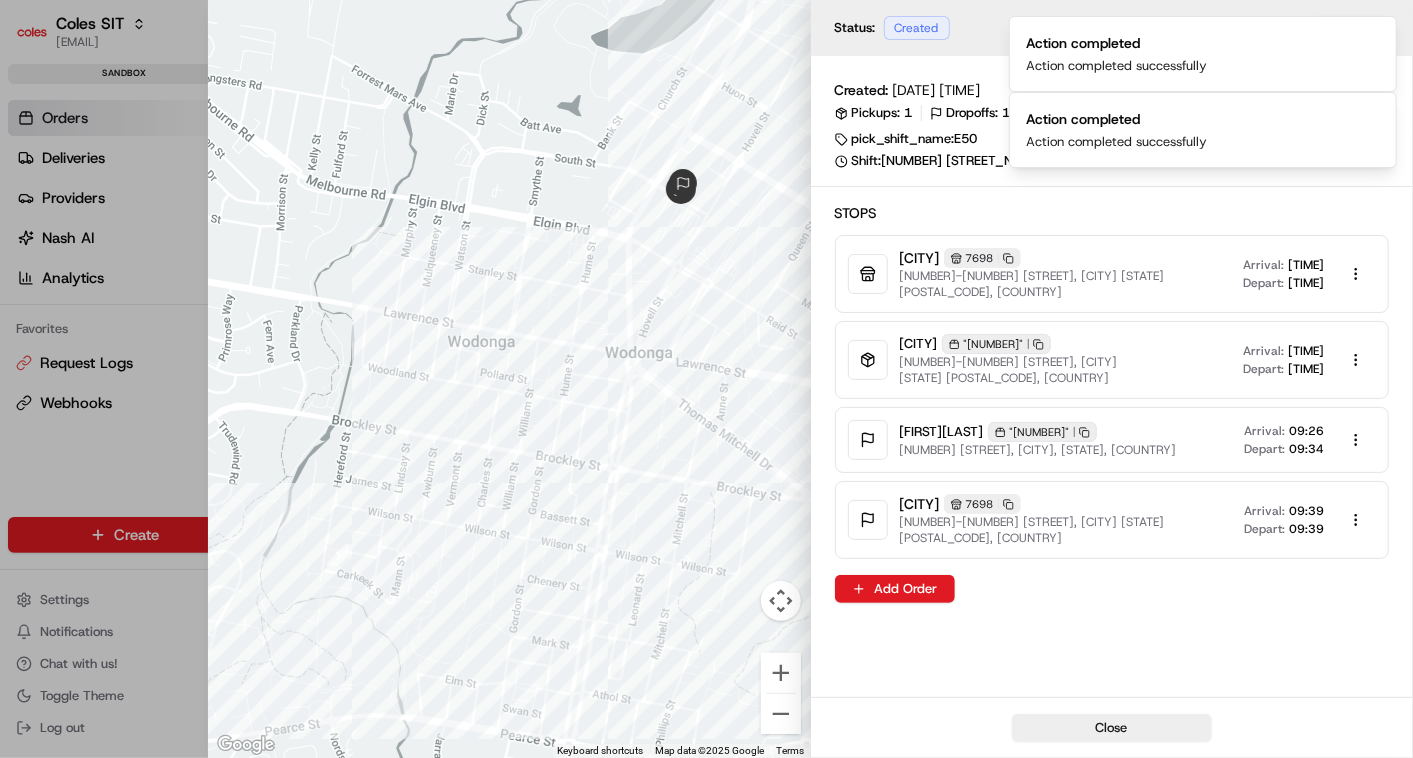 drag, startPoint x: 1345, startPoint y: 513, endPoint x: 1265, endPoint y: 608, distance: 124.197426 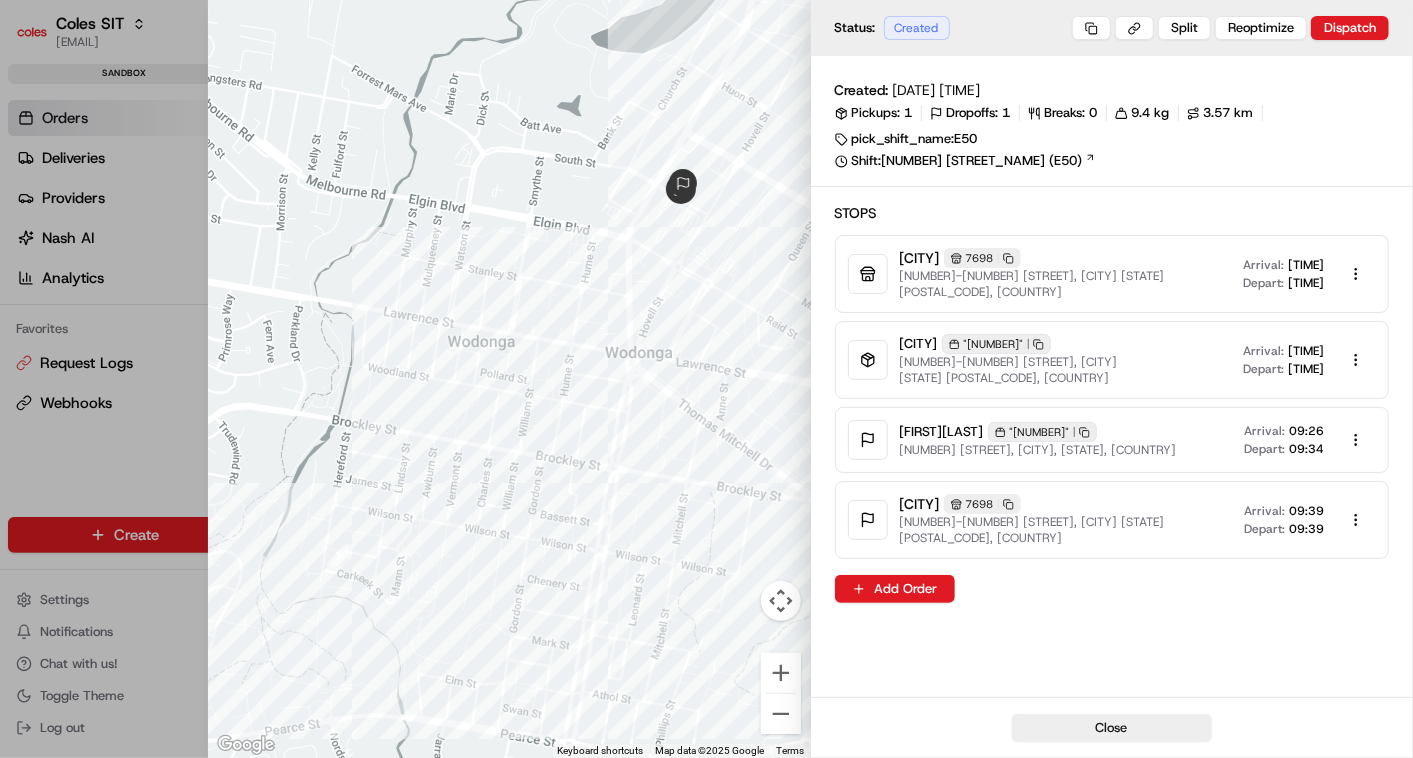 click on "[ORDER_ID] Copy [ORDER_ID]" at bounding box center (996, 344) 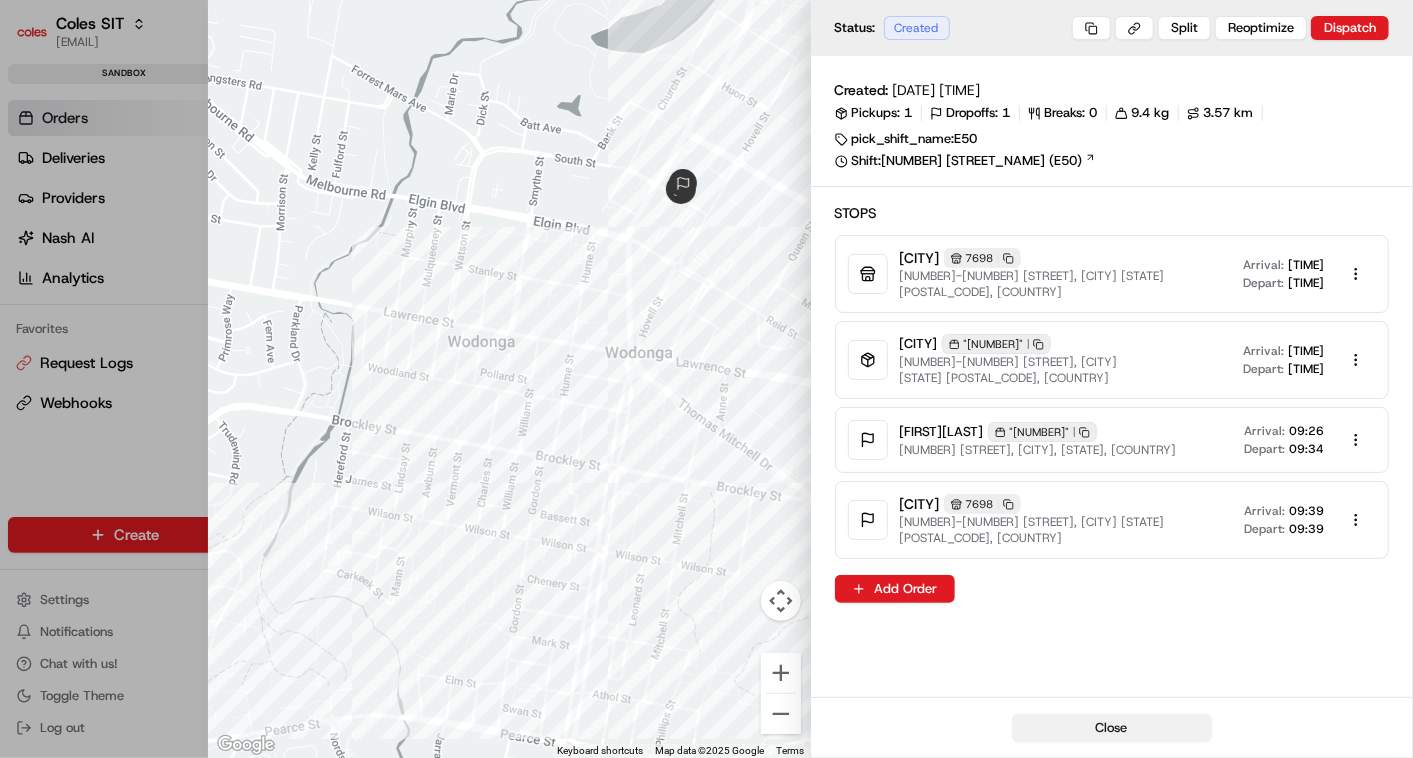 click on "Close" at bounding box center [1112, 728] 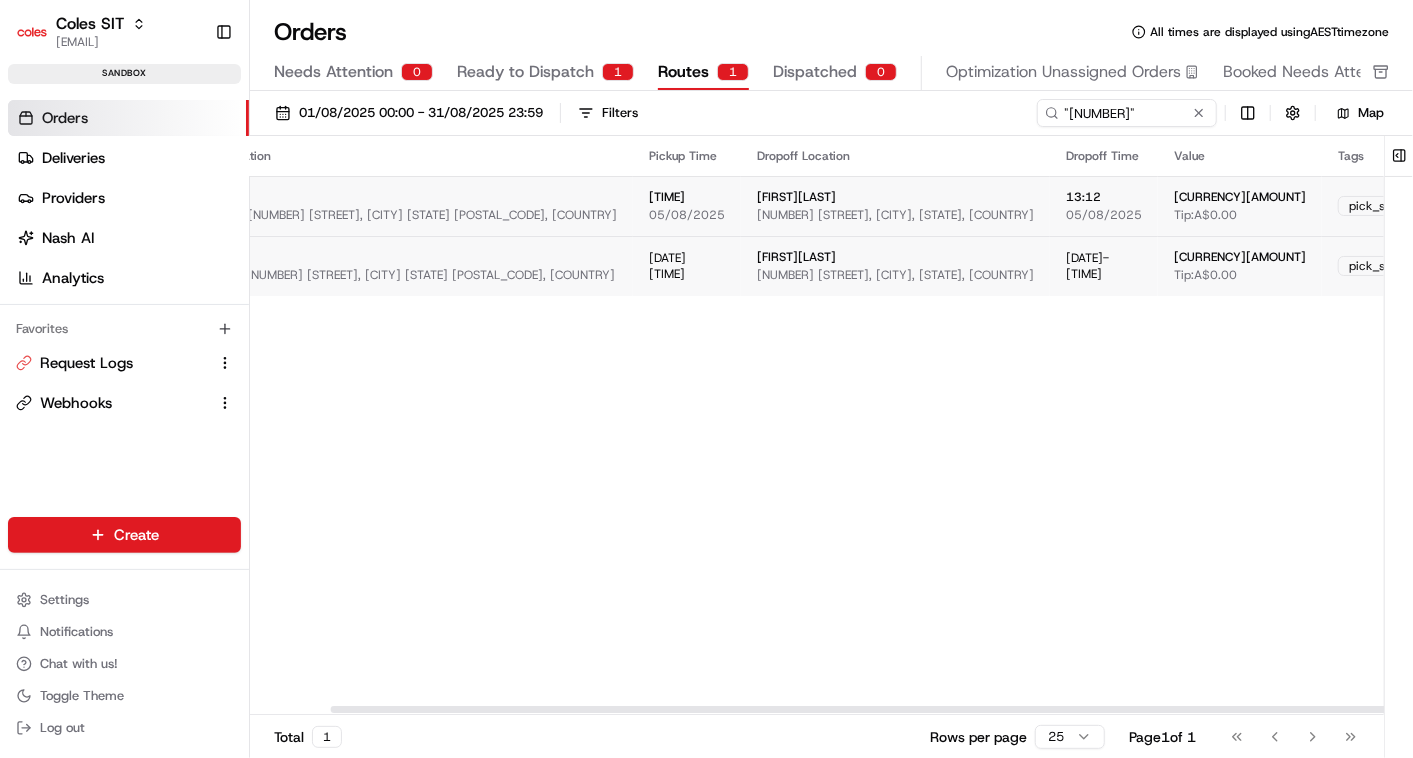 scroll, scrollTop: 0, scrollLeft: 0, axis: both 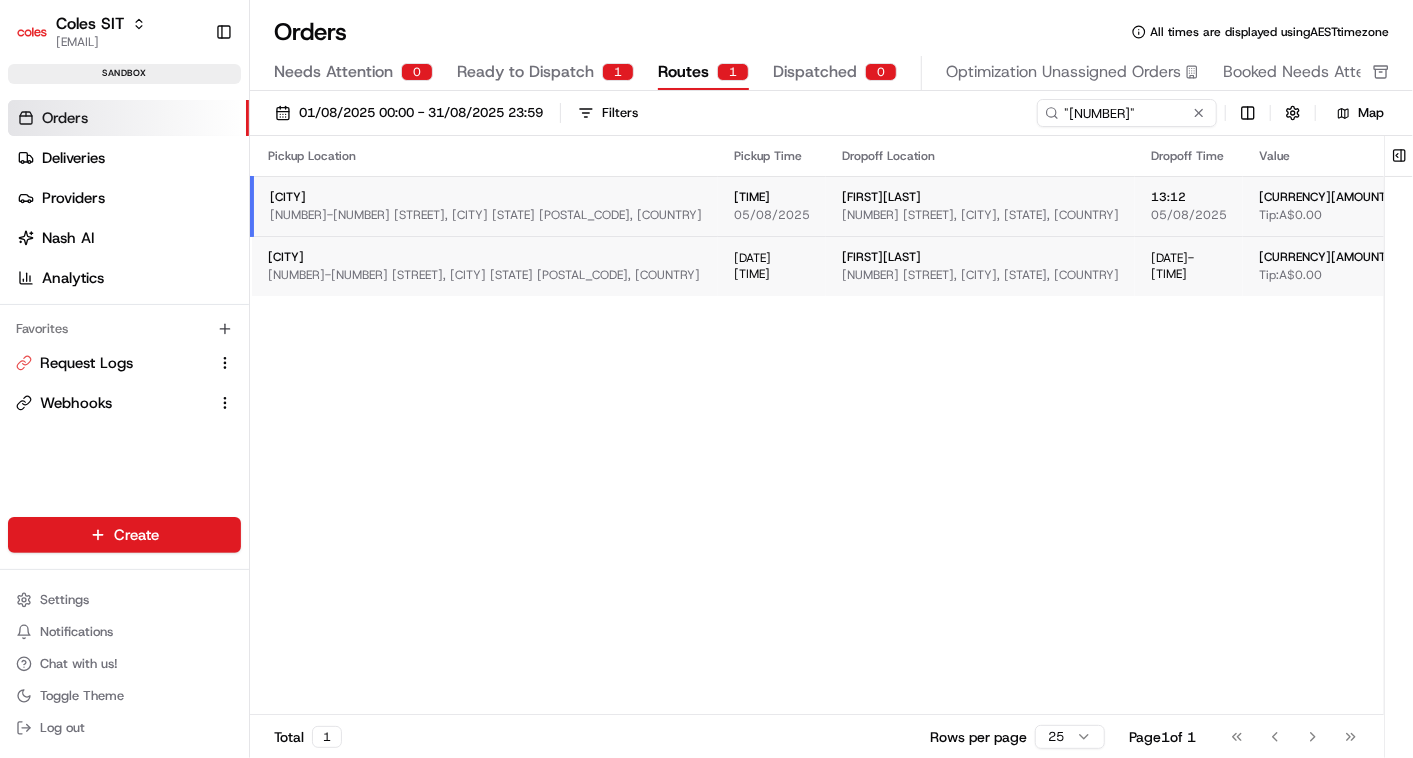 click on "Edit" at bounding box center (1620, 206) 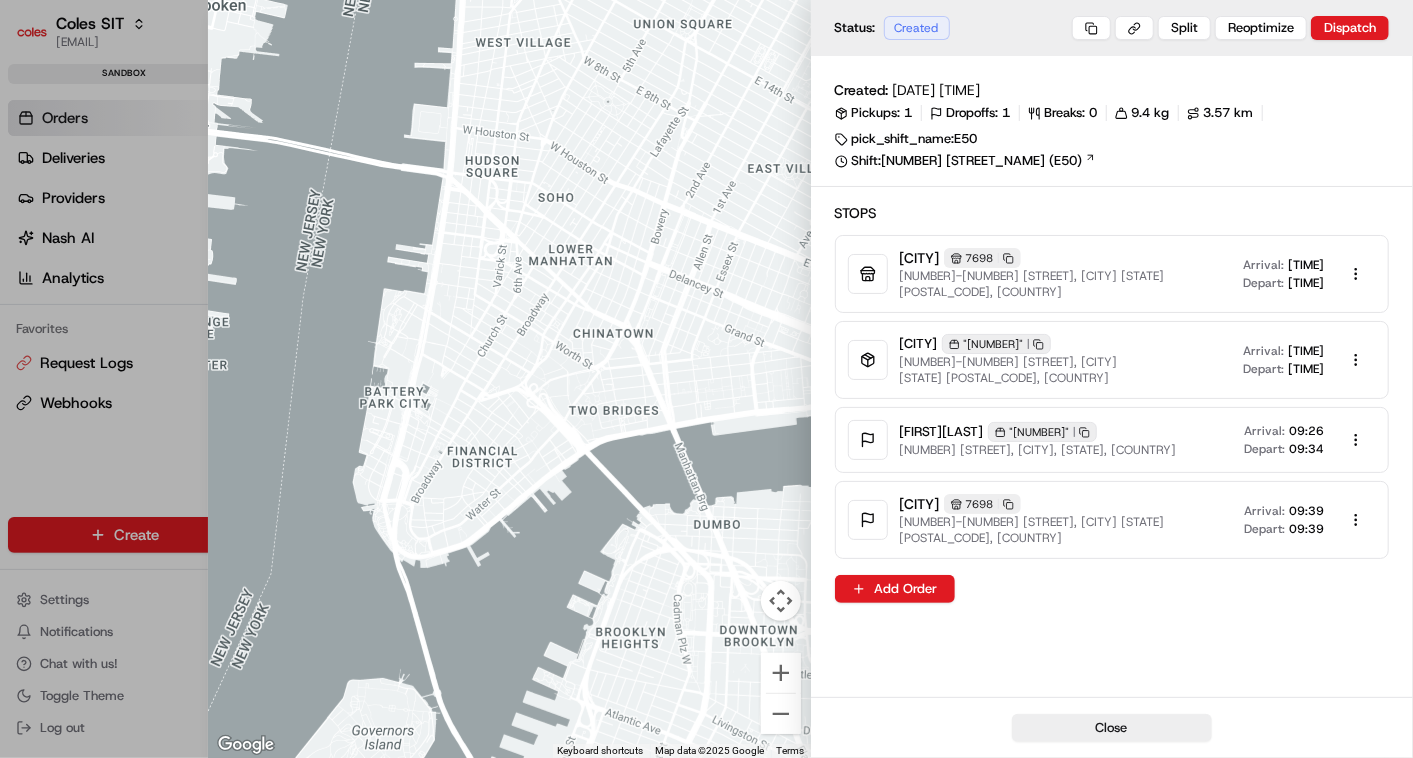 type 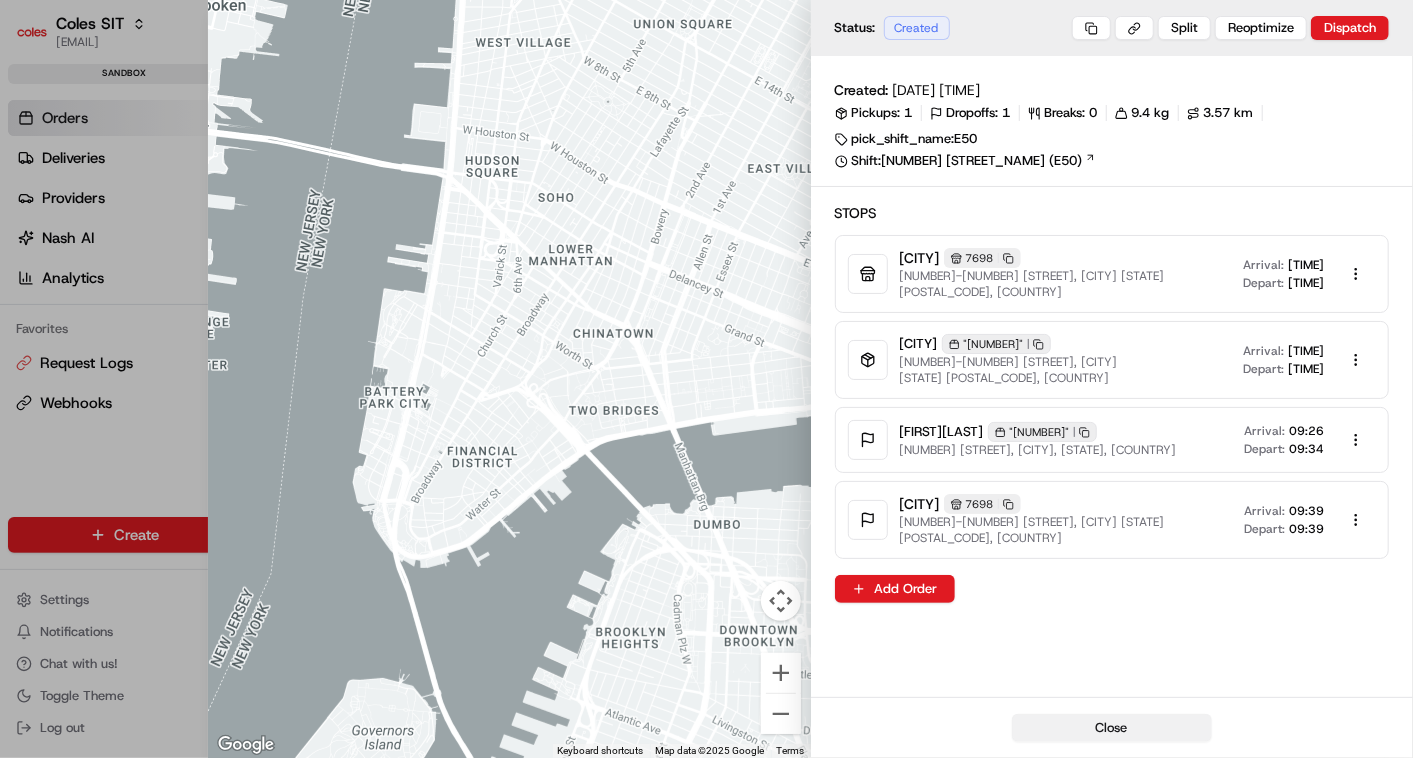 click on "Close" at bounding box center [1112, 728] 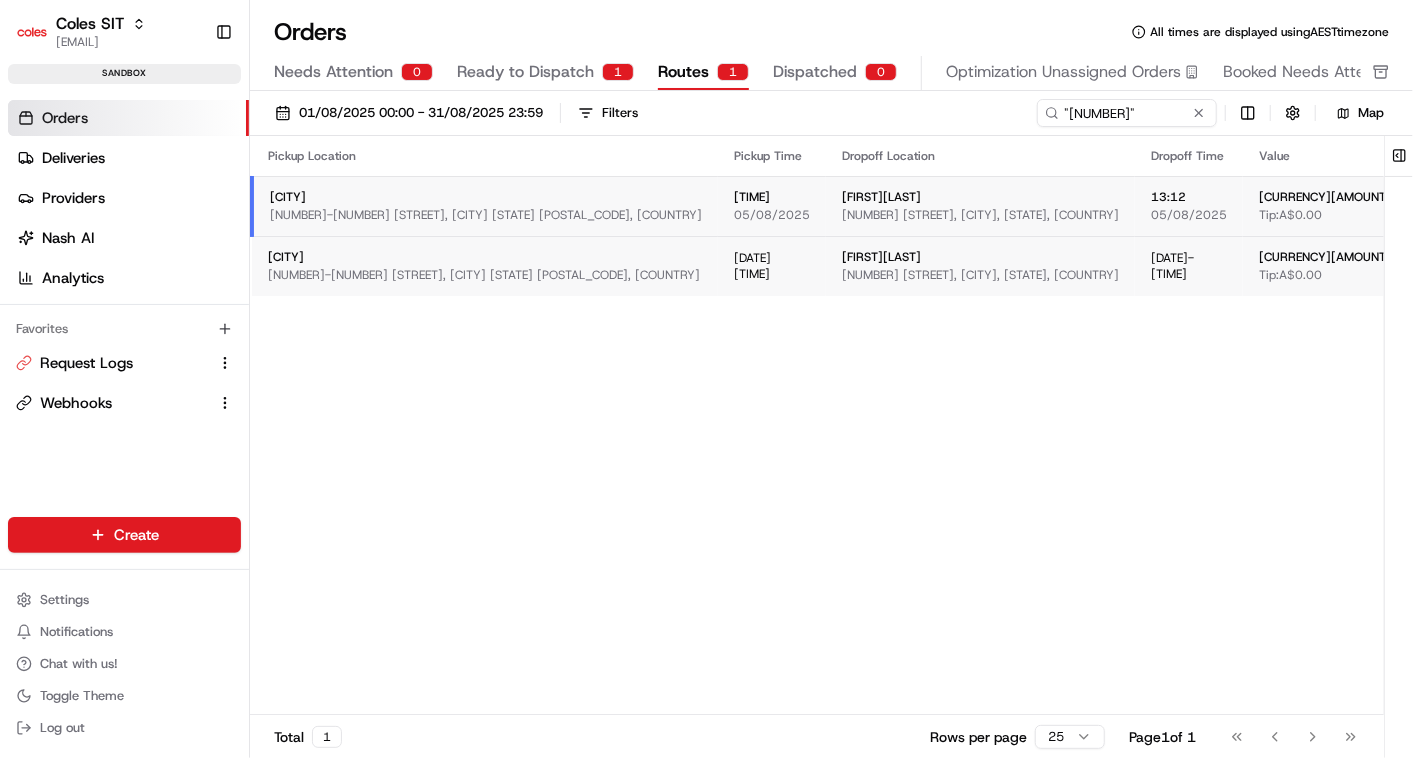 click on "Edit" at bounding box center (1620, 266) 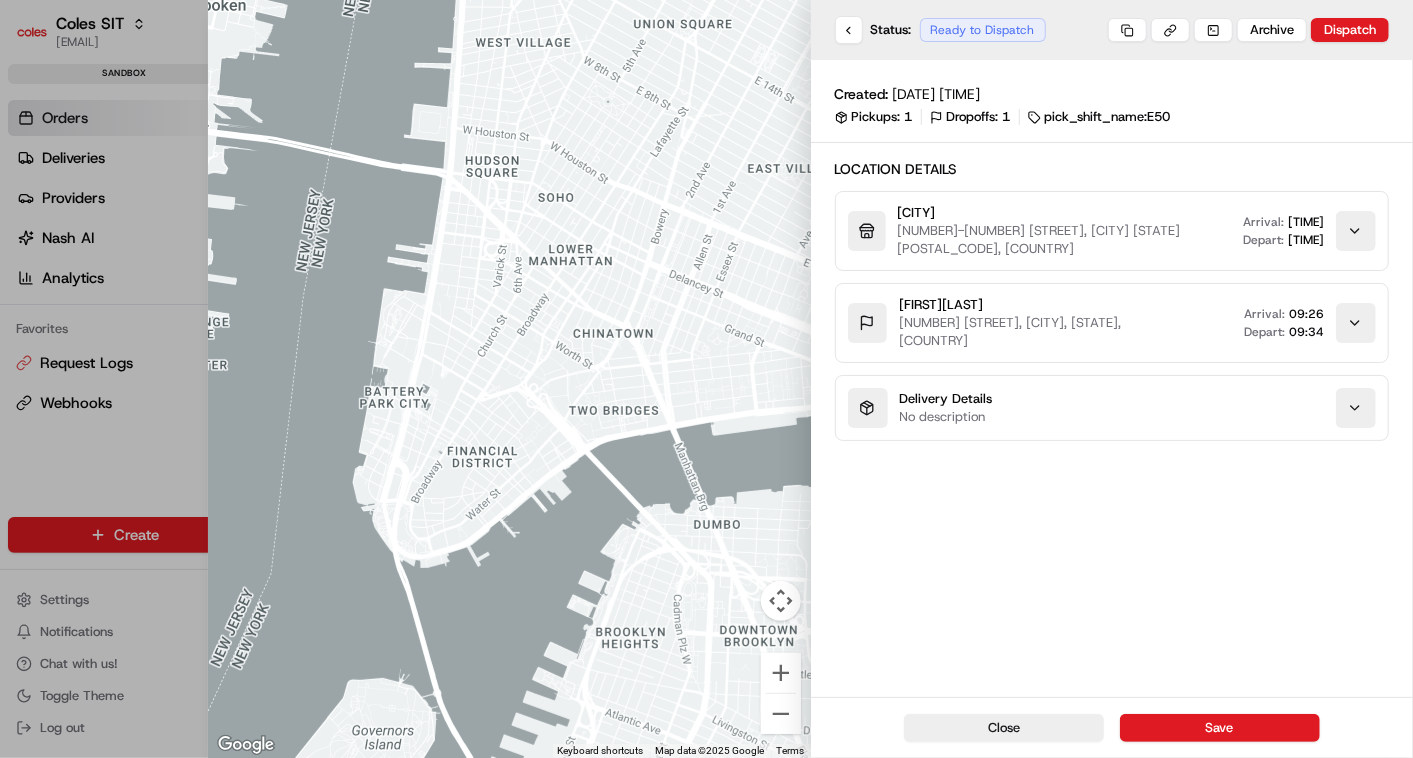 type 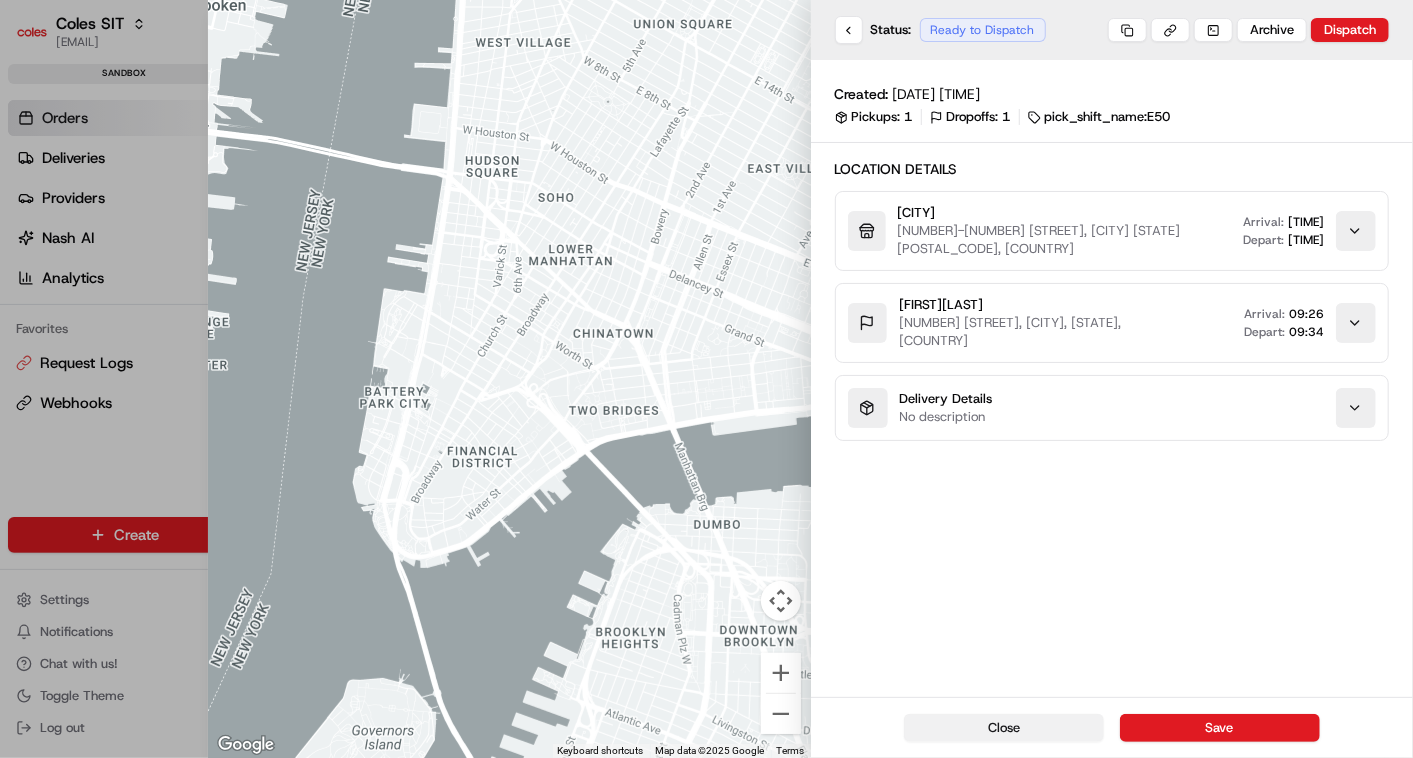 click on "Close" at bounding box center (1004, 728) 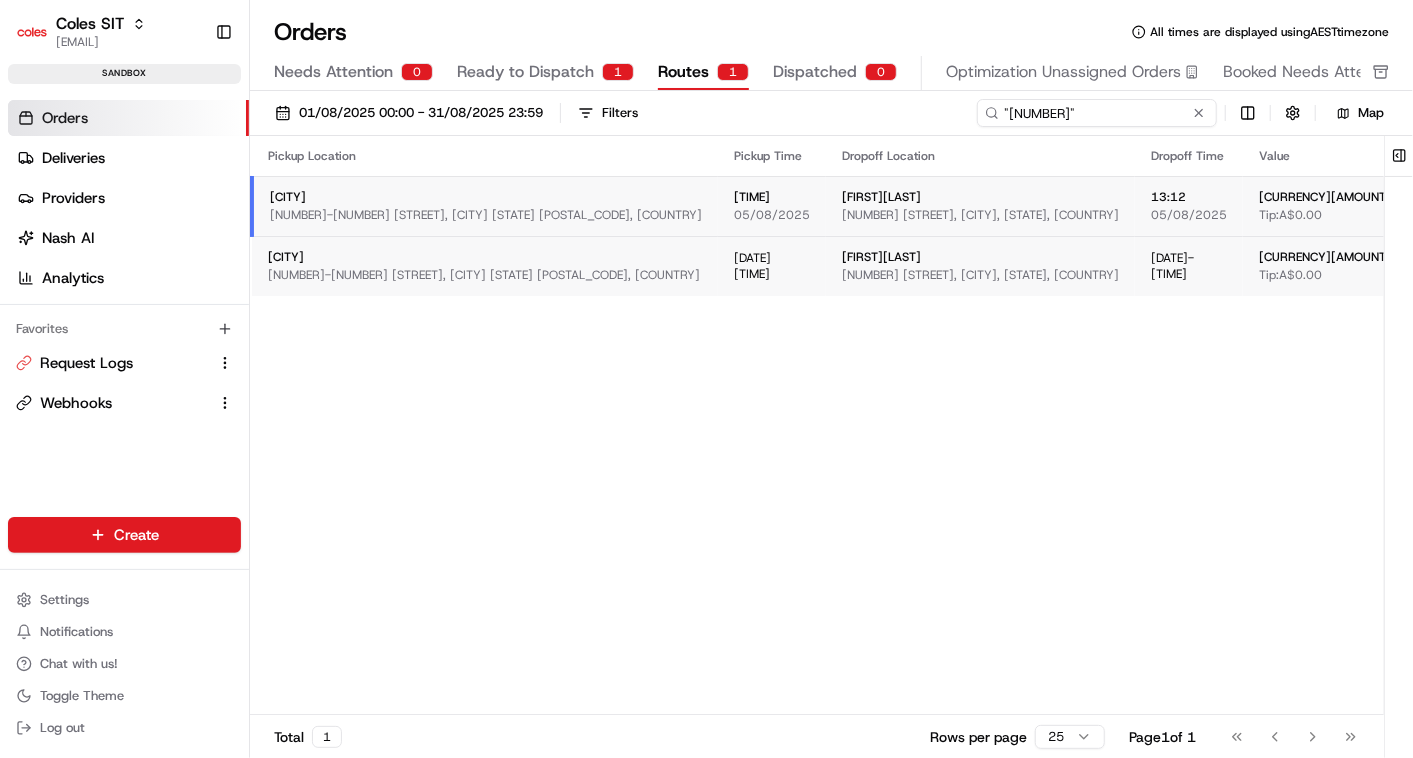 click on ""[NUMBER]"" at bounding box center [1097, 113] 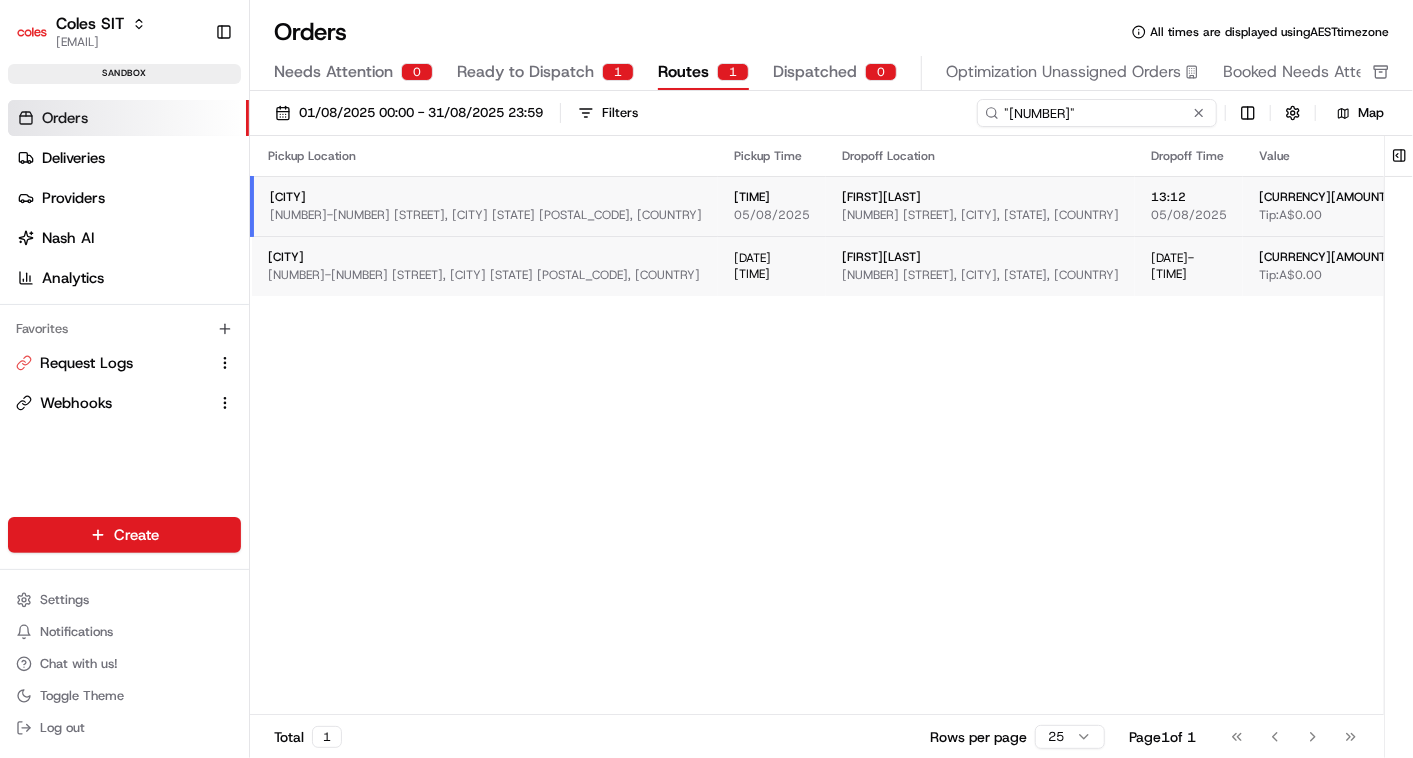 click on ""[NUMBER]"" at bounding box center (1097, 113) 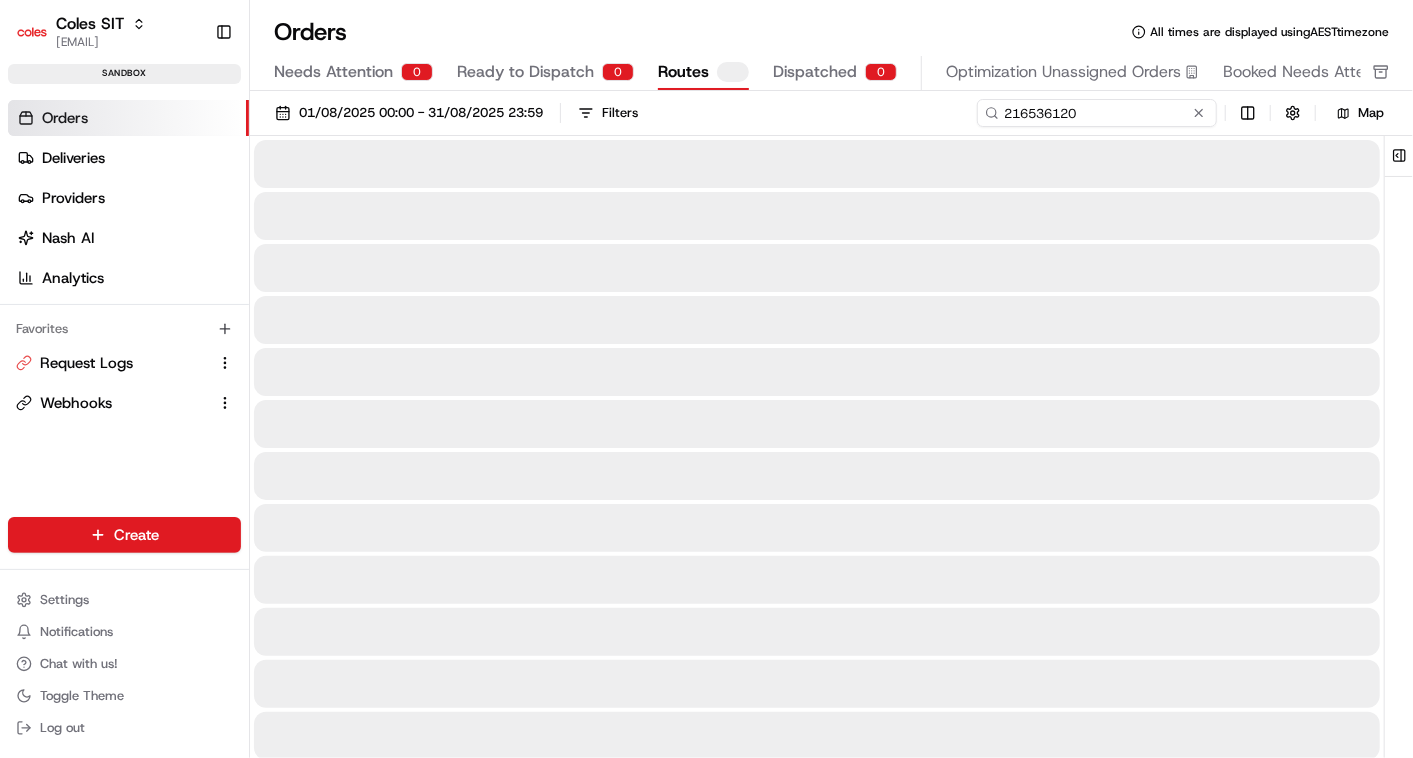 type on "216536120" 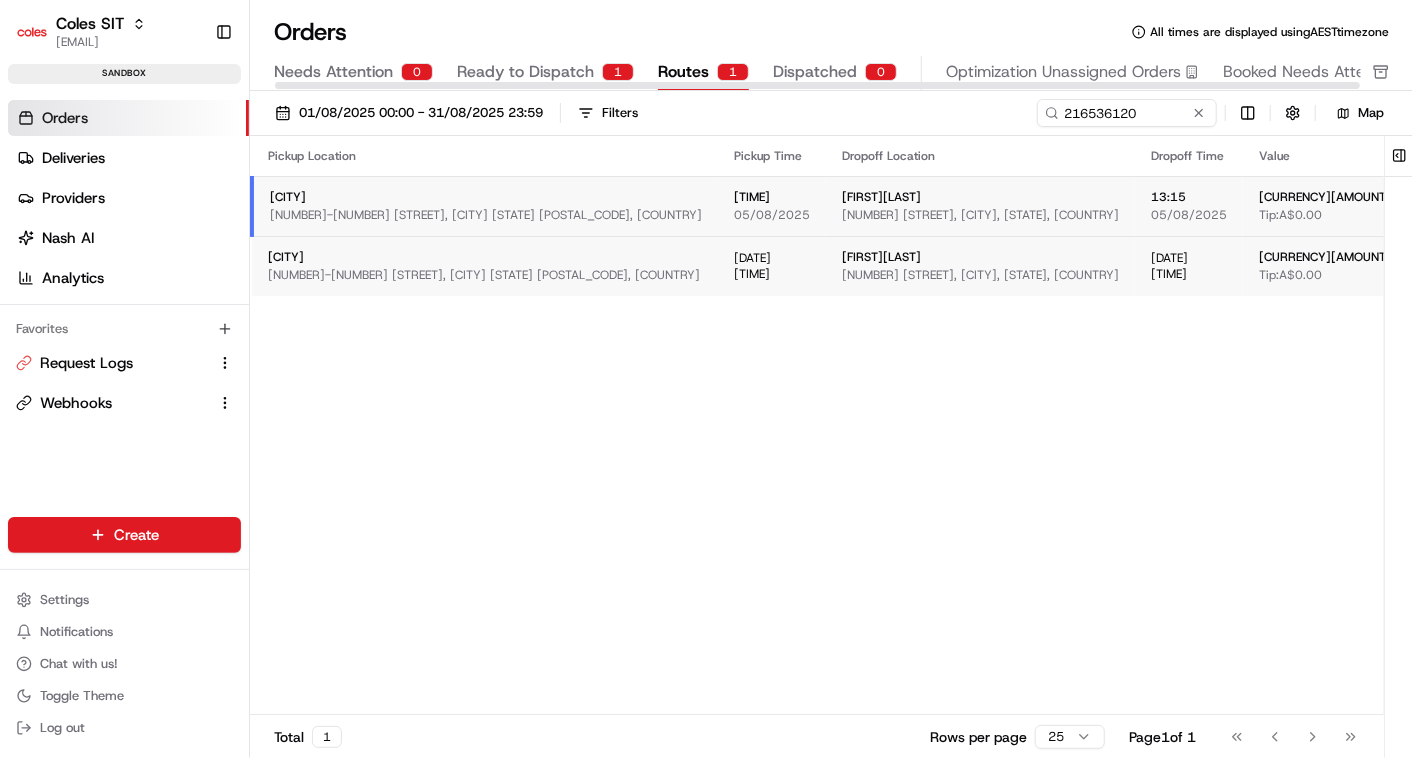 click on "Ready to Dispatch" at bounding box center (525, 72) 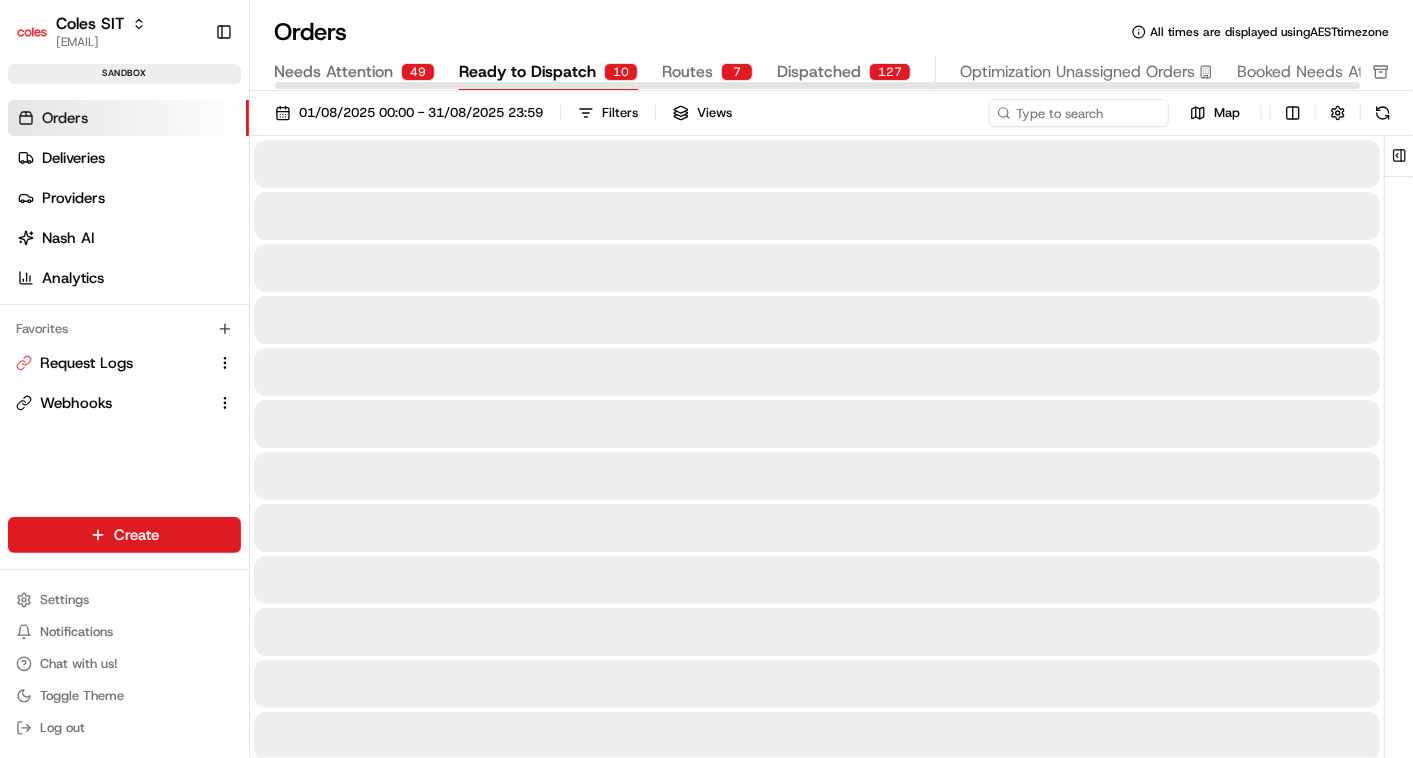 click on "Ready to Dispatch" at bounding box center (527, 72) 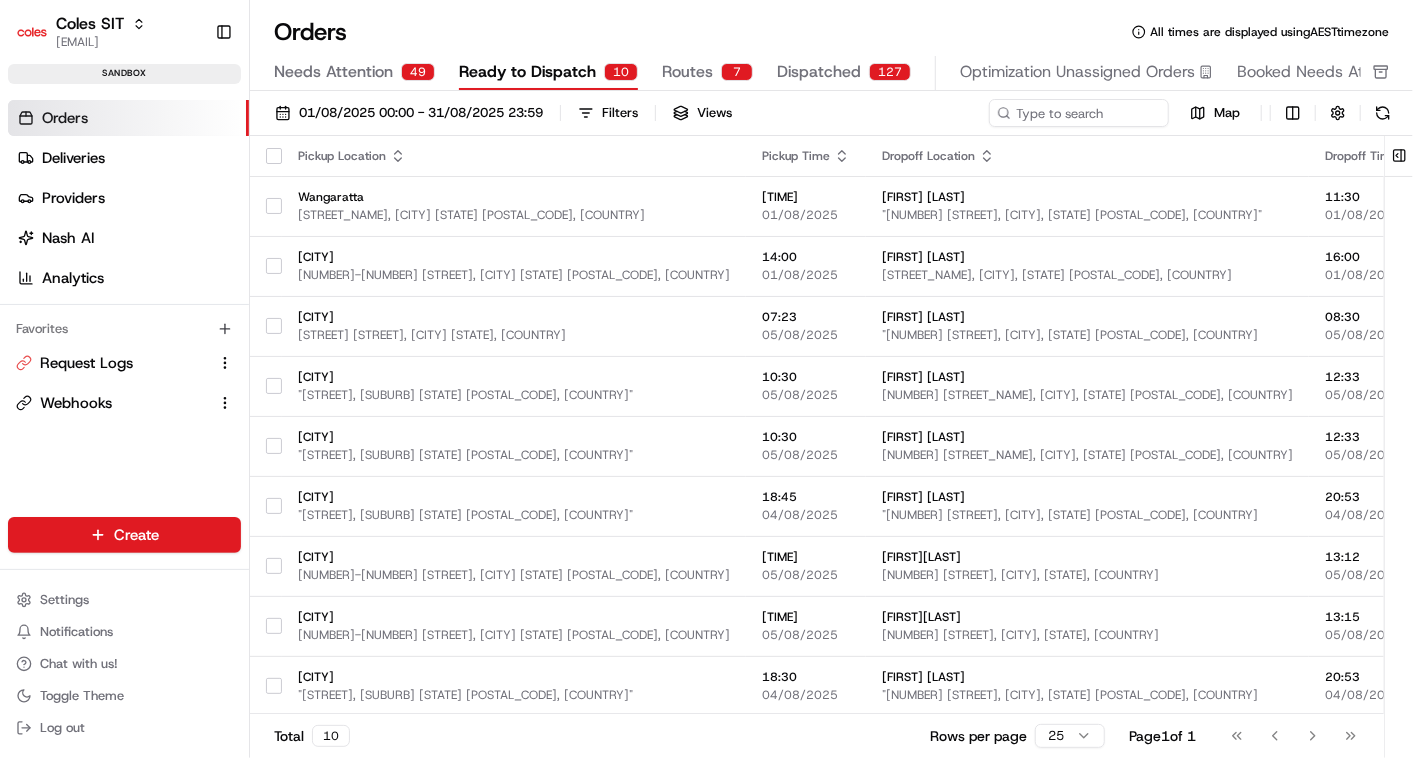 type 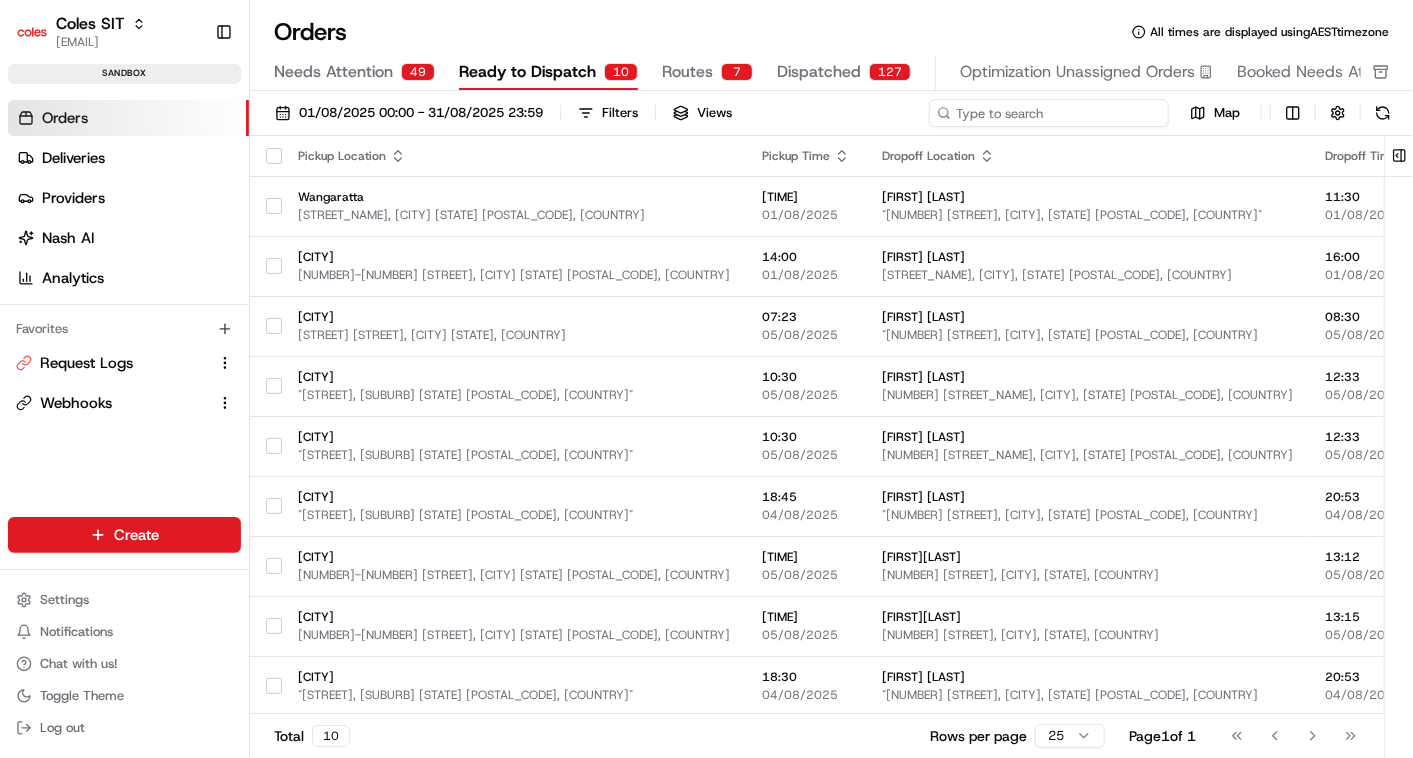 click at bounding box center [1049, 113] 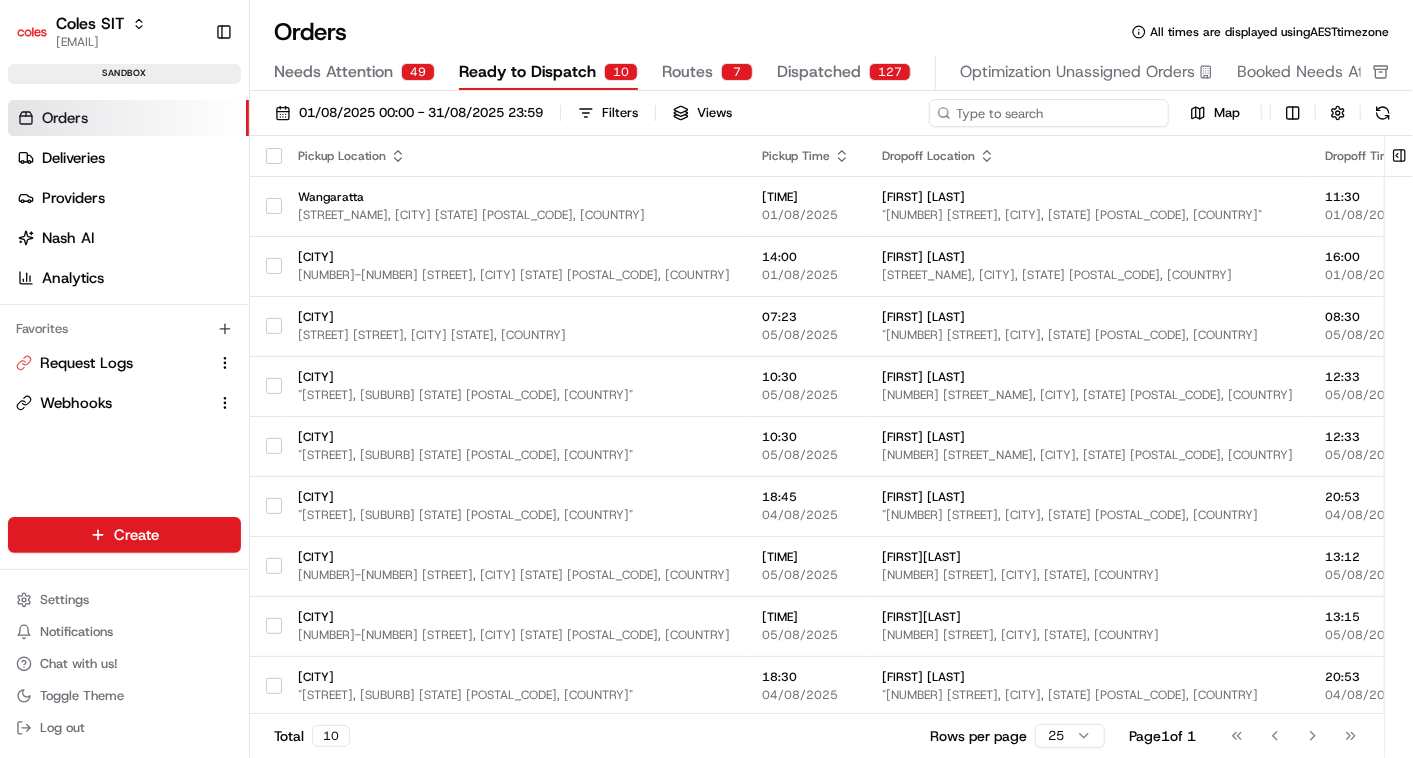 paste on "216536120" 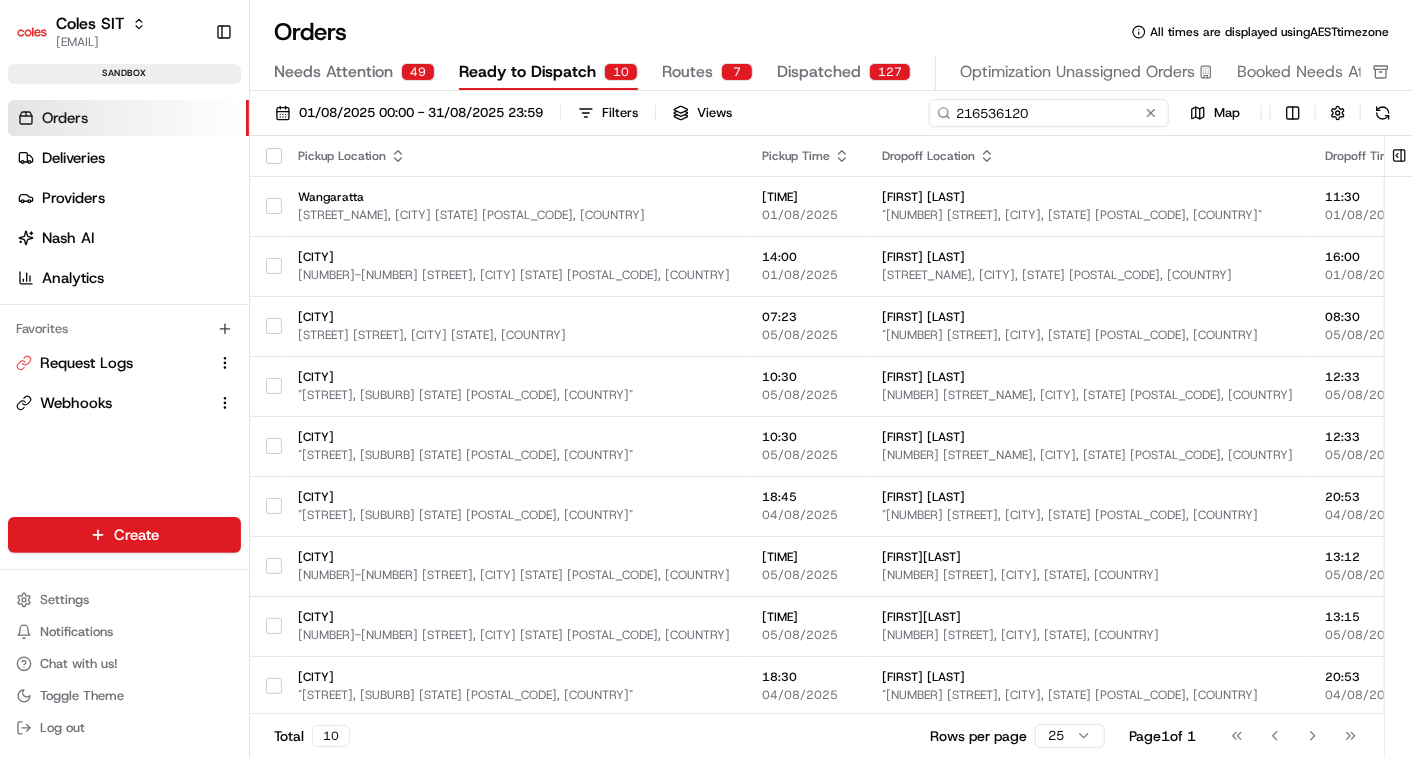 type on "216536120" 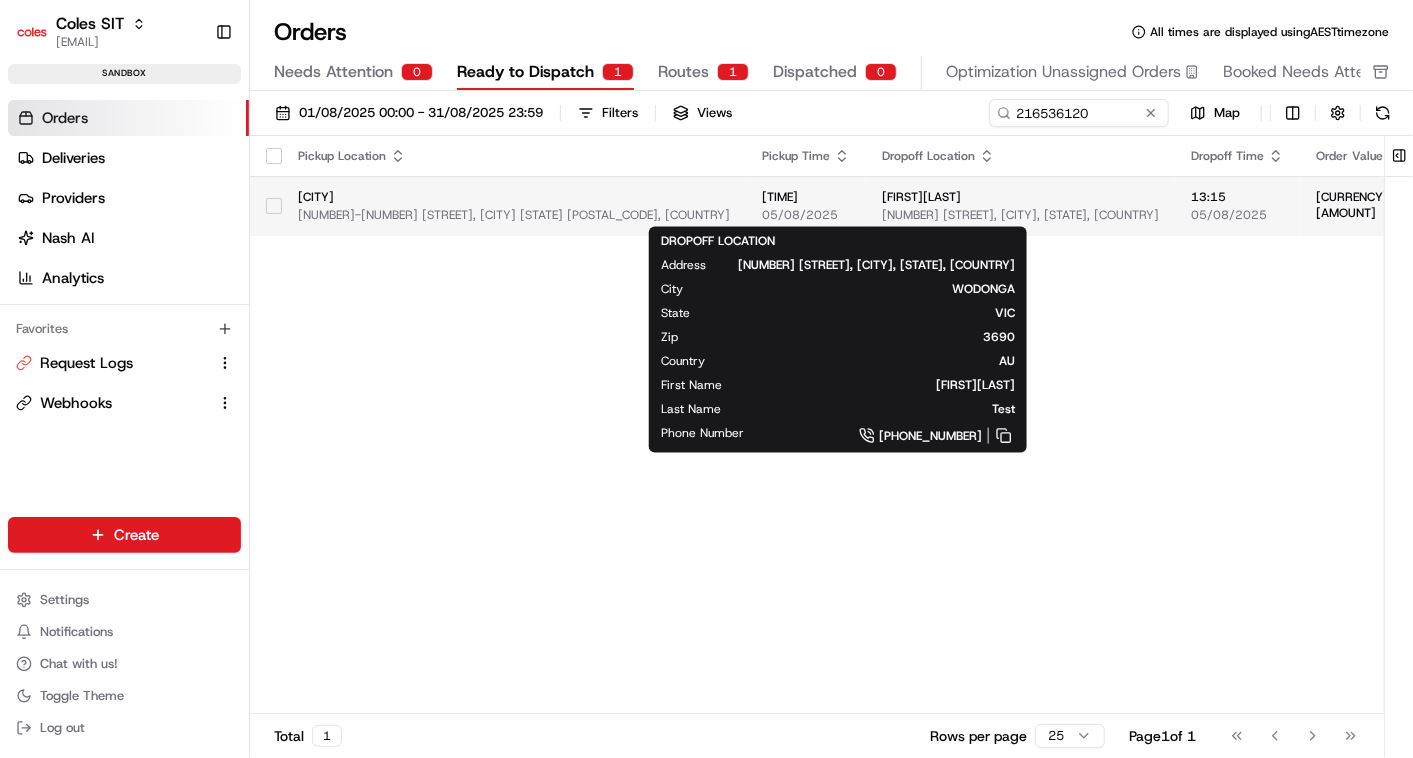 click on "[FIRST][LAST]" at bounding box center (1020, 197) 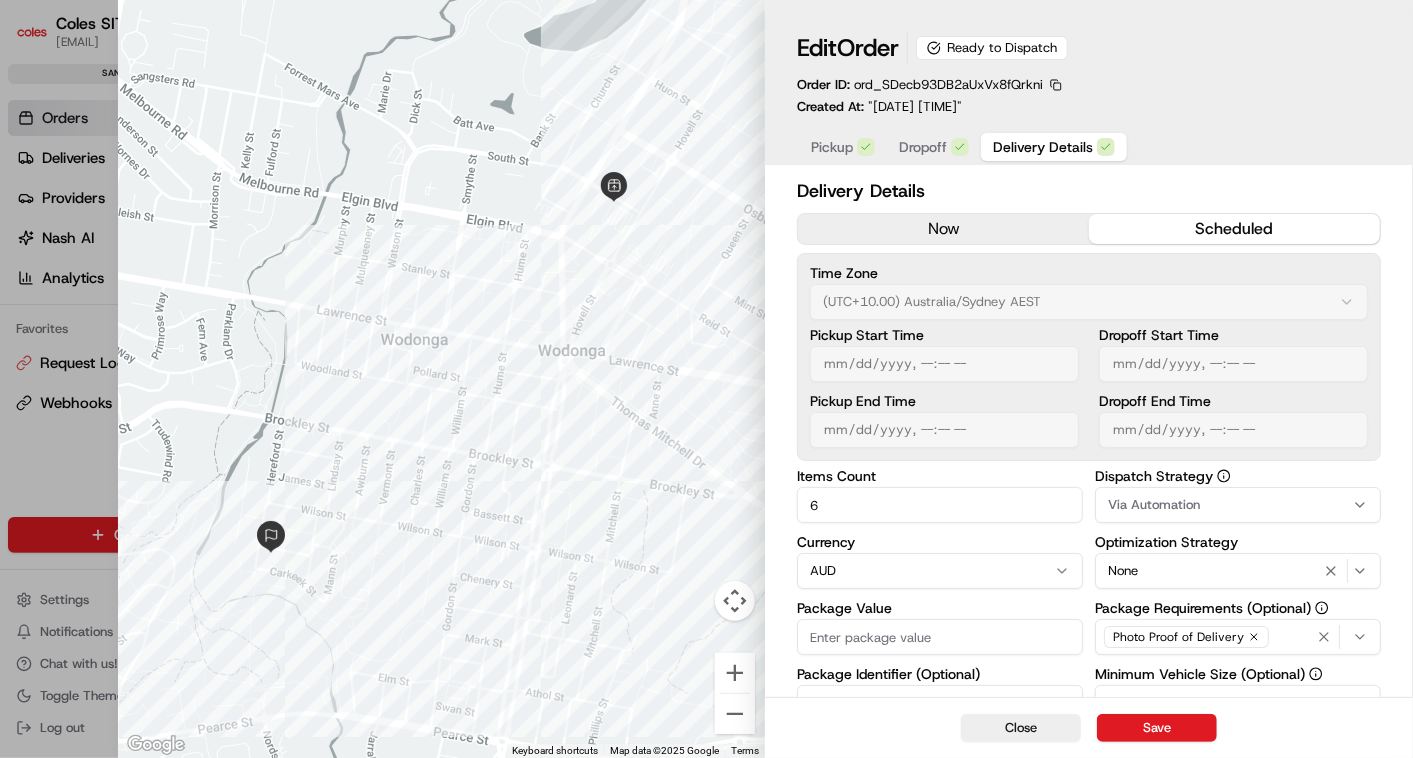 click on "Pickup" at bounding box center [832, 147] 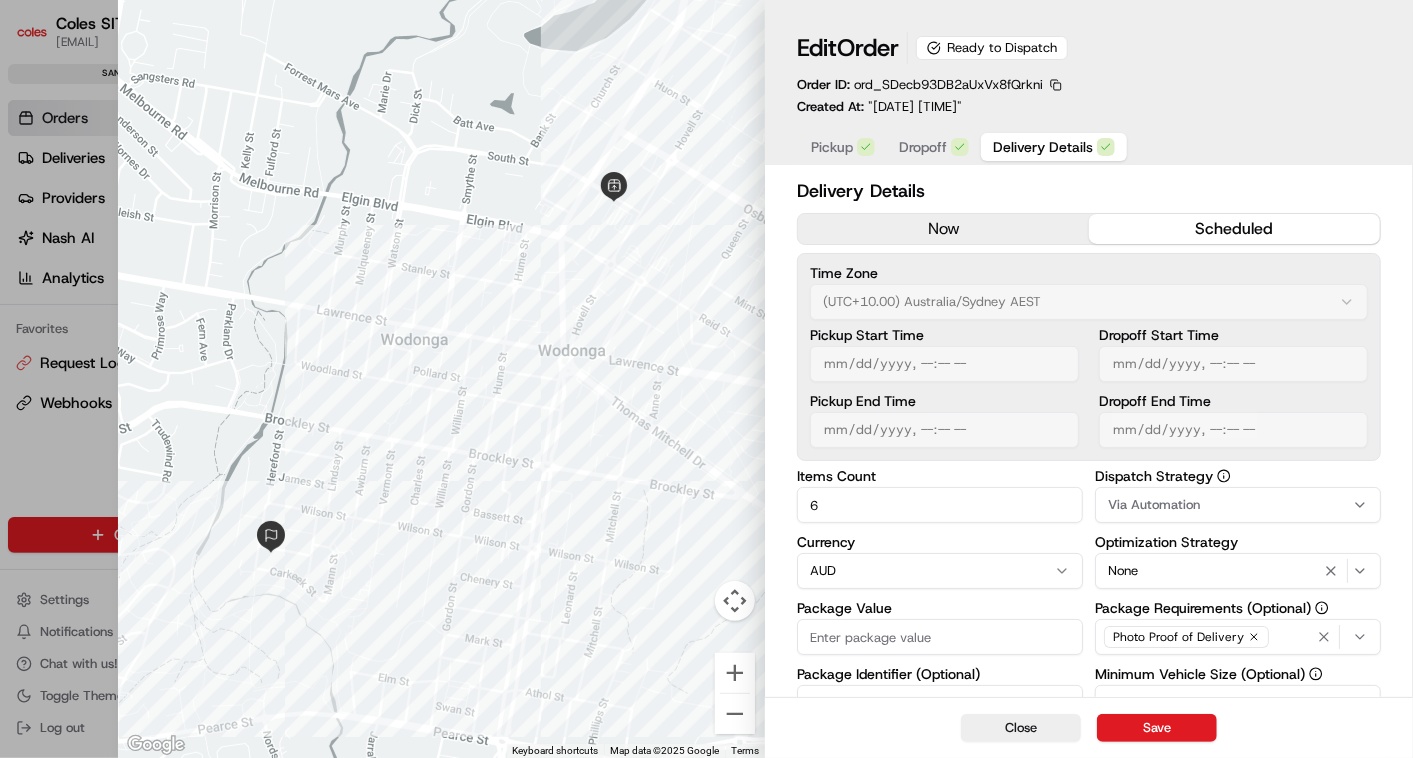 click on "Pickup" at bounding box center [832, 147] 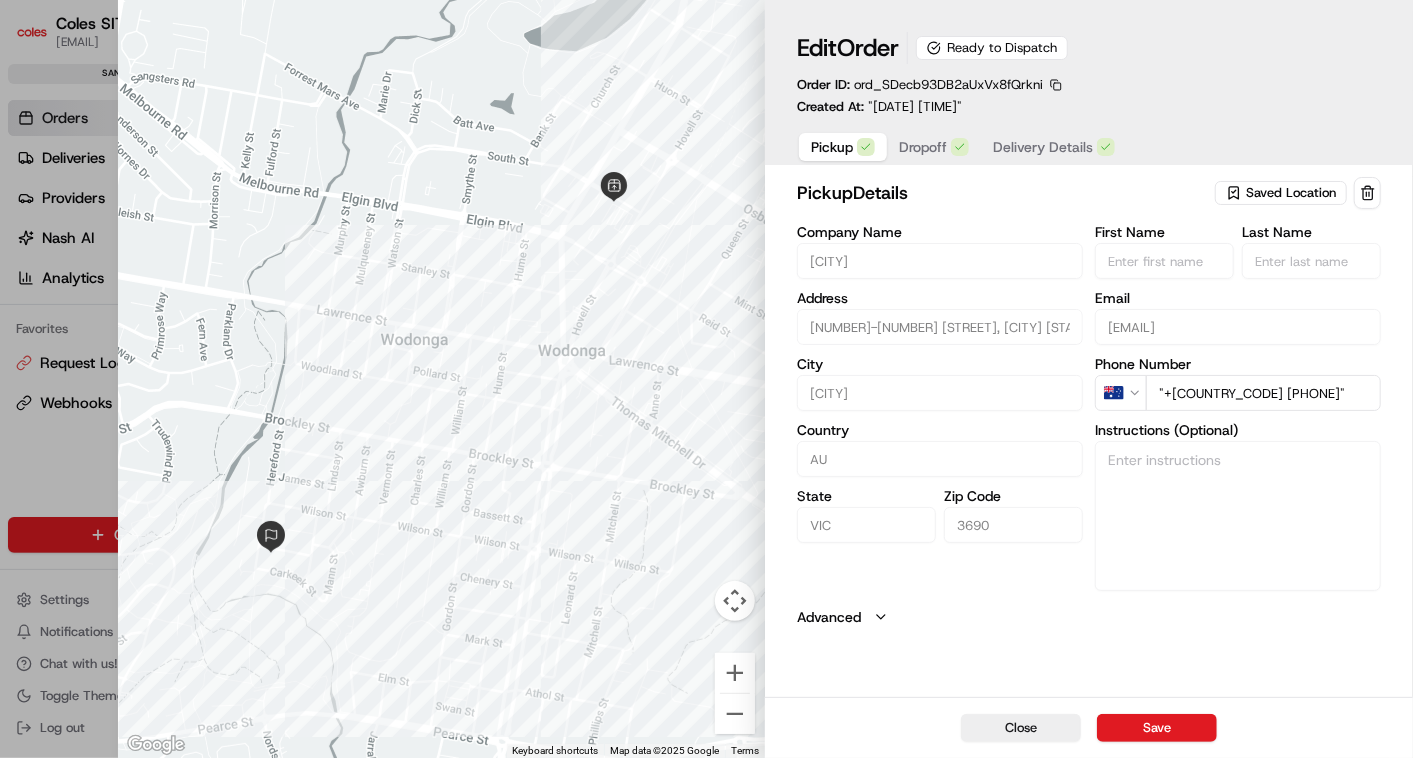 type 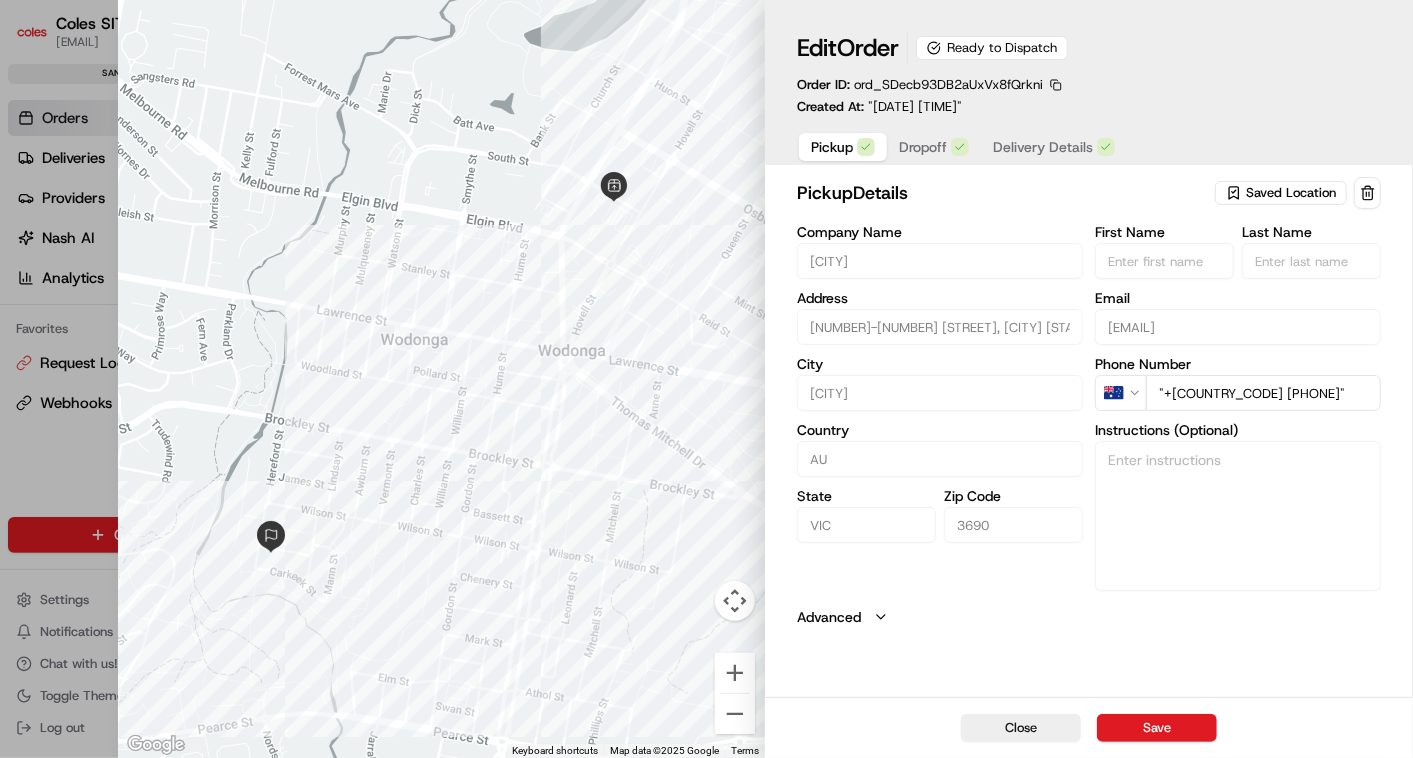 click on "Dropoff" at bounding box center (923, 147) 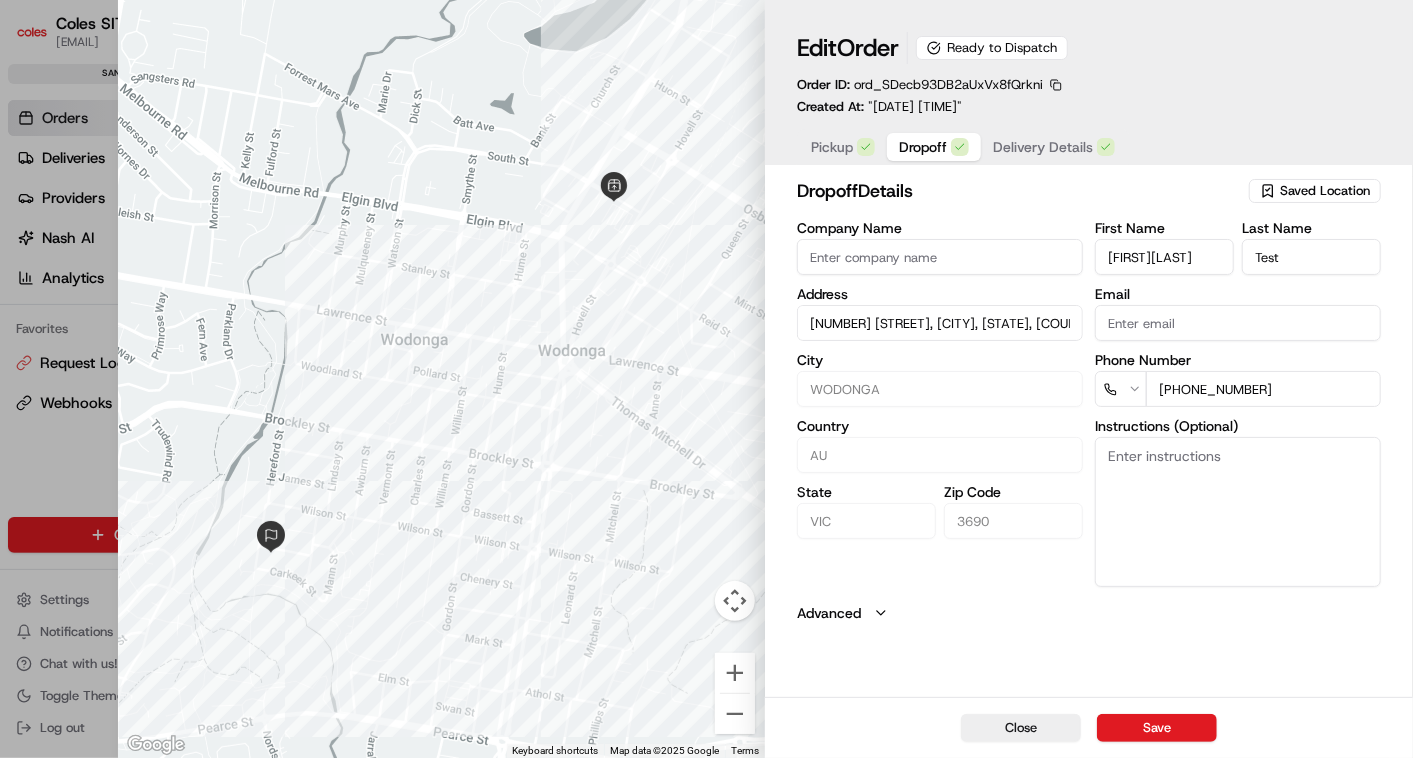 type 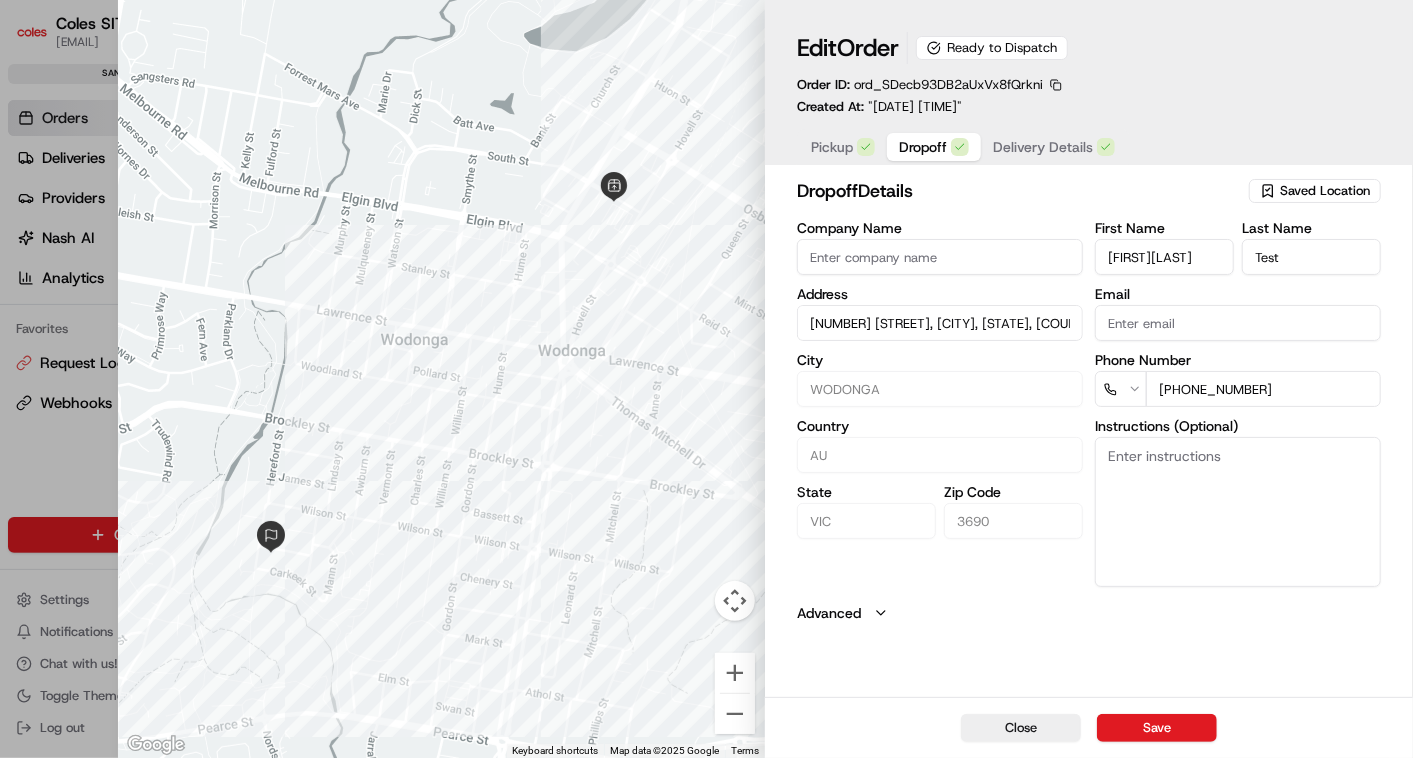 click on "Delivery Details" at bounding box center [1043, 147] 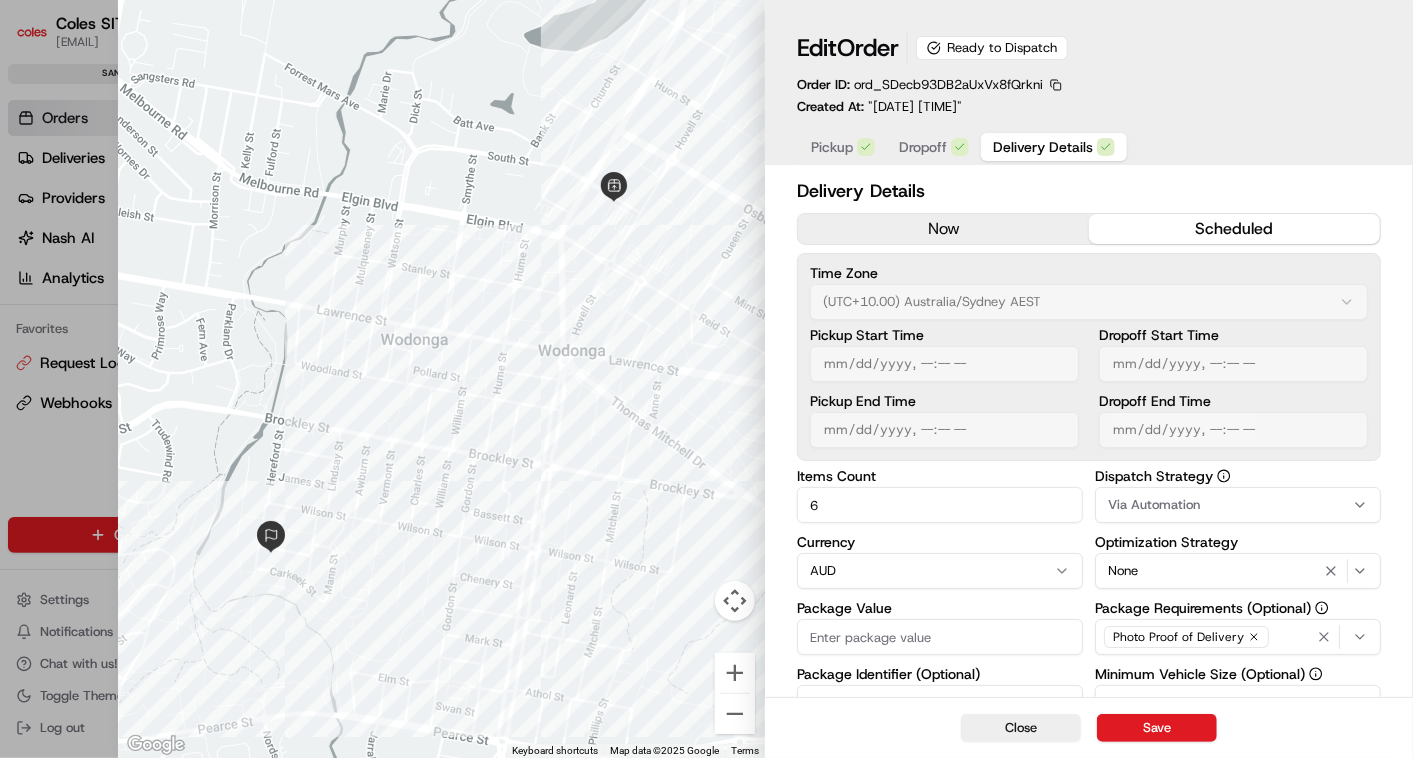 click on "Delivery Details" at bounding box center (1043, 147) 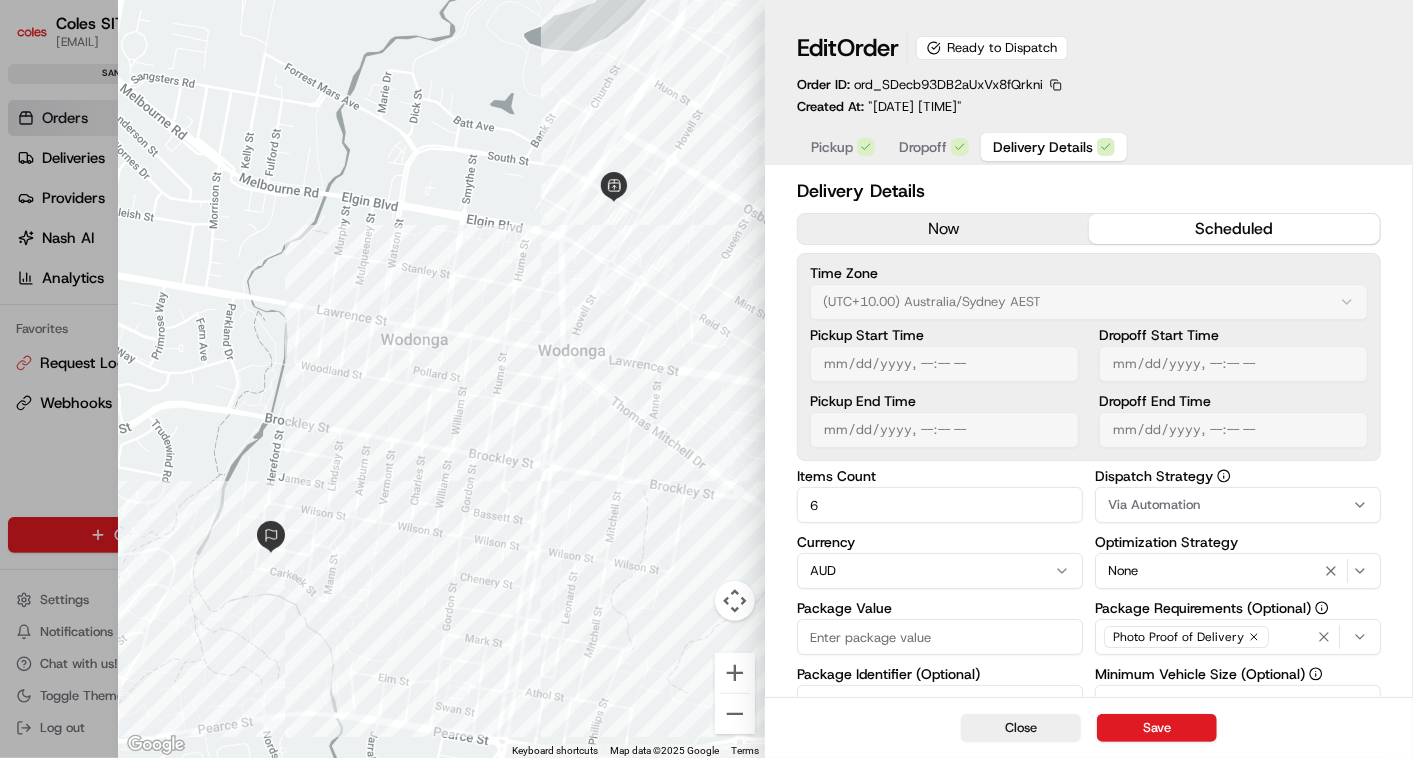 type 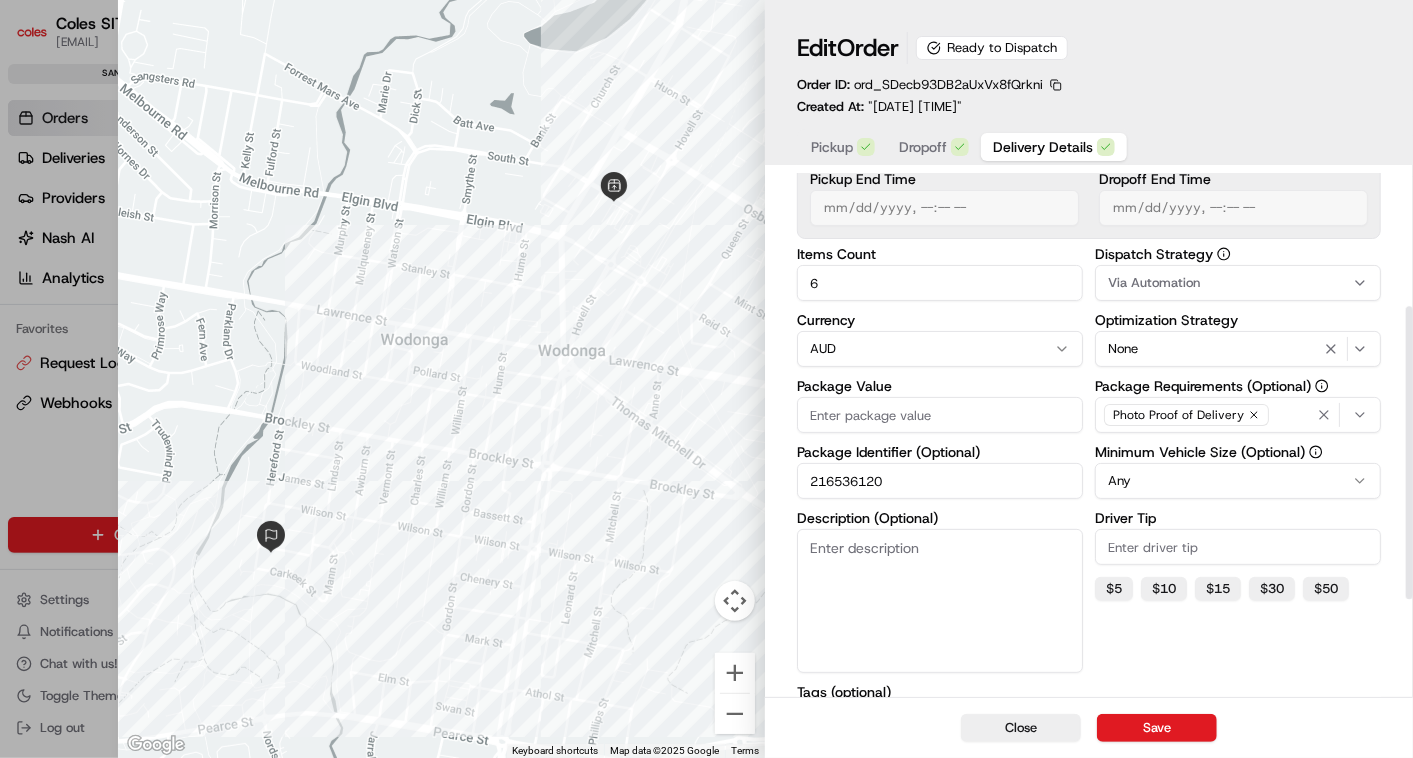 scroll, scrollTop: 333, scrollLeft: 0, axis: vertical 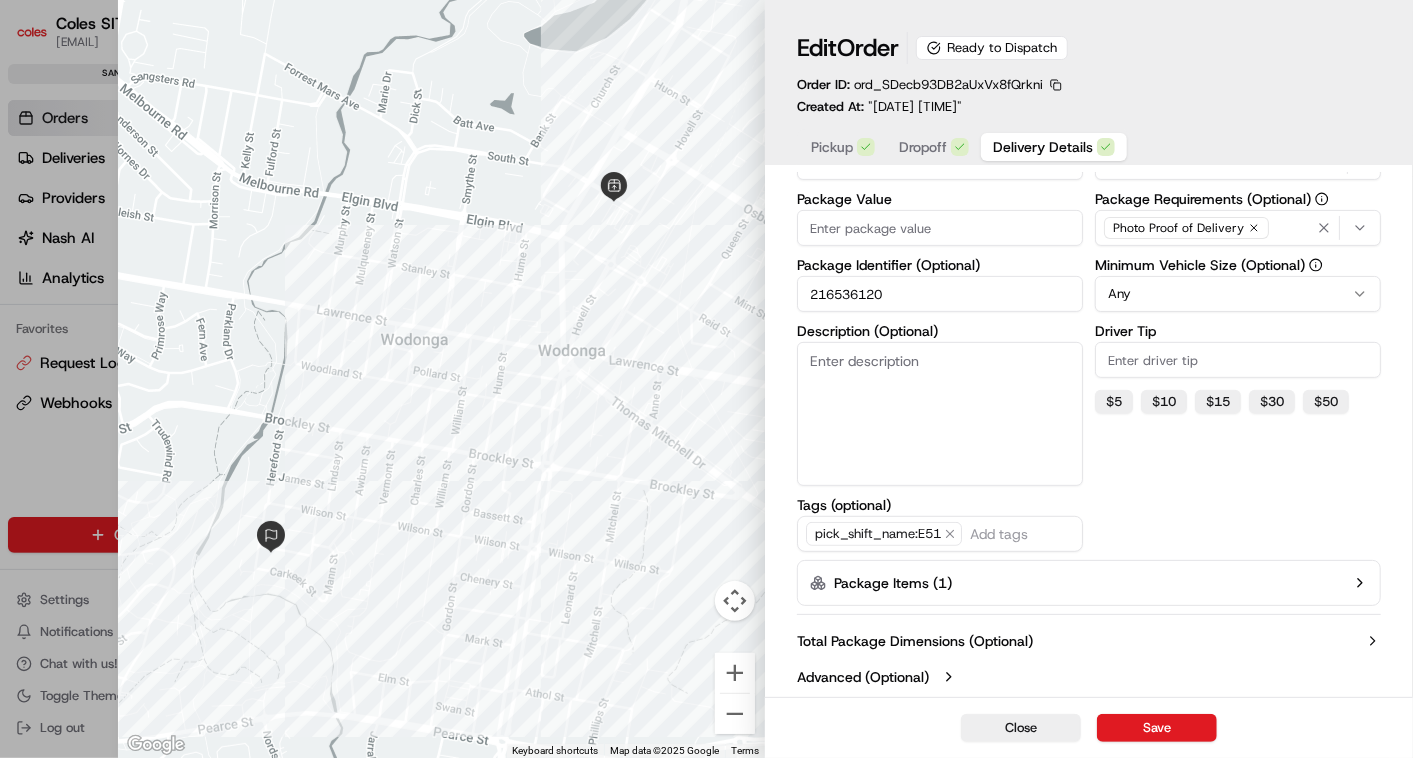 click on "Package Items ( 1 )" at bounding box center [1089, 583] 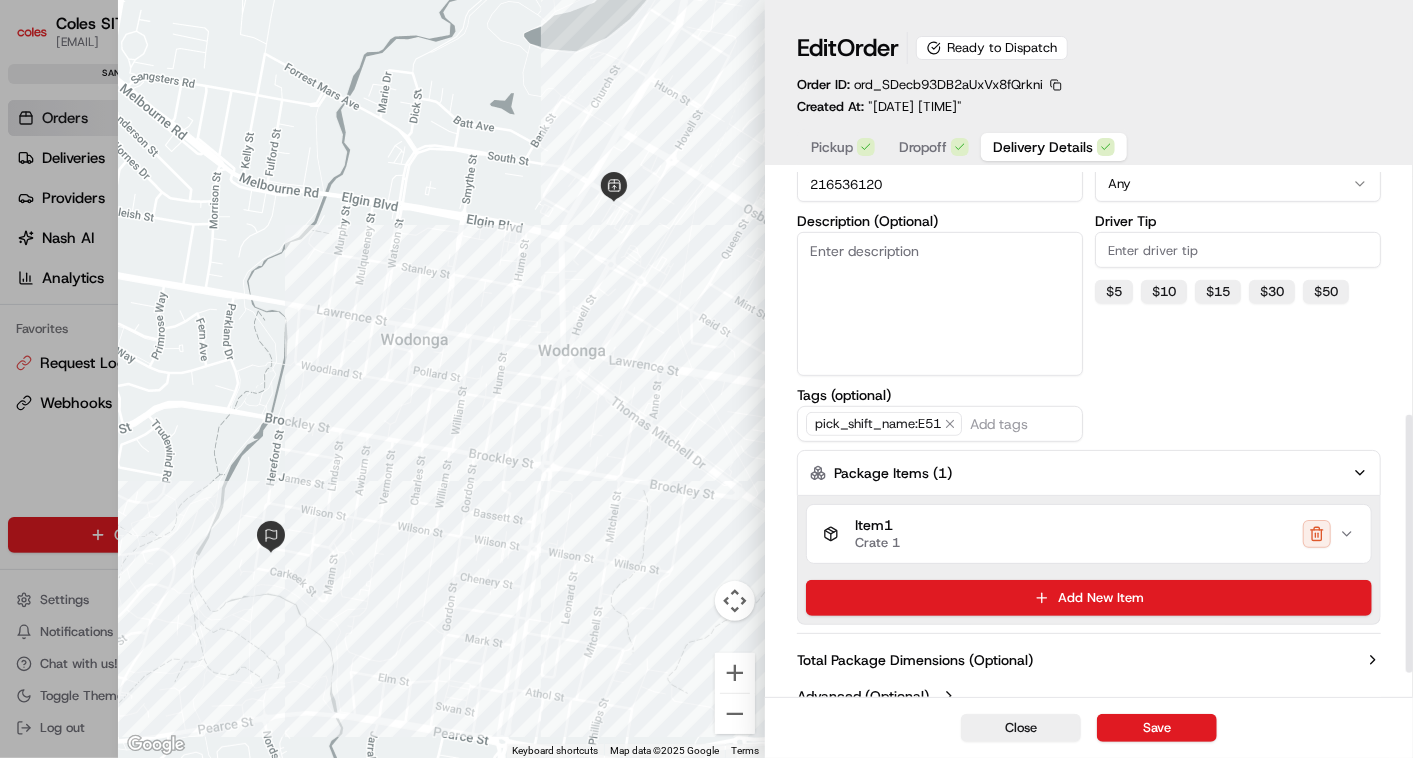 scroll, scrollTop: 520, scrollLeft: 0, axis: vertical 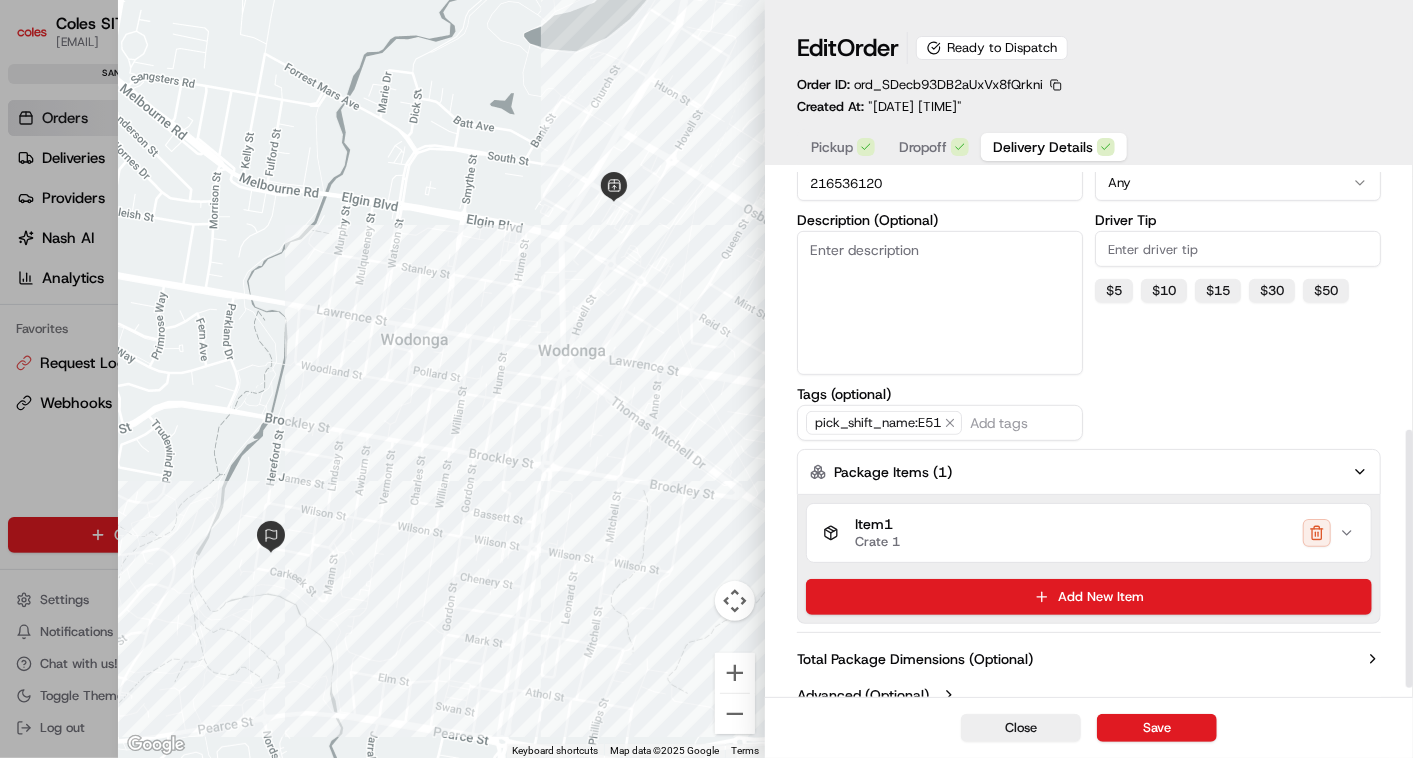 click on "Item  1 Crate 1" at bounding box center (1081, 533) 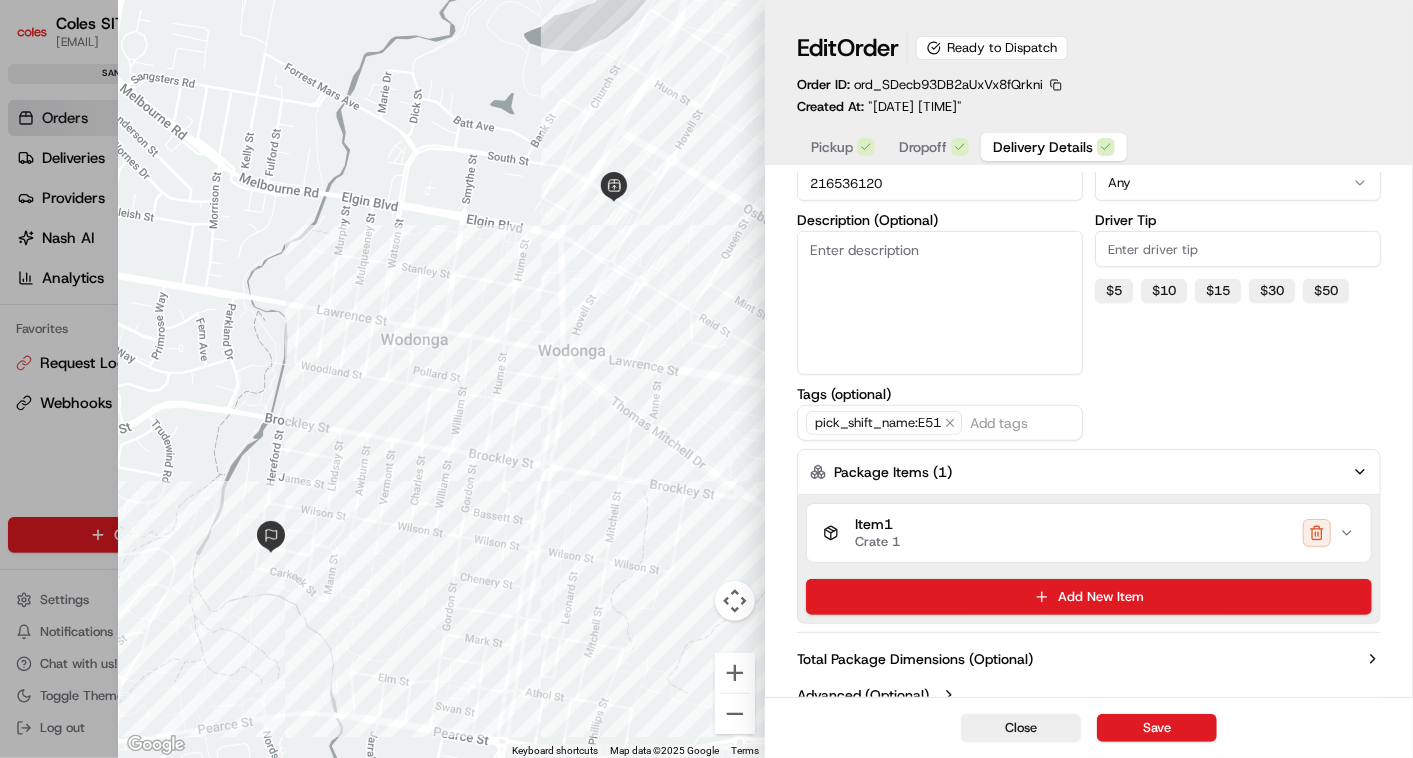 click on "Item  1 Crate 1" at bounding box center [1081, 533] 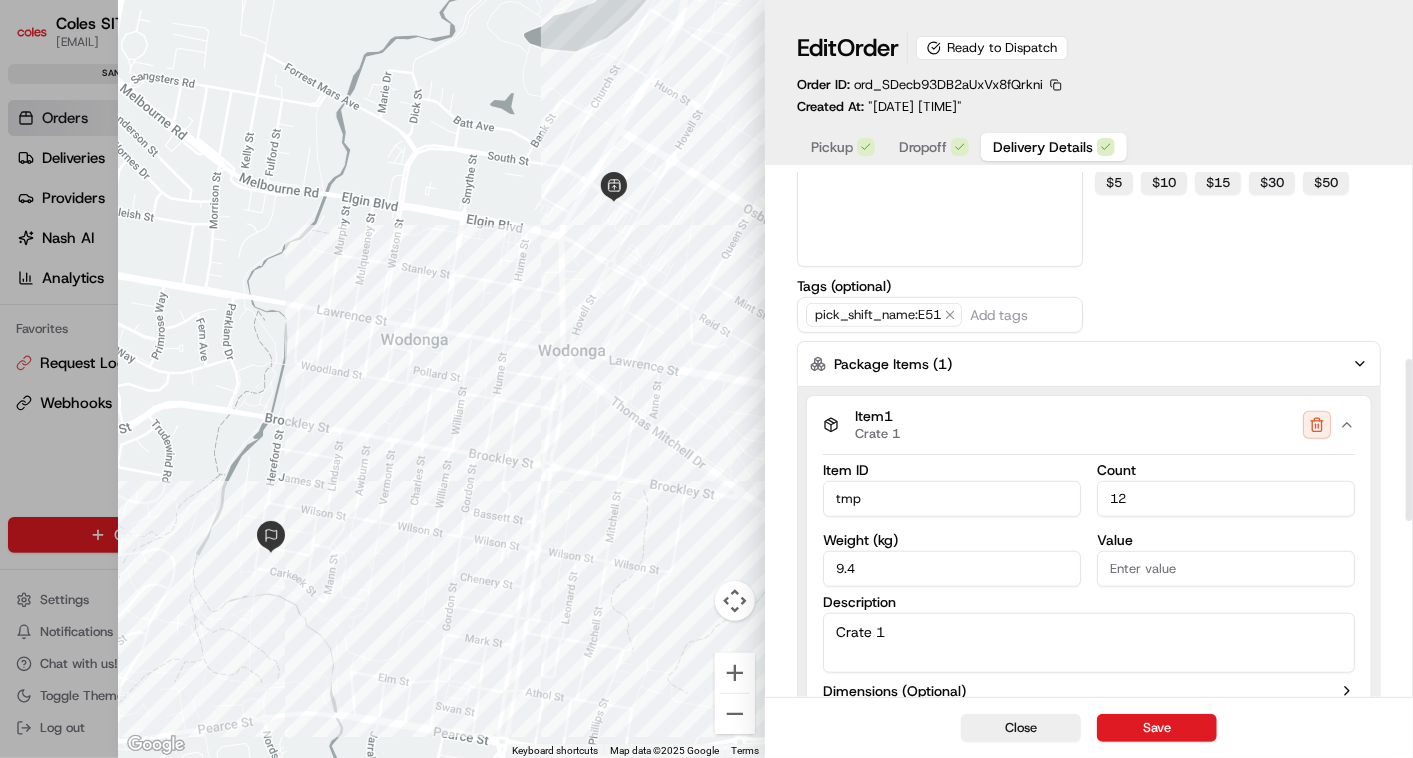 scroll, scrollTop: 631, scrollLeft: 0, axis: vertical 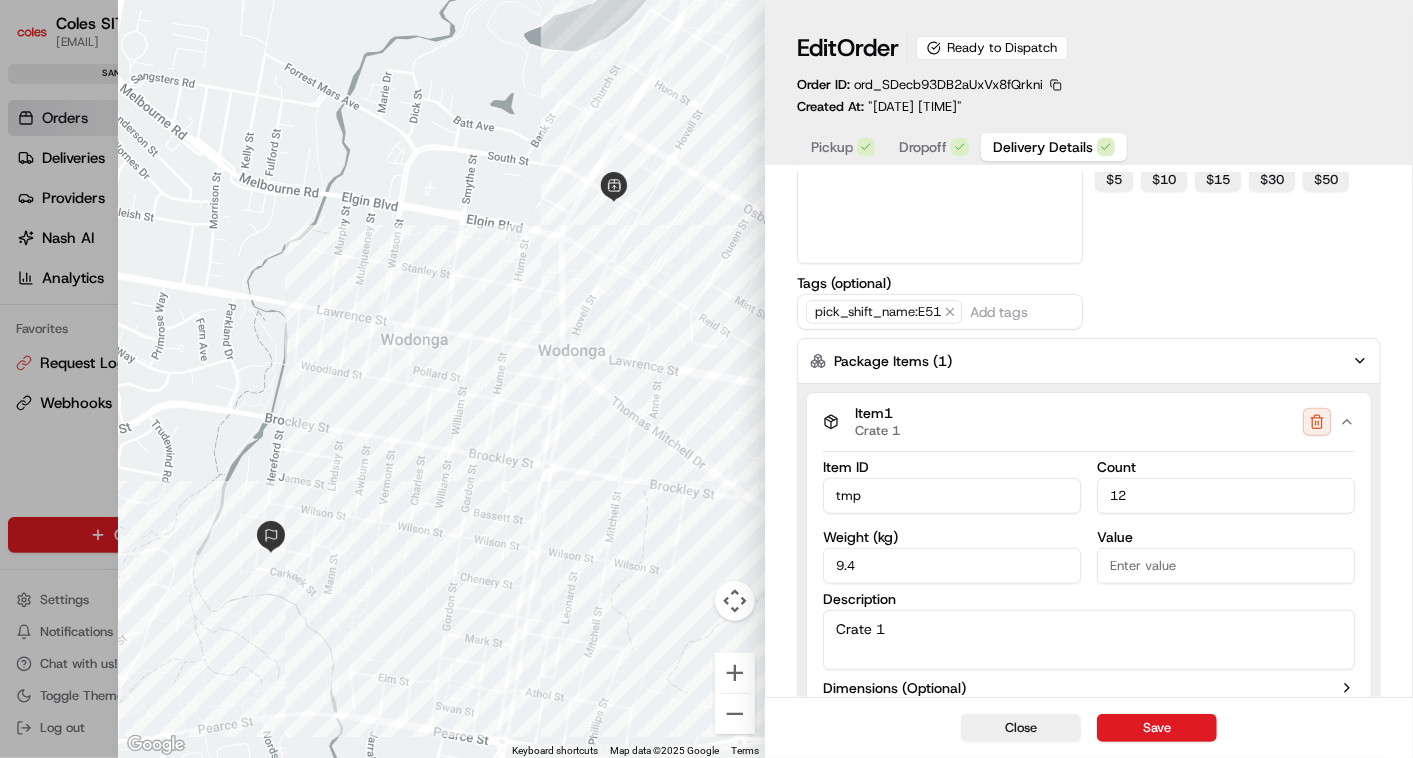type 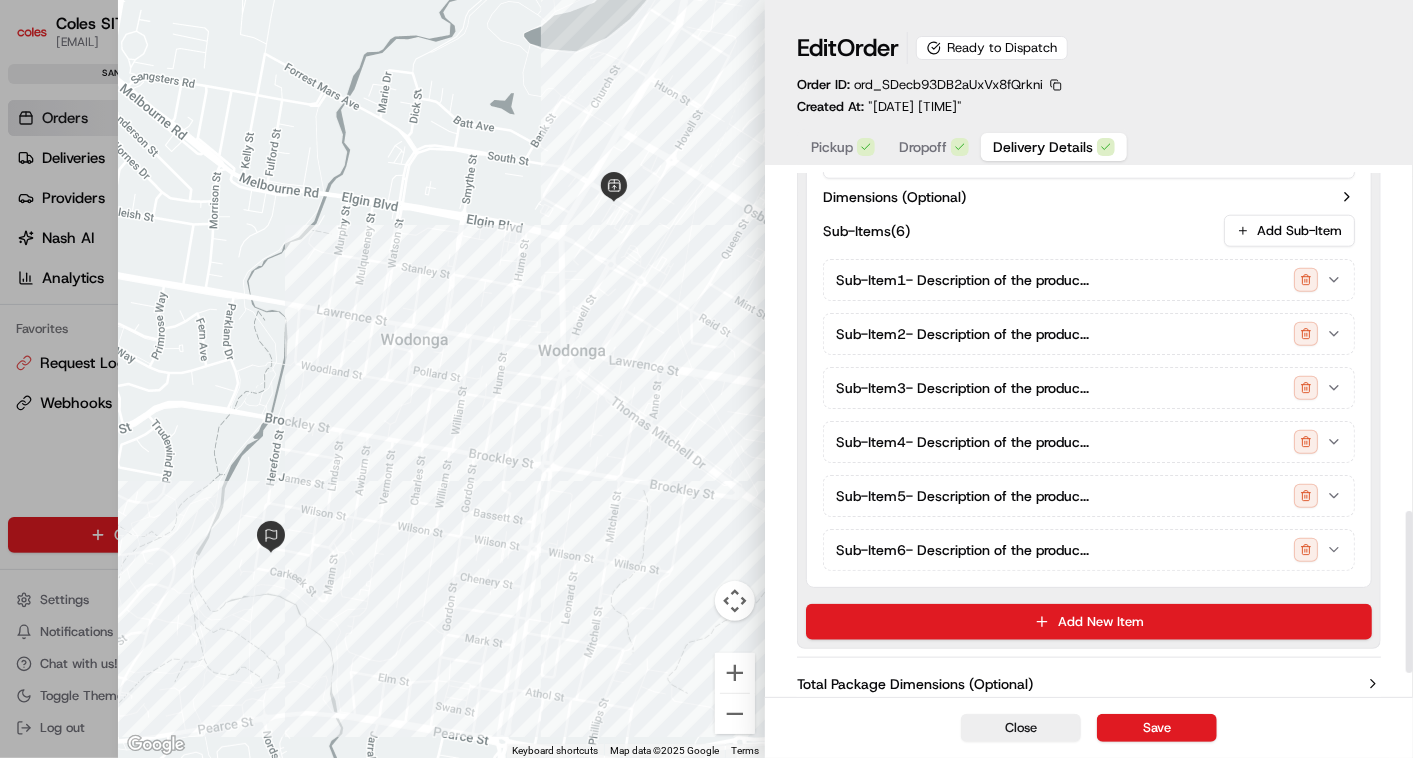 scroll, scrollTop: 1161, scrollLeft: 0, axis: vertical 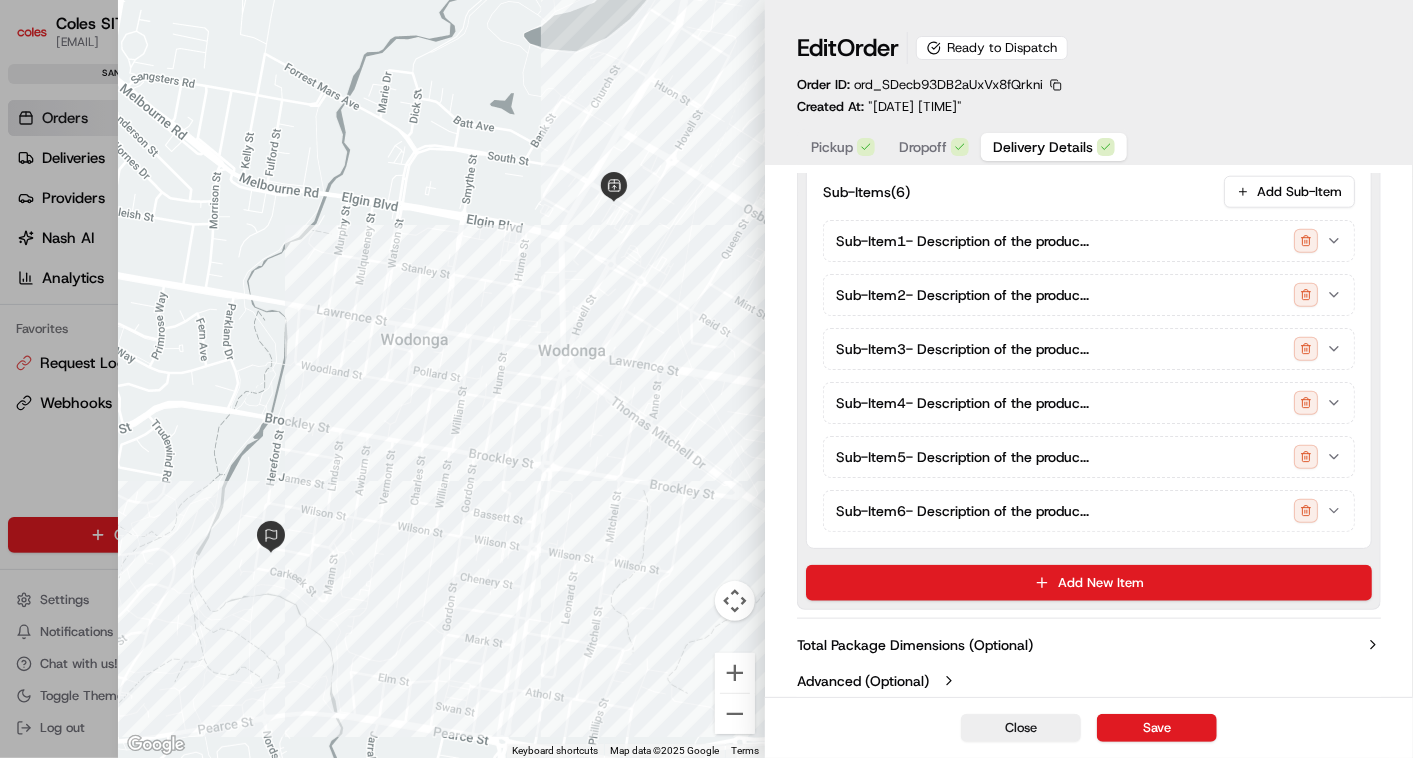click 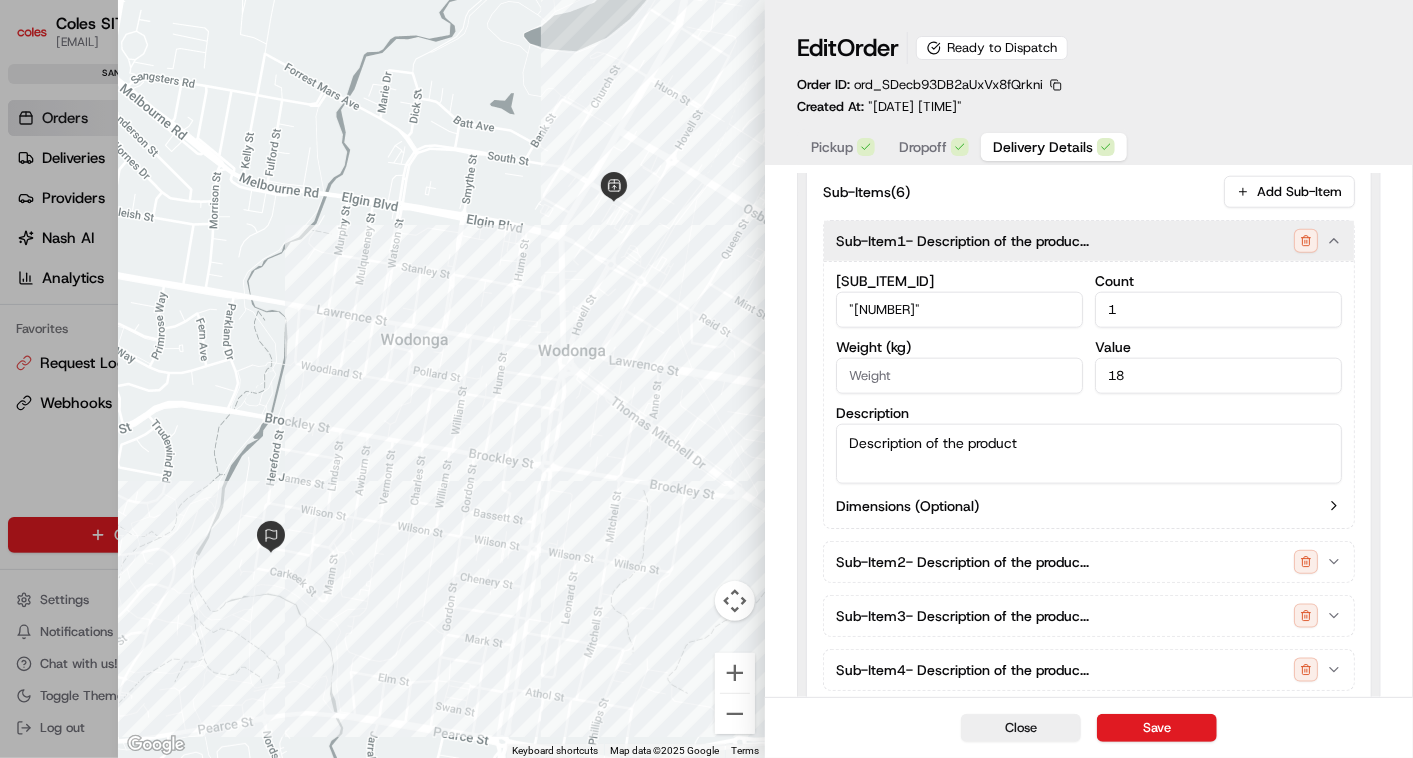 click 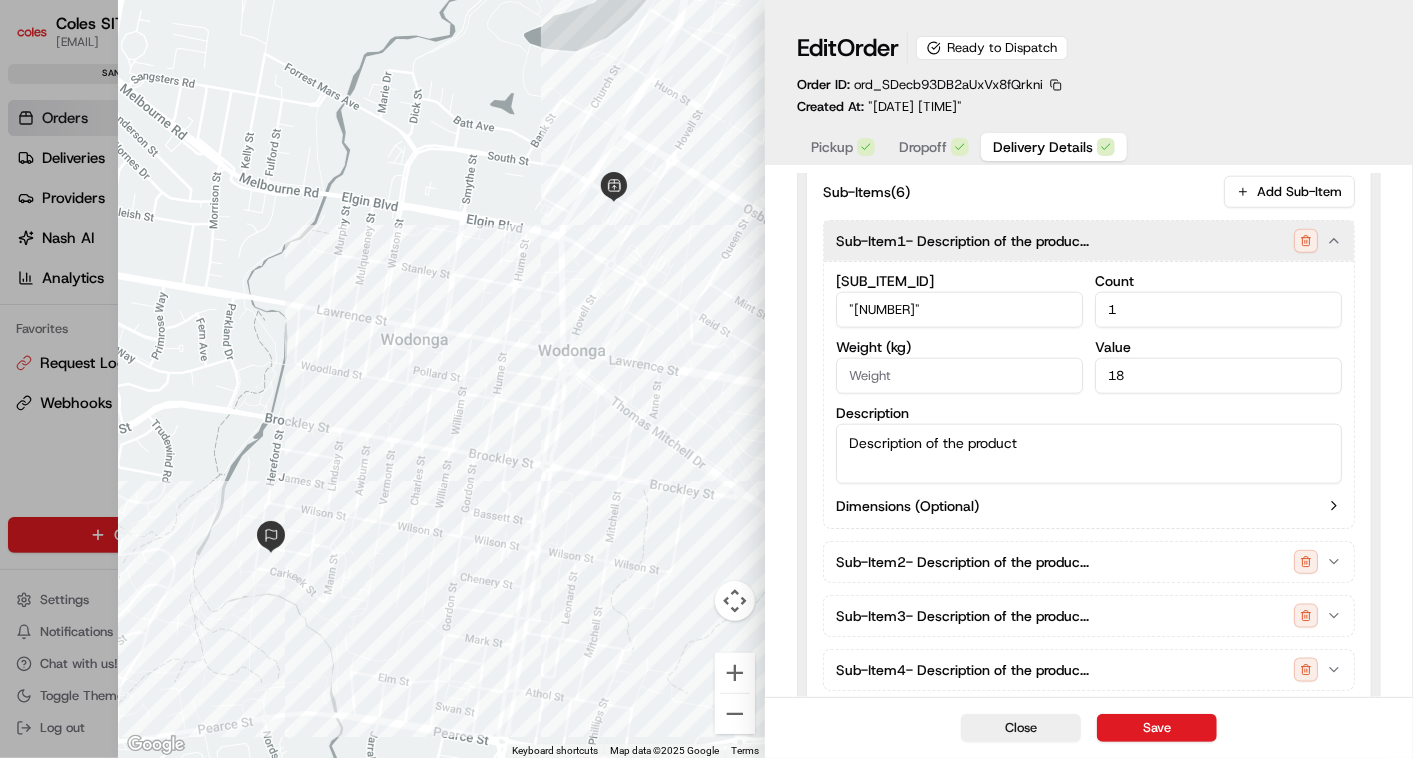 click 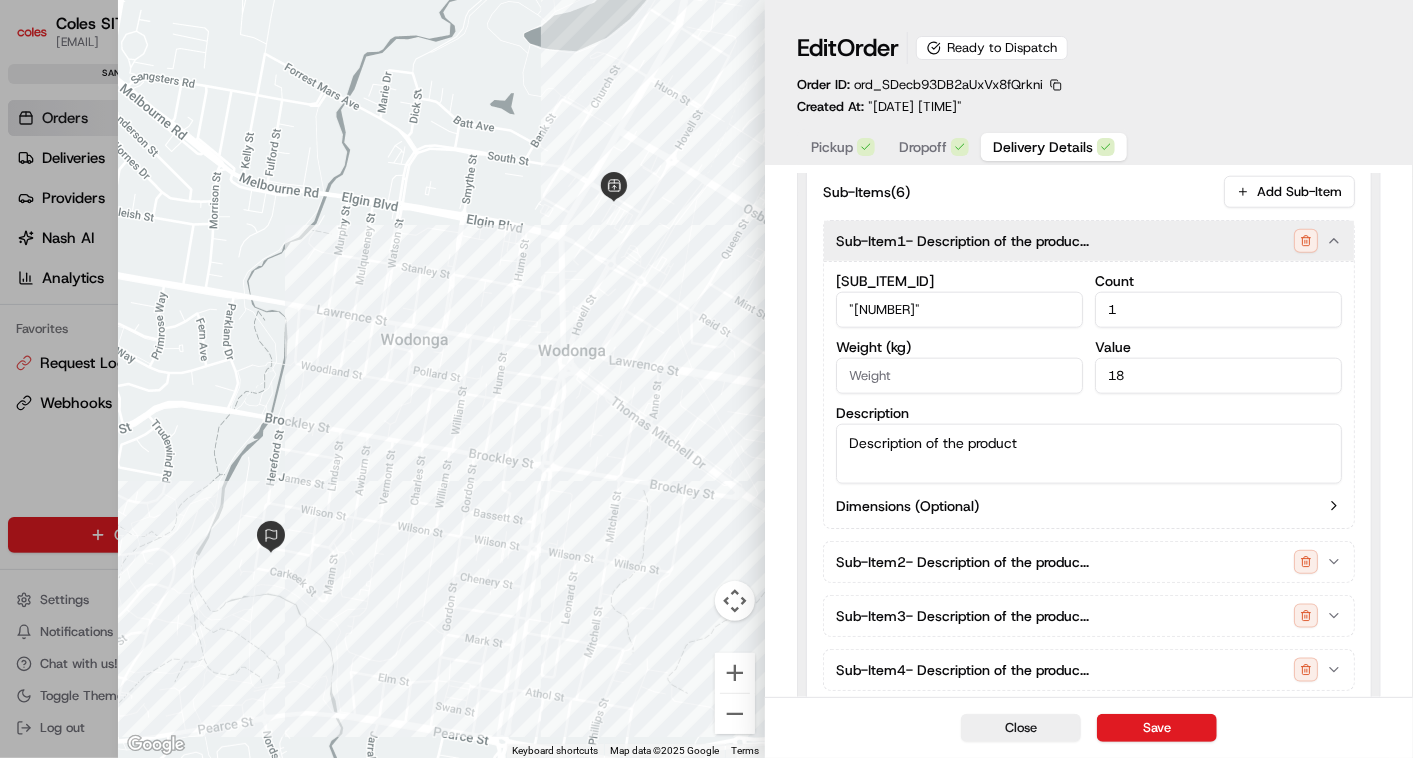 click 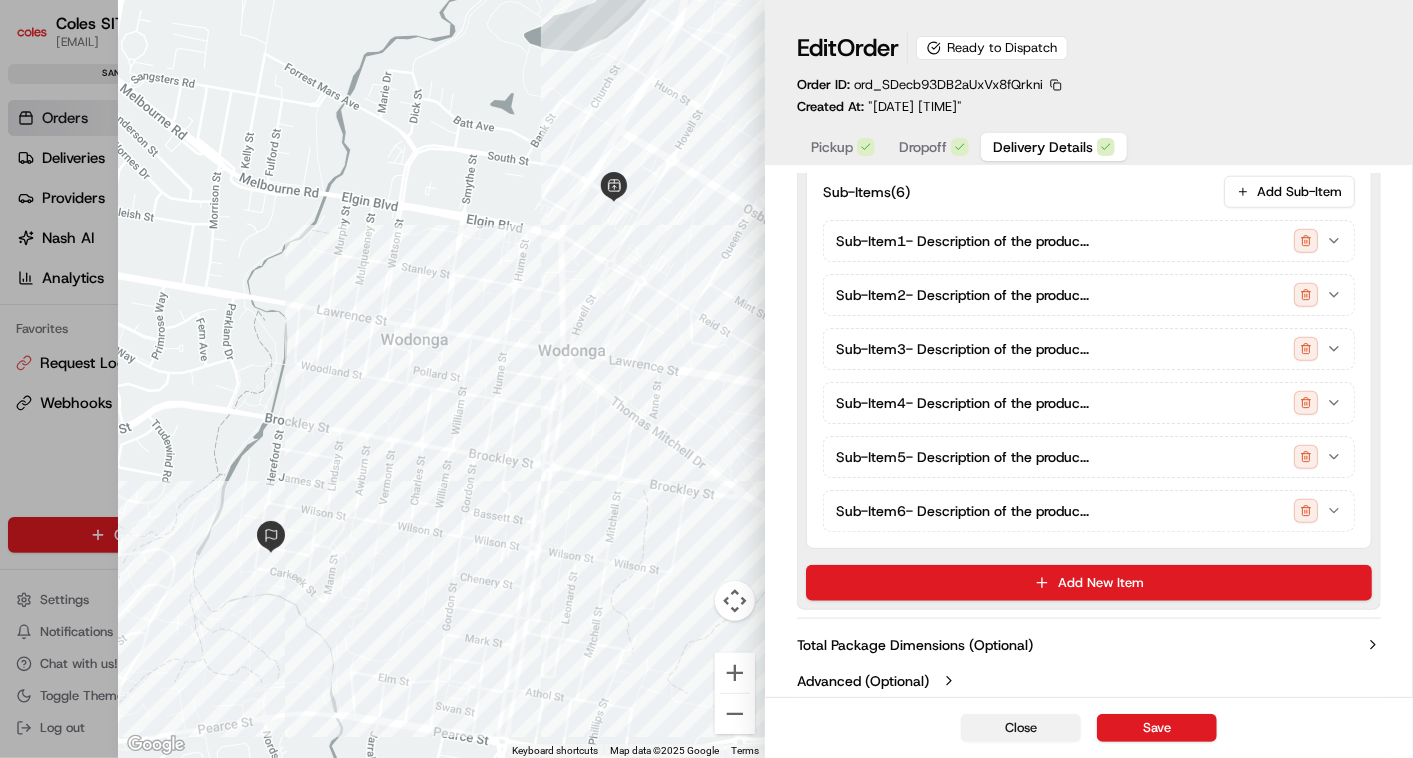 click on "Close" at bounding box center (1021, 728) 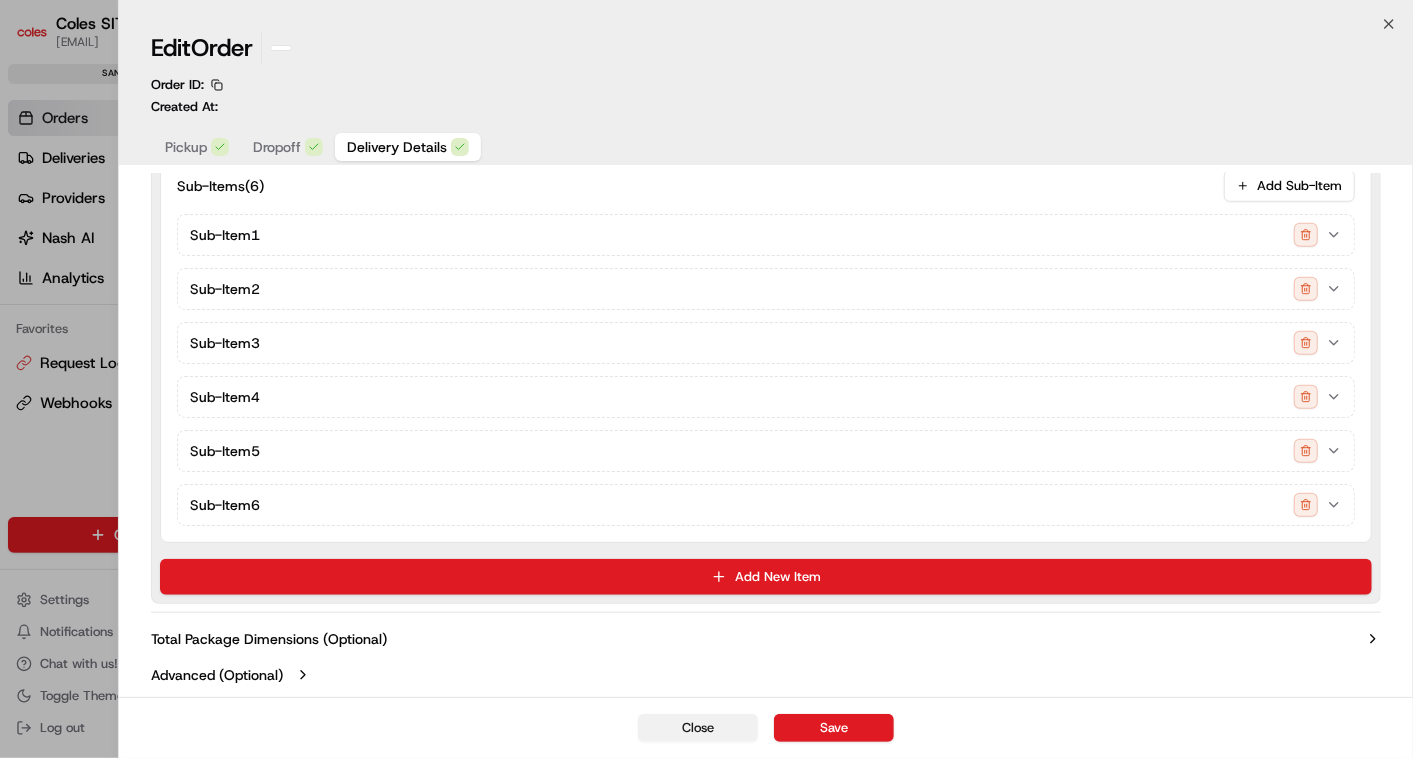scroll, scrollTop: 948, scrollLeft: 0, axis: vertical 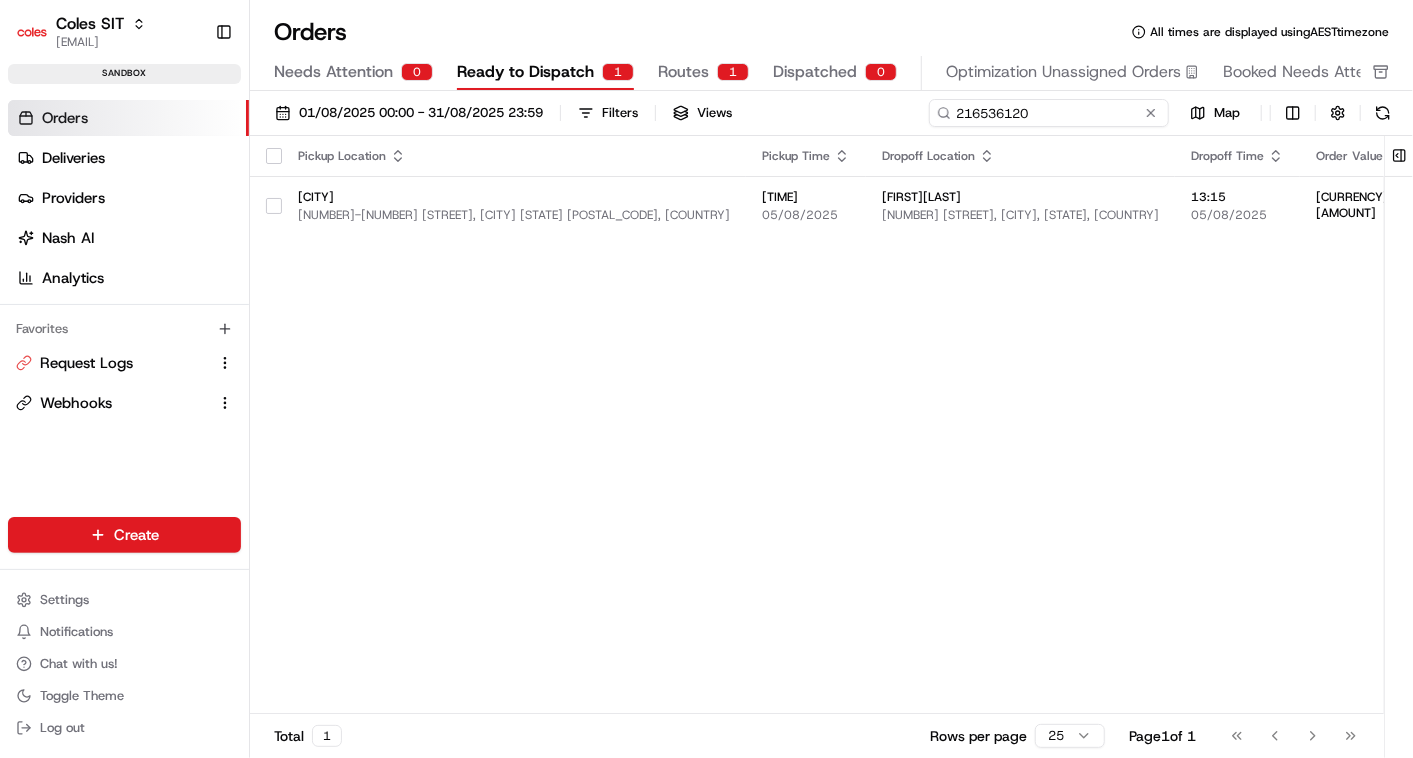 click on "216536120" at bounding box center (1049, 113) 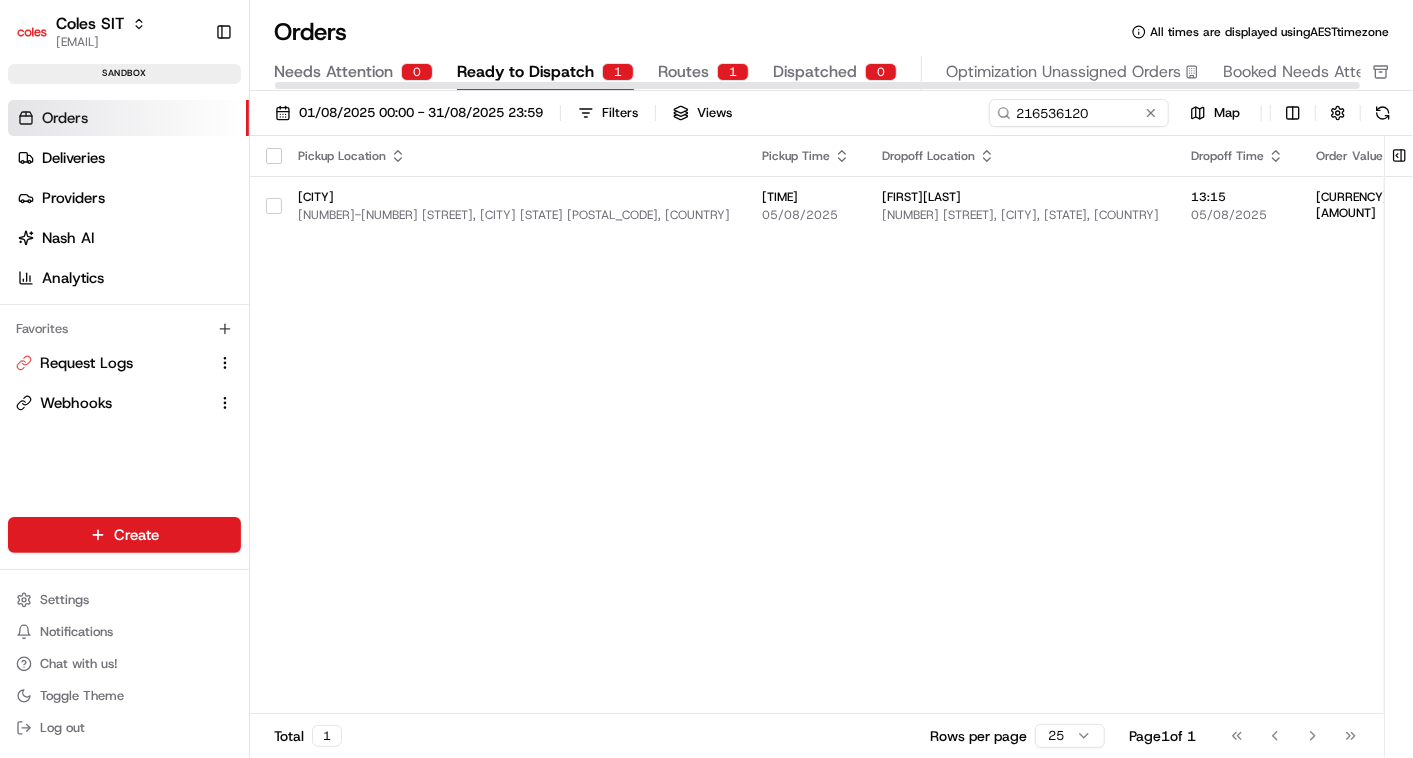 click on "Routes" at bounding box center [683, 72] 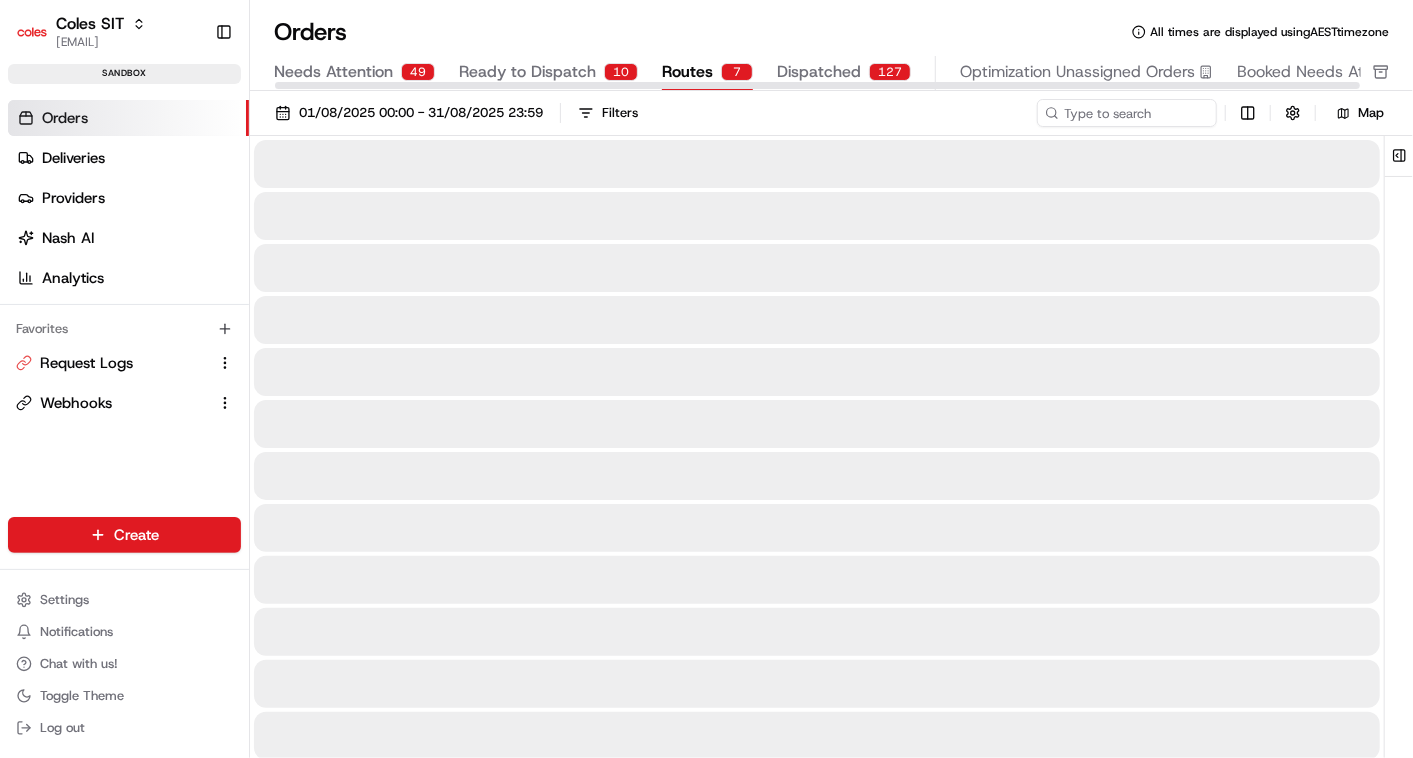 click on "Routes" at bounding box center (687, 72) 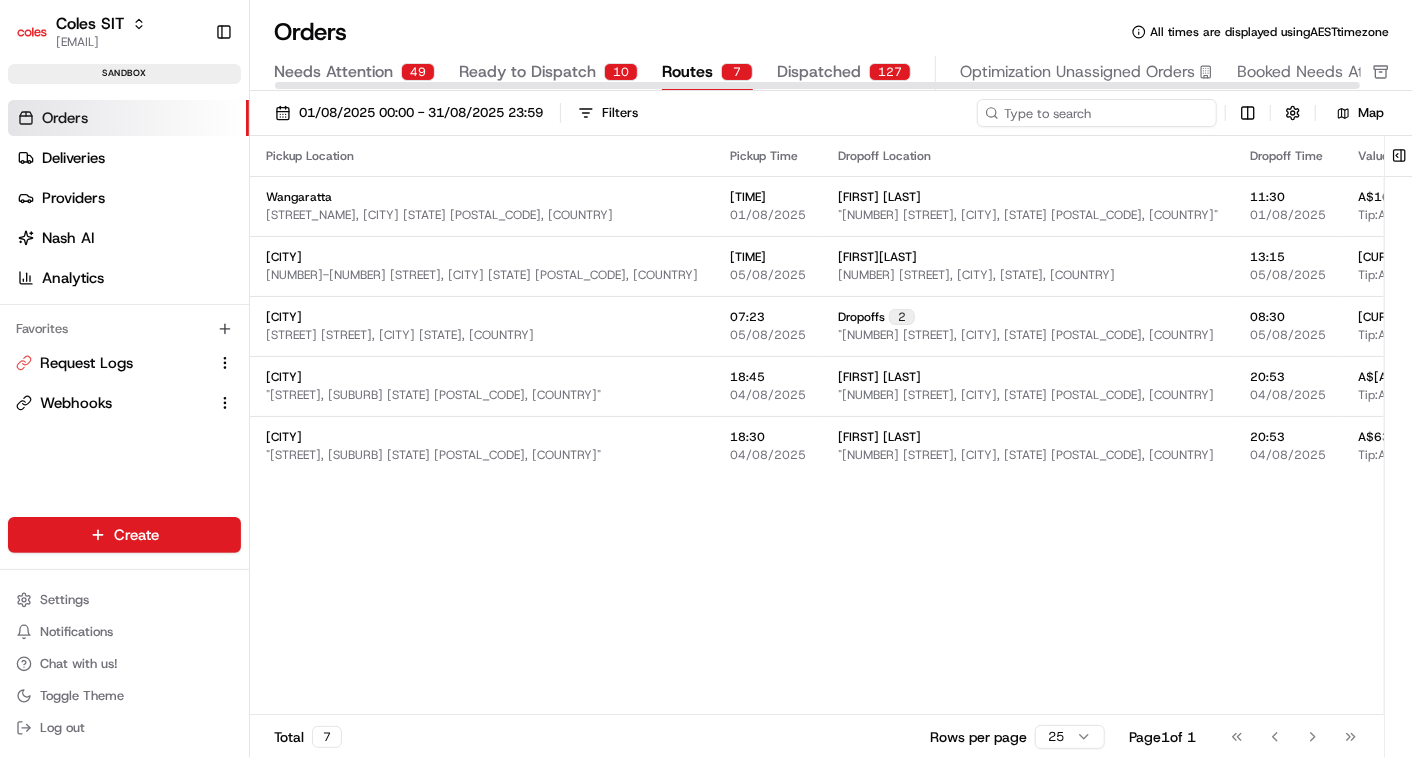 click at bounding box center [1097, 113] 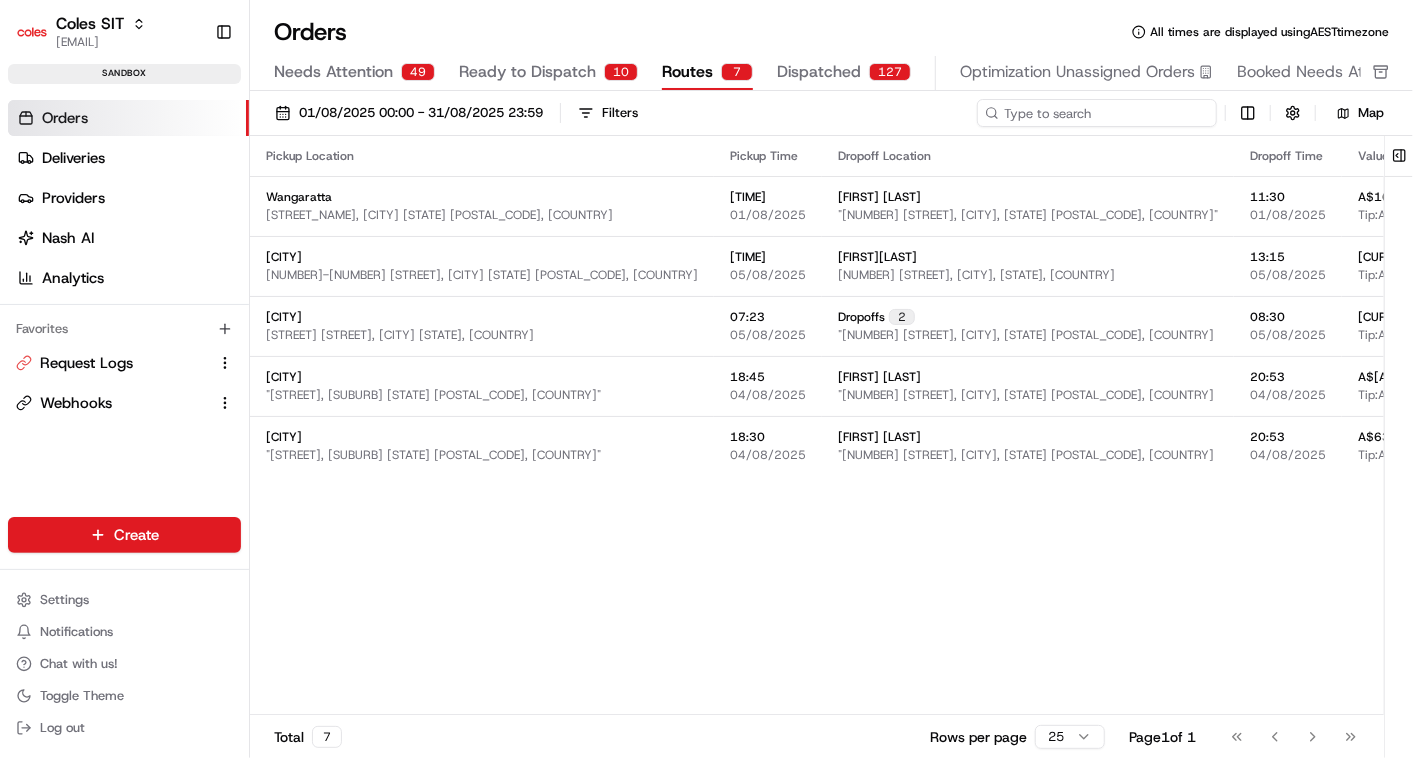 paste on "216536120" 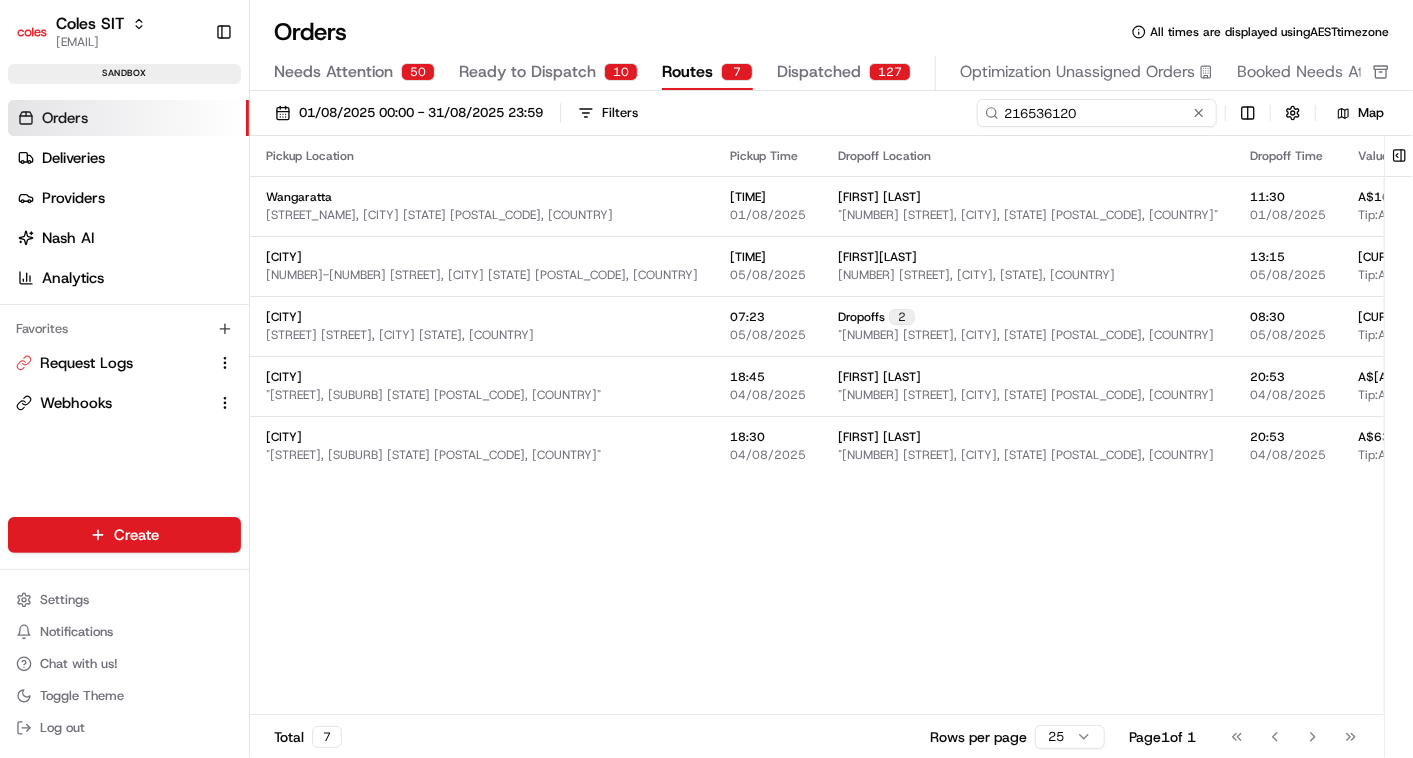 type on "216536120" 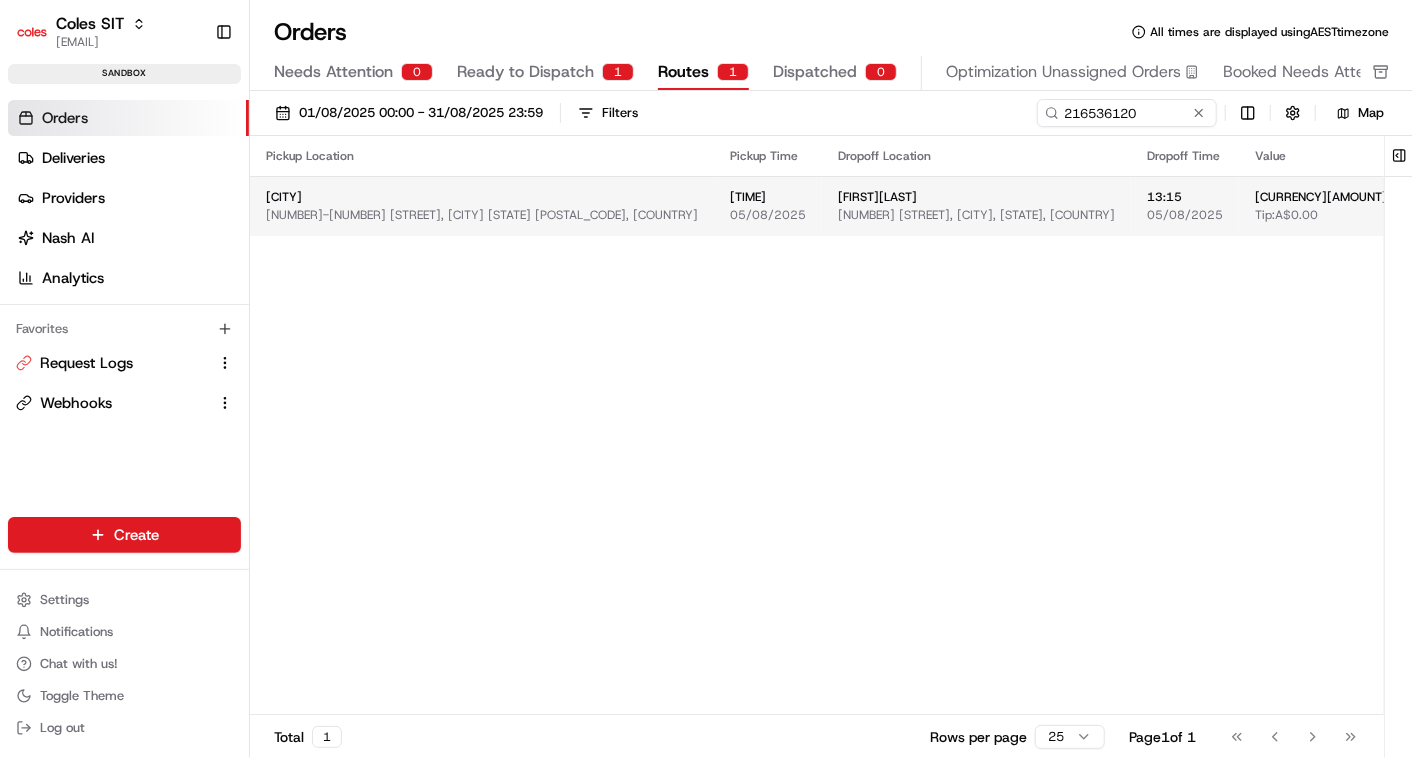 click on "[NUMBER] [STREET], [CITY], [STATE], [COUNTRY]" at bounding box center (976, 215) 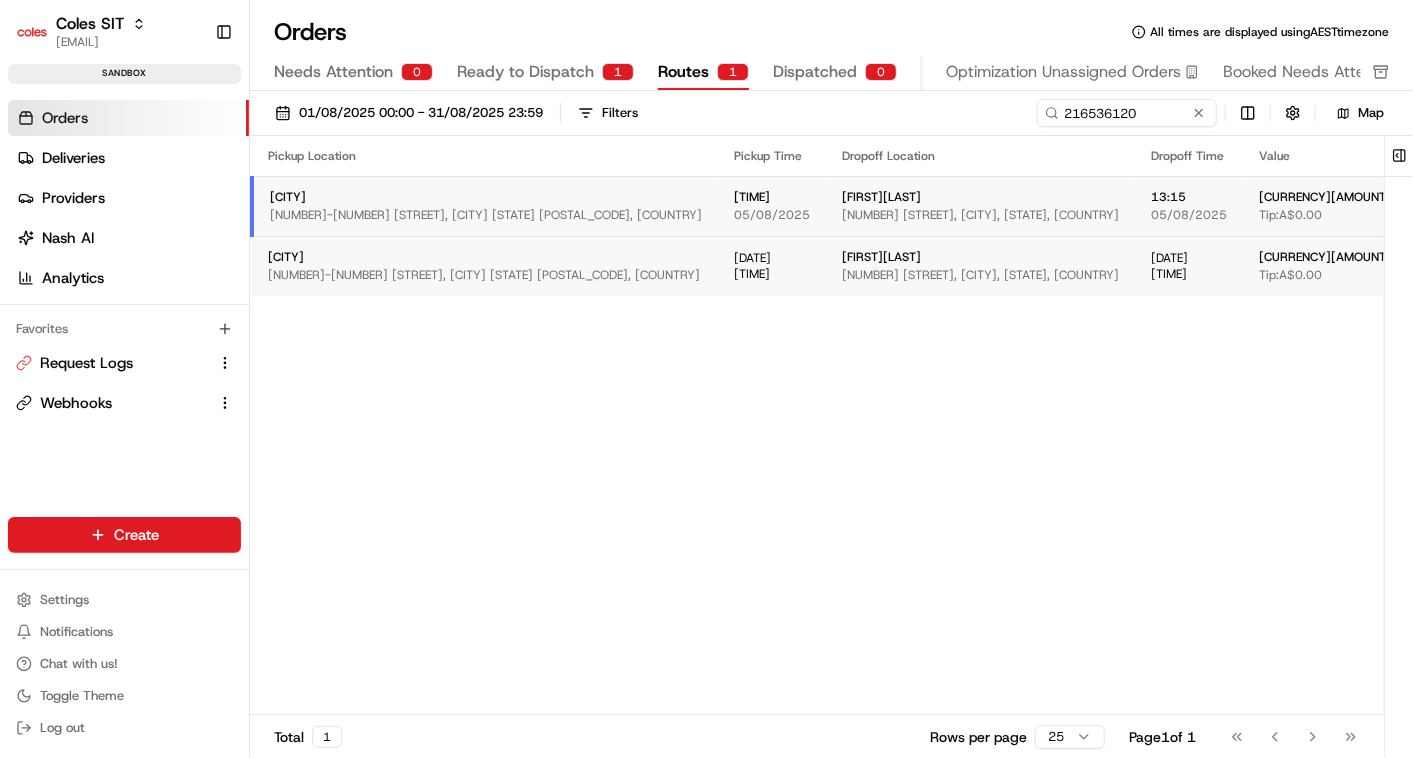 click on "Edit" at bounding box center (1620, 206) 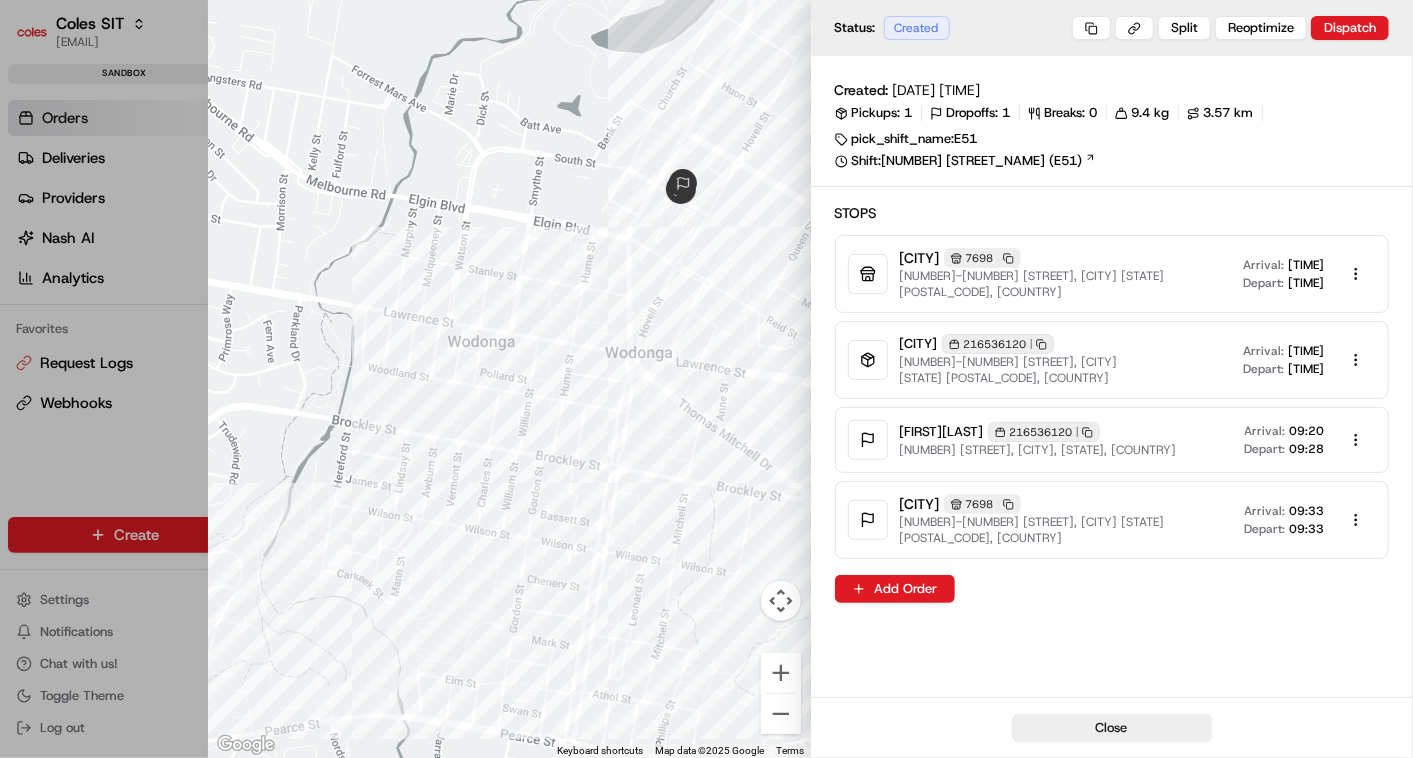 type 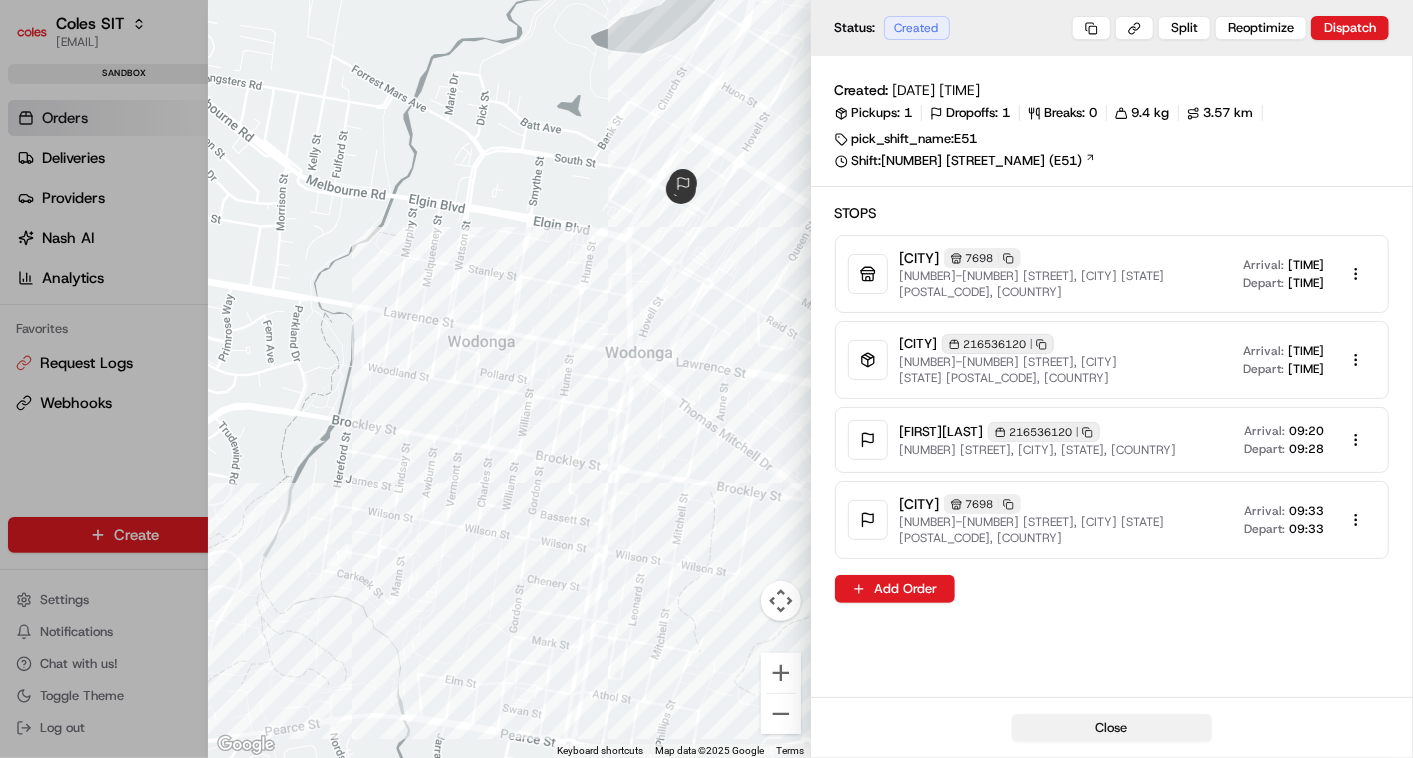 click on "Close" at bounding box center [1112, 728] 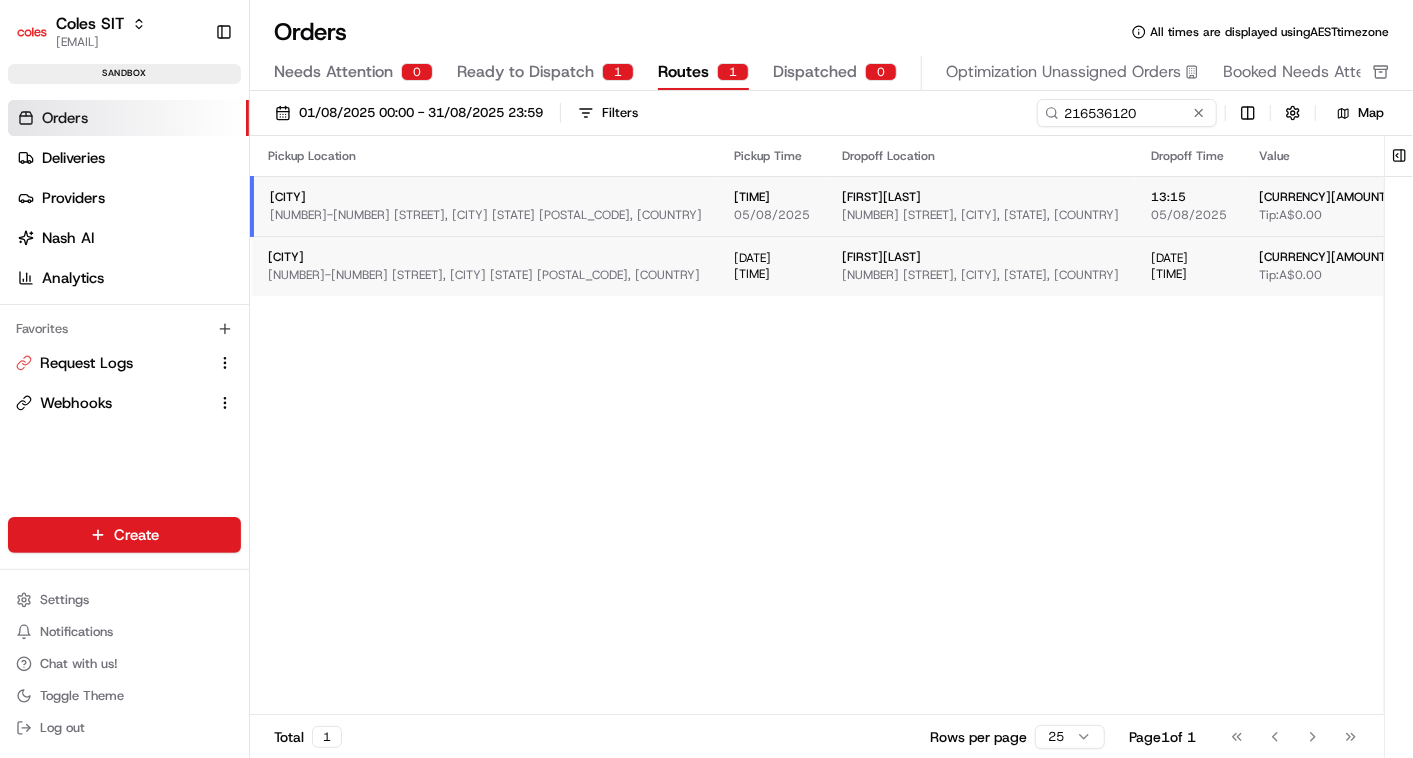 click on "Edit" at bounding box center (1620, 266) 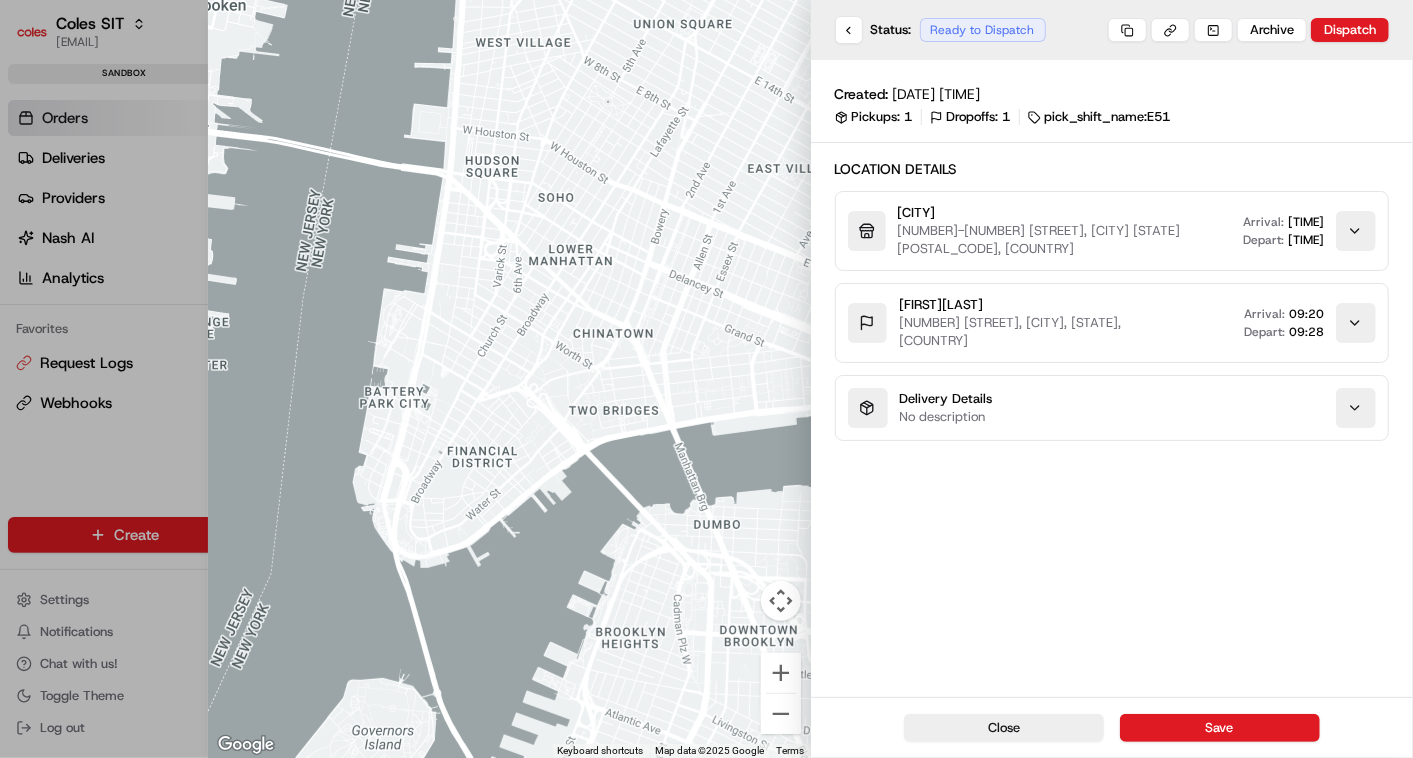 type 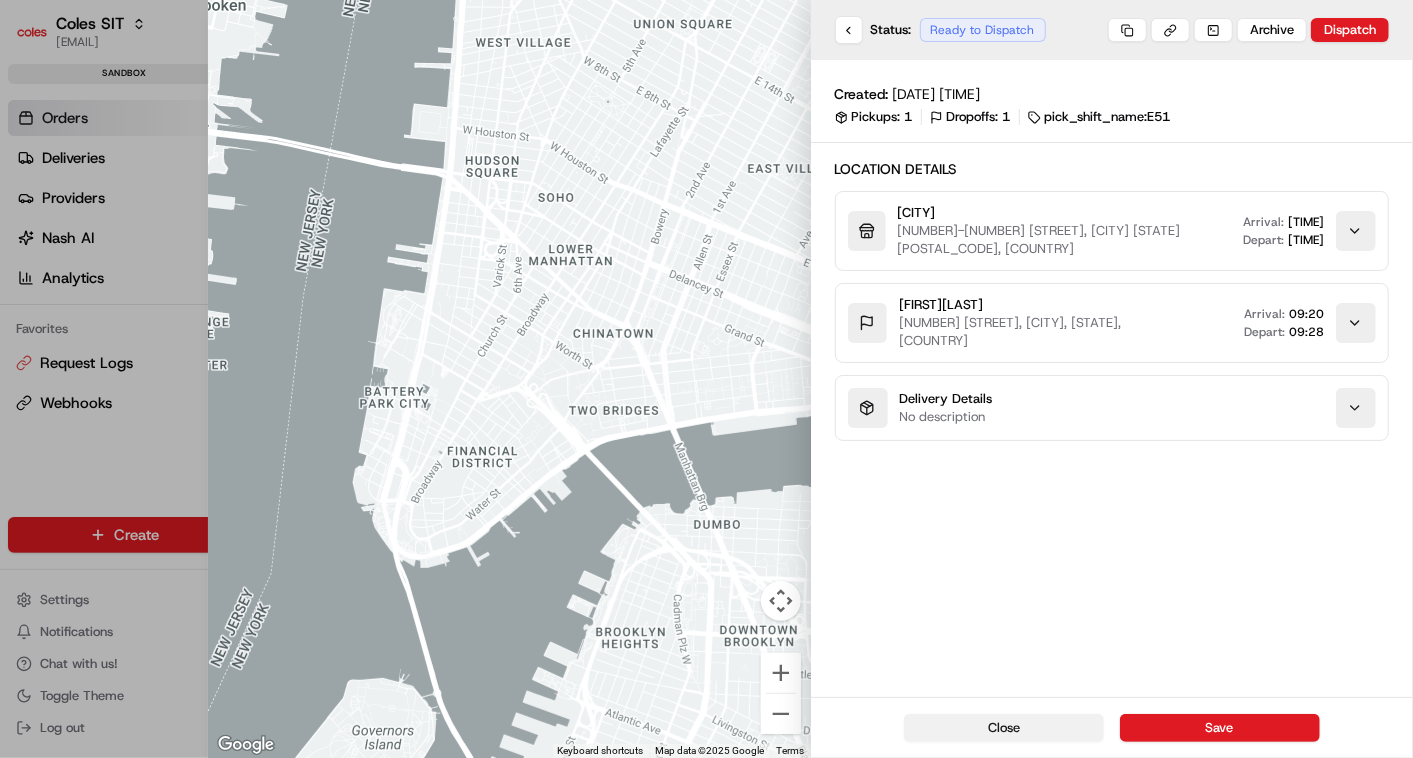 click on "Close" at bounding box center (1004, 728) 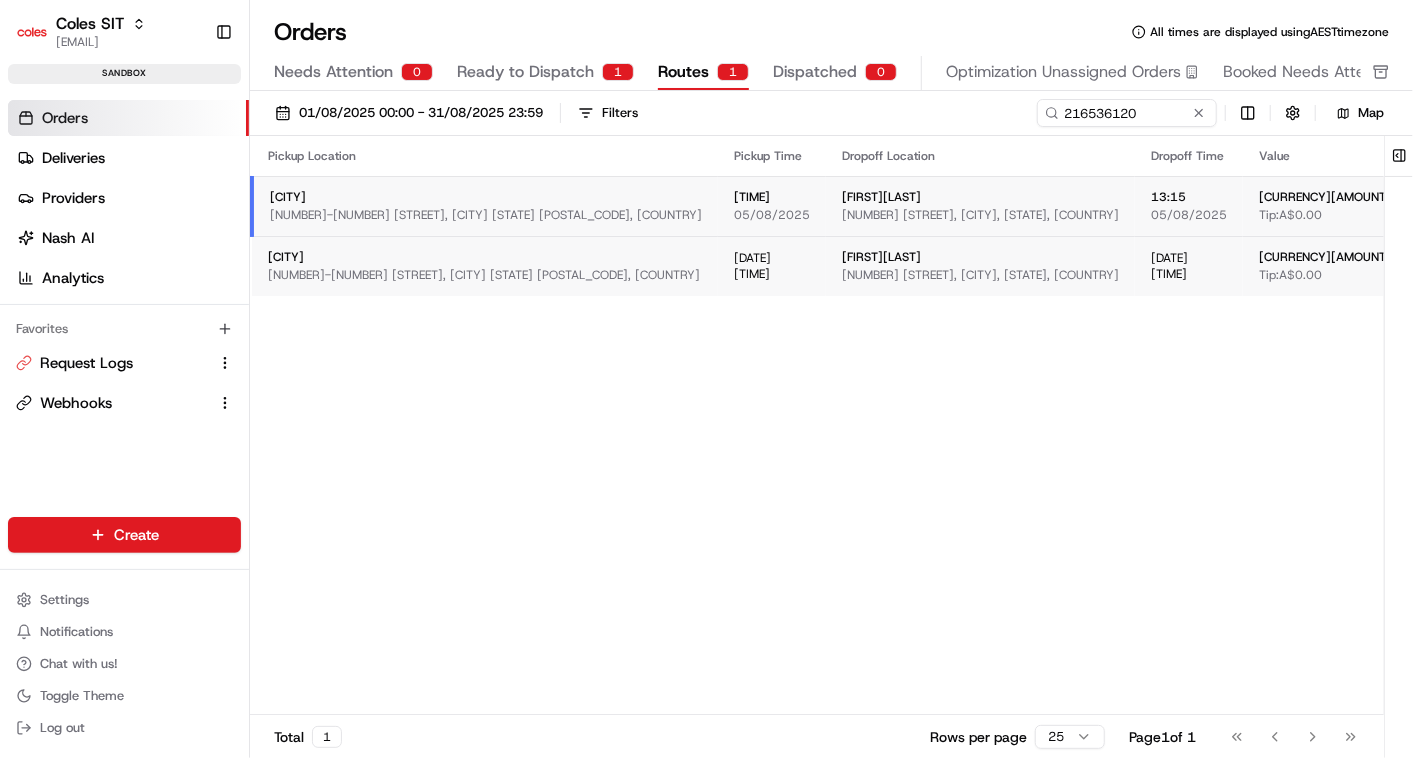 click on "Edit" at bounding box center (1620, 206) 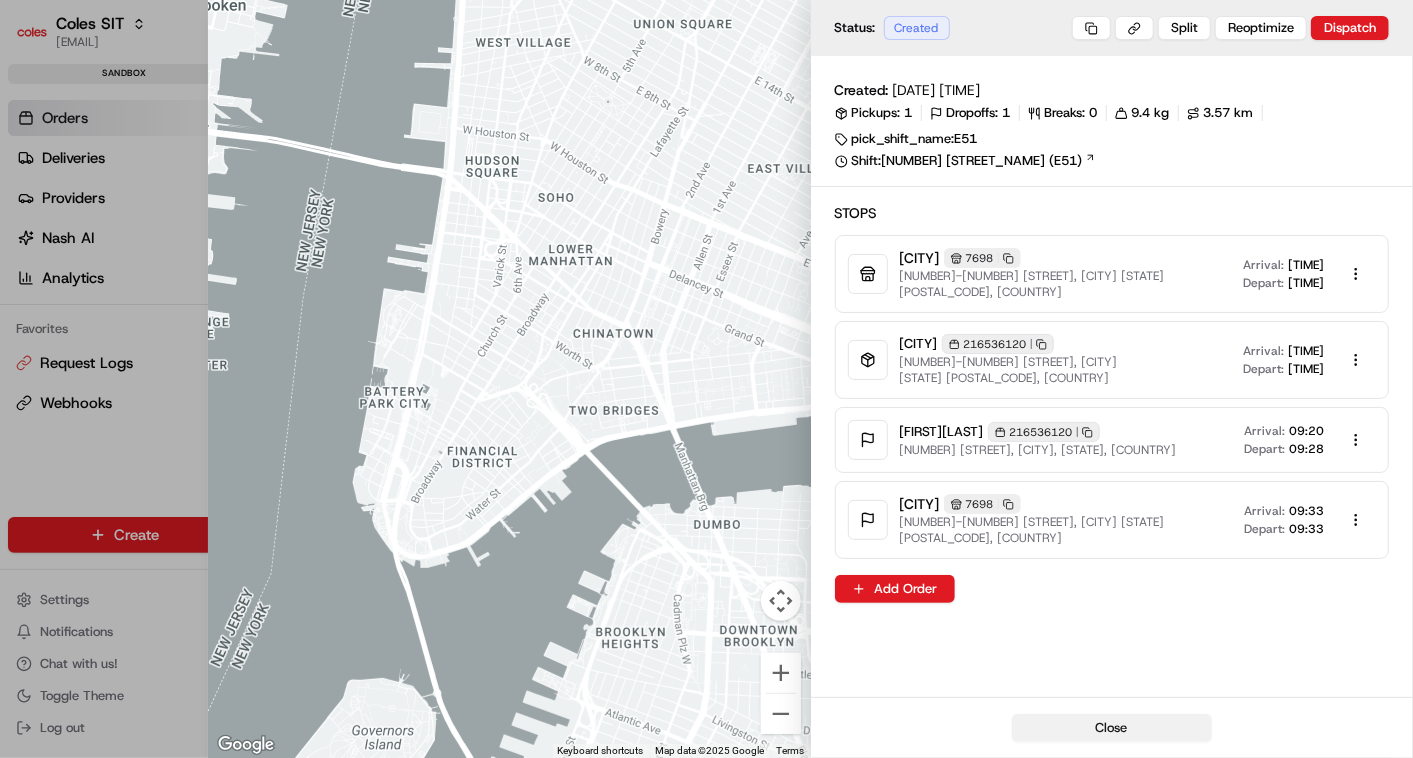 click on "Close" at bounding box center [1112, 728] 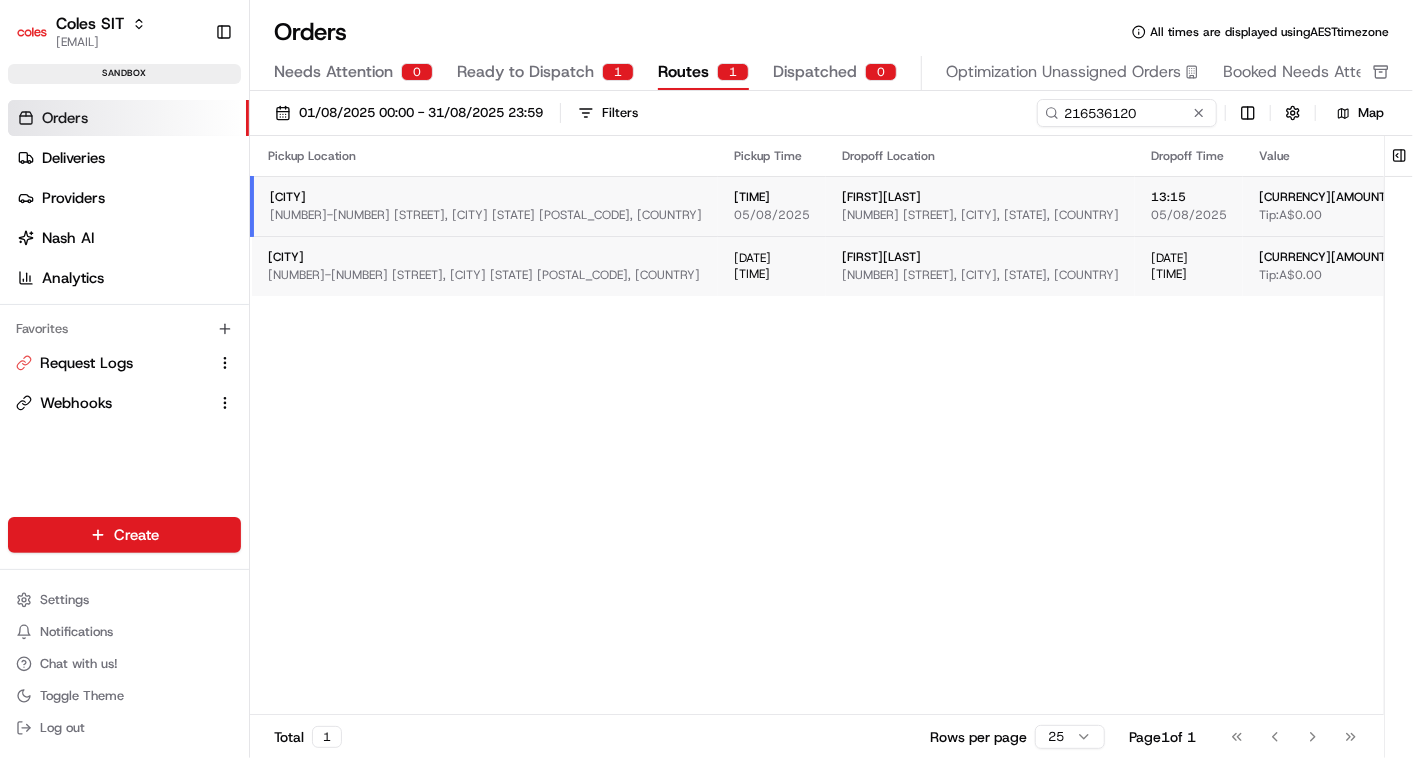 click on "Edit" at bounding box center (1620, 266) 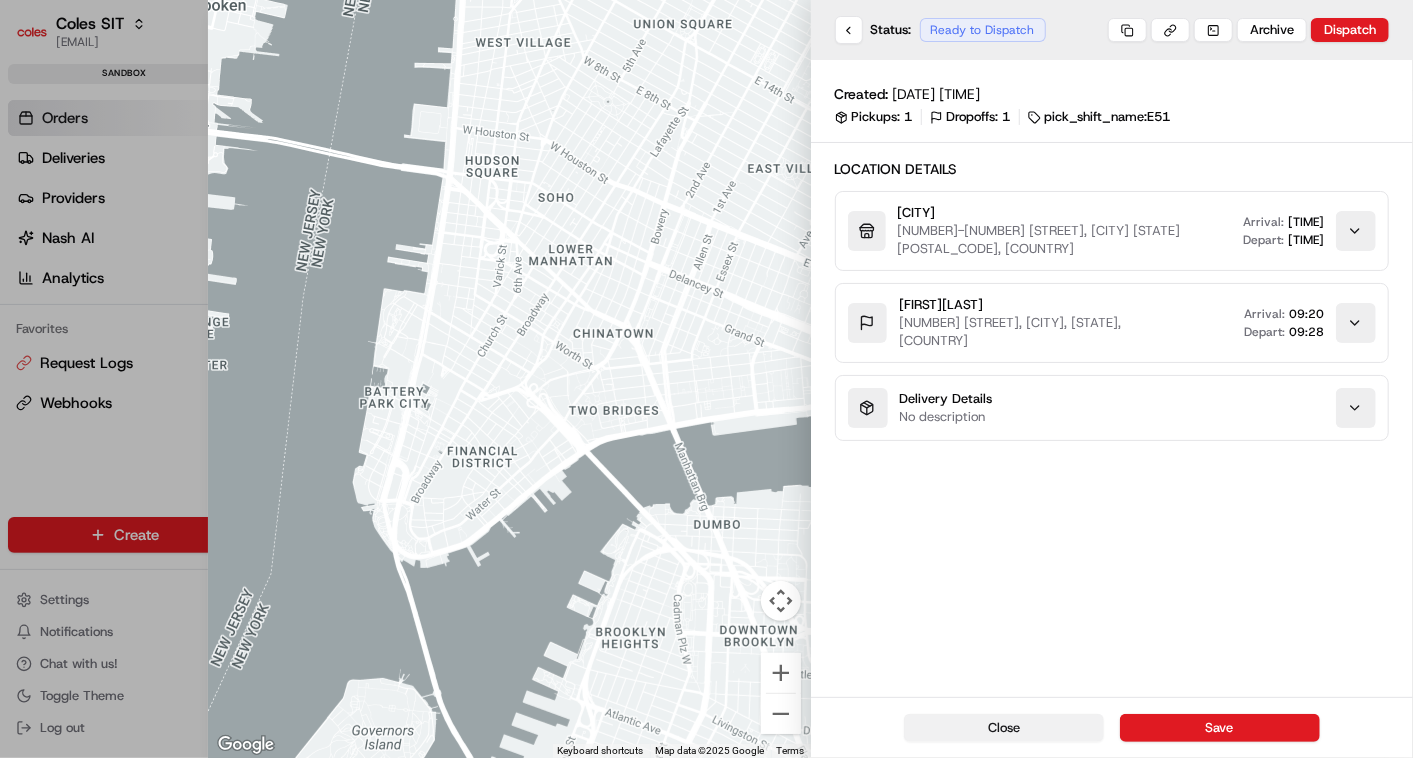 click on "Close" at bounding box center (1004, 728) 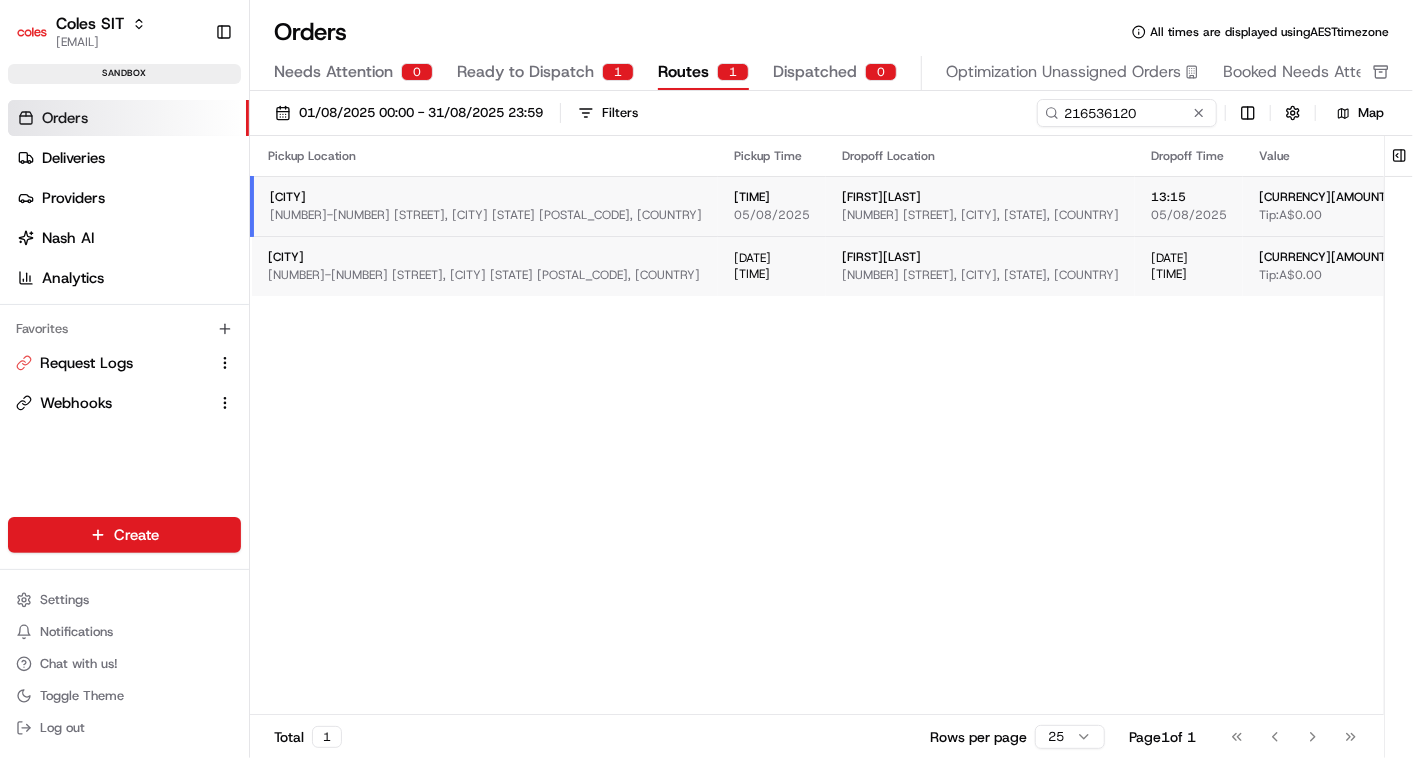 click on "Pickup Location Pickup Time Dropoff Location Dropoff Time Value Tags Actions [CITY] [NUMBER]-[NUMBER] [STREET], [CITY] [STATE] [POSTAL_CODE], [COUNTRY] [TIME] [DATE] [NAME] [NUMBER] [STREET], [CITY], [STATE], [COUNTRY] [TIME] [DATE] [CURRENCY][AMOUNT] [CURRENCY][AMOUNT] [KEYWORD] [KEYWORD] [CITY] [NUMBER]-[NUMBER] [STREET], [CITY] [STATE] [POSTAL_CODE], [COUNTRY] [DATE] [TIME] [NAME] [NUMBER] [STREET], [CITY], [STATE], [COUNTRY] [DATE] [TIME] [CURRENCY][AMOUNT] [CURRENCY][AMOUNT] [KEYWORD] [KEYWORD]" at bounding box center [1011, 425] 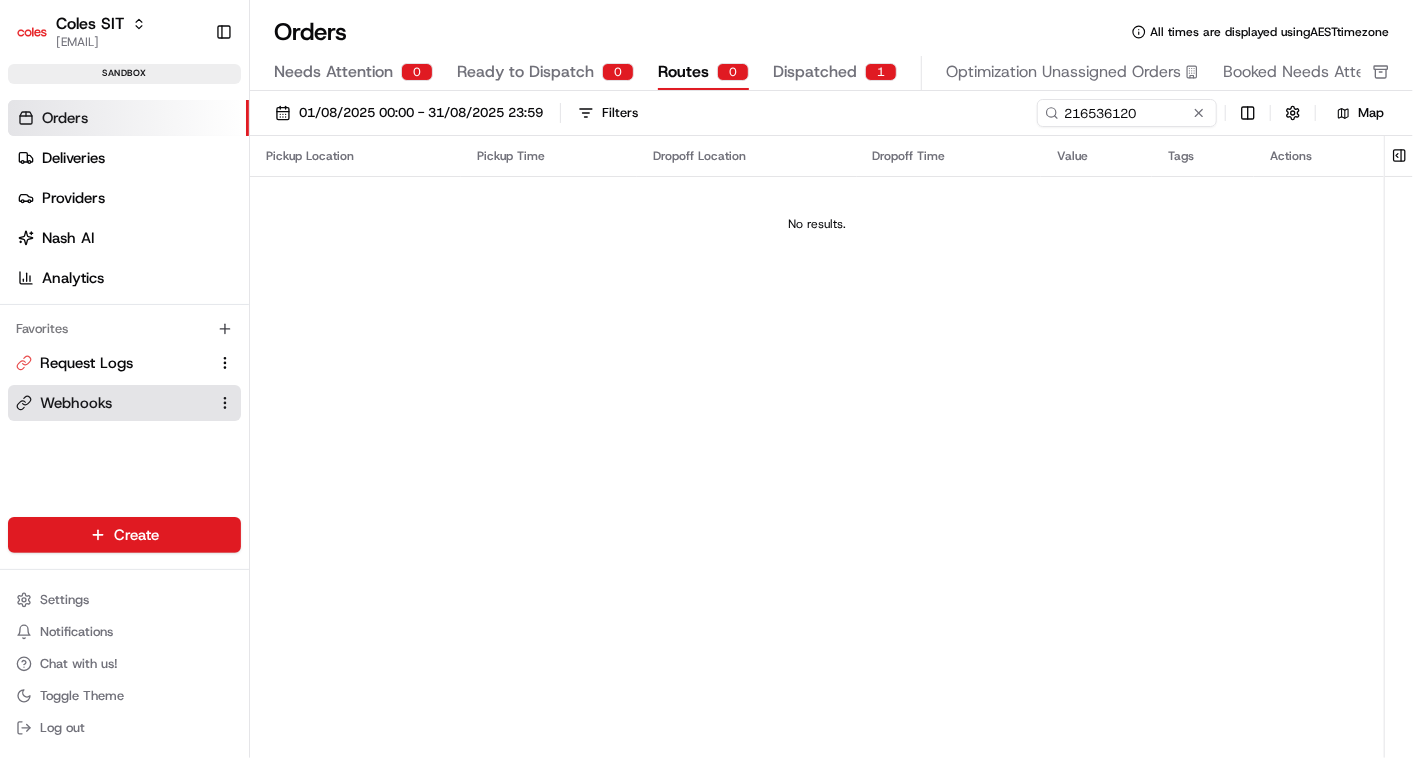 click on "Webhooks" at bounding box center (76, 403) 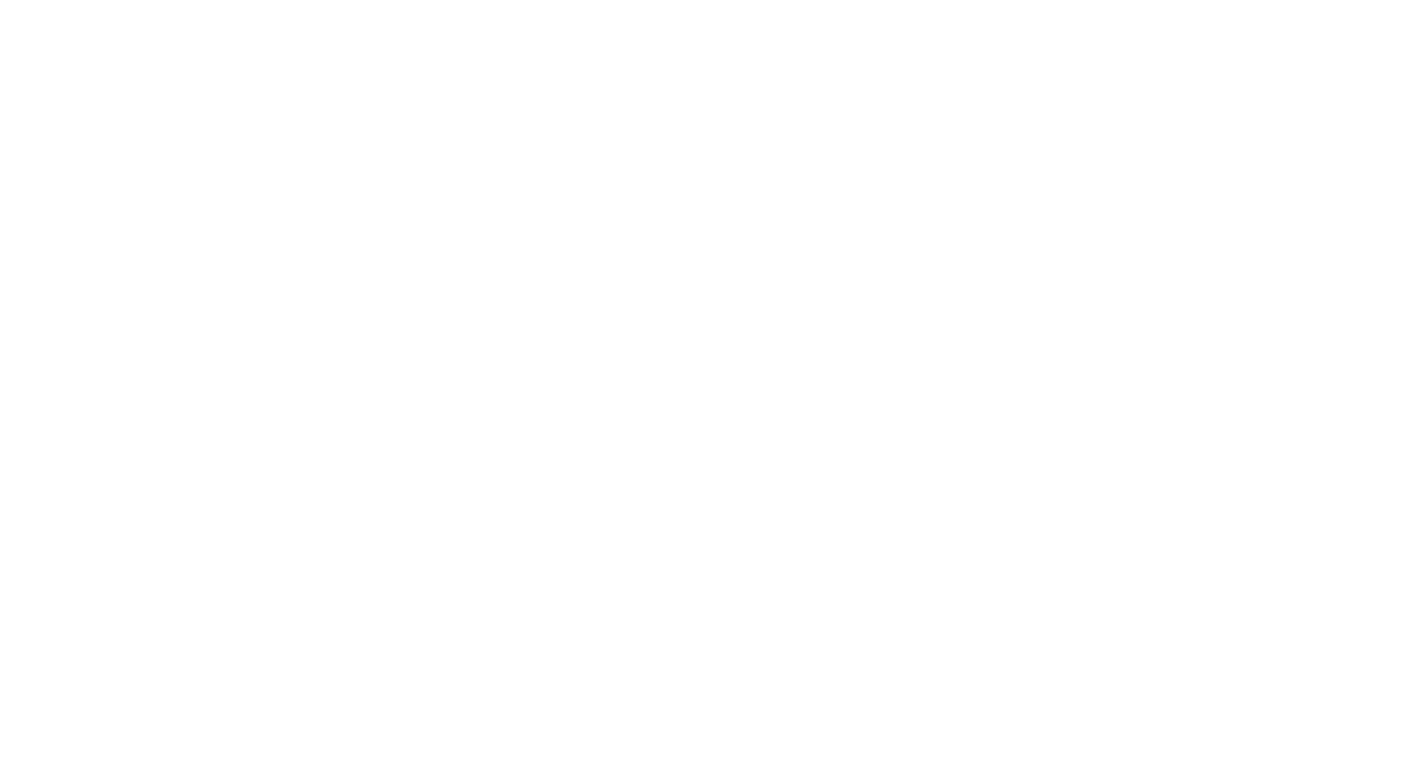 scroll, scrollTop: 0, scrollLeft: 0, axis: both 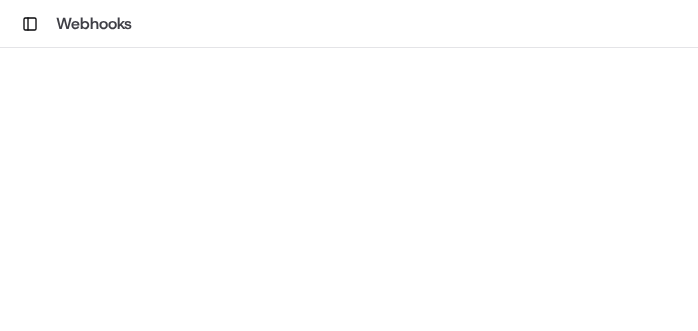 click at bounding box center (349, 213) 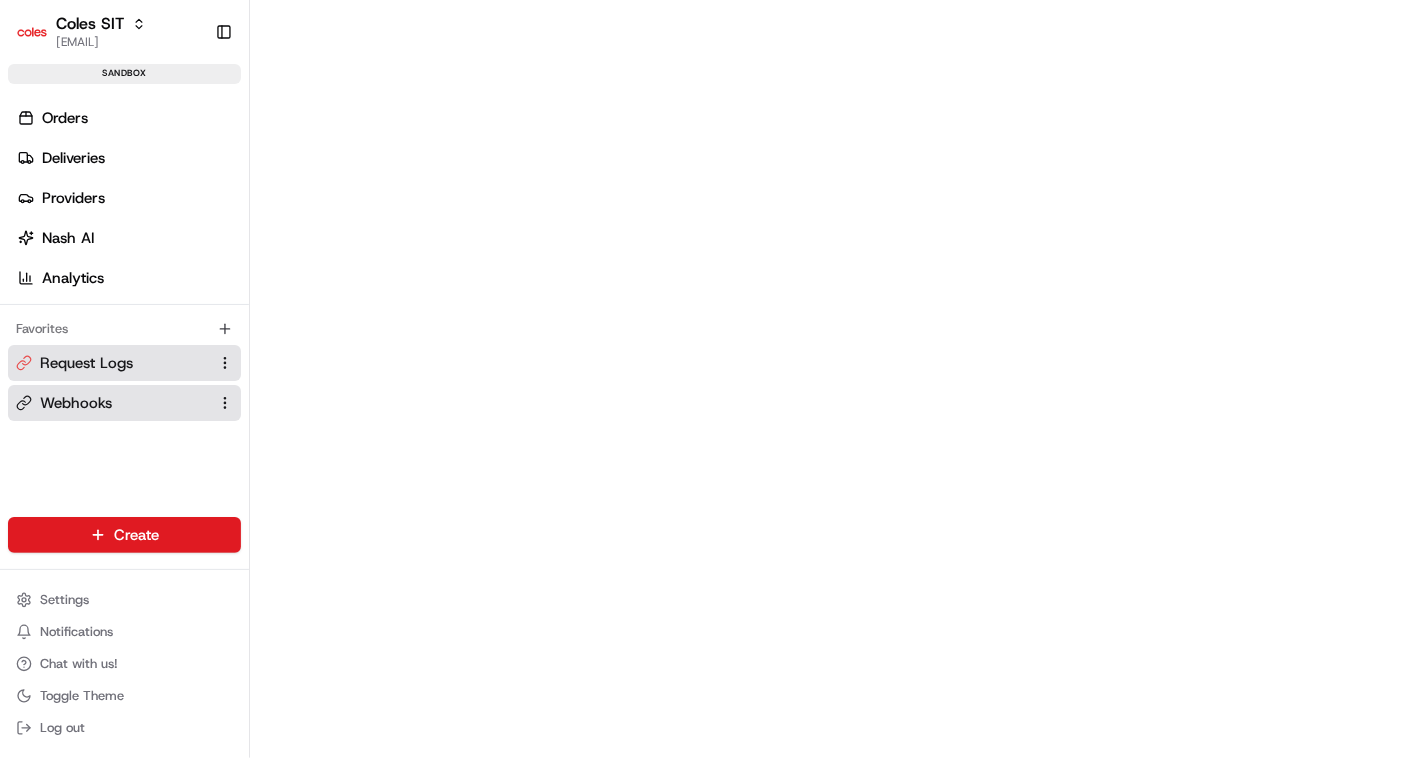 click on "Request Logs" at bounding box center [86, 363] 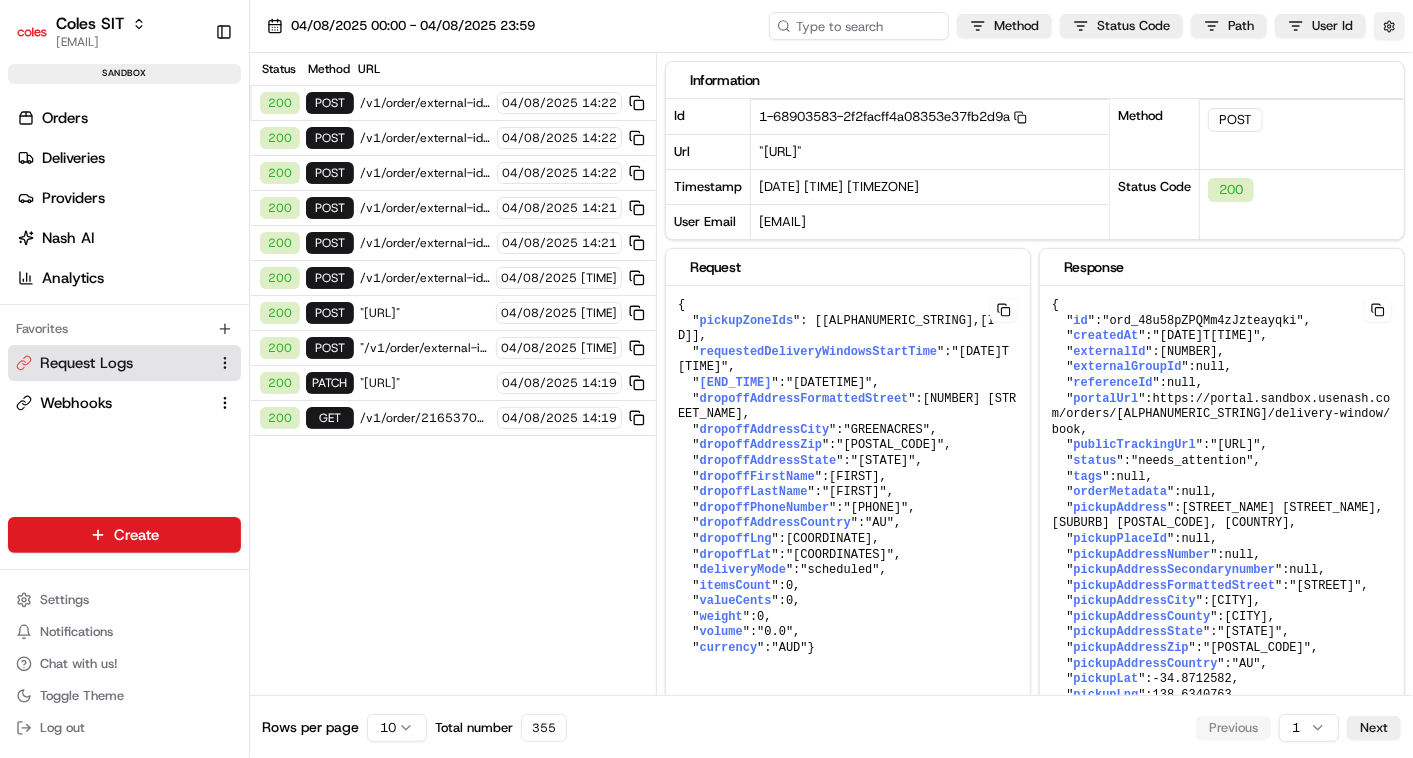 click at bounding box center [1389, 26] 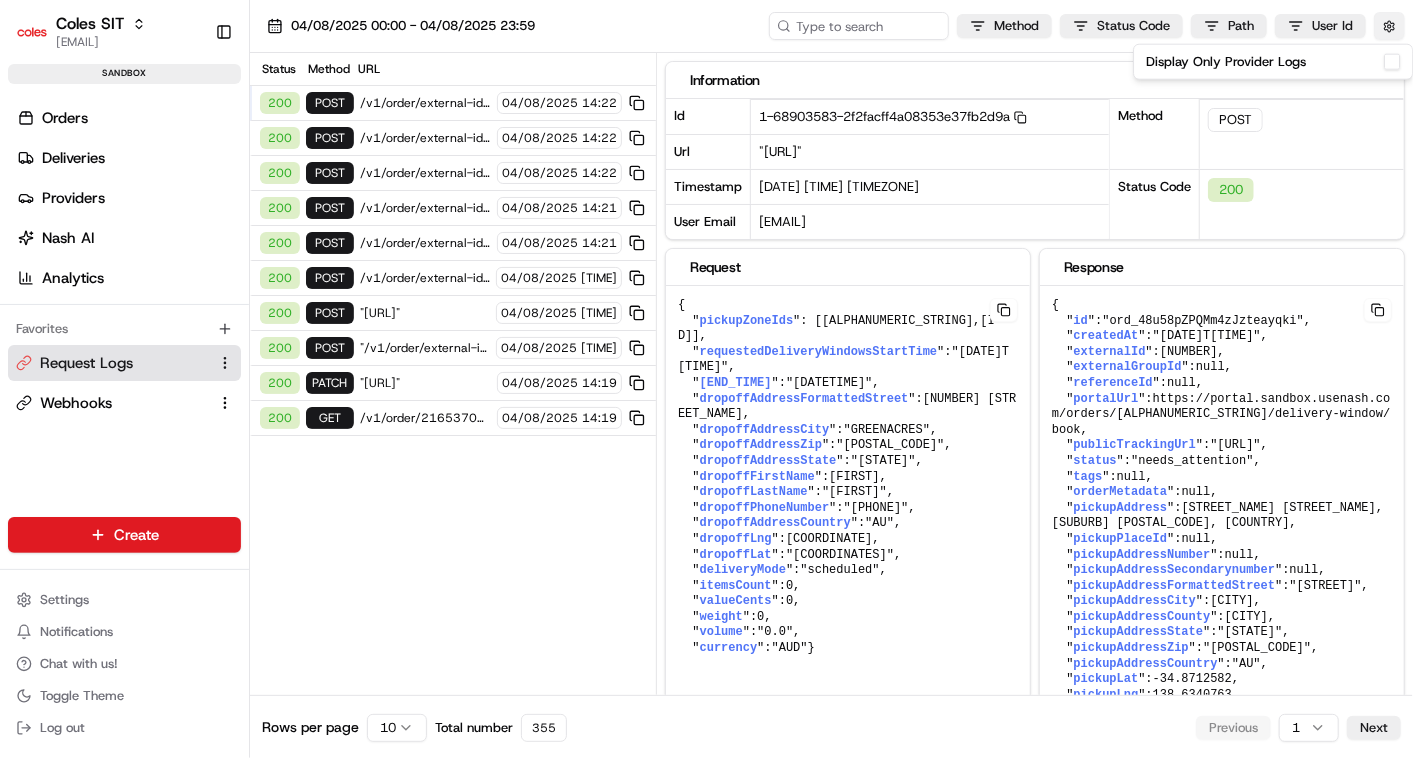 click at bounding box center (1389, 26) 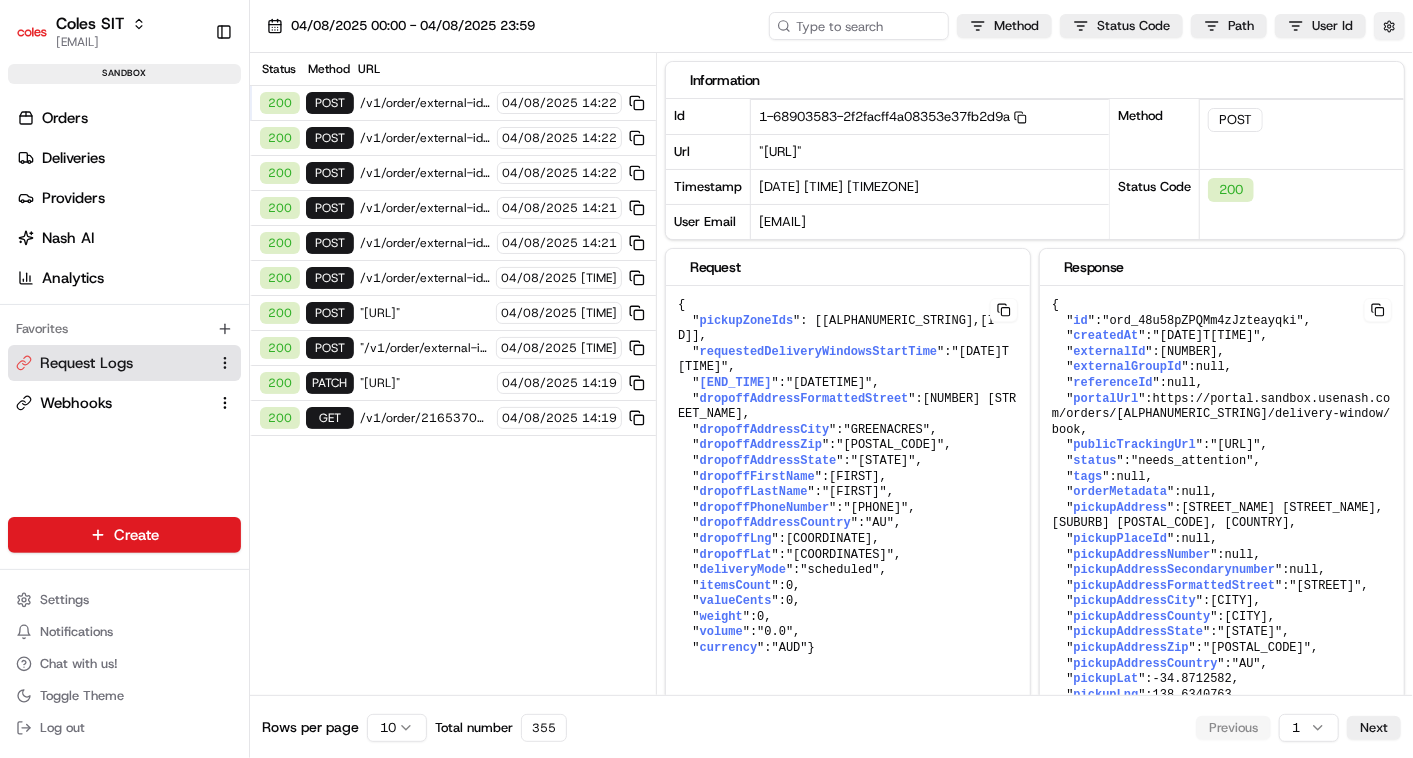 click at bounding box center [1389, 26] 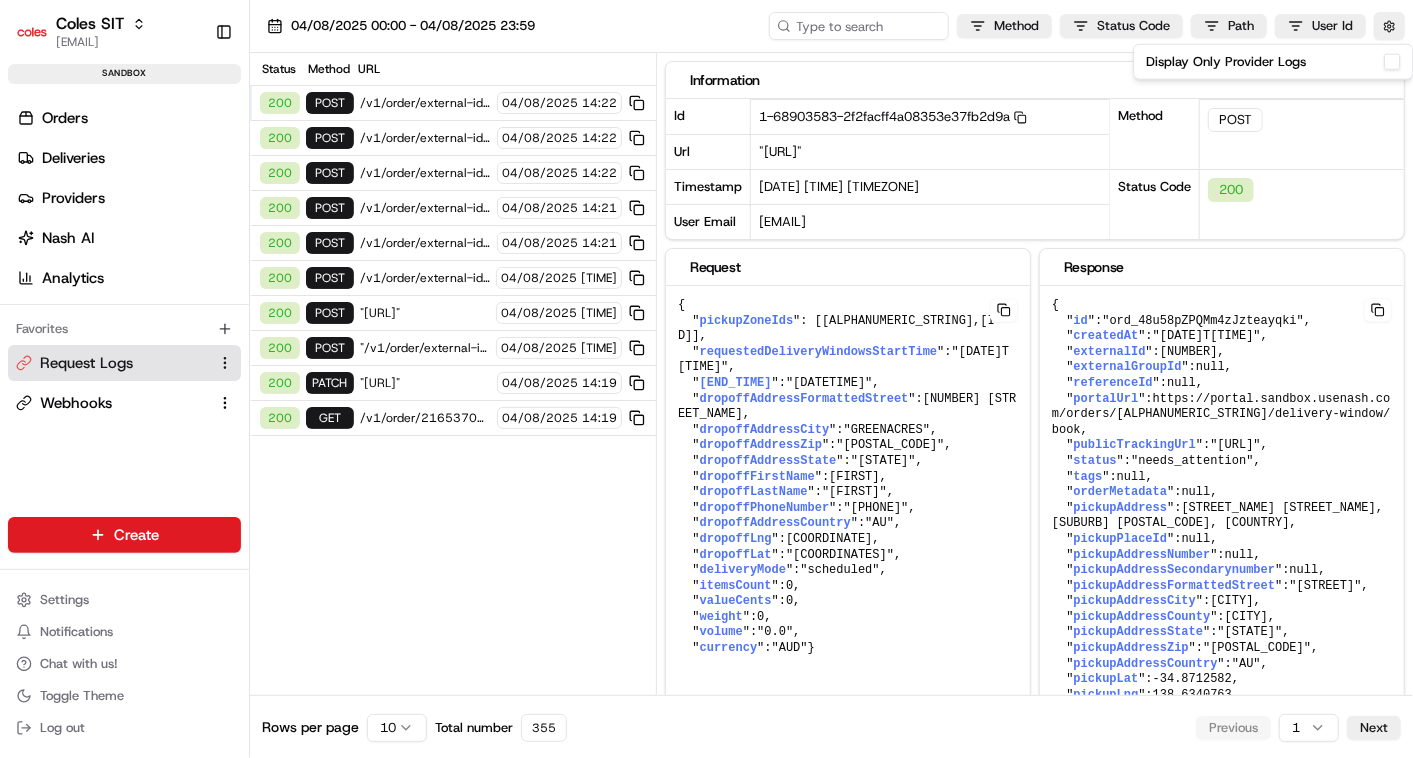 click on "Display Only Provider Logs" at bounding box center [1392, 62] 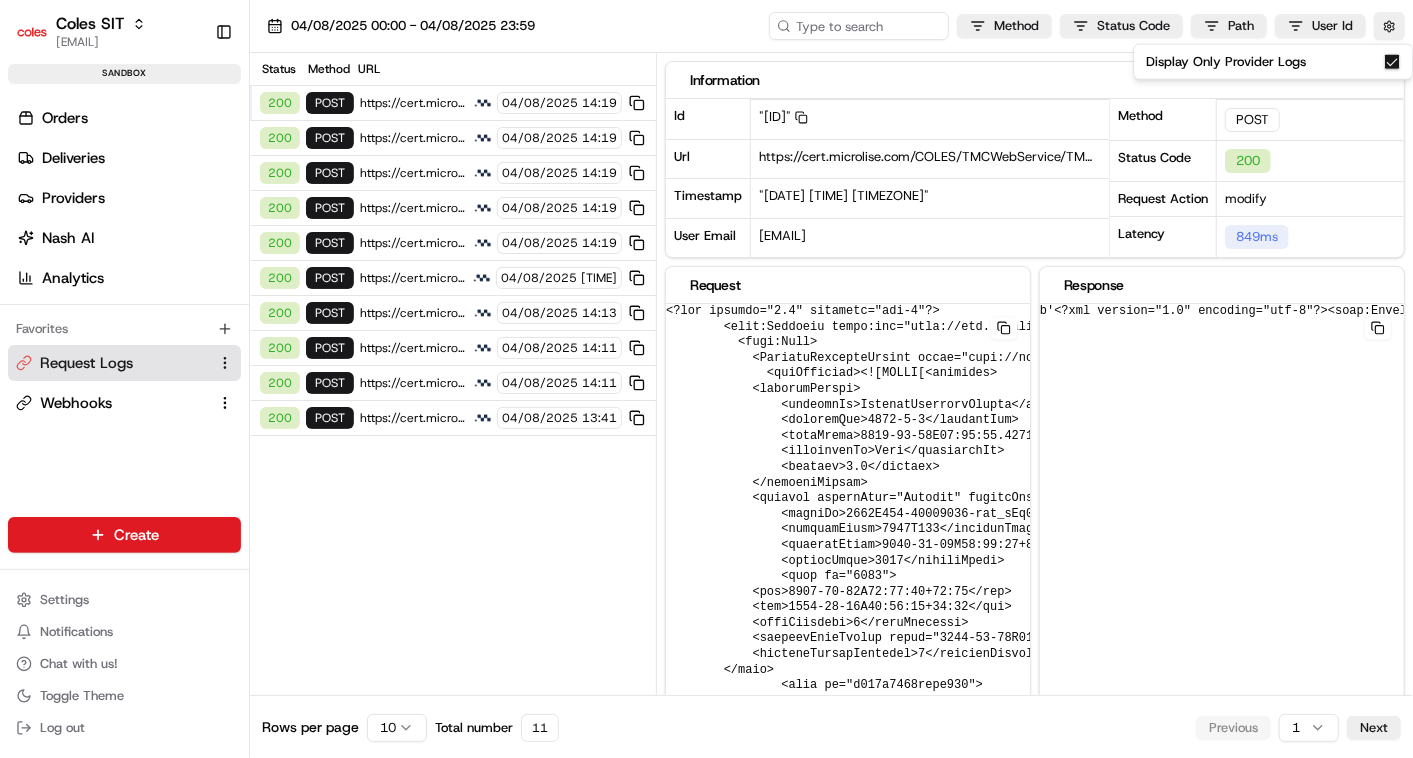click on "[NUMBER] POST [URL] [DATE] [TIME]" at bounding box center (453, 383) 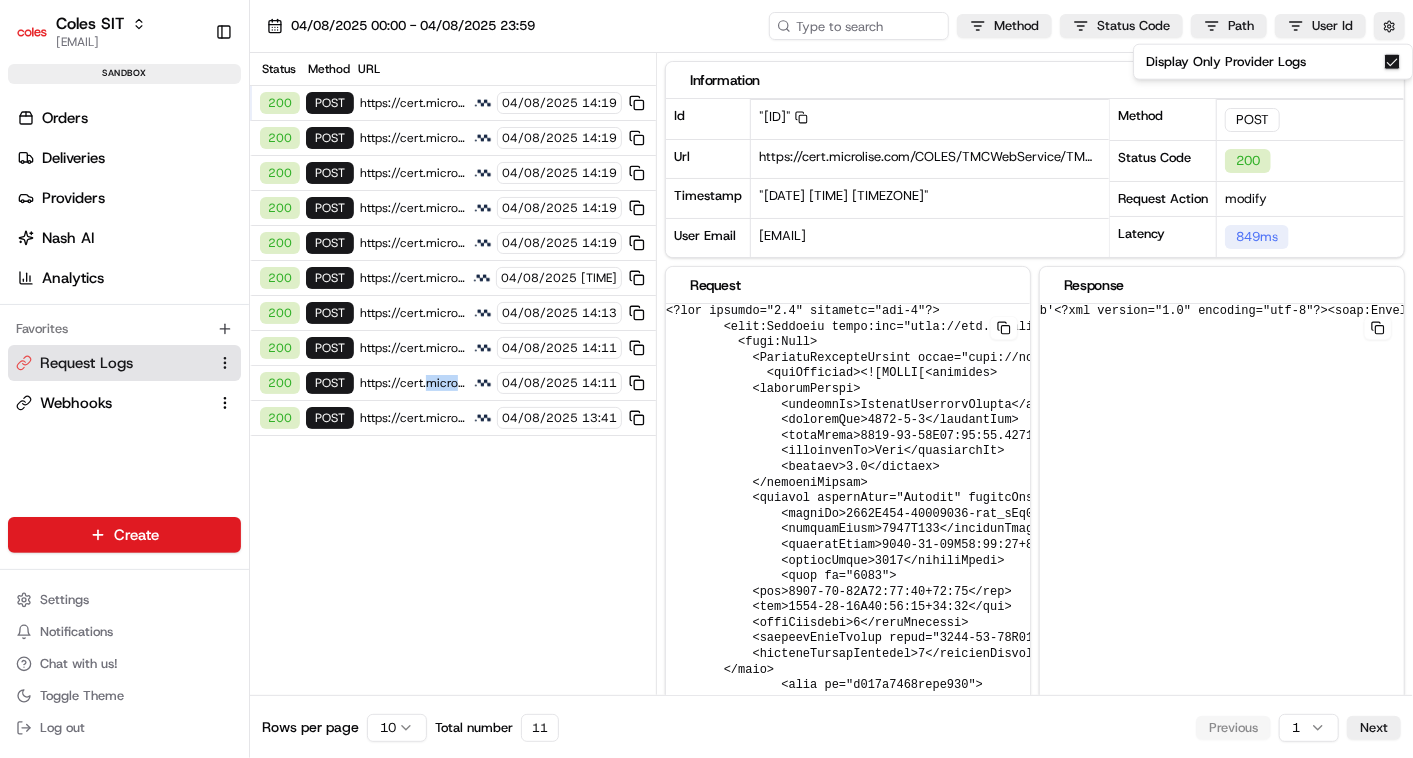 click on "[NUMBER] POST [URL] [DATE] [TIME]" at bounding box center (453, 383) 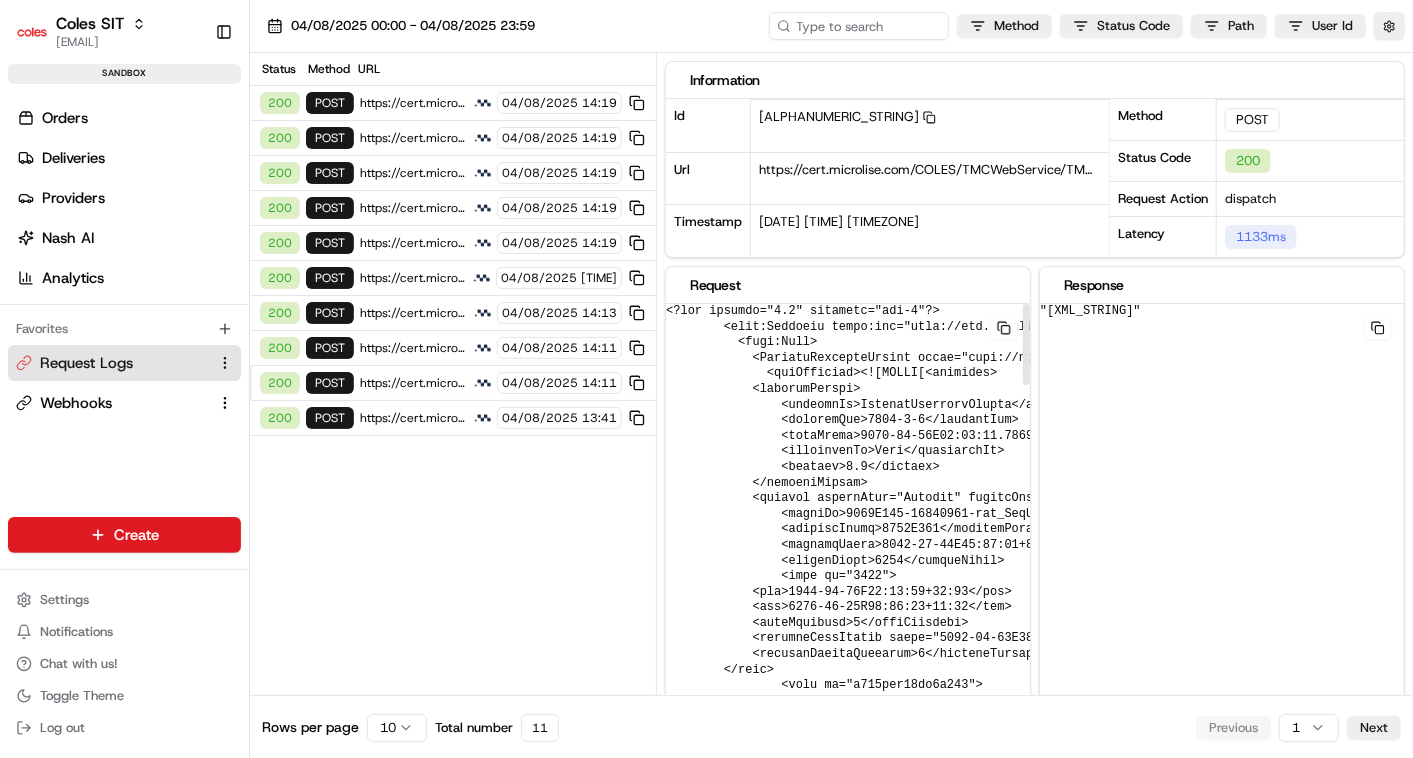 click at bounding box center (1303, 1411) 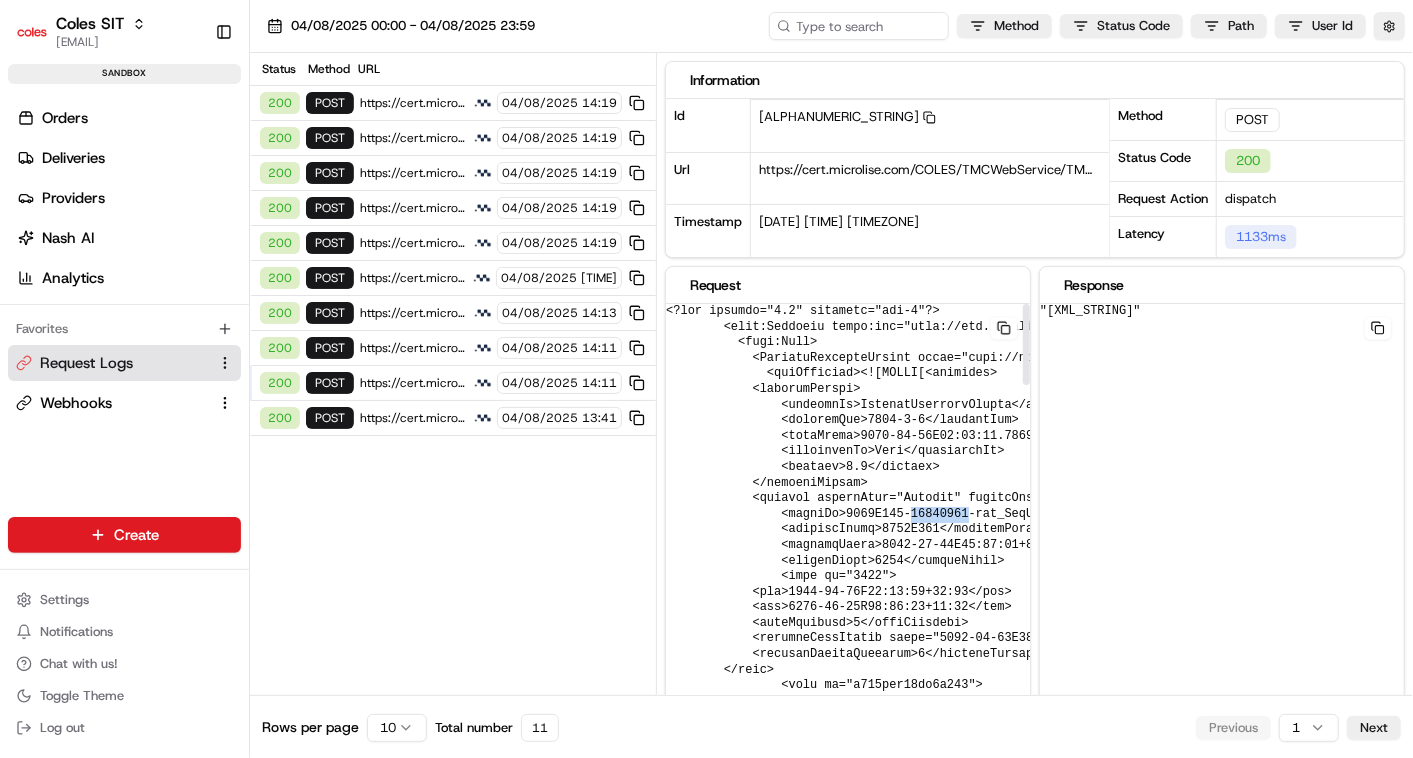 click at bounding box center (1303, 1411) 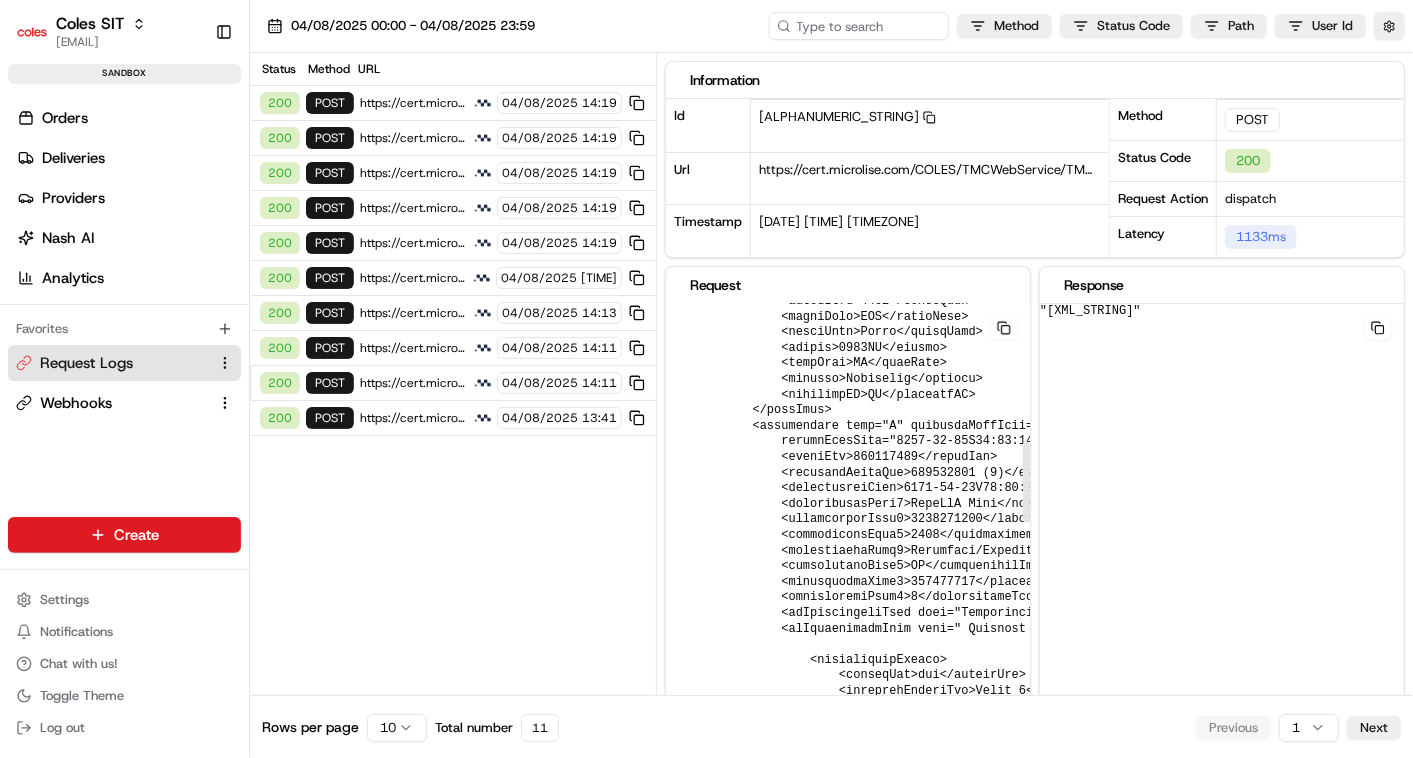 scroll, scrollTop: 777, scrollLeft: 0, axis: vertical 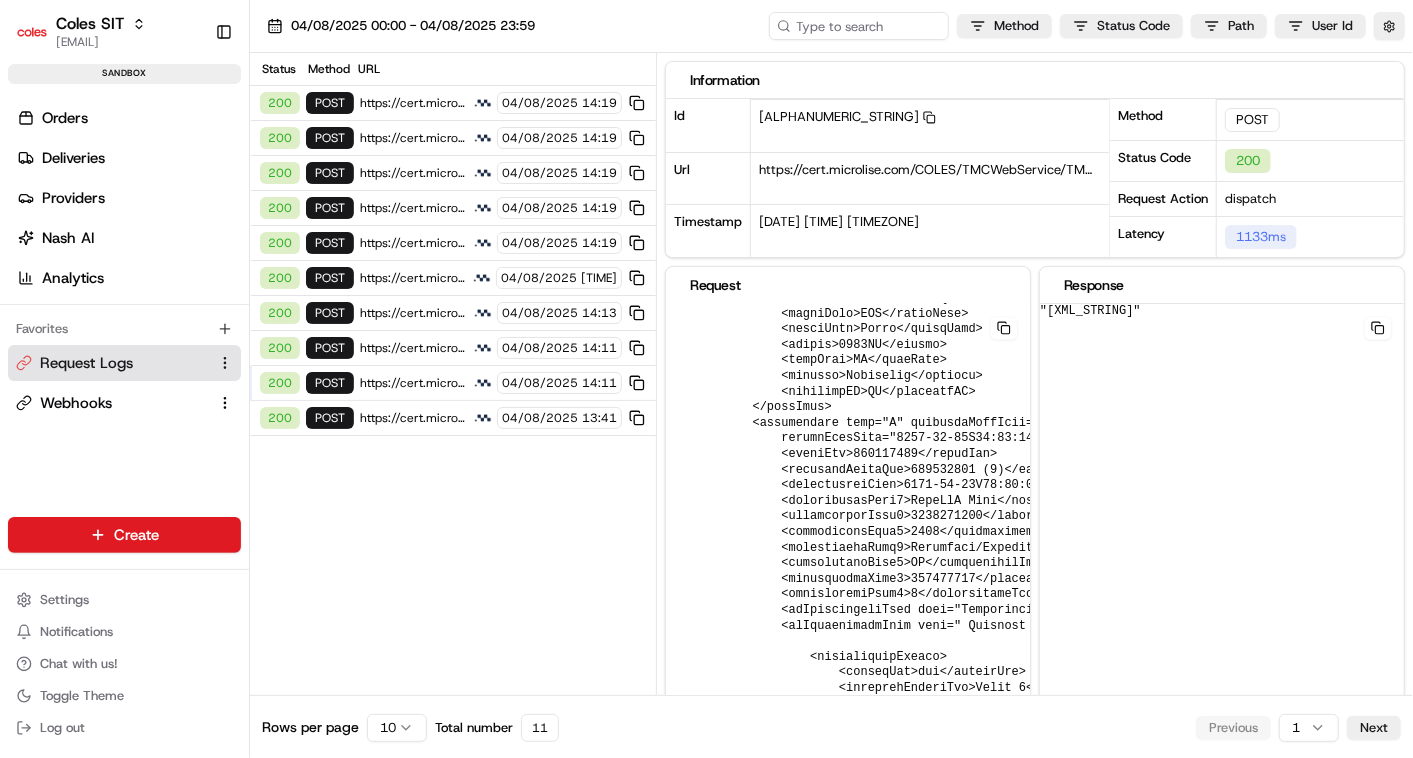click on "https://cert.microlise.com/COLES/TMCWebService/TMCWebService.asmx" at bounding box center (413, 418) 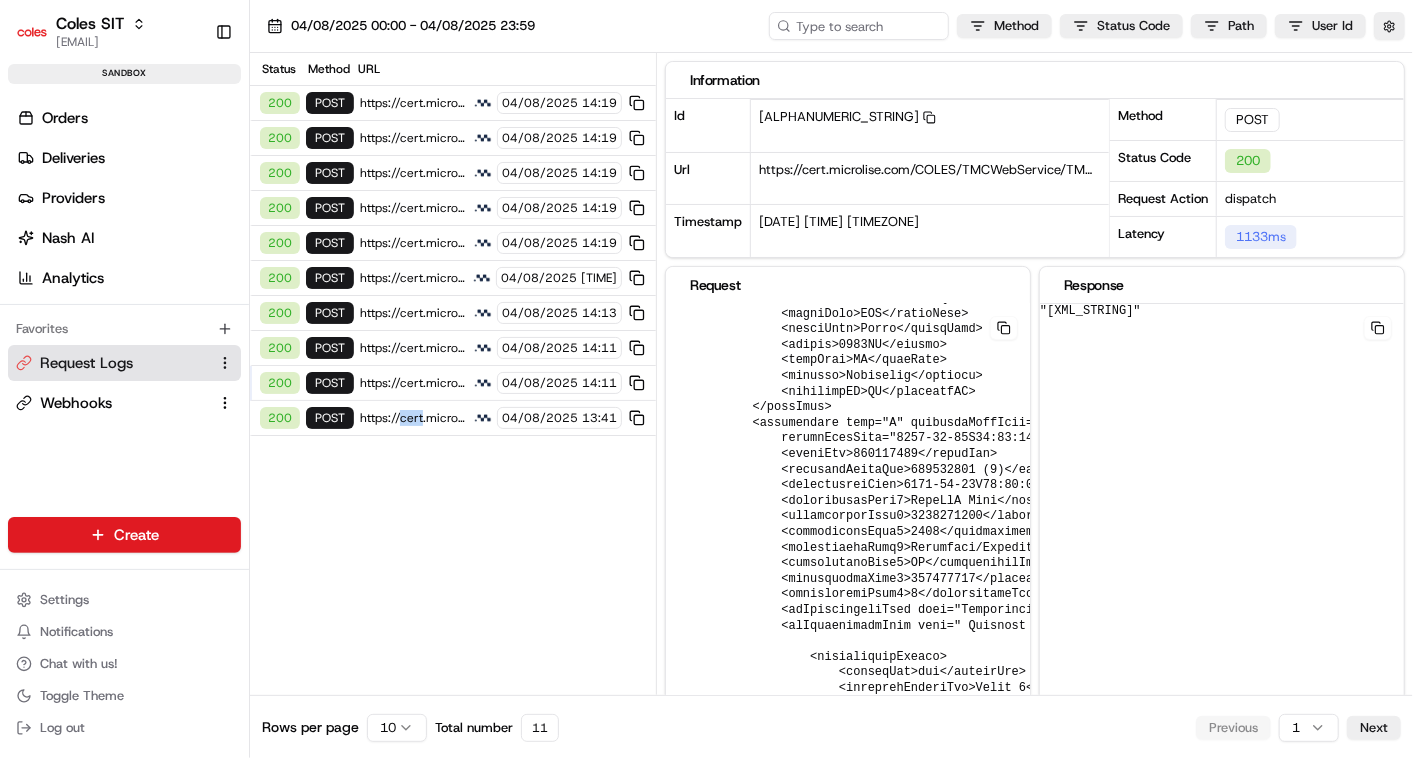 click on "https://cert.microlise.com/COLES/TMCWebService/TMCWebService.asmx" at bounding box center (413, 418) 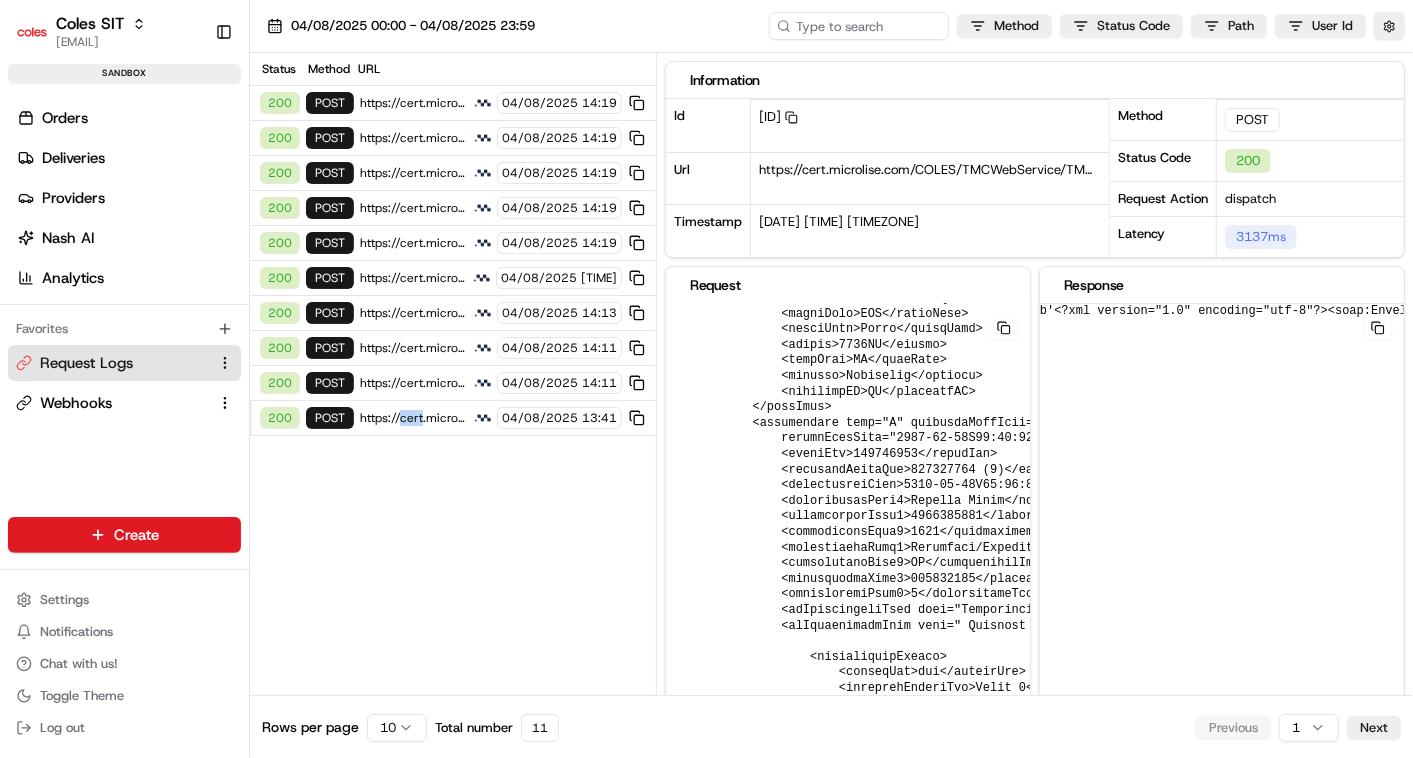 click on "https://cert.microlise.com/COLES/TMCWebService/TMCWebService.asmx" at bounding box center [413, 418] 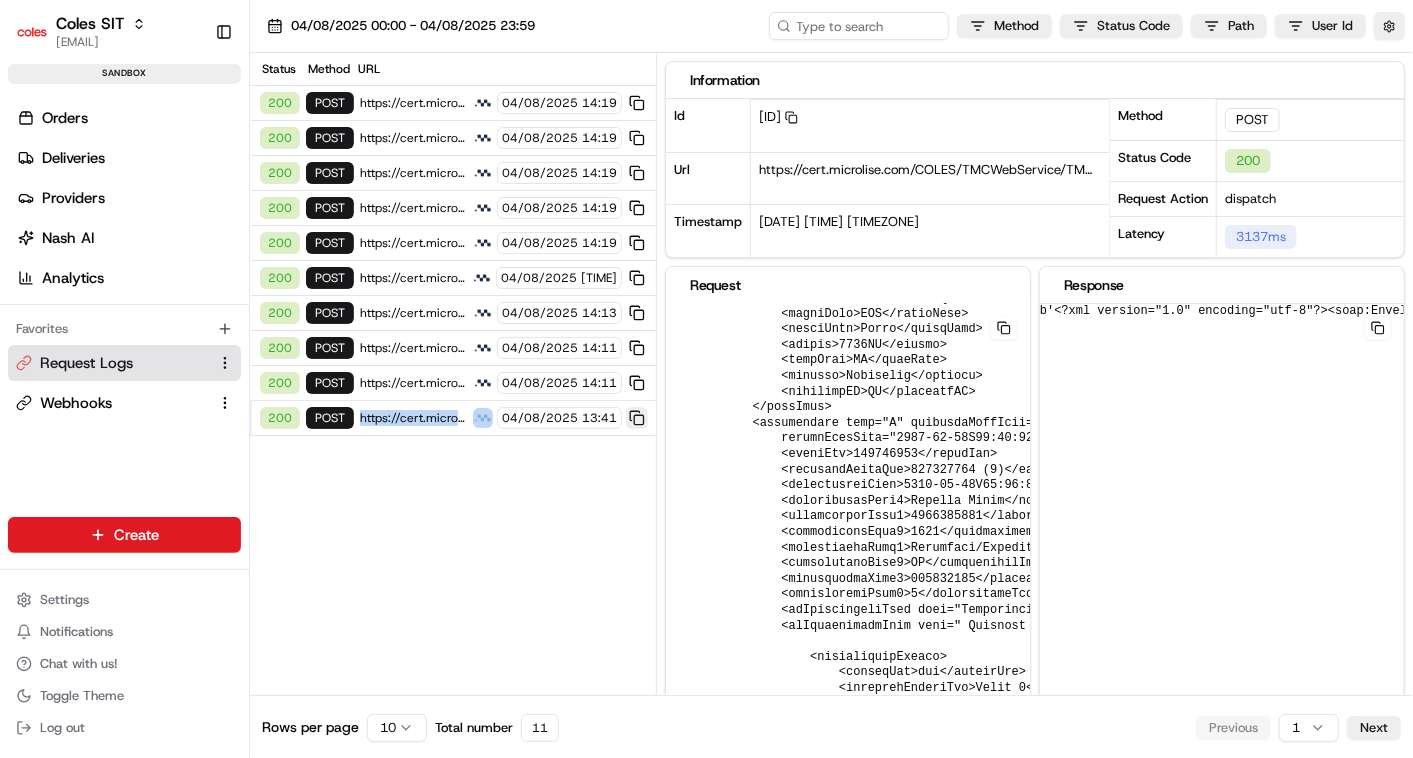 click at bounding box center (637, 418) 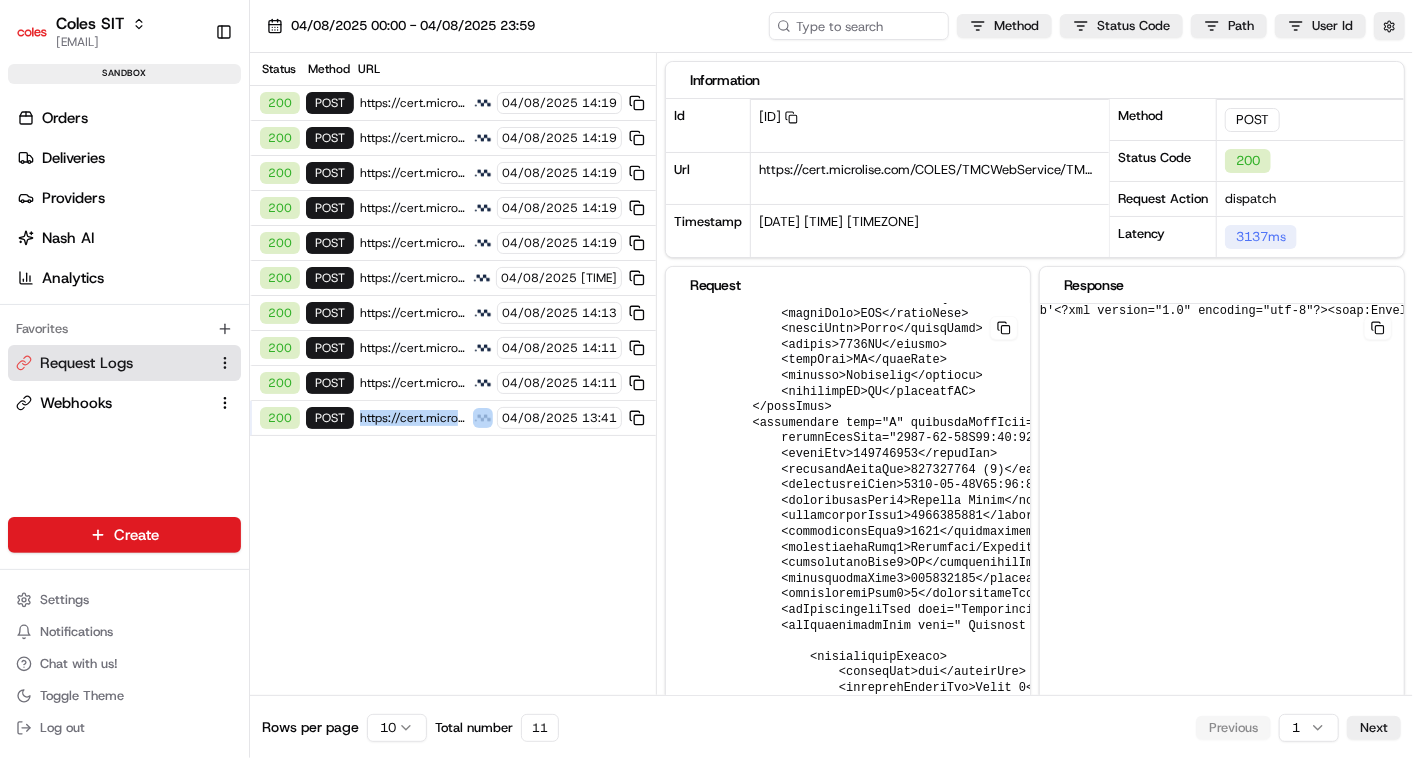 click on "https://cert.microlise.com/COLES/TMCWebService/TMCWebService.asmx" at bounding box center [413, 383] 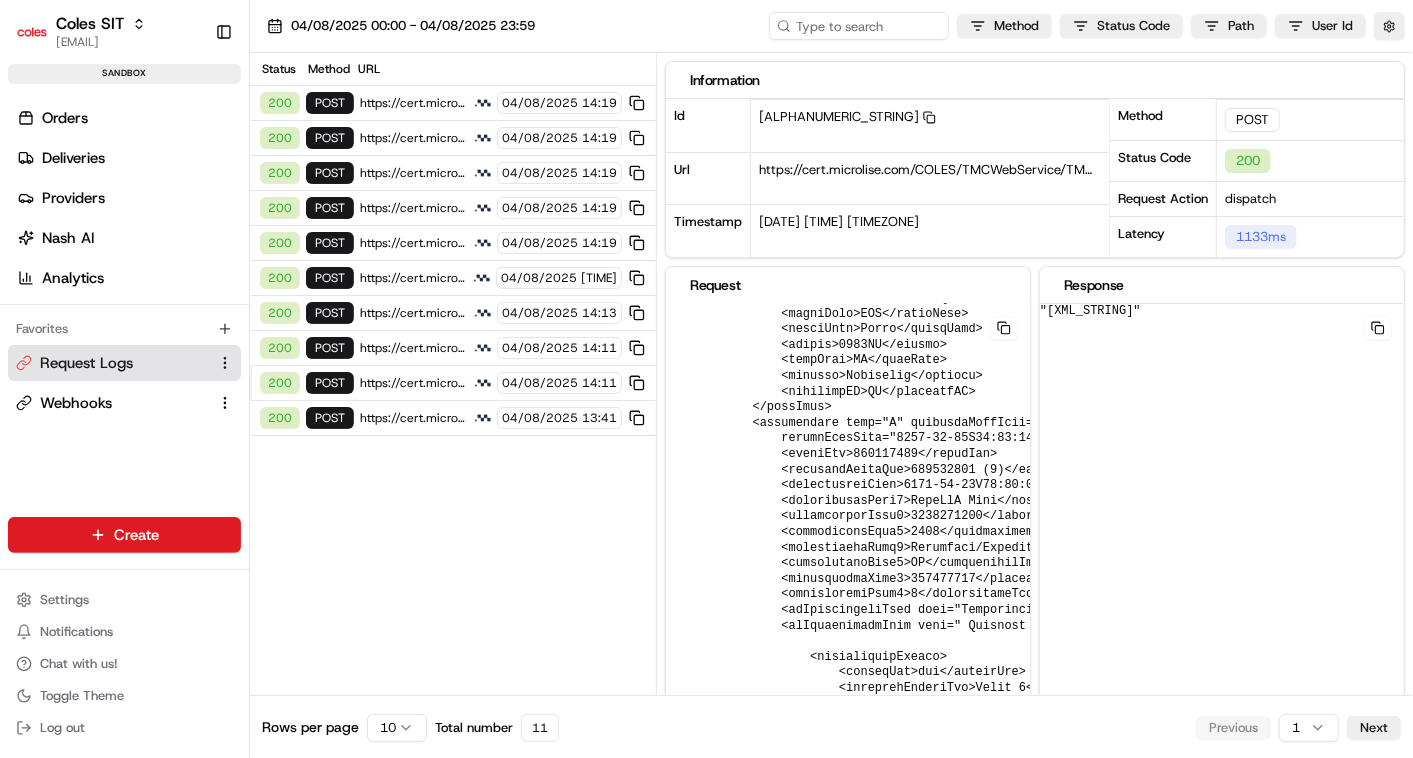 click on "https://cert.microlise.com/COLES/TMCWebService/TMCWebService.asmx" at bounding box center [413, 348] 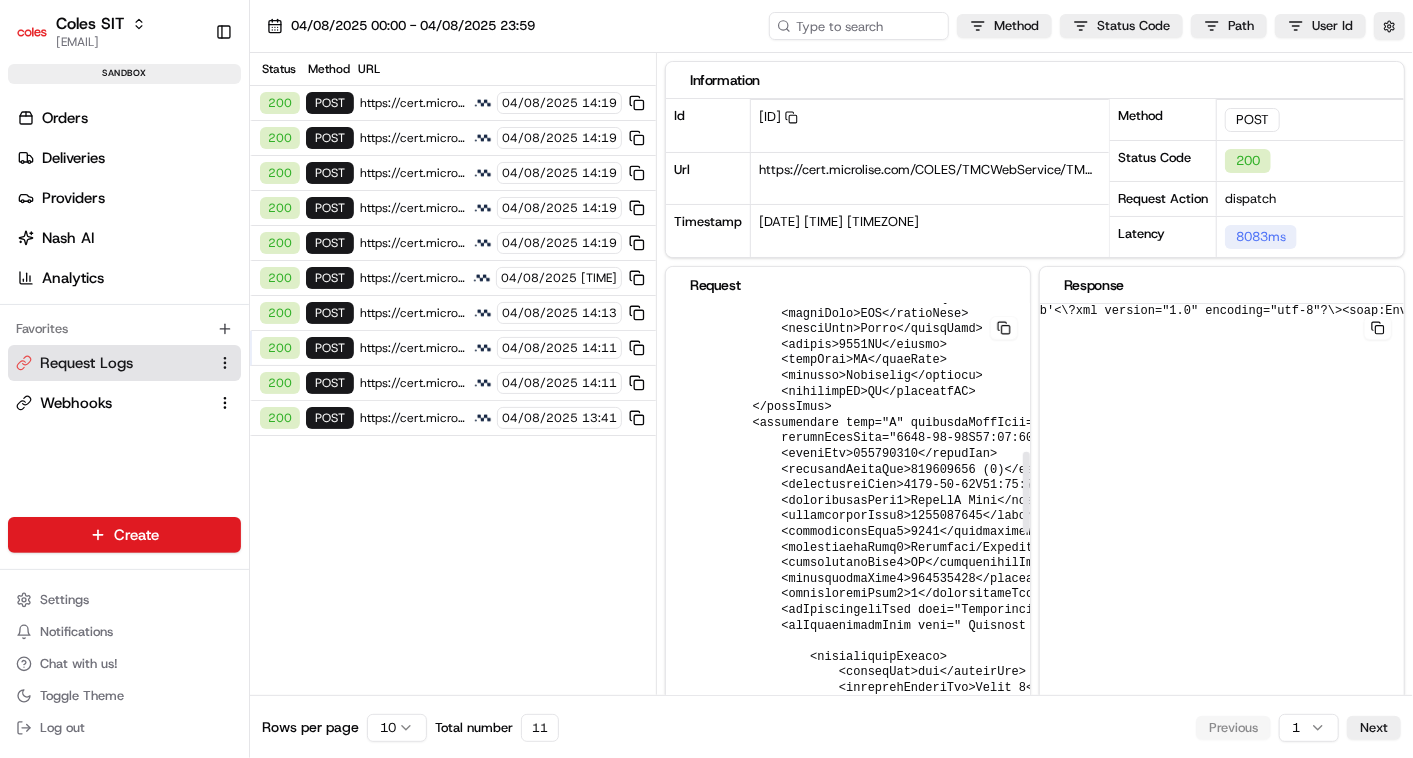 click on "https://cert.microlise.com/COLES/TMCWebService/TMCWebService.asmx" at bounding box center [413, 418] 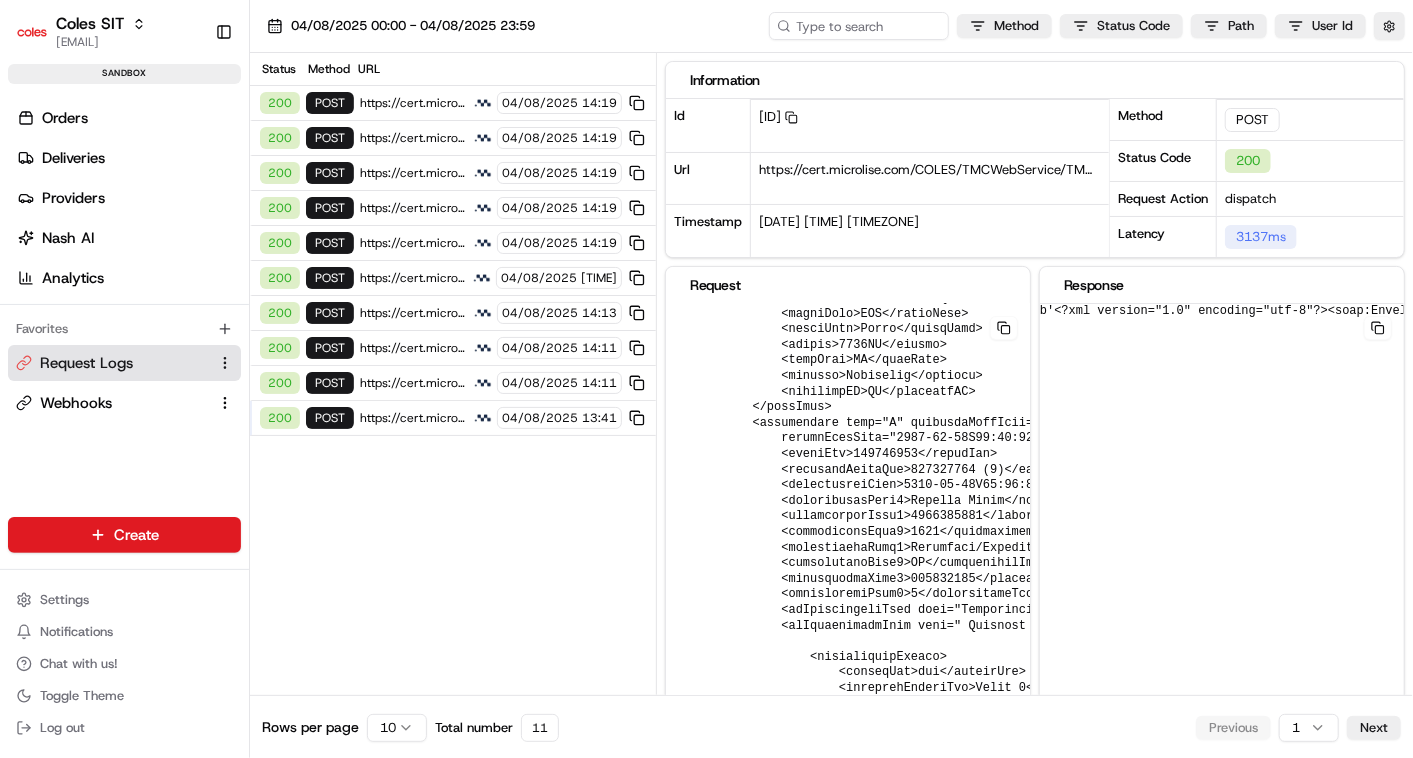 drag, startPoint x: 405, startPoint y: 412, endPoint x: 371, endPoint y: 372, distance: 52.49762 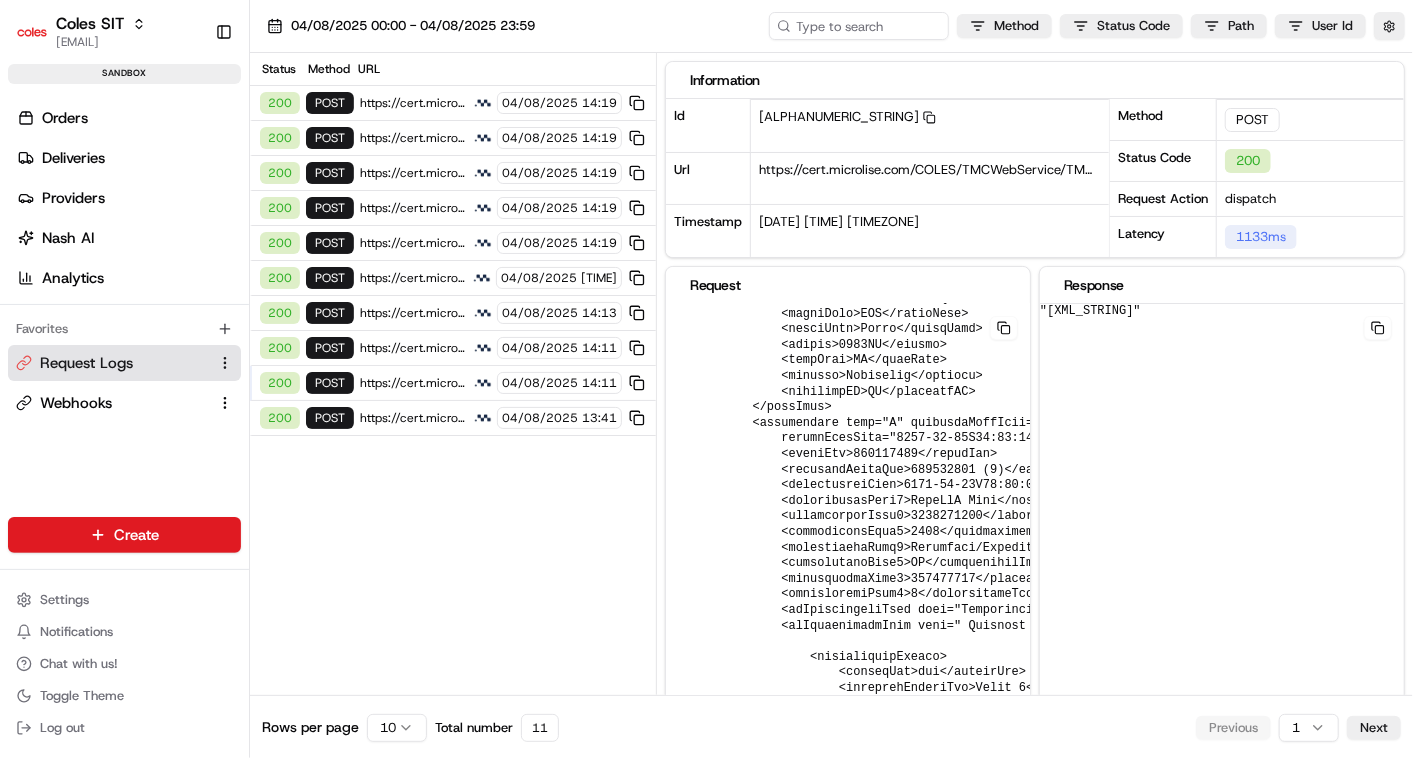 click on "https://cert.microlise.com/COLES/TMCWebService/TMCWebService.asmx" at bounding box center (413, 383) 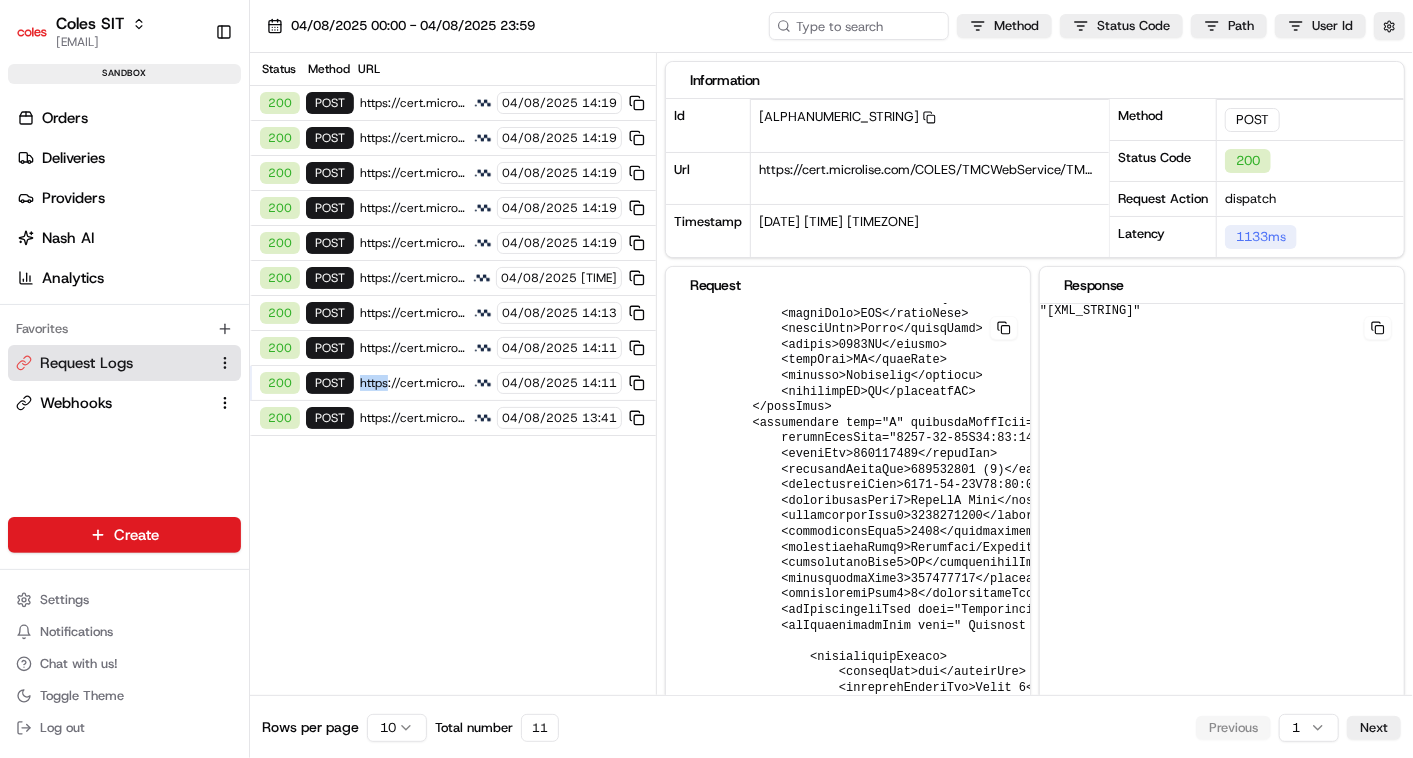 click on "https://cert.microlise.com/COLES/TMCWebService/TMCWebService.asmx" at bounding box center [413, 383] 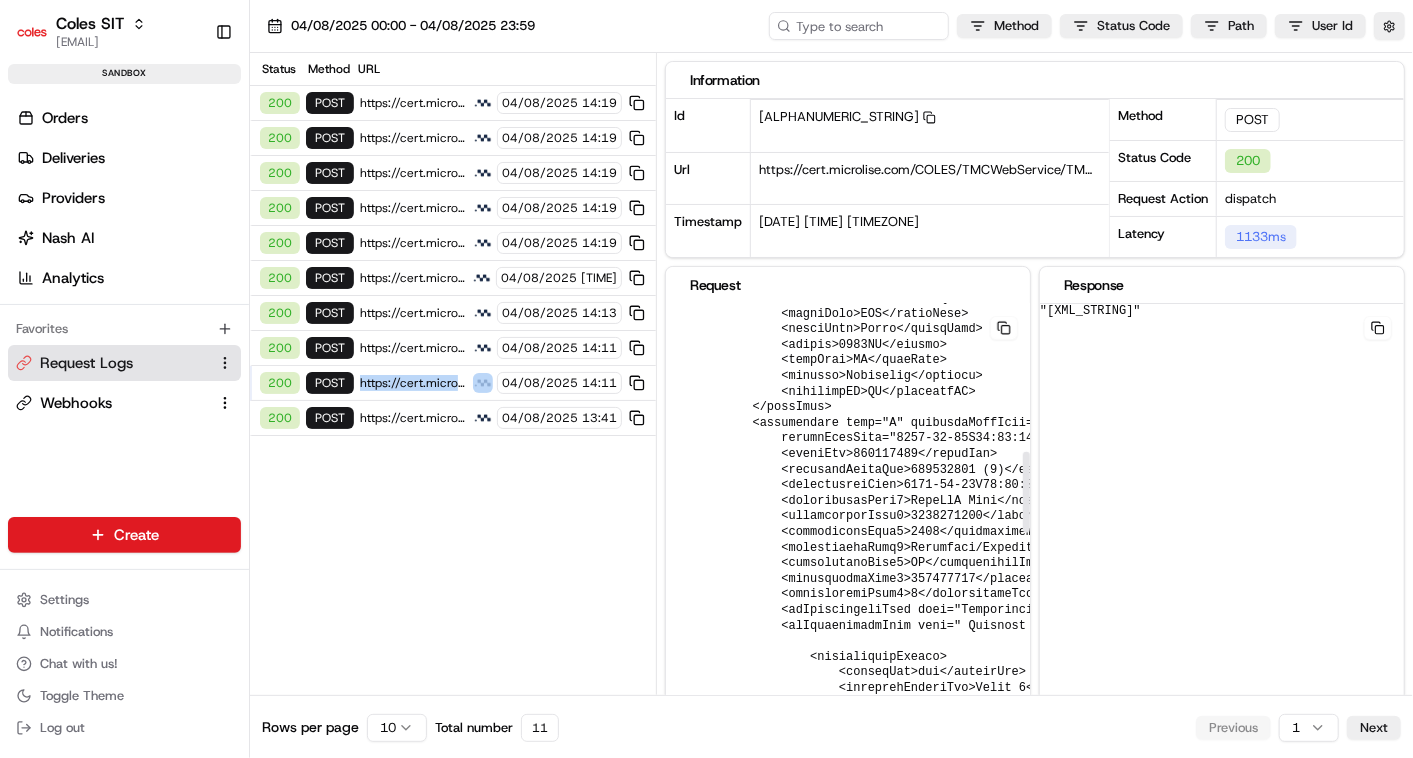 click on "https://cert.microlise.com/COLES/TMCWebService/TMCWebService.asmx" at bounding box center (413, 383) 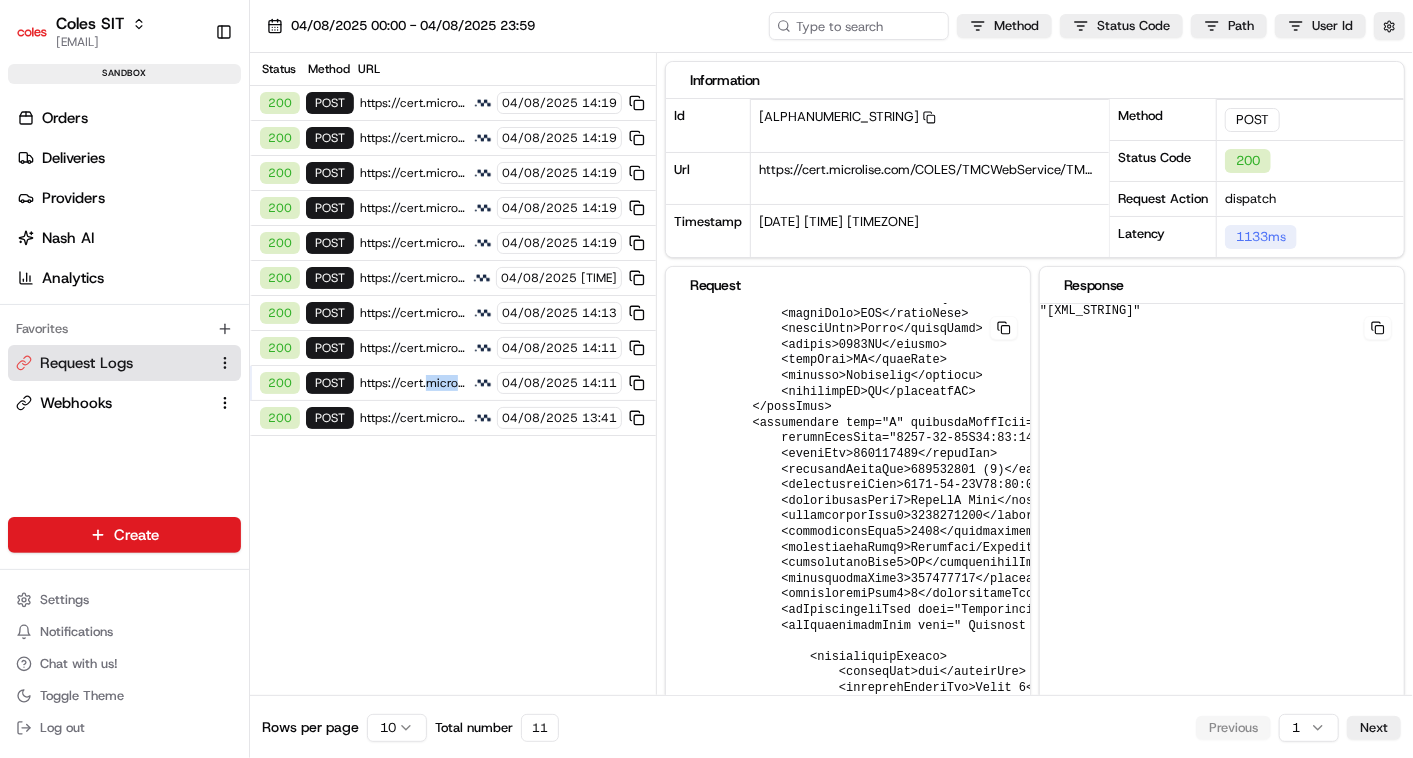 click on "https://cert.microlise.com/COLES/TMCWebService/TMCWebService.asmx" at bounding box center [413, 383] 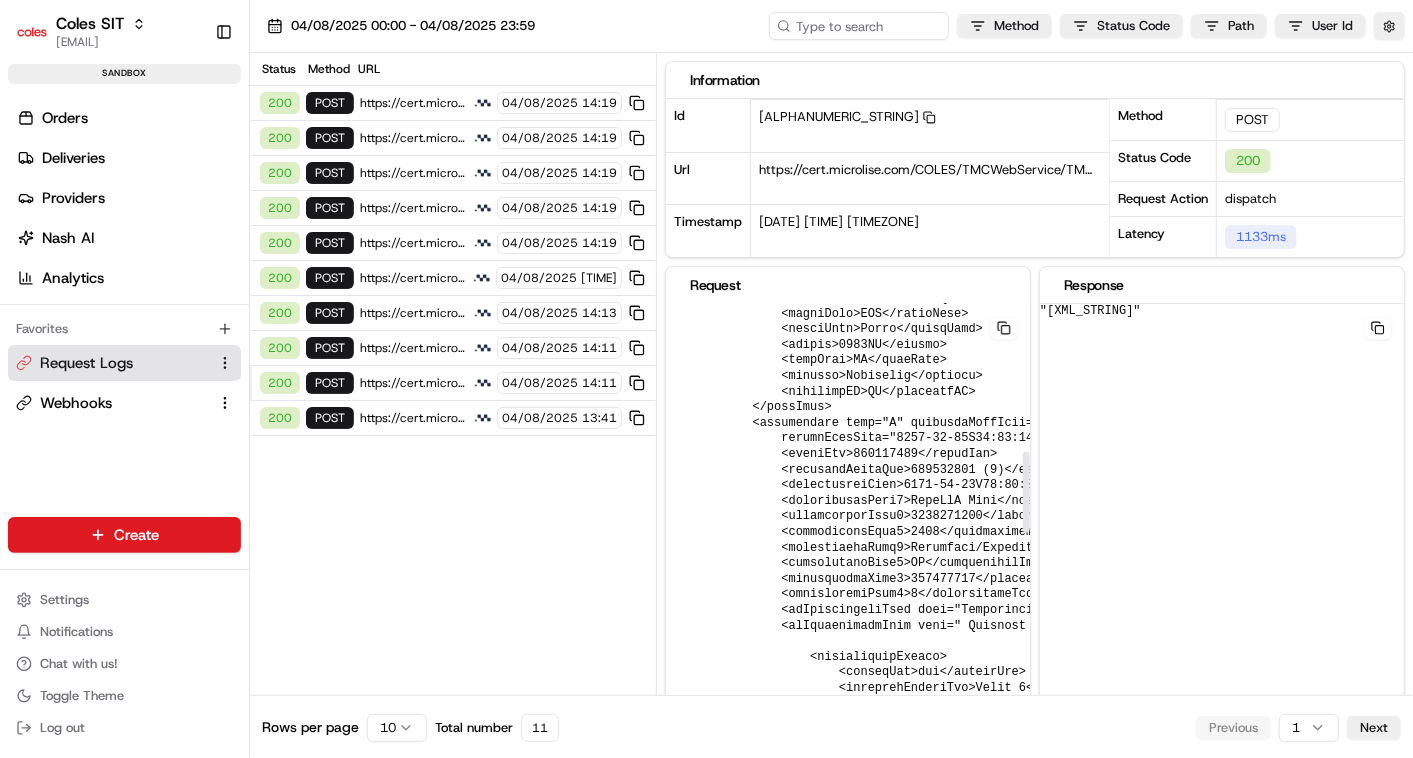 click at bounding box center (1303, 634) 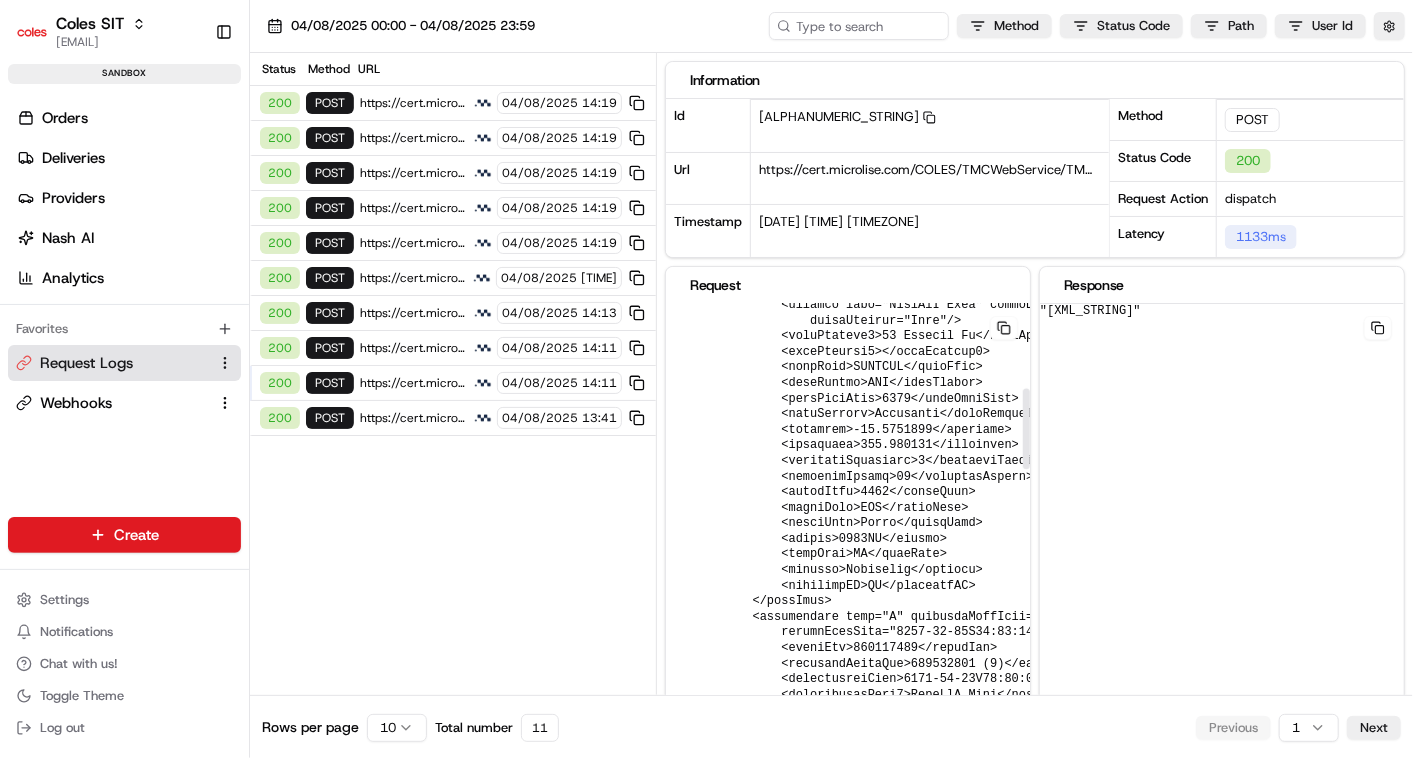 scroll, scrollTop: 444, scrollLeft: 0, axis: vertical 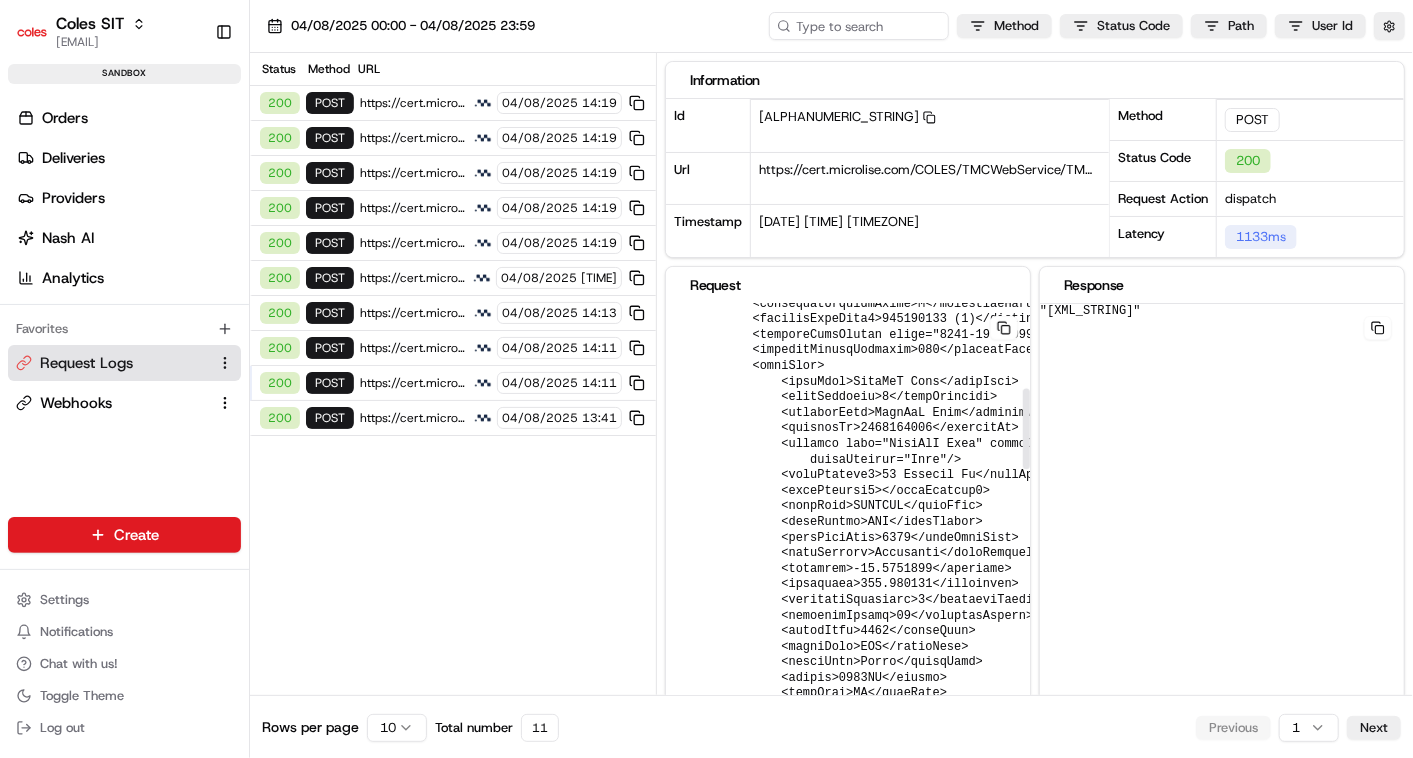click at bounding box center [1004, 328] 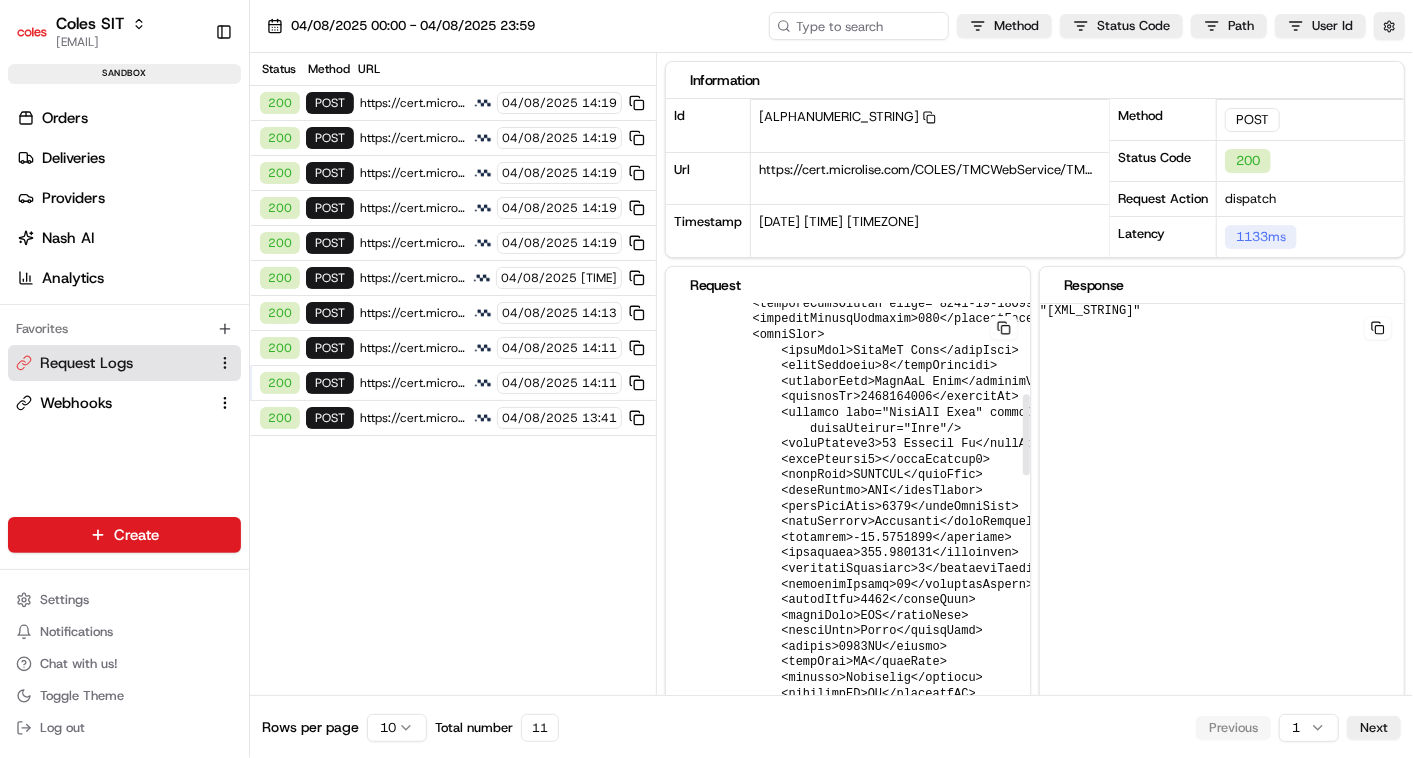 scroll, scrollTop: 0, scrollLeft: 0, axis: both 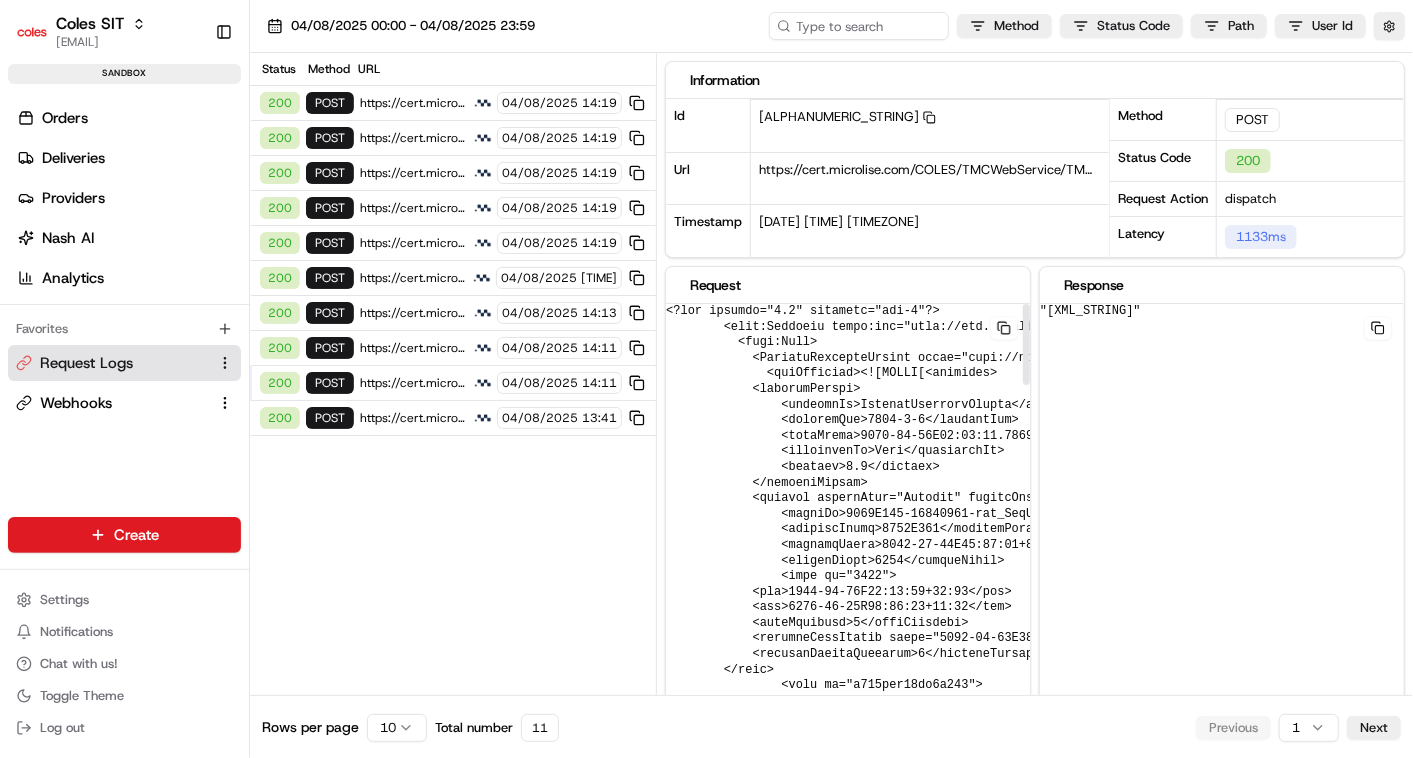 click on "https://cert.microlise.com/COLES/TMCWebService/TMCWebService.asmx" at bounding box center [413, 383] 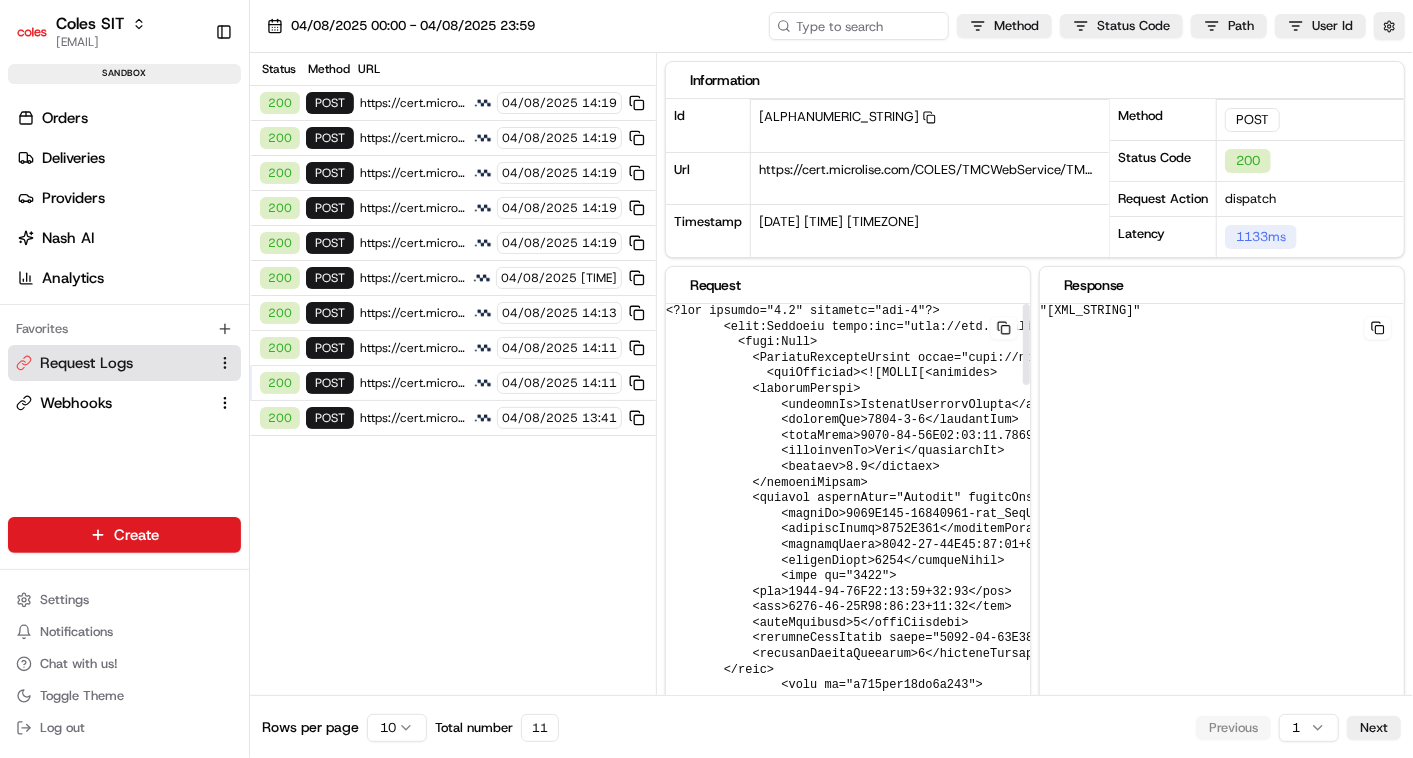 click on "[NUMBER] POST [URL] [DATE] [TIME]" at bounding box center [453, 348] 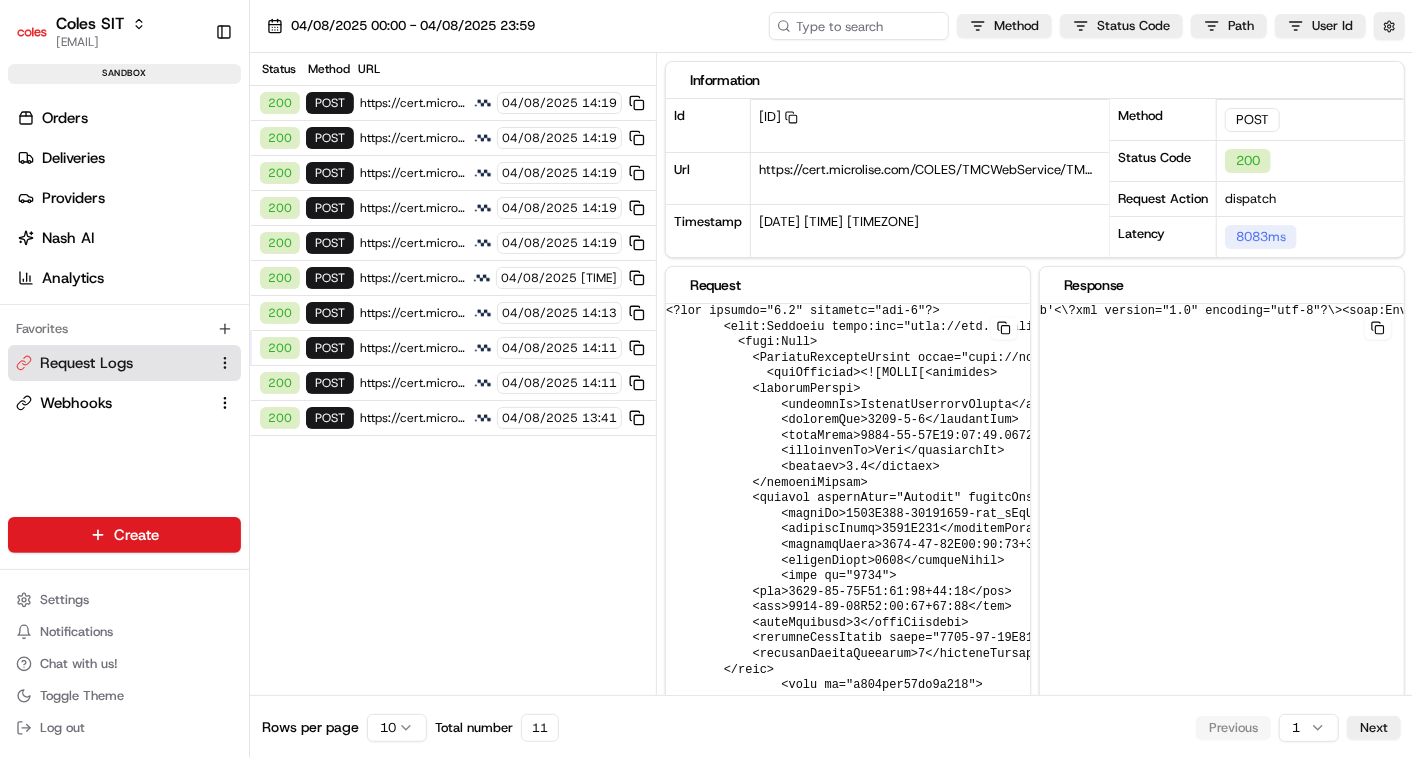 drag, startPoint x: 352, startPoint y: 329, endPoint x: 386, endPoint y: 335, distance: 34.525352 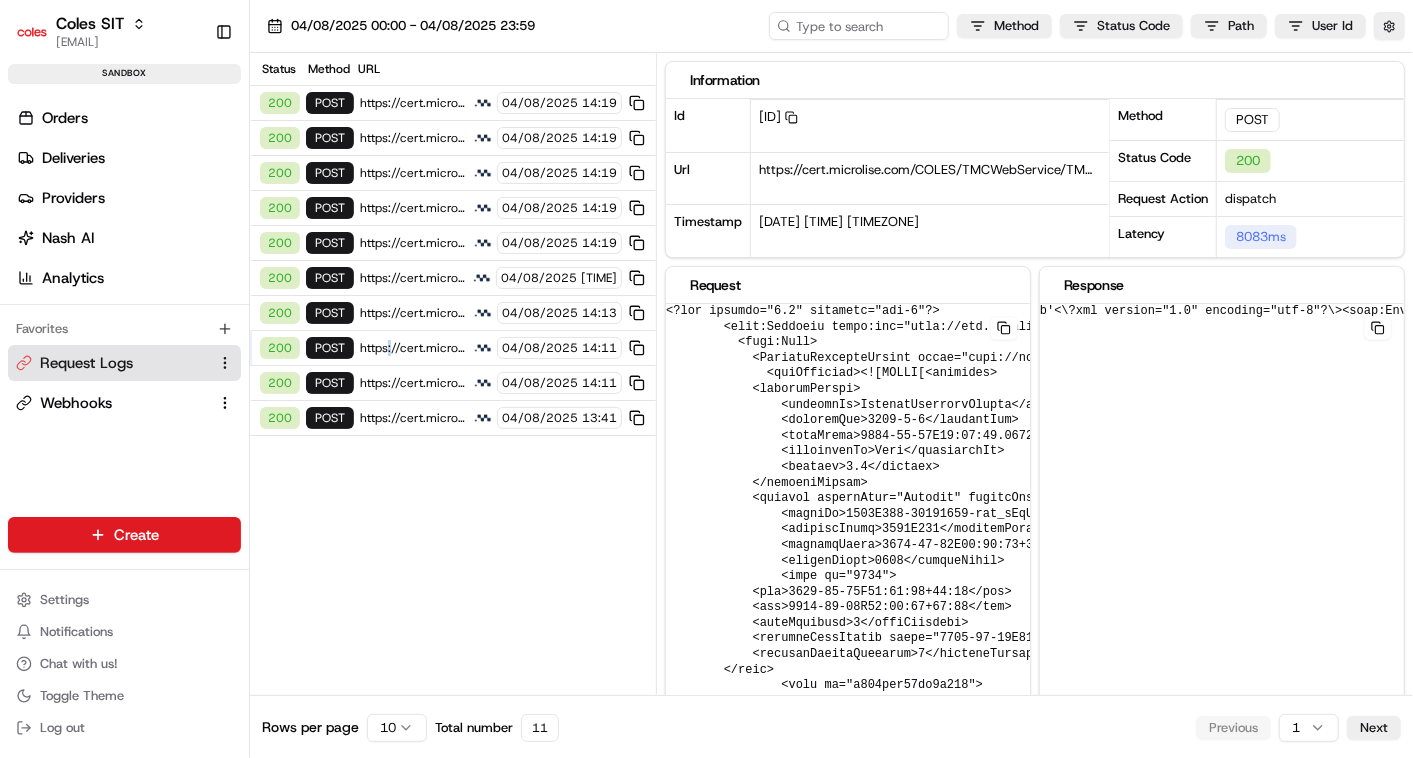 click on "https://cert.microlise.com/COLES/TMCWebService/TMCWebService.asmx" at bounding box center [413, 348] 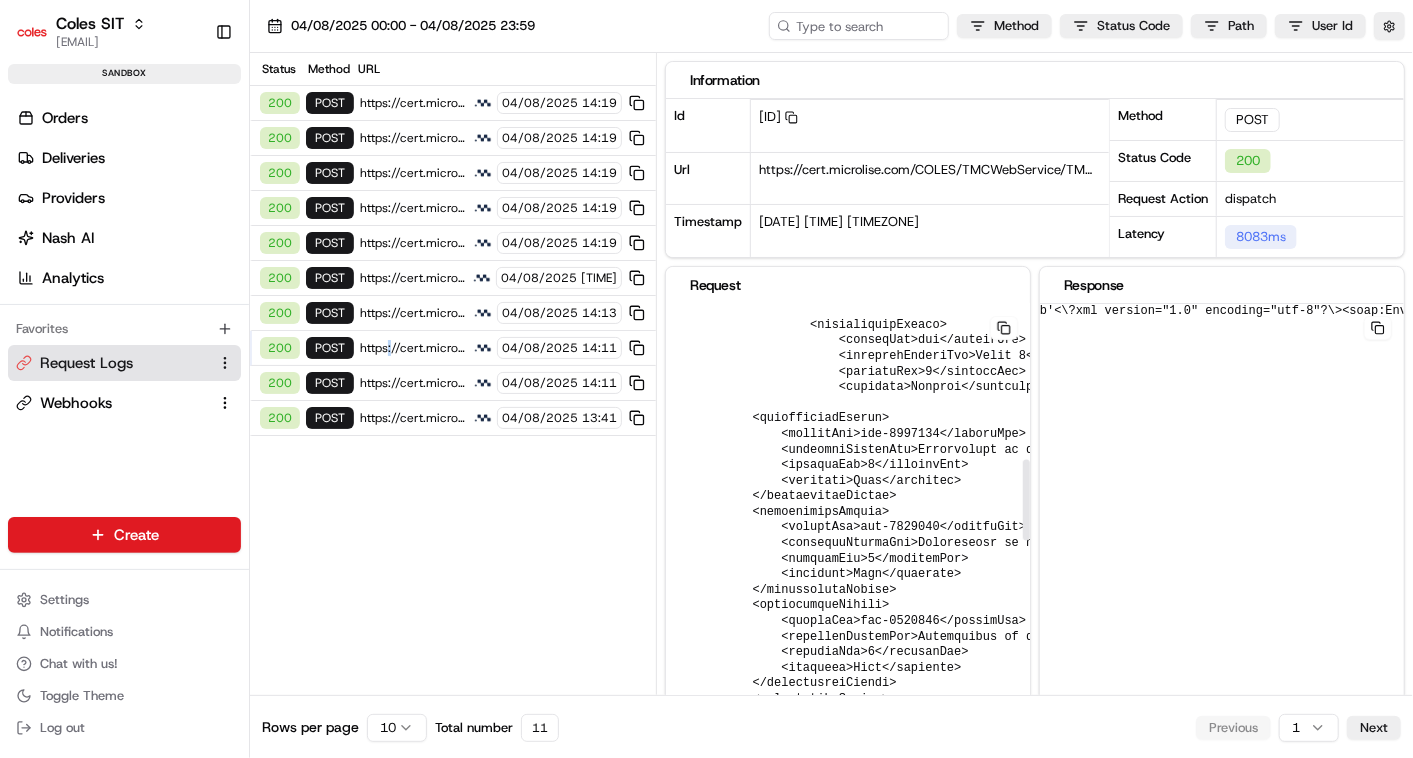 scroll, scrollTop: 1111, scrollLeft: 0, axis: vertical 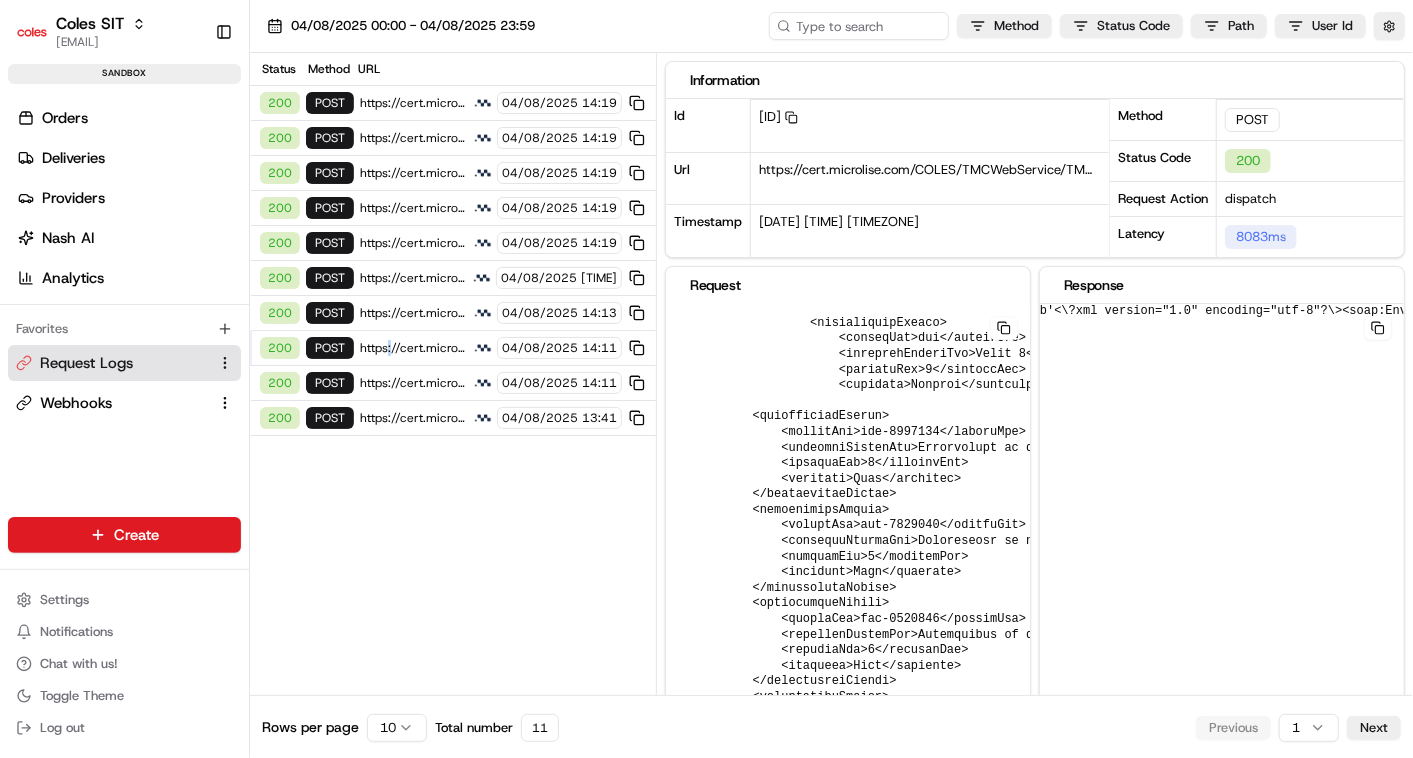 click on "b'<\?xml version="1.0" encoding="utf-8"?\><soap:Envelope xmlns:soap="http://schemas.xmlsoap.org/soap/envelope/" xmlns:xsi="http://www.w3.org/2001/XMLSchema-instance" xmlns:xsd="http://www.w3.org/2001/XMLSchema"><soap:Body><JourneyScheduleImportResponse xmlns="http://microlise.com/TMC"><JourneyScheduleImportResult>[DATE]_[TIME]_[NUMBER]_JourneyScheduleImport</JourneyScheduleImportResult></JourneyScheduleImportResponse></soap:Body></soap:Envelope>'" at bounding box center (848, 516) 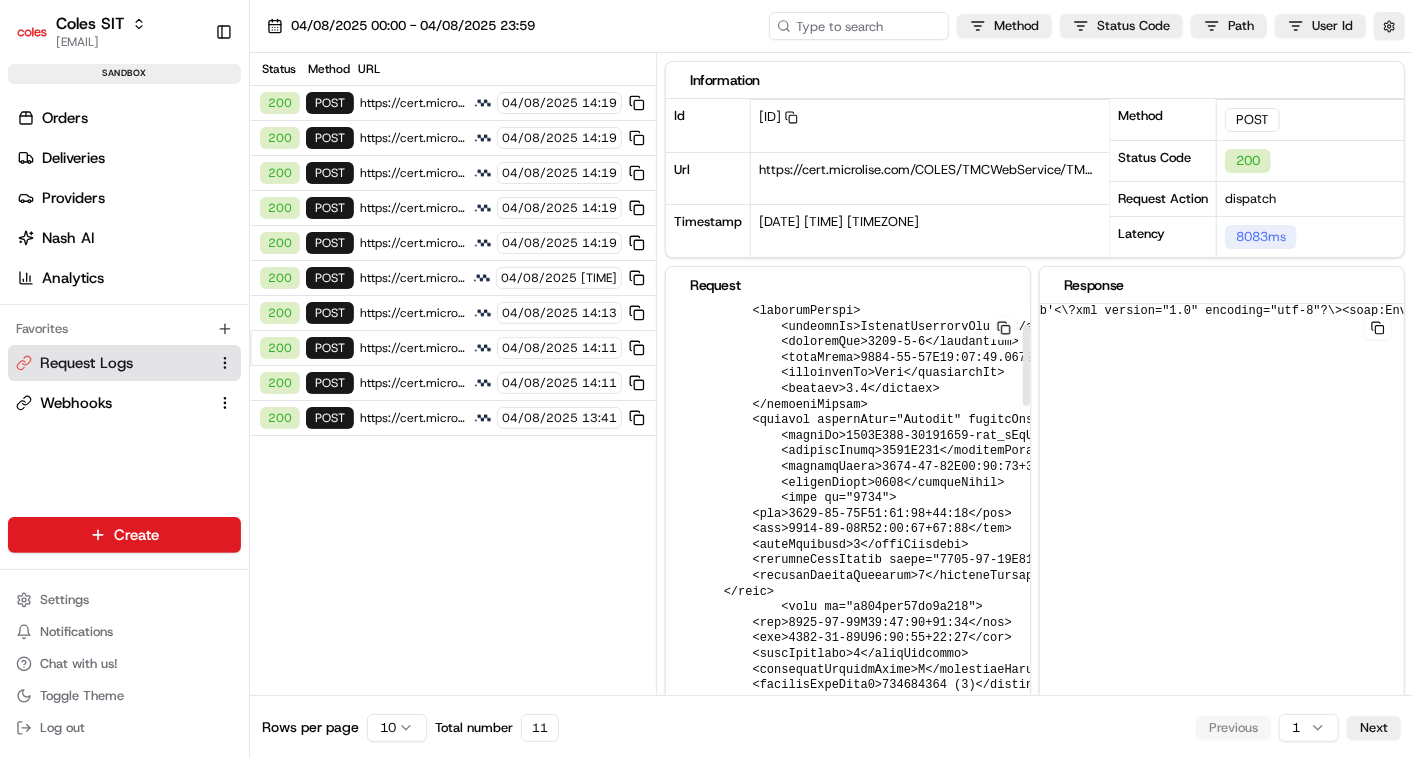 scroll, scrollTop: 111, scrollLeft: 0, axis: vertical 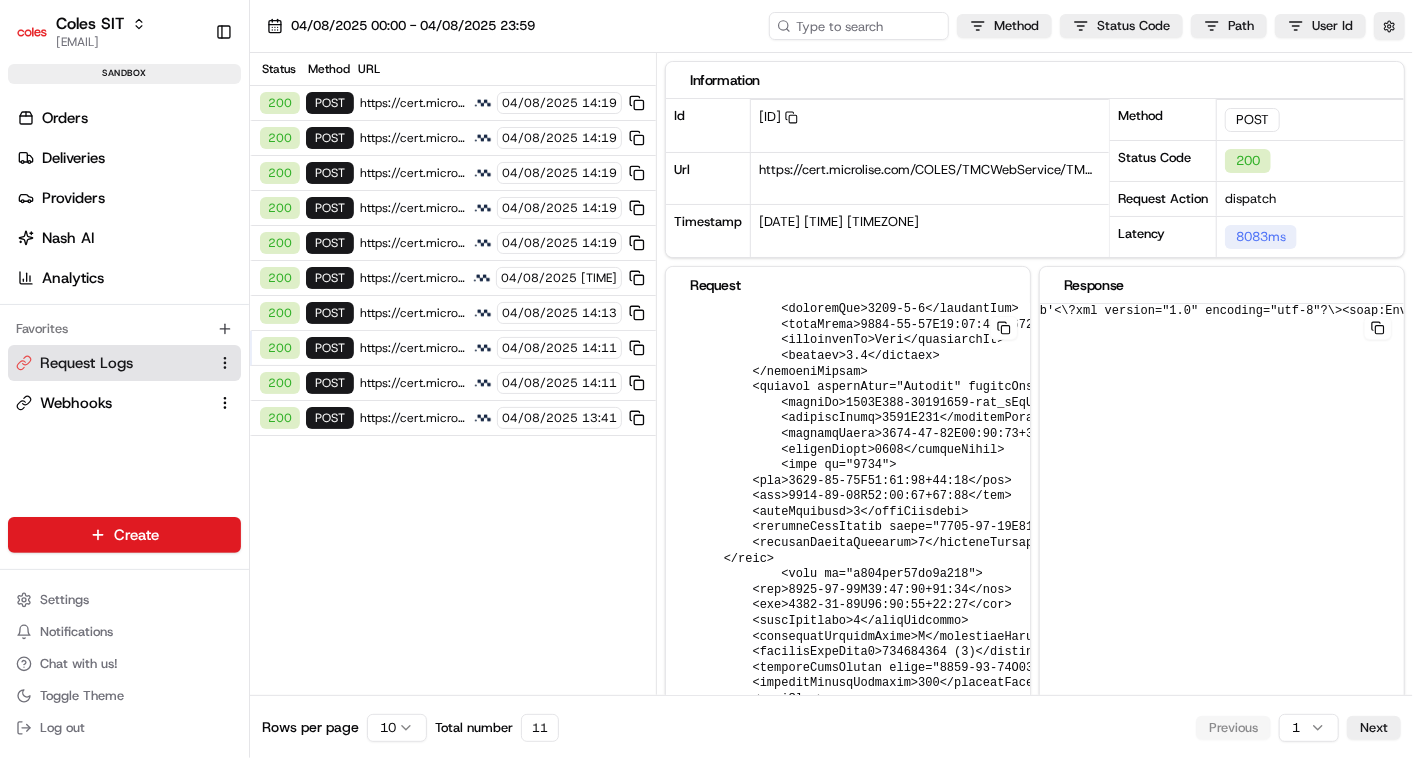 click on "https://cert.microlise.com/COLES/TMCWebService/TMCWebService.asmx" at bounding box center [413, 348] 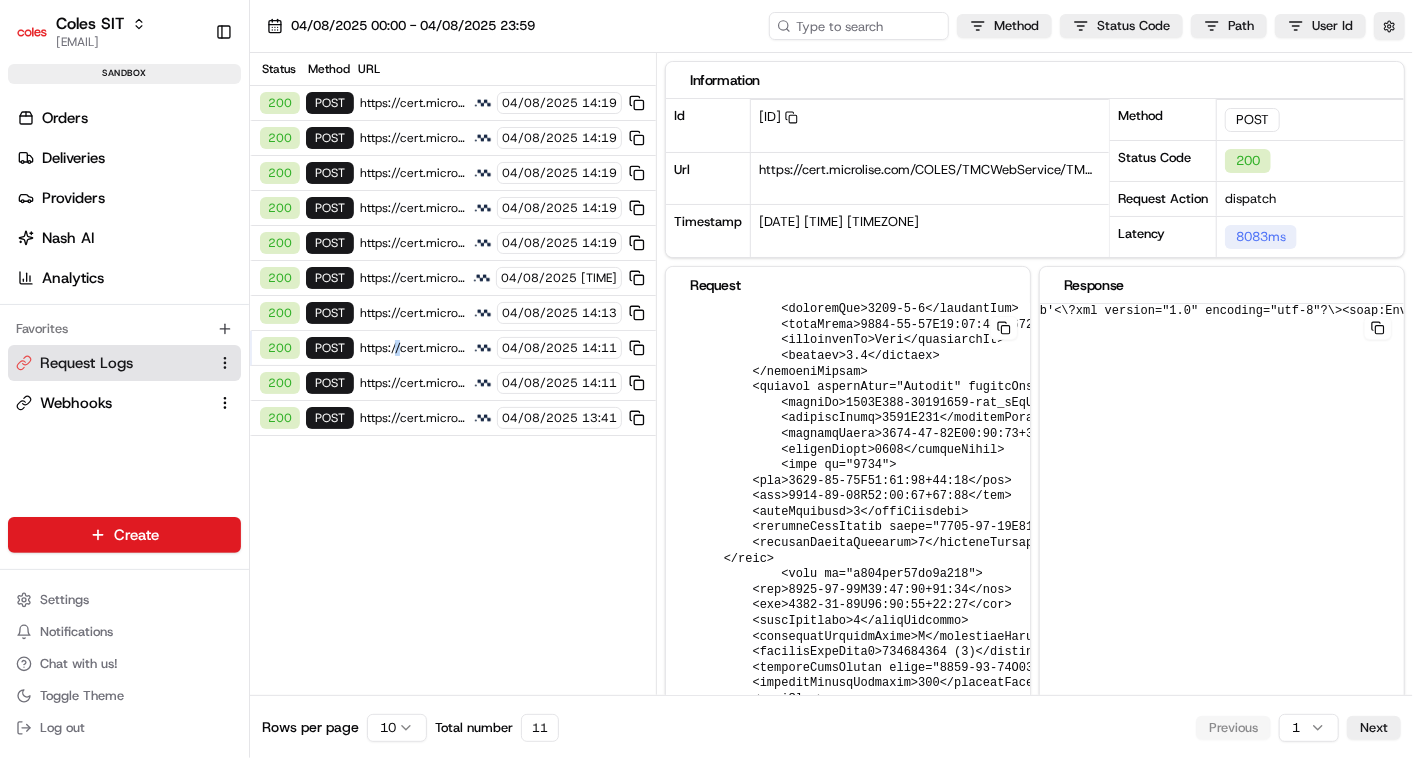 drag, startPoint x: 394, startPoint y: 347, endPoint x: 397, endPoint y: 337, distance: 10.440307 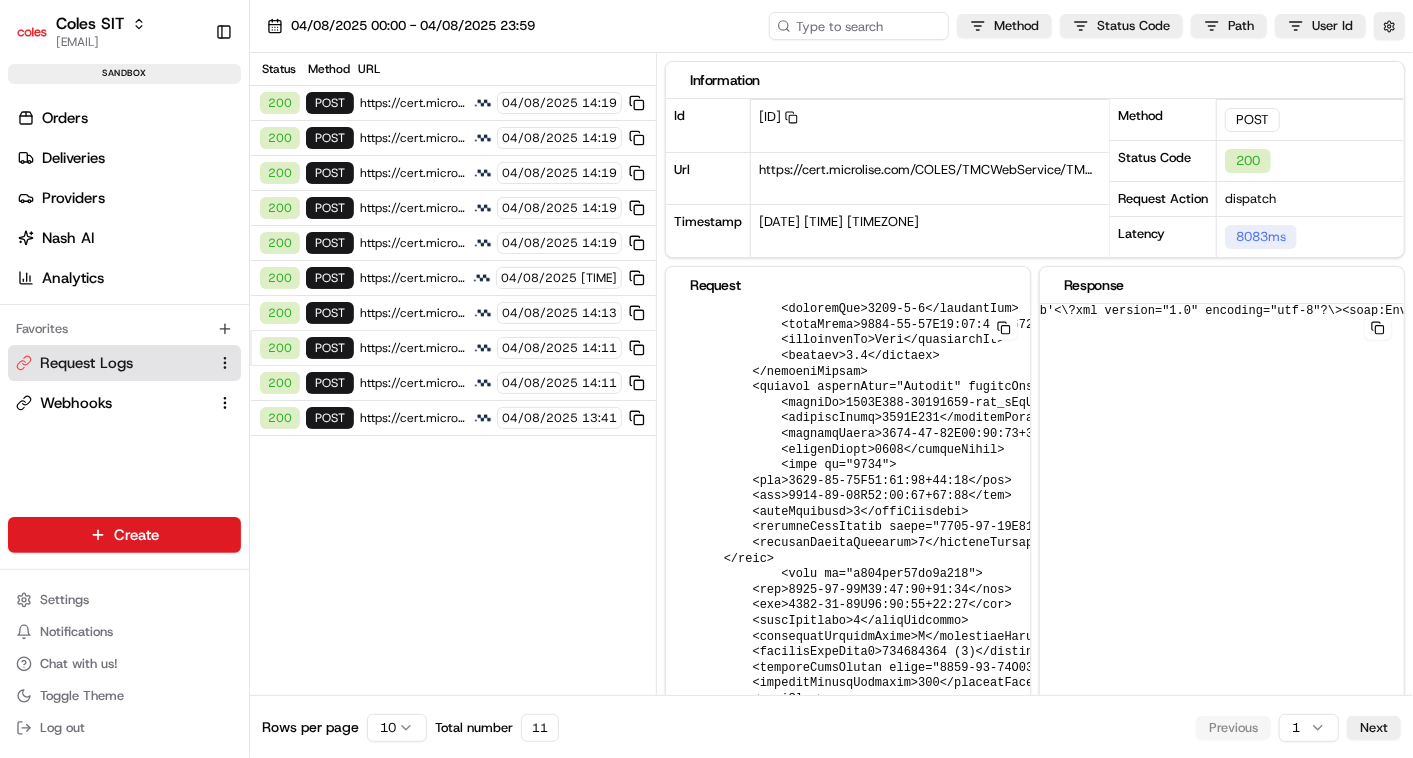 click on "https://cert.microlise.com/COLES/TMCWebService/TMCWebService.asmx" at bounding box center [413, 383] 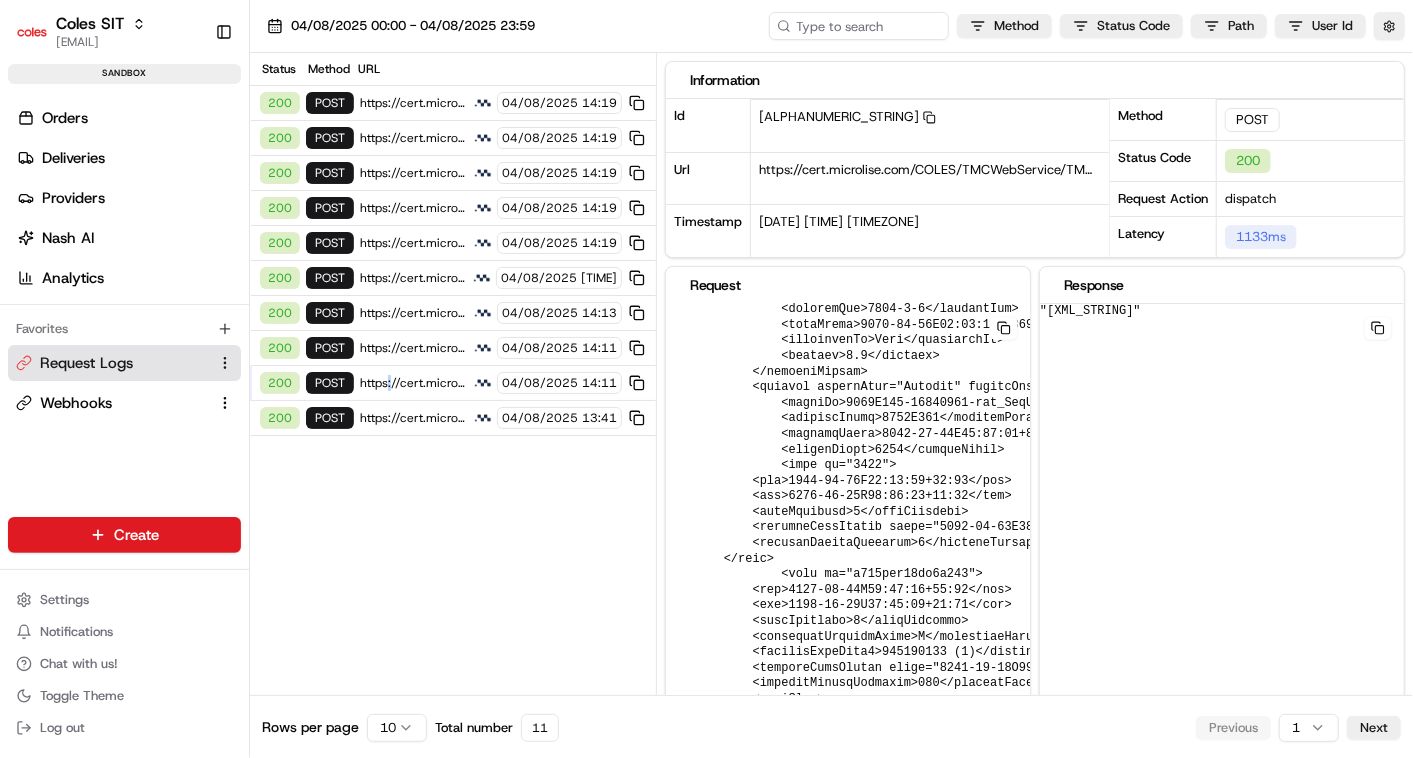 click on "https://cert.microlise.com/COLES/TMCWebService/TMCWebService.asmx" at bounding box center [413, 383] 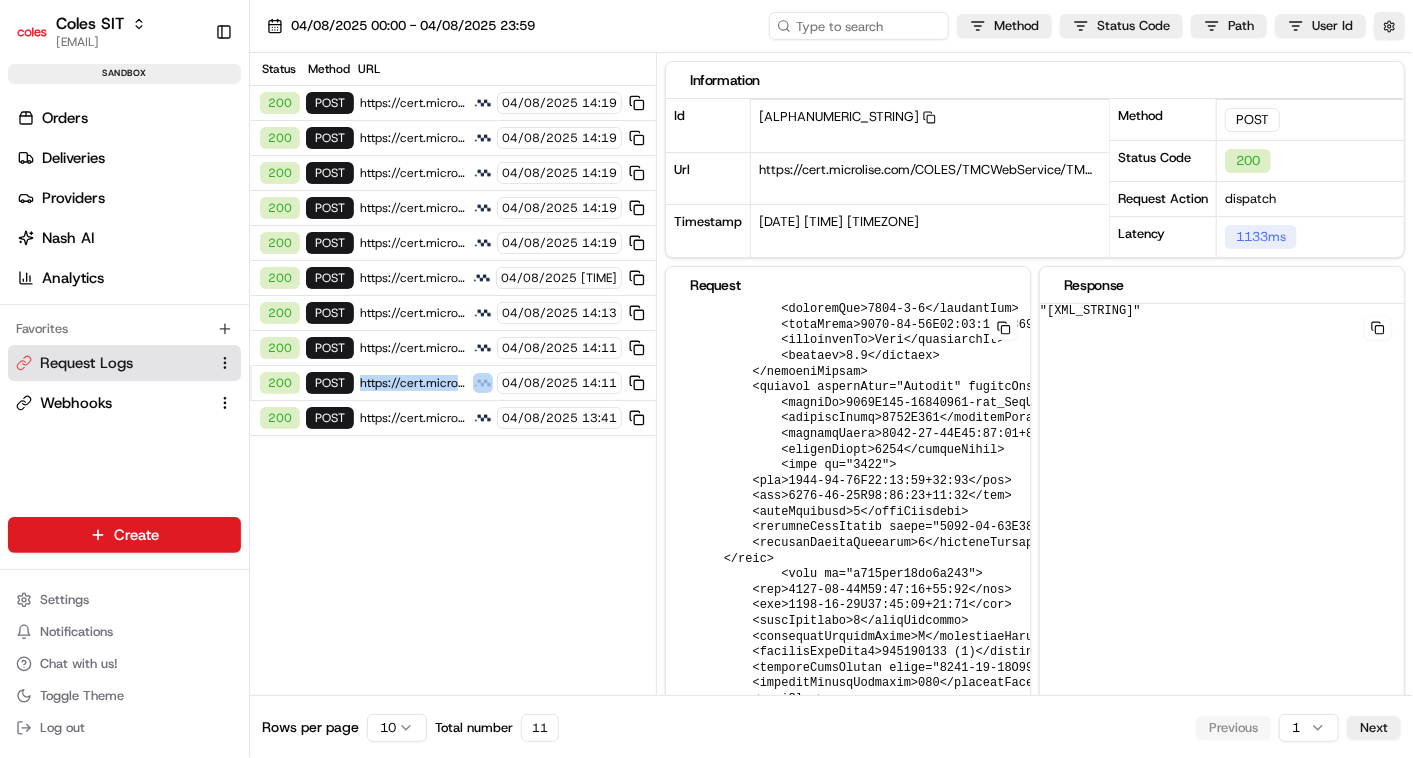 click on "https://cert.microlise.com/COLES/TMCWebService/TMCWebService.asmx" at bounding box center (413, 348) 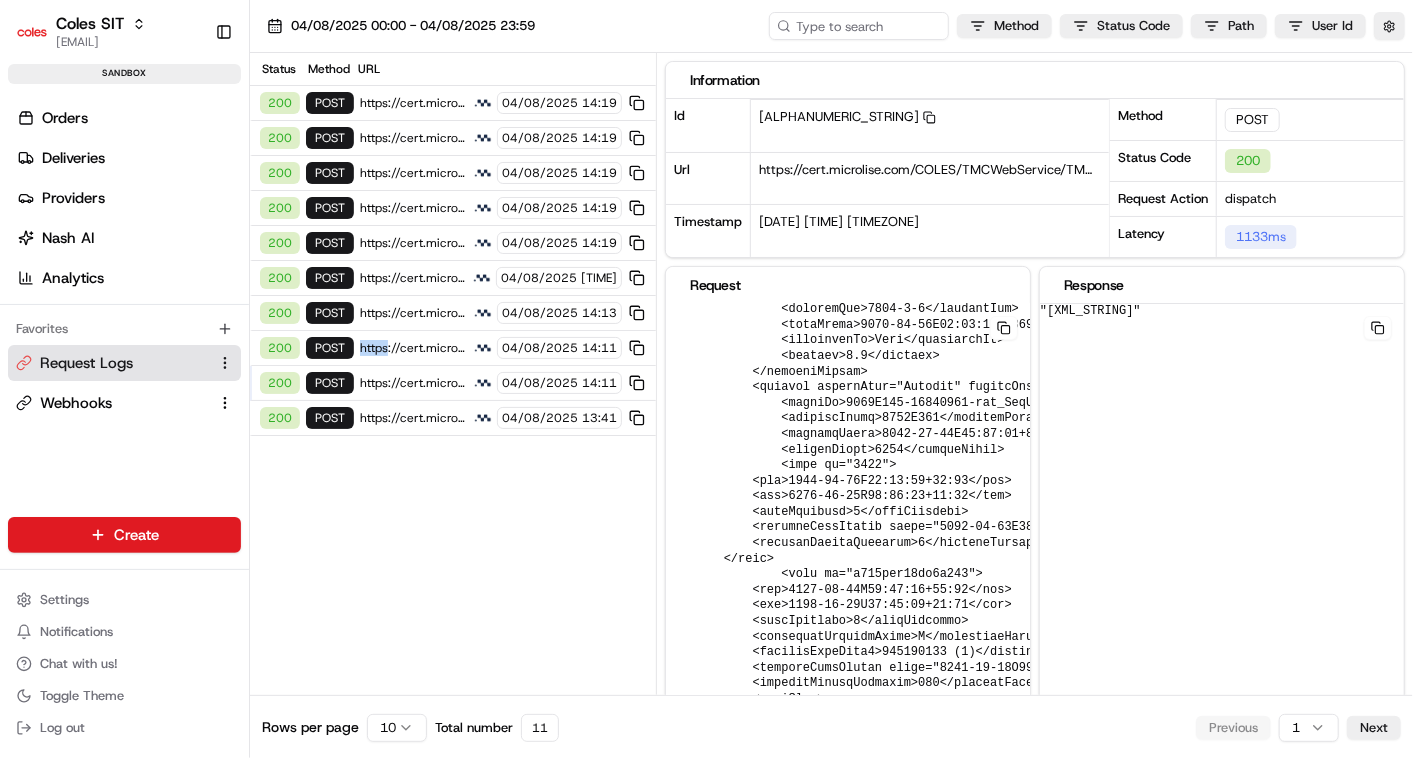 click on "https://cert.microlise.com/COLES/TMCWebService/TMCWebService.asmx" at bounding box center (413, 348) 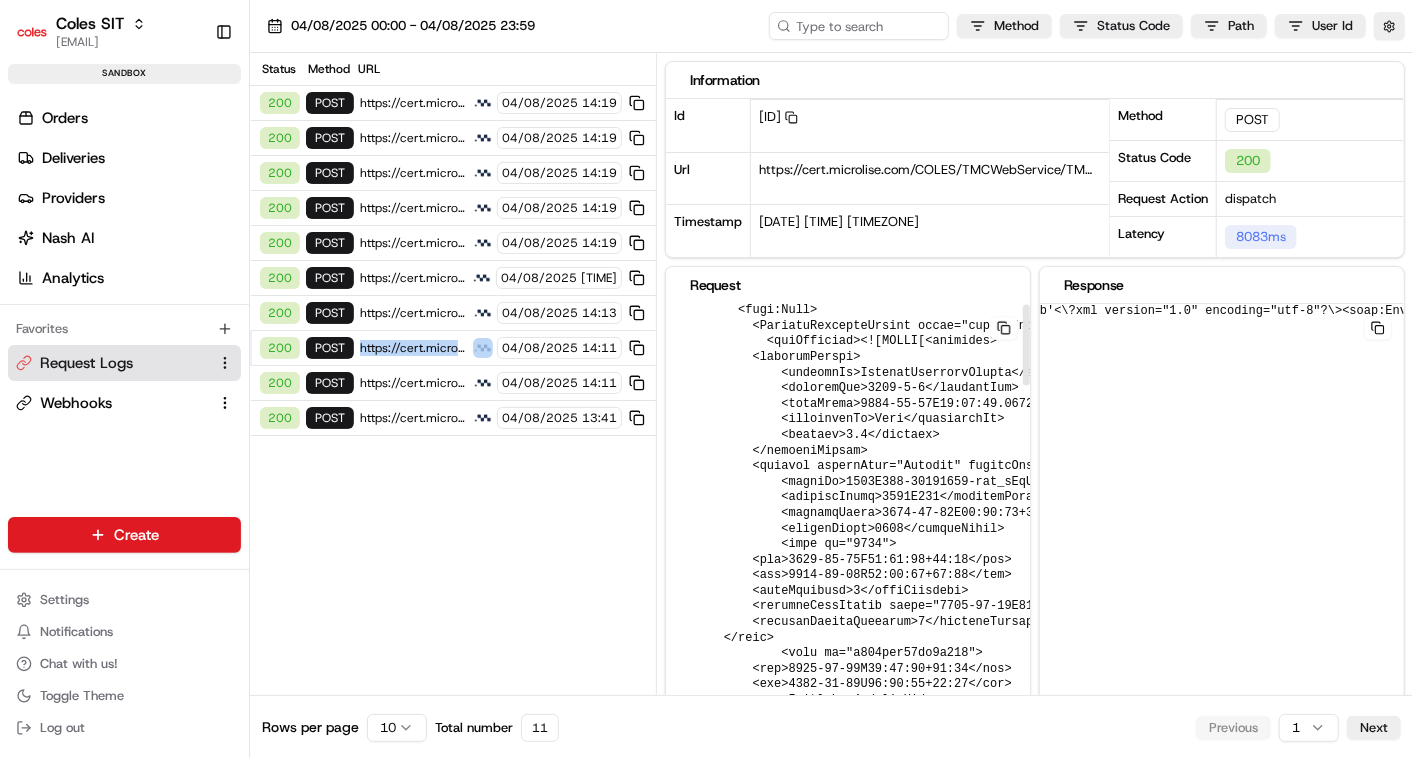 scroll, scrollTop: 0, scrollLeft: 0, axis: both 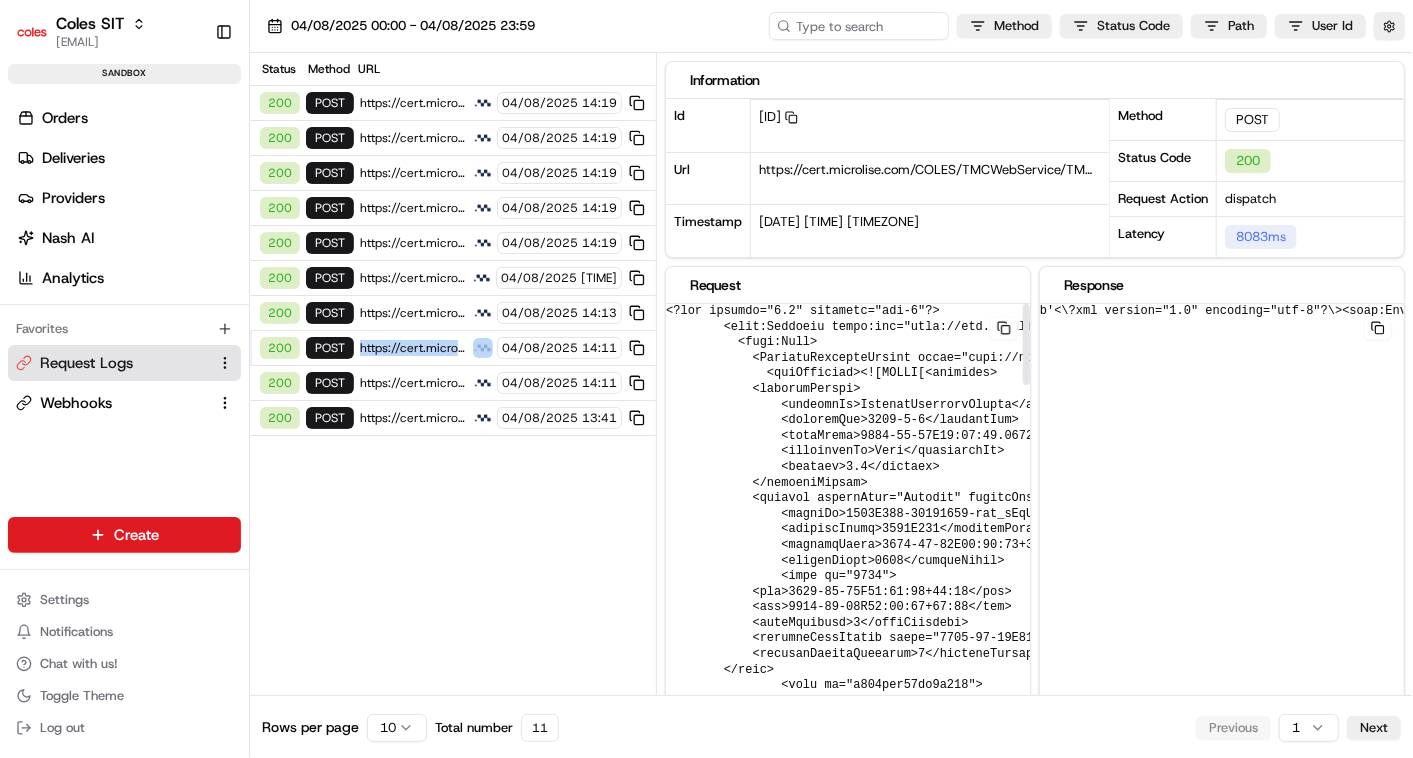 click at bounding box center (1303, 1411) 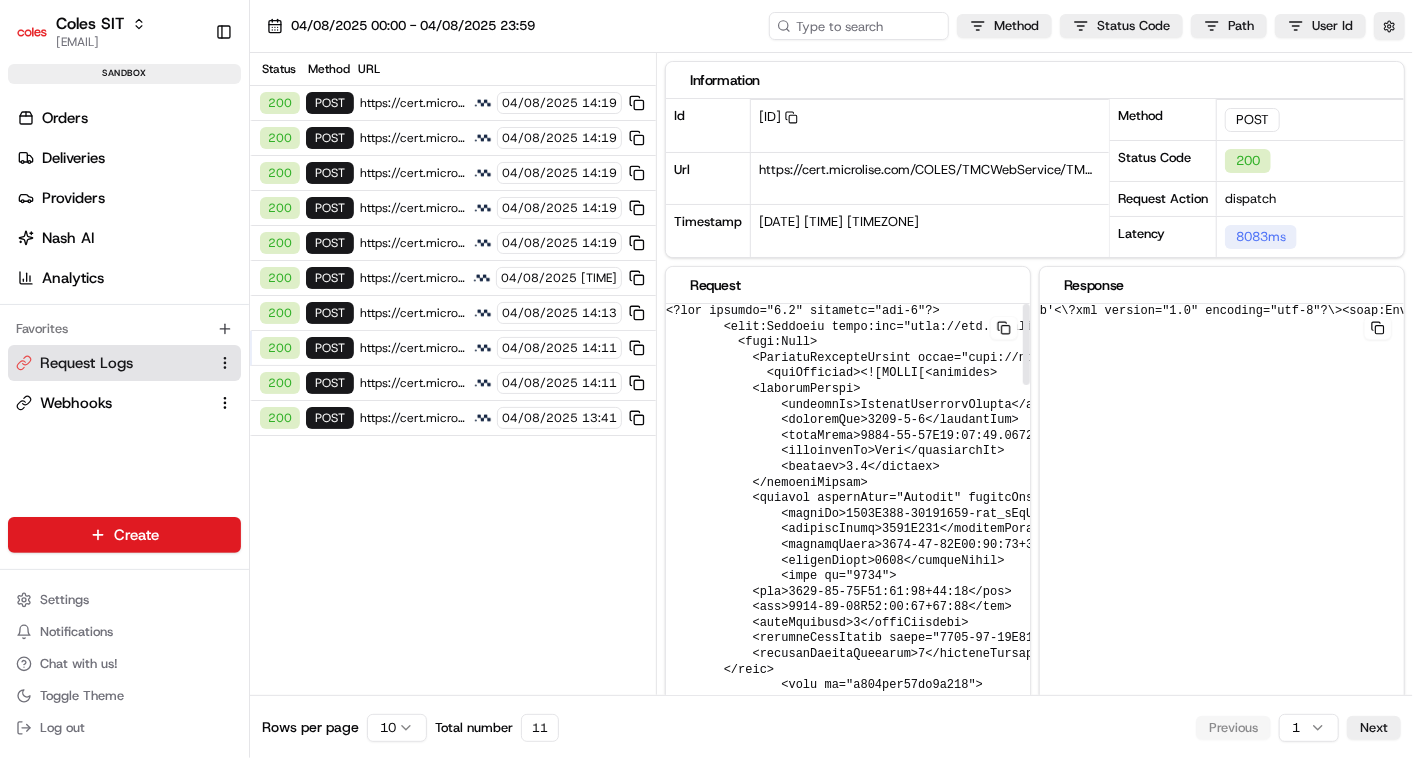 click on "https://cert.microlise.com/COLES/TMCWebService/TMCWebService.asmx" at bounding box center (413, 383) 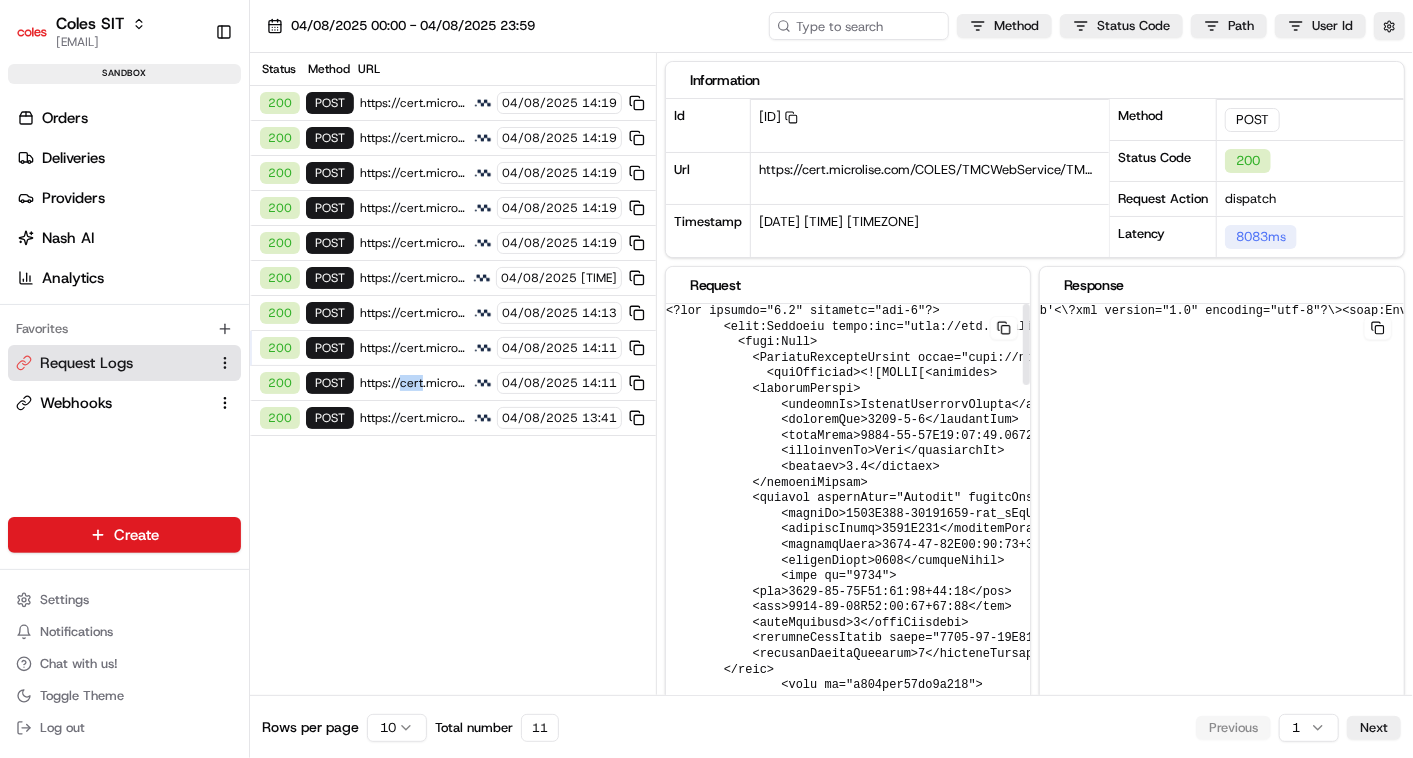 click on "https://cert.microlise.com/COLES/TMCWebService/TMCWebService.asmx" at bounding box center [413, 383] 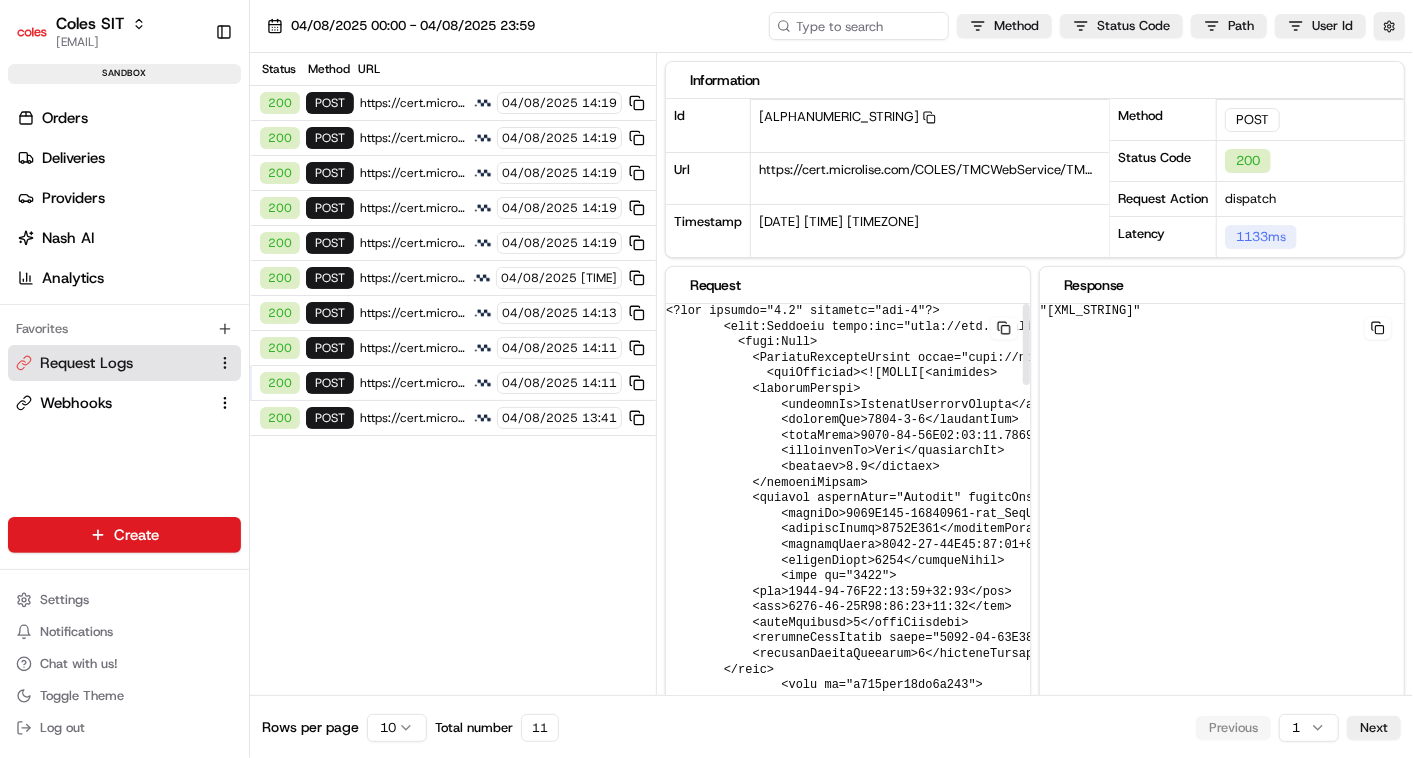 click at bounding box center [1303, 1411] 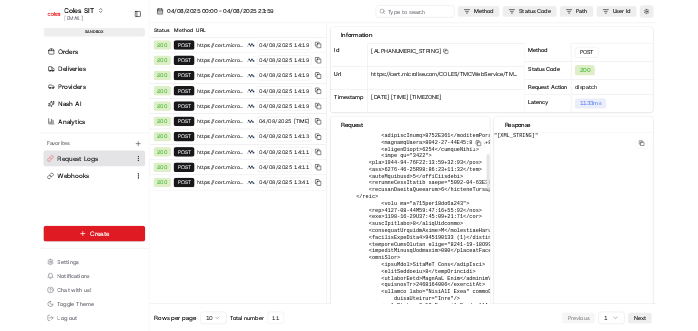 scroll, scrollTop: 137, scrollLeft: 0, axis: vertical 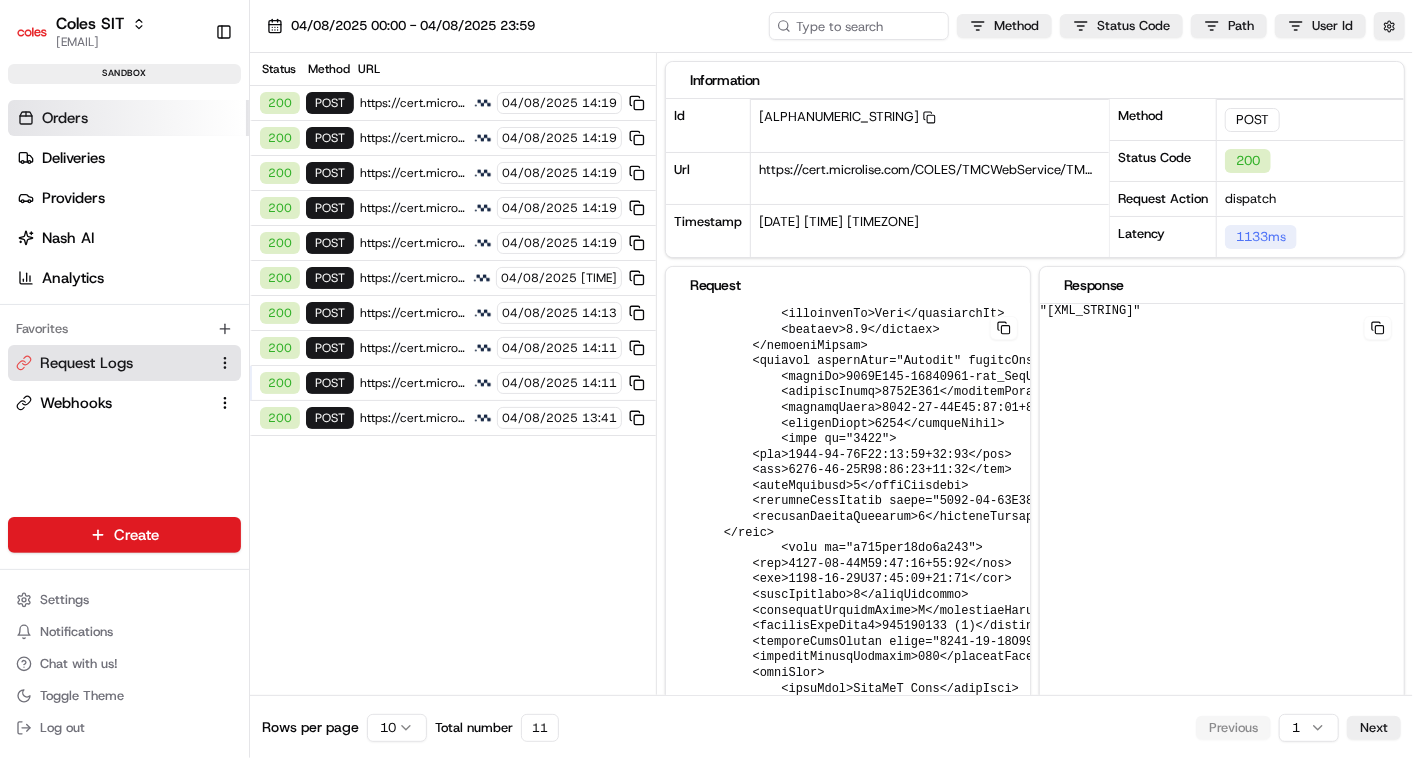 click on "Orders" at bounding box center (65, 118) 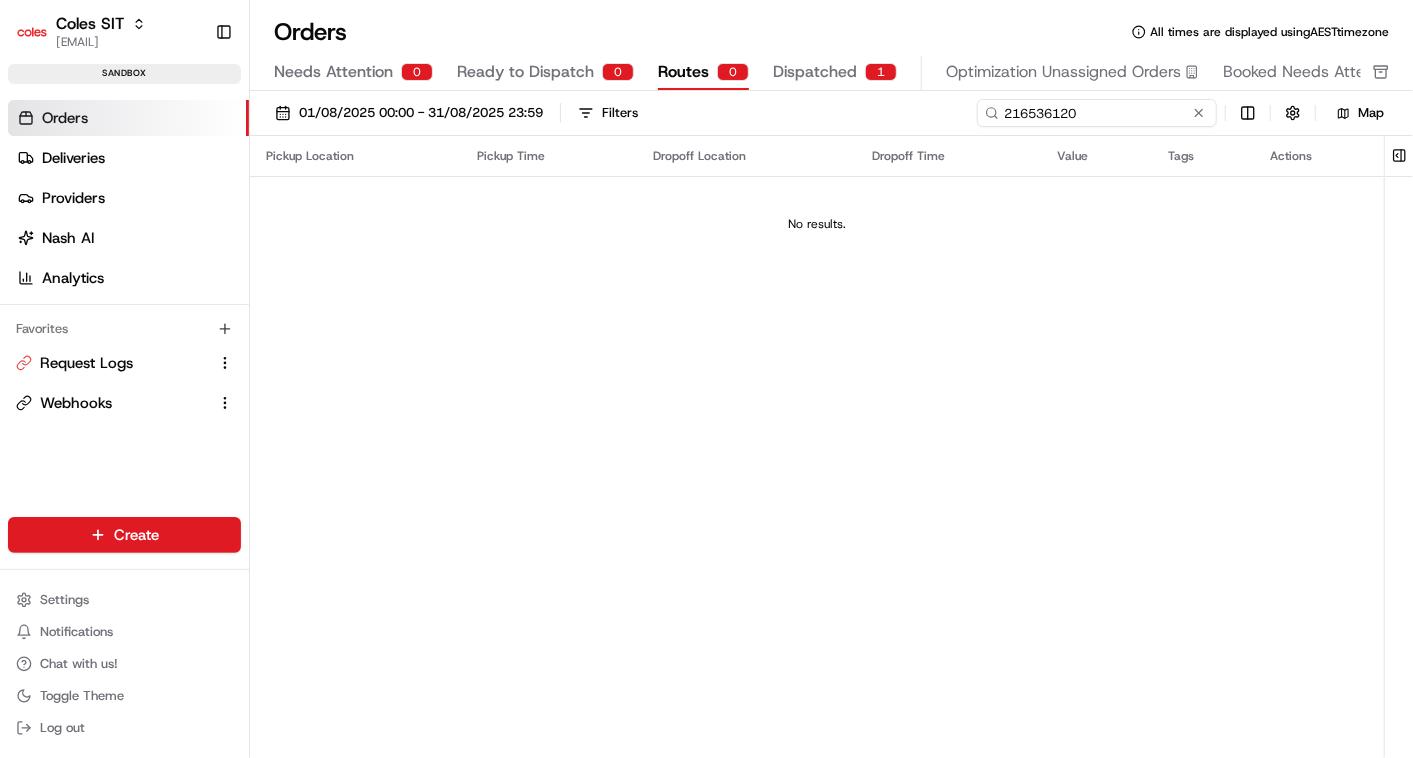click on "216536120" at bounding box center (1097, 113) 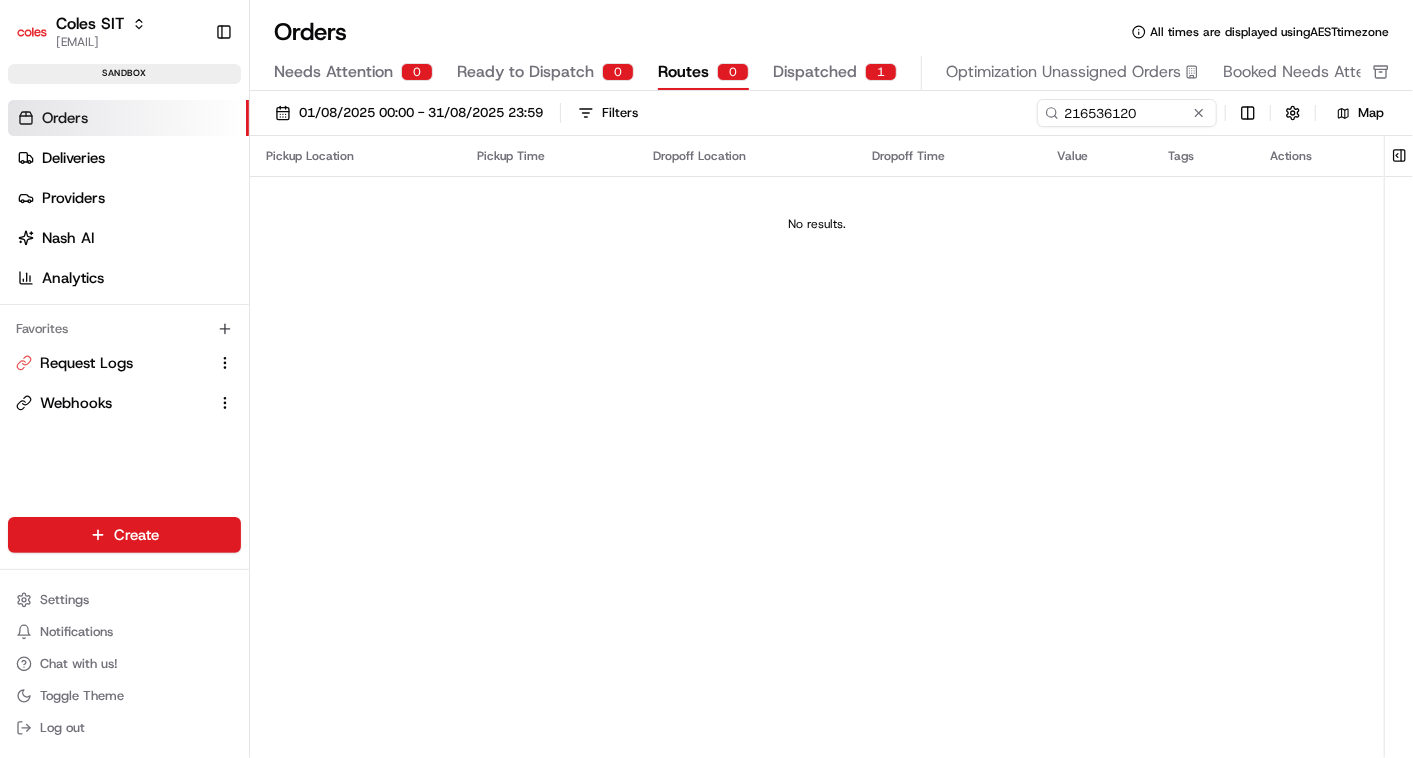 click on "Dispatched" at bounding box center [815, 72] 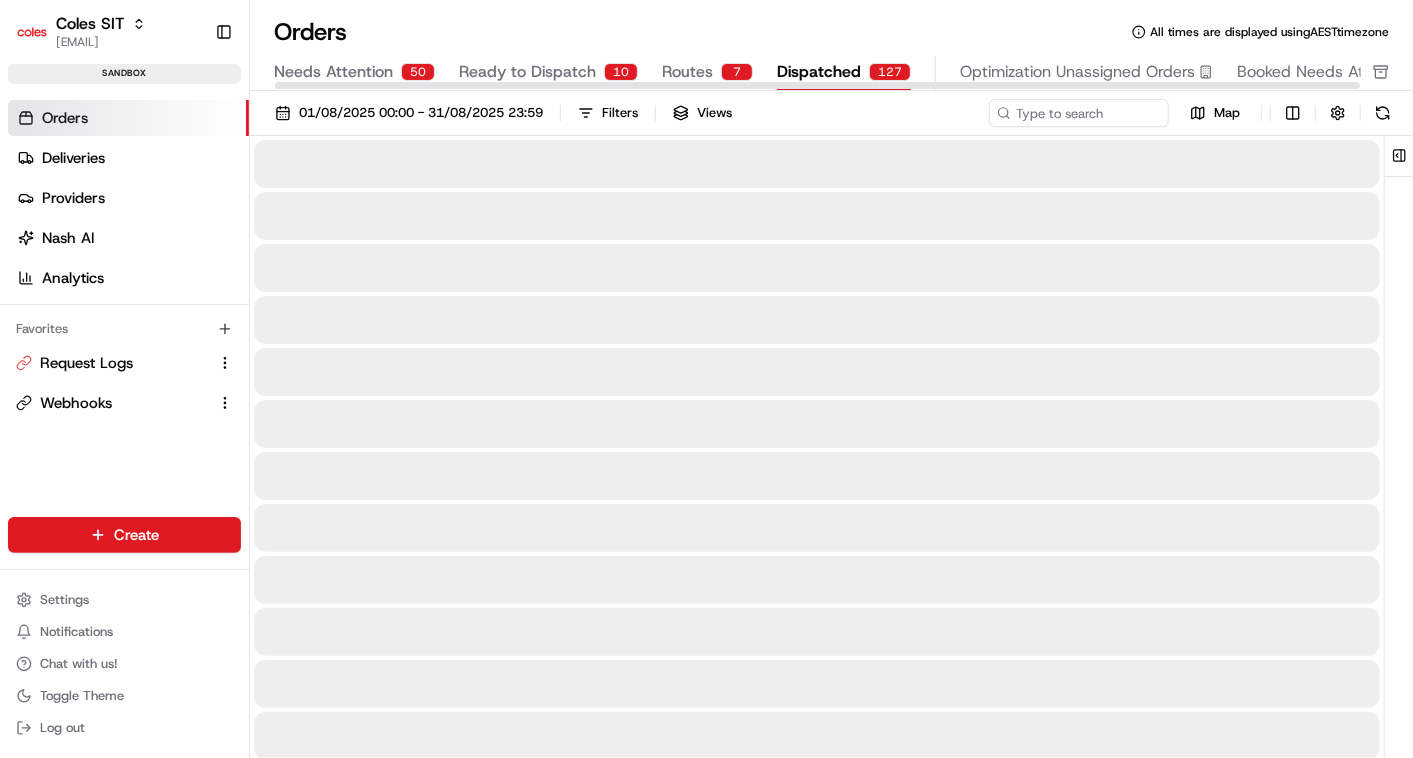 click on "Dispatched" at bounding box center [819, 72] 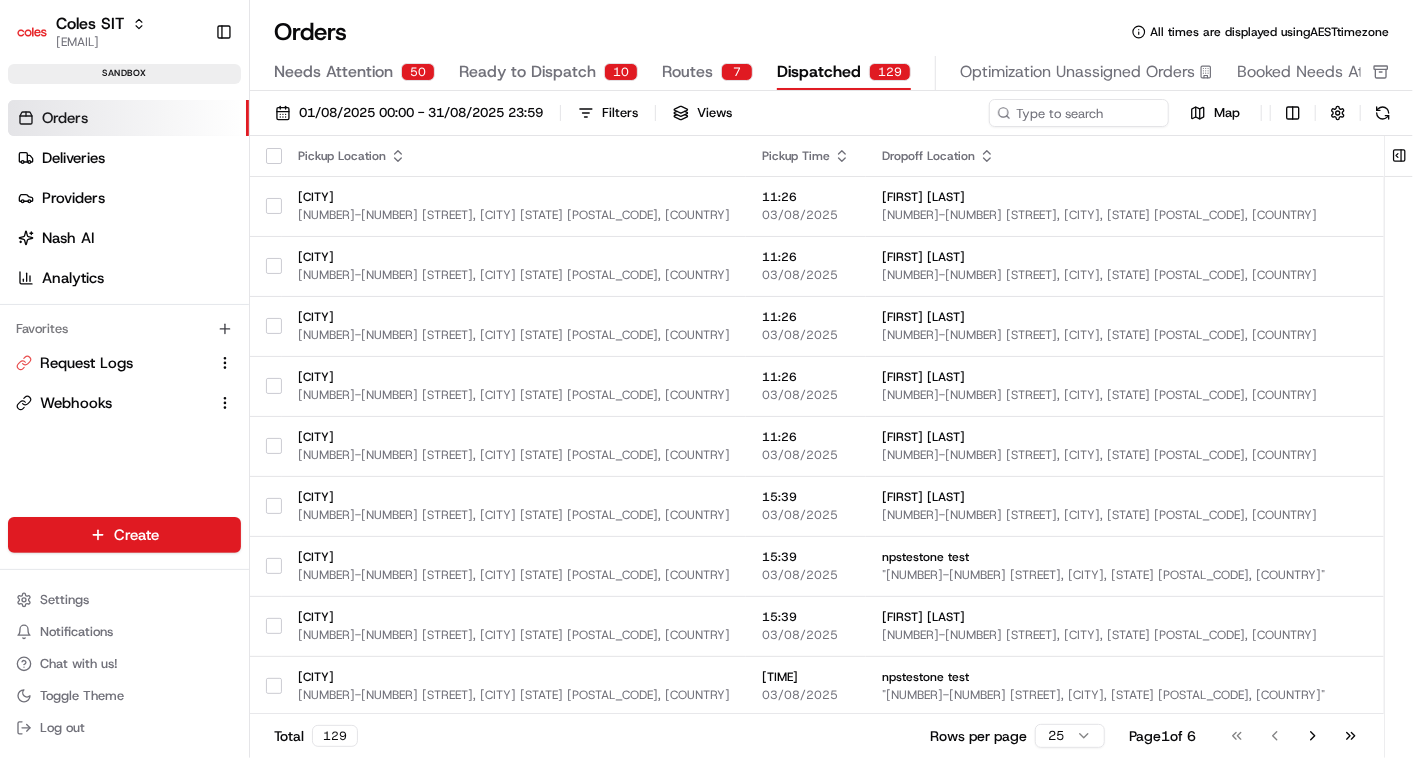 type 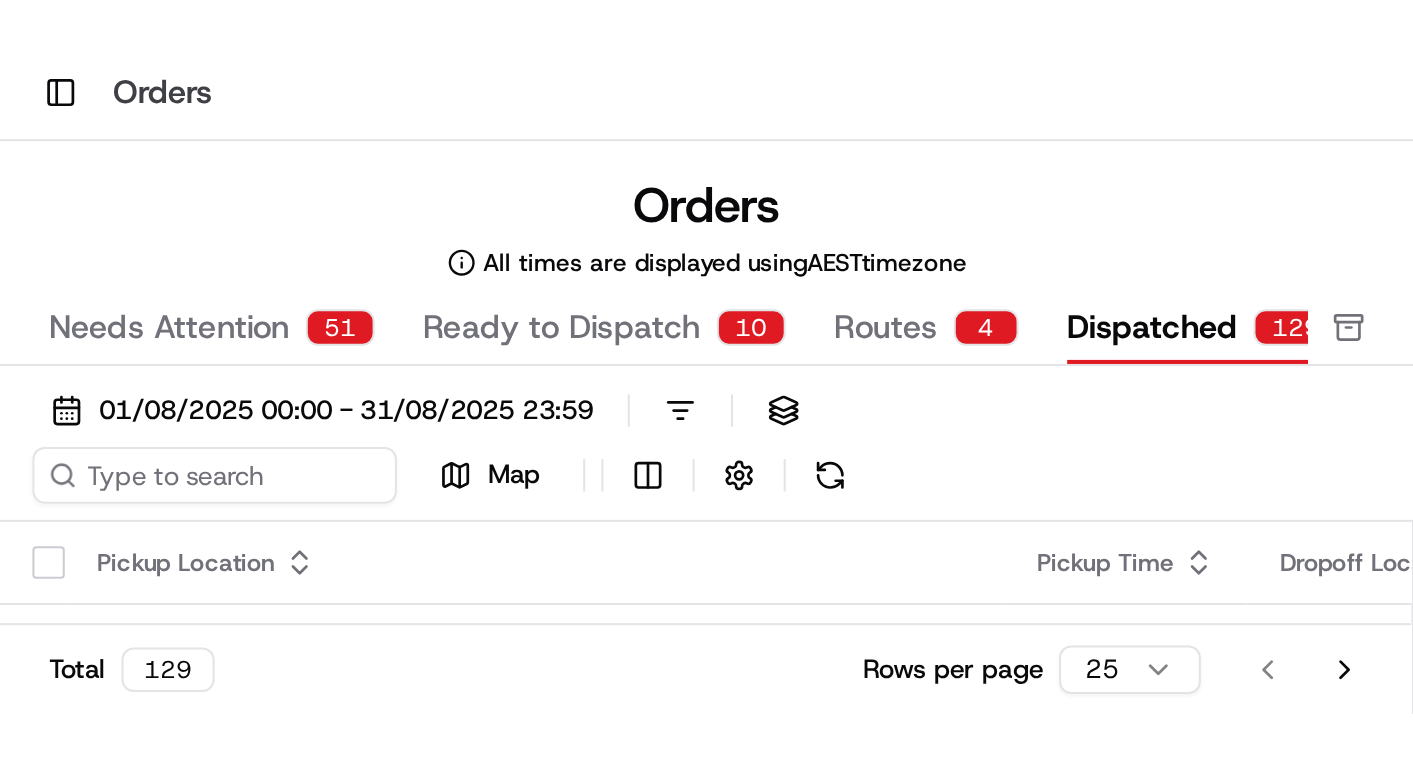 scroll, scrollTop: 0, scrollLeft: 0, axis: both 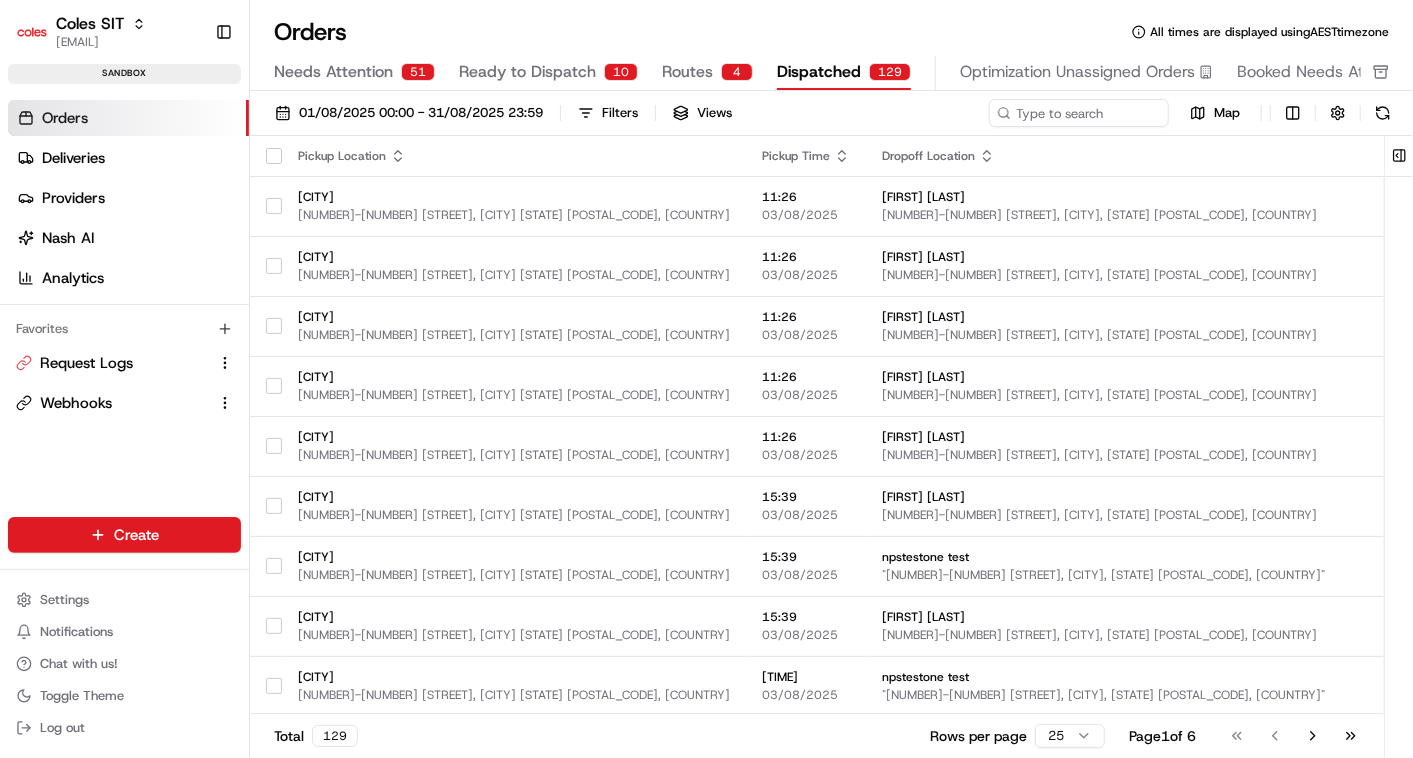 click on "Orders" at bounding box center [65, 118] 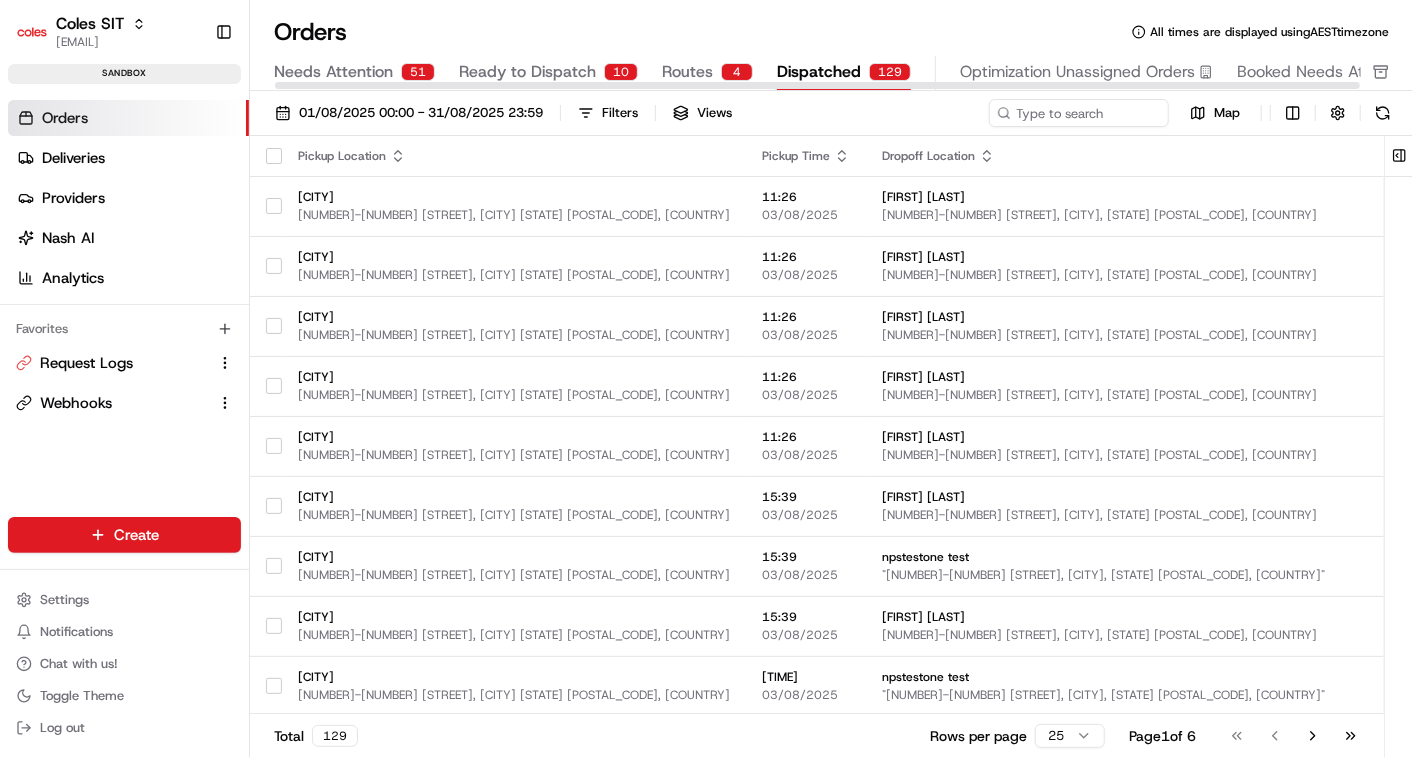 click on "Dispatched" at bounding box center (819, 72) 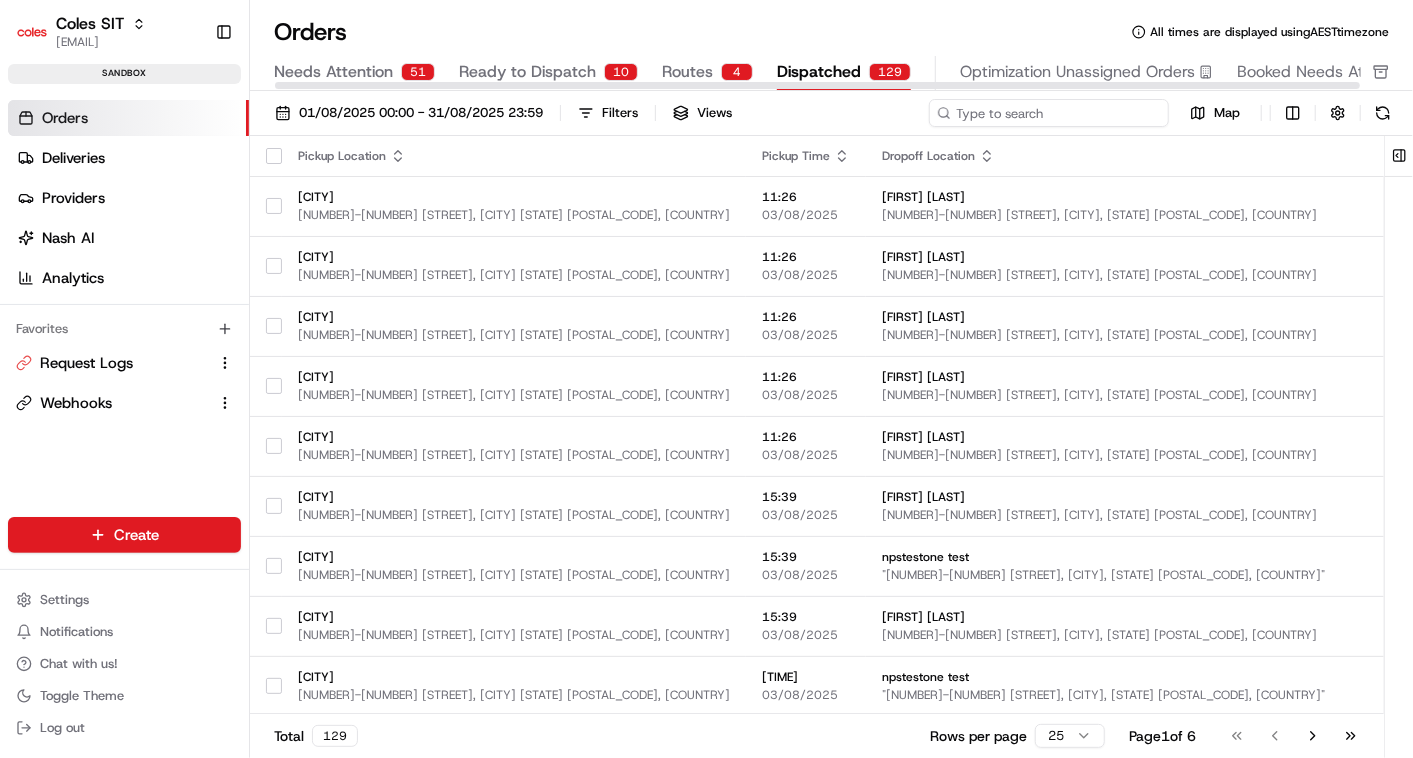 click at bounding box center [1049, 113] 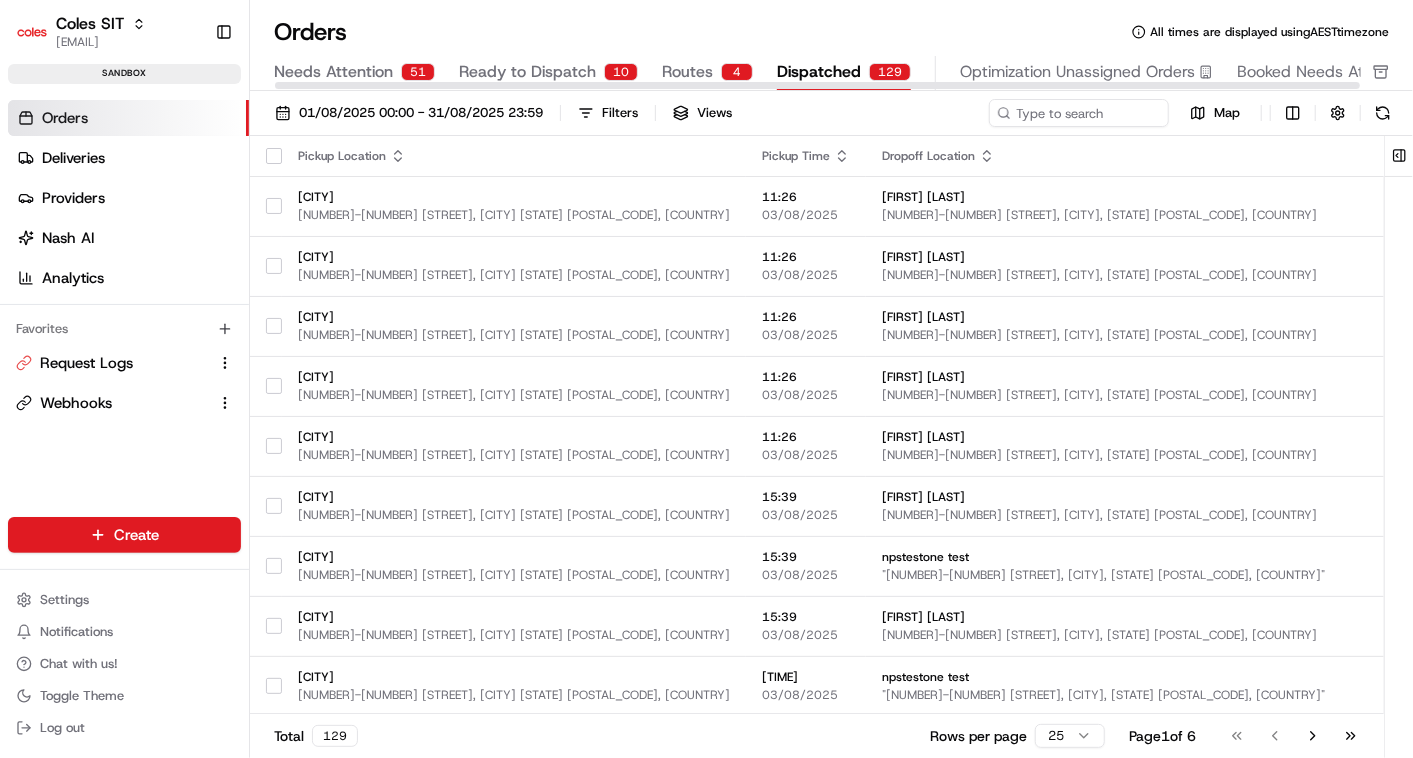 click on "Dispatched" at bounding box center (819, 72) 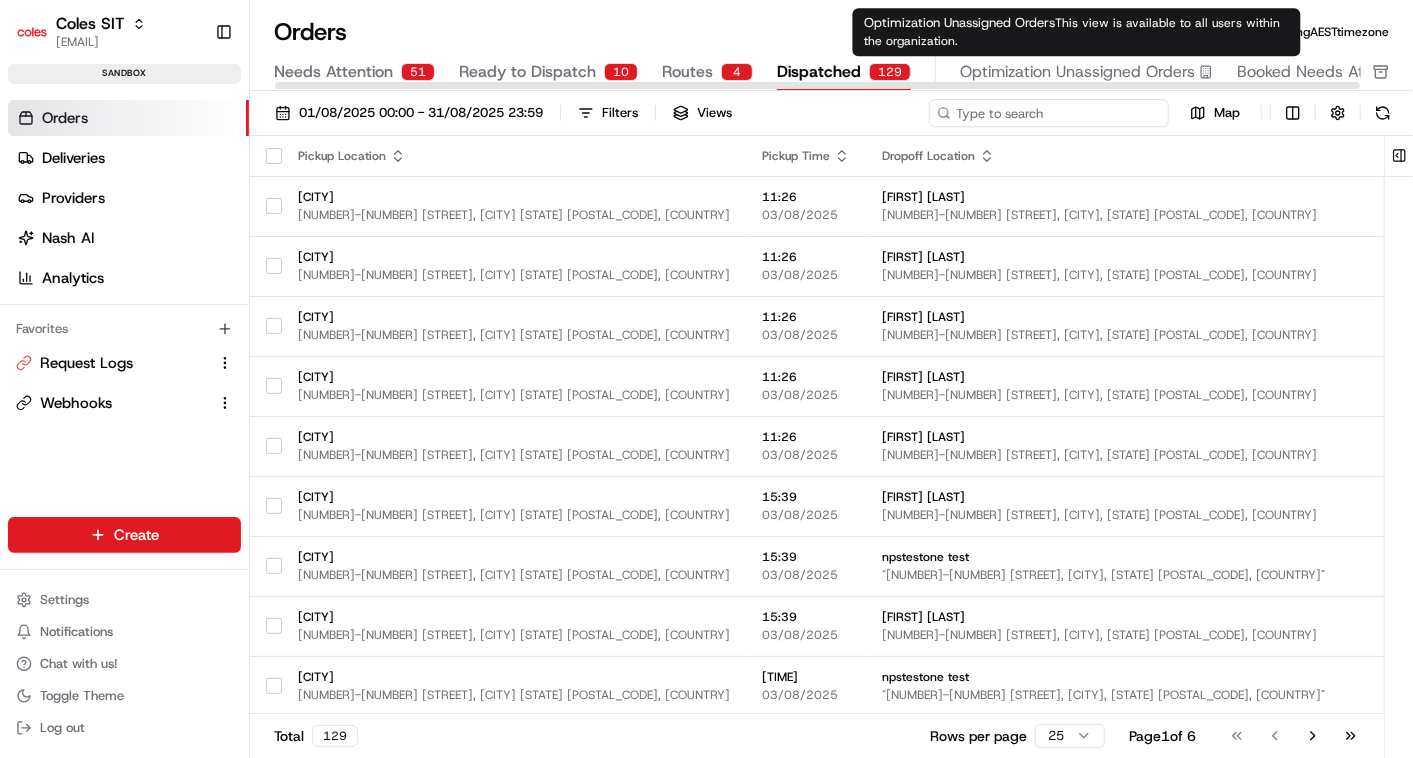 click at bounding box center (1049, 113) 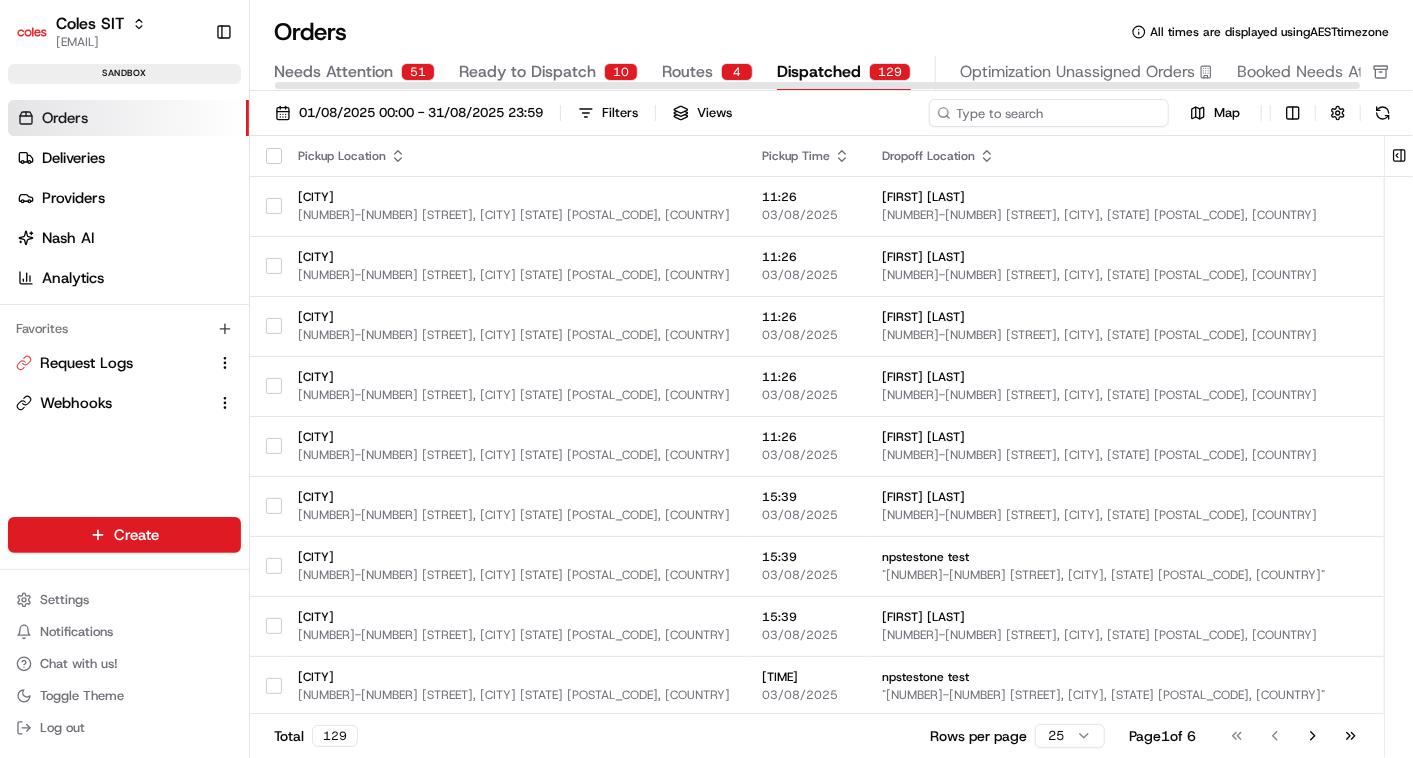 click at bounding box center (1049, 113) 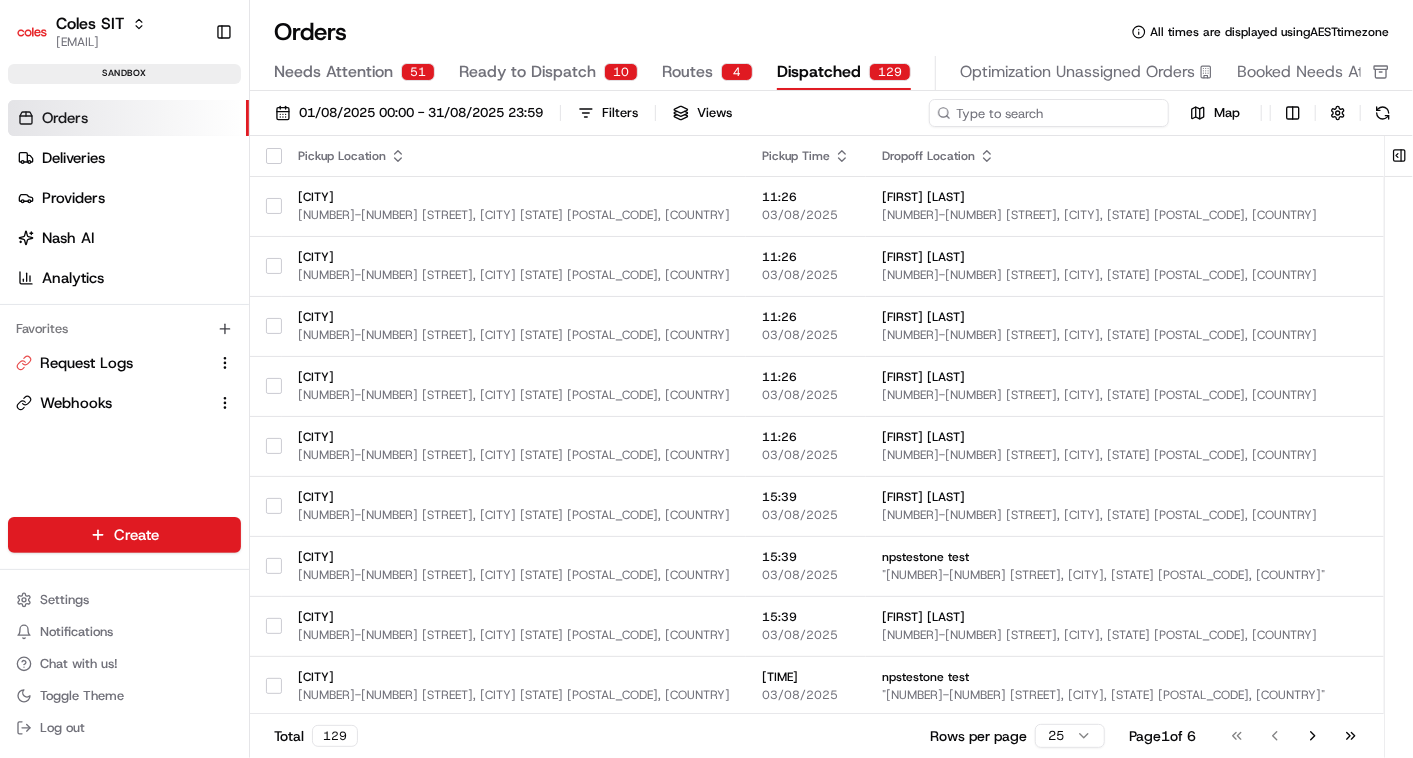 paste on ""[NUMBER]"" 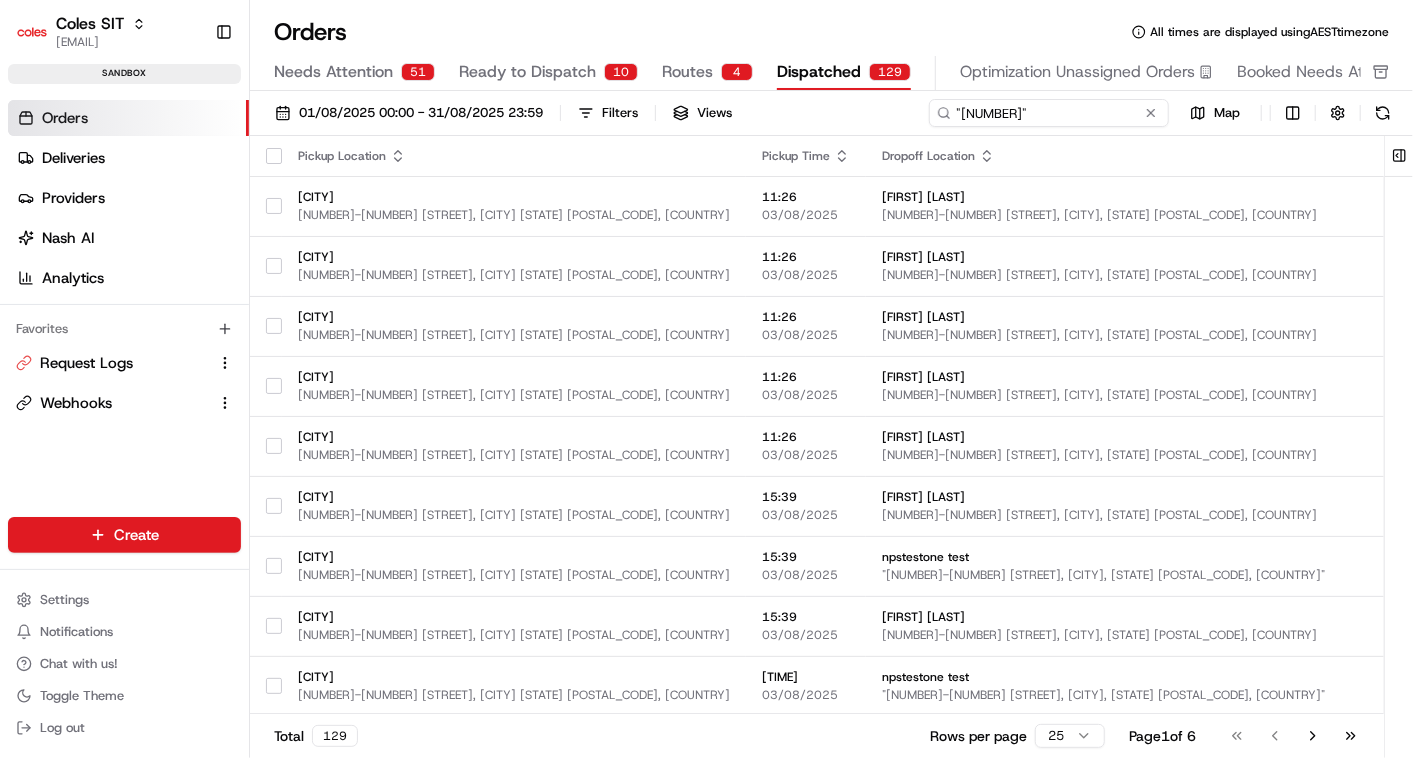 type on ""[NUMBER]"" 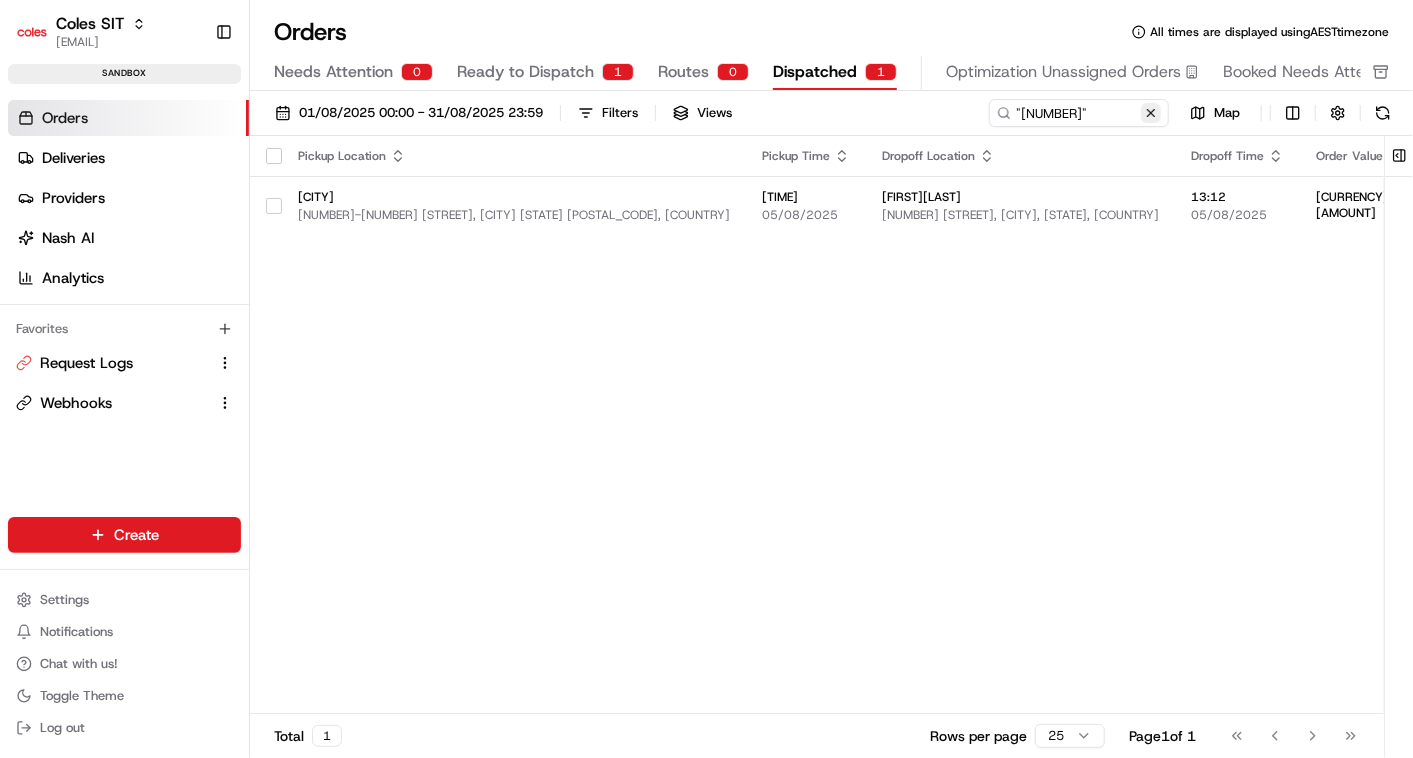 click at bounding box center (1151, 113) 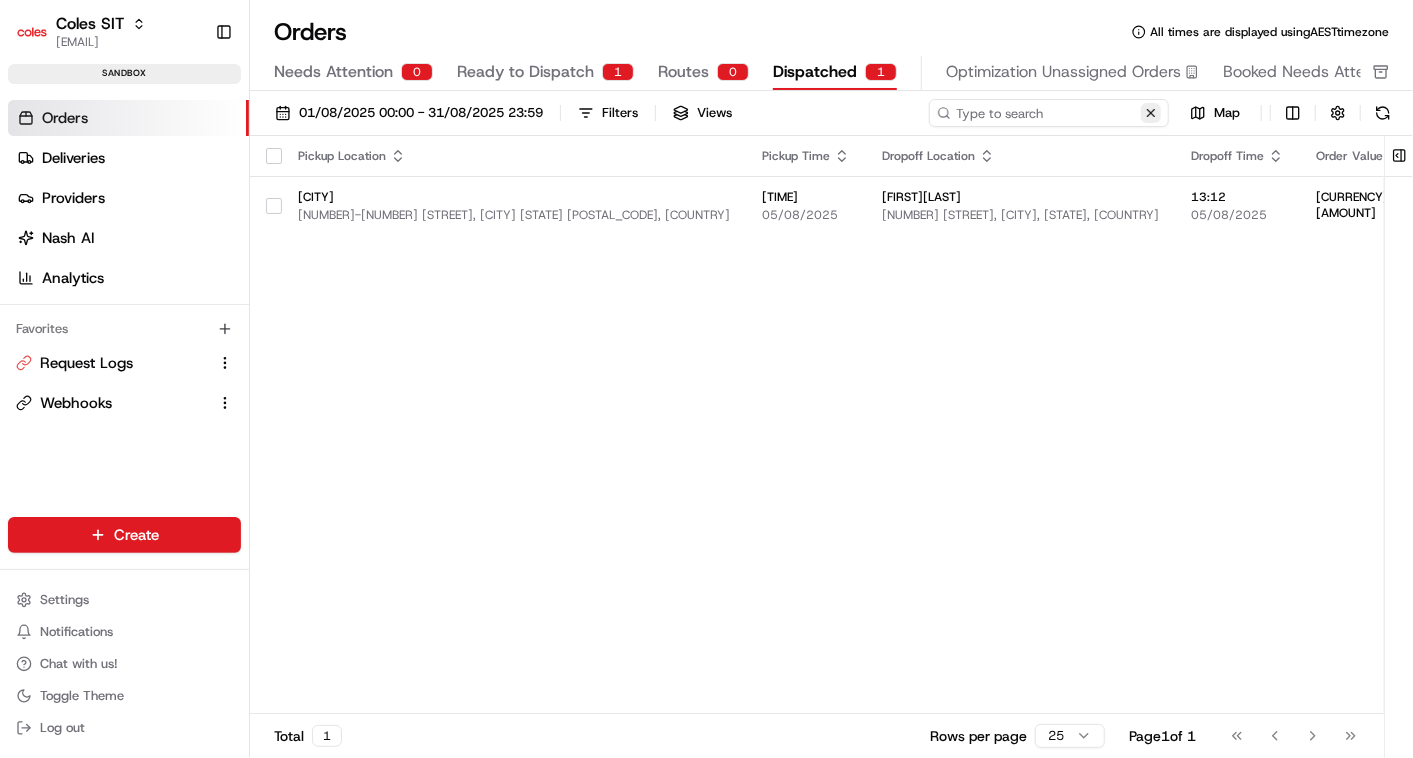click at bounding box center (1049, 113) 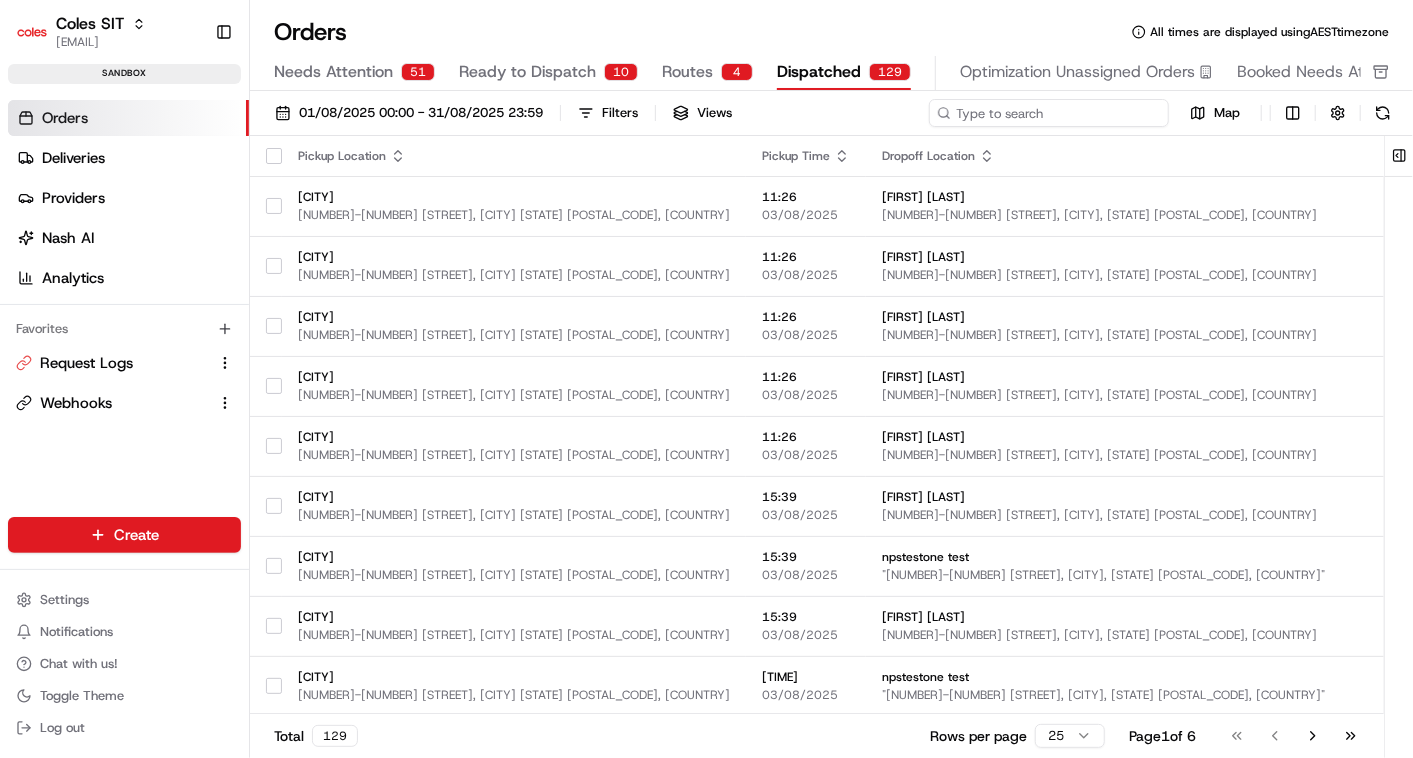 click at bounding box center [1049, 113] 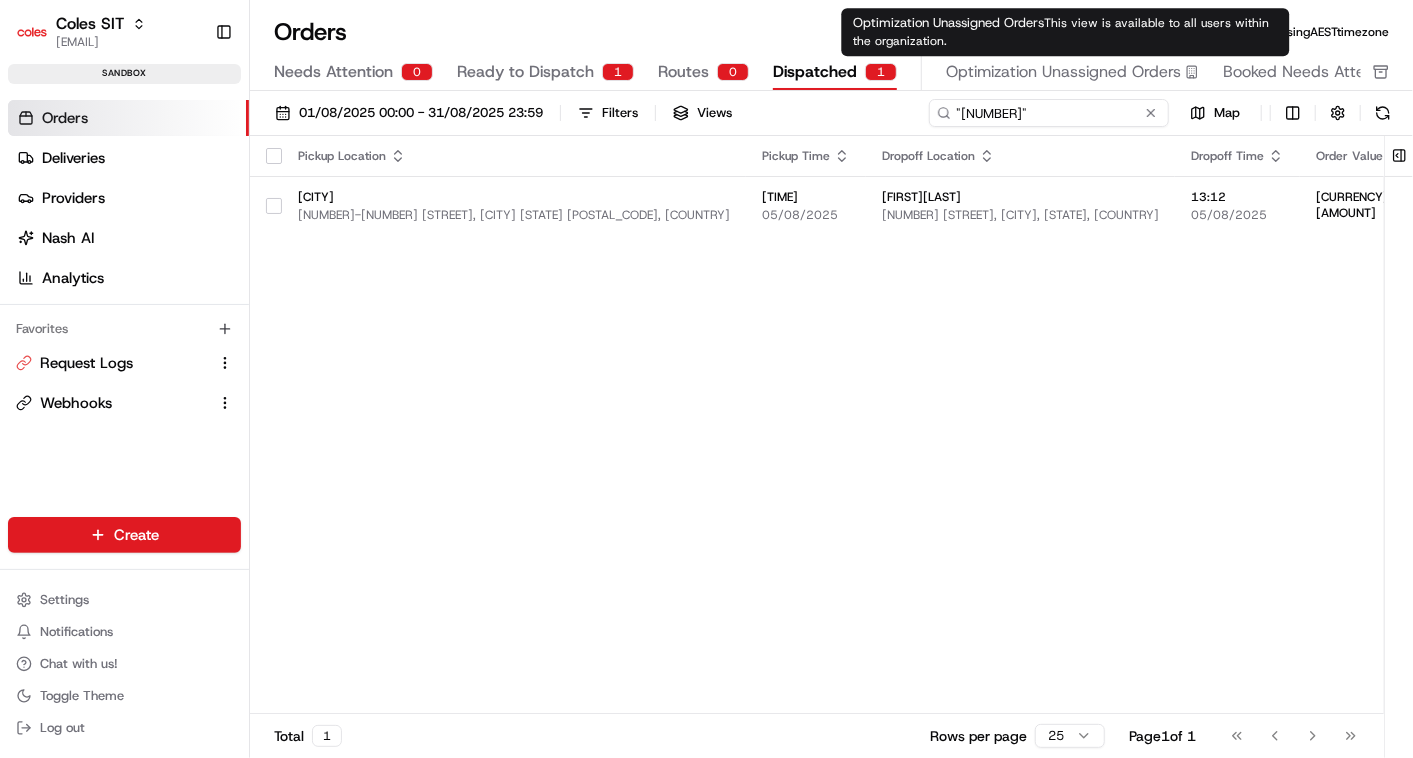 type on ""[NUMBER]"" 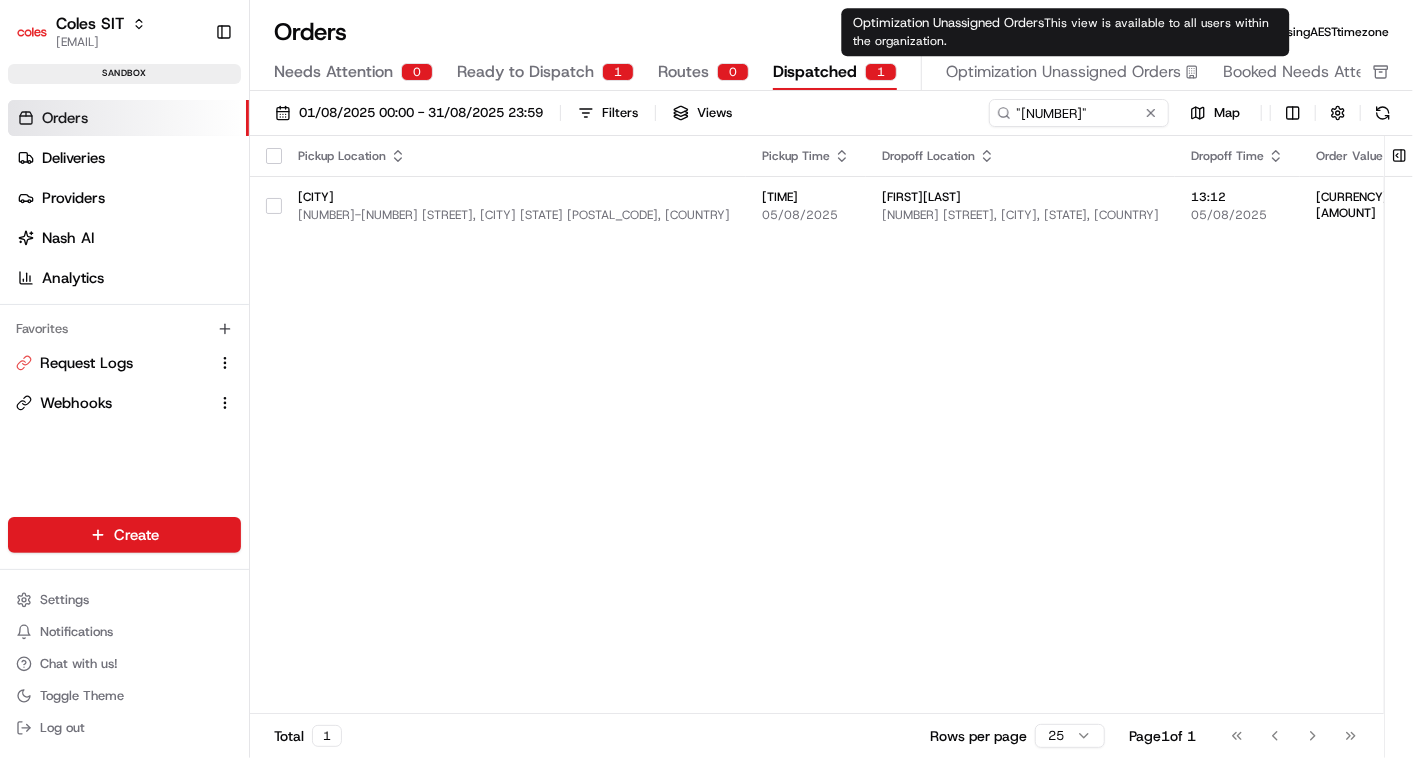 drag, startPoint x: 1094, startPoint y: 68, endPoint x: 1176, endPoint y: 25, distance: 92.5905 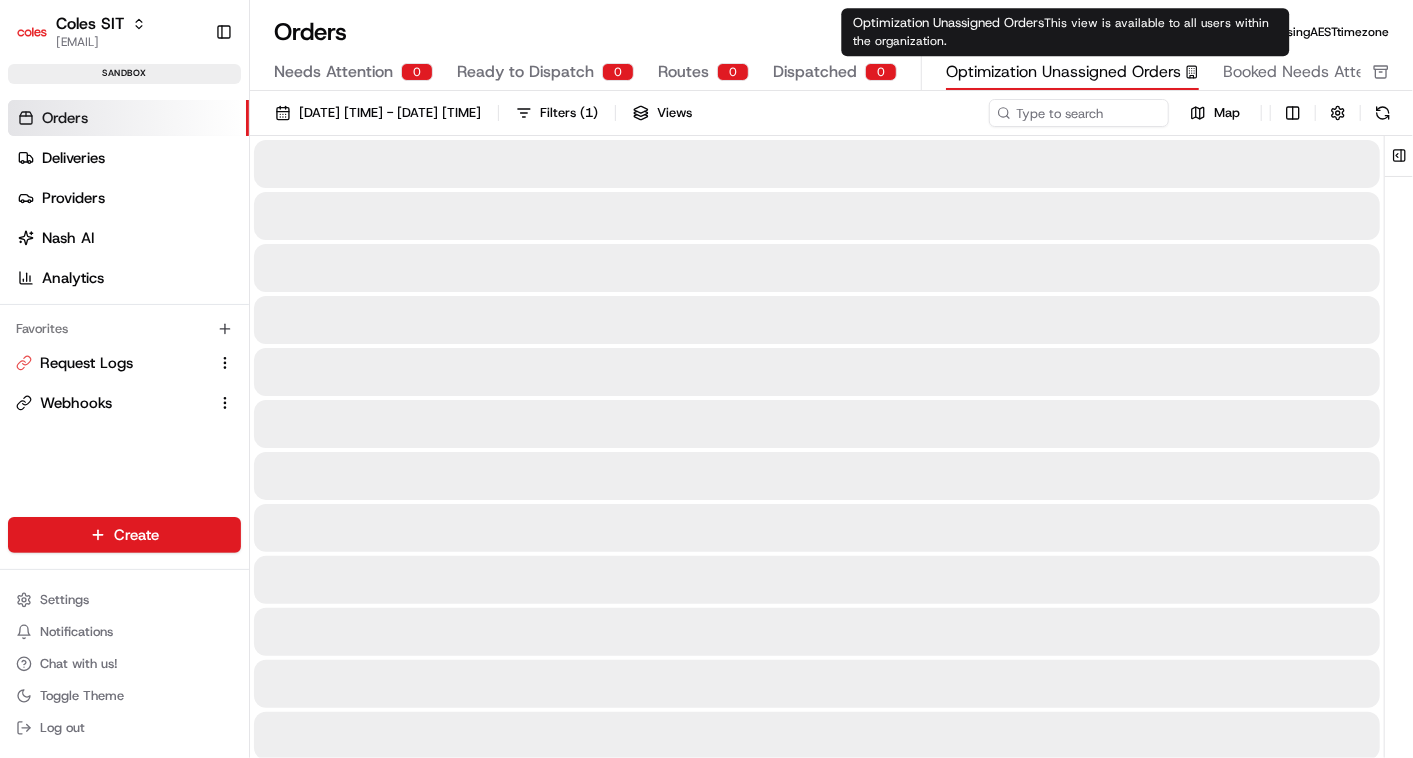 click on "This view is available to all users within the organization." at bounding box center (1061, 32) 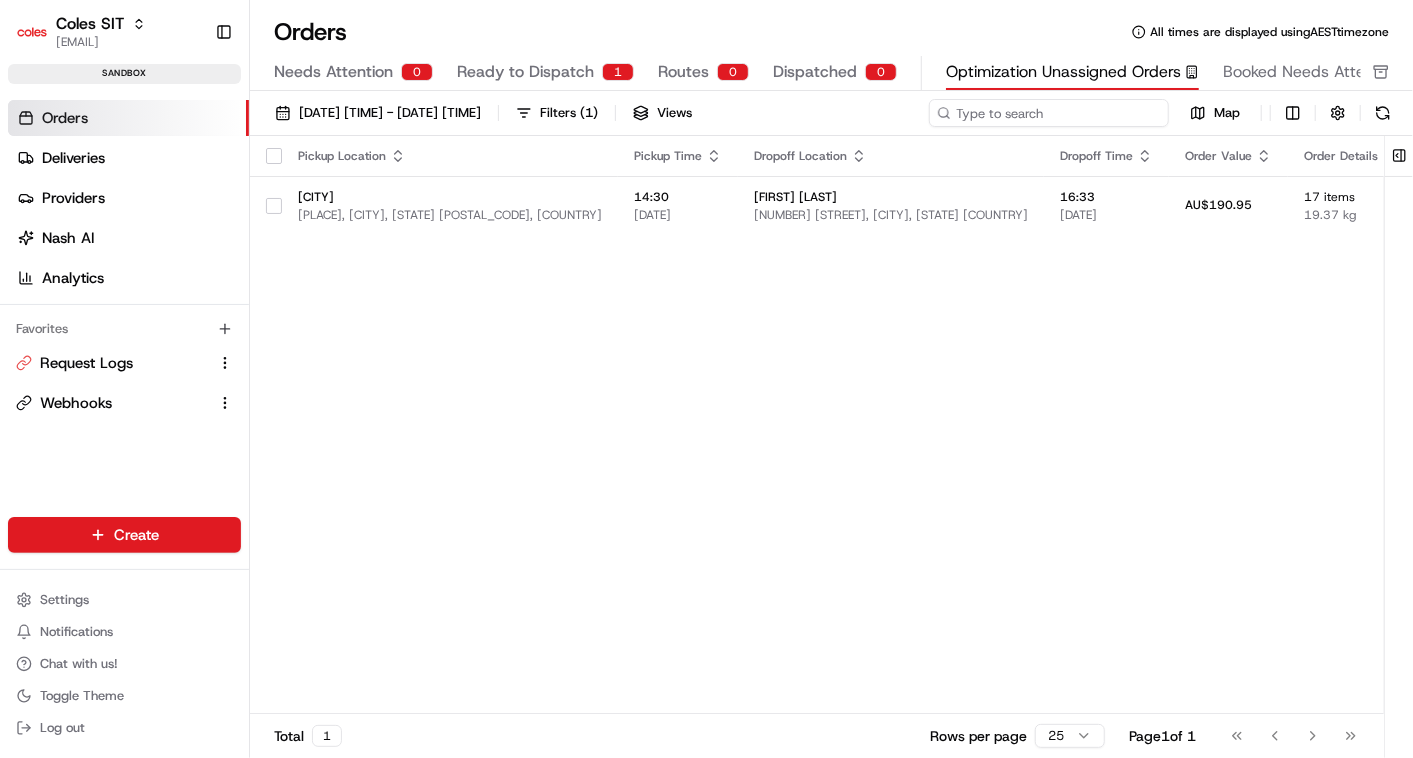 click at bounding box center (1049, 113) 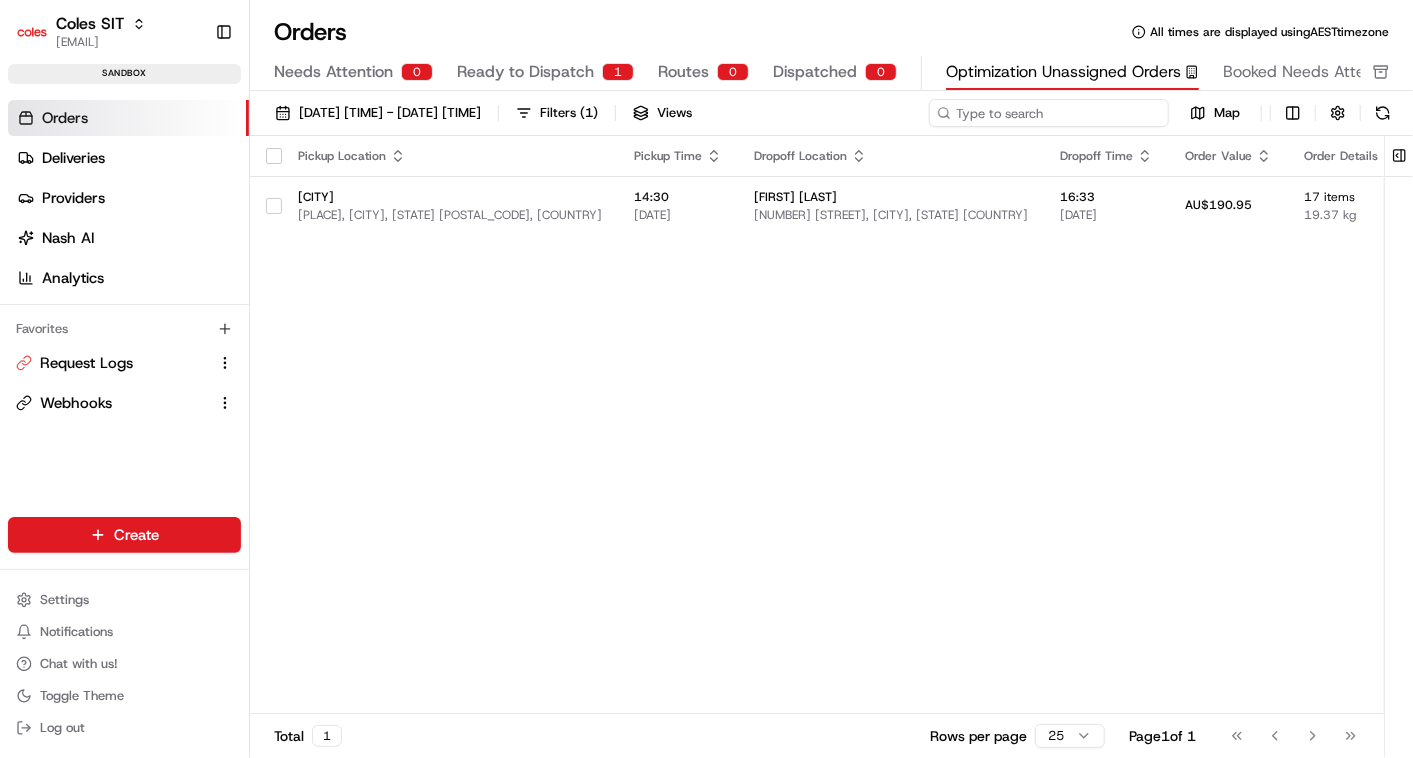 paste on ""[NUMBER]"" 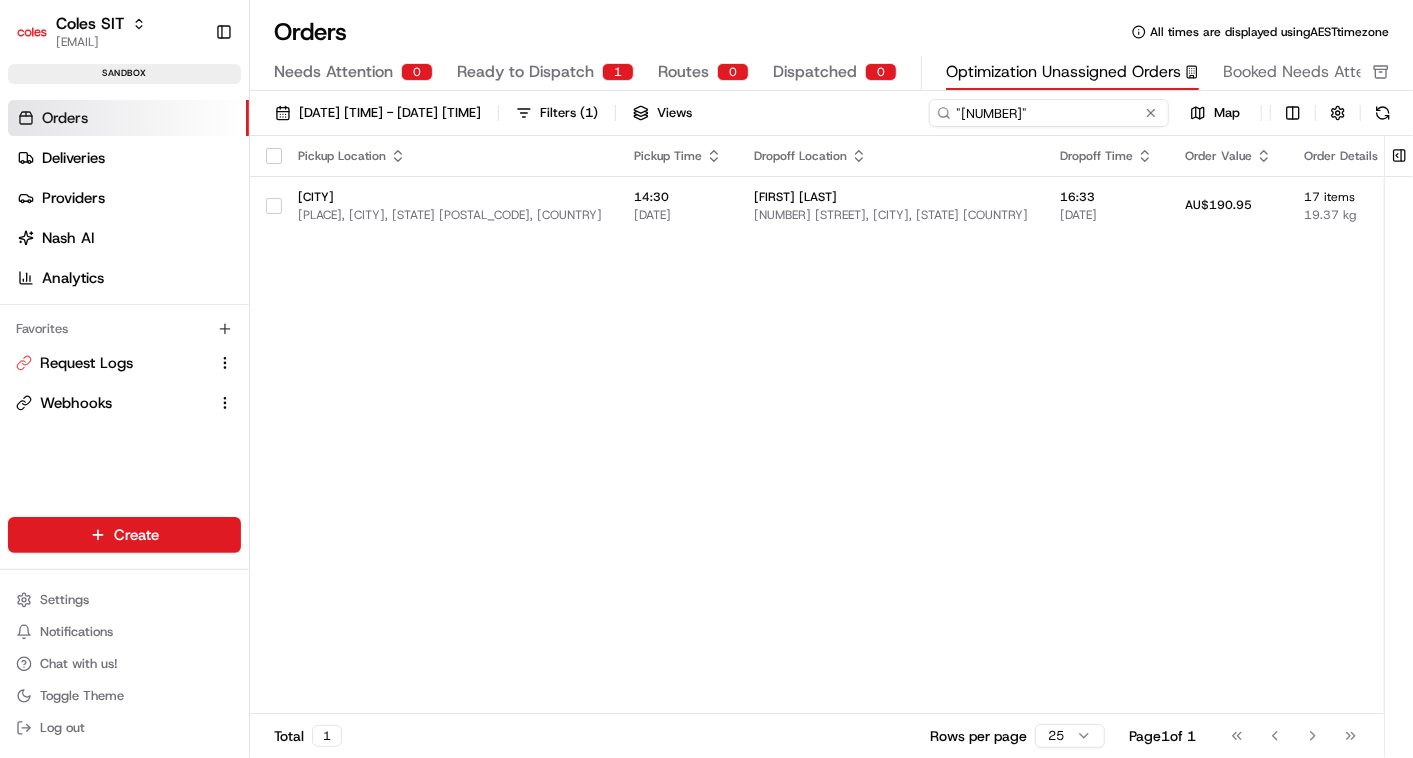 type on ""[NUMBER]"" 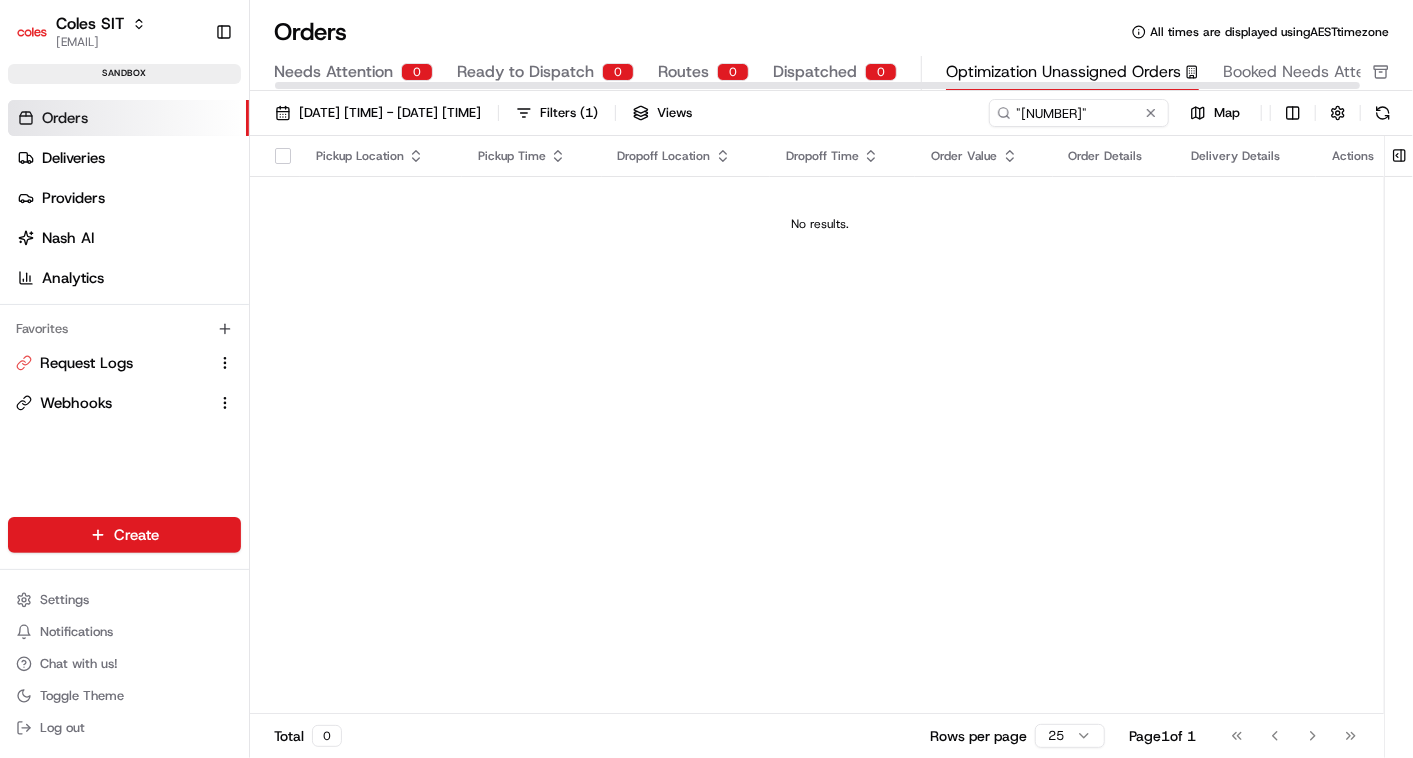 click on "Dispatched" at bounding box center [815, 72] 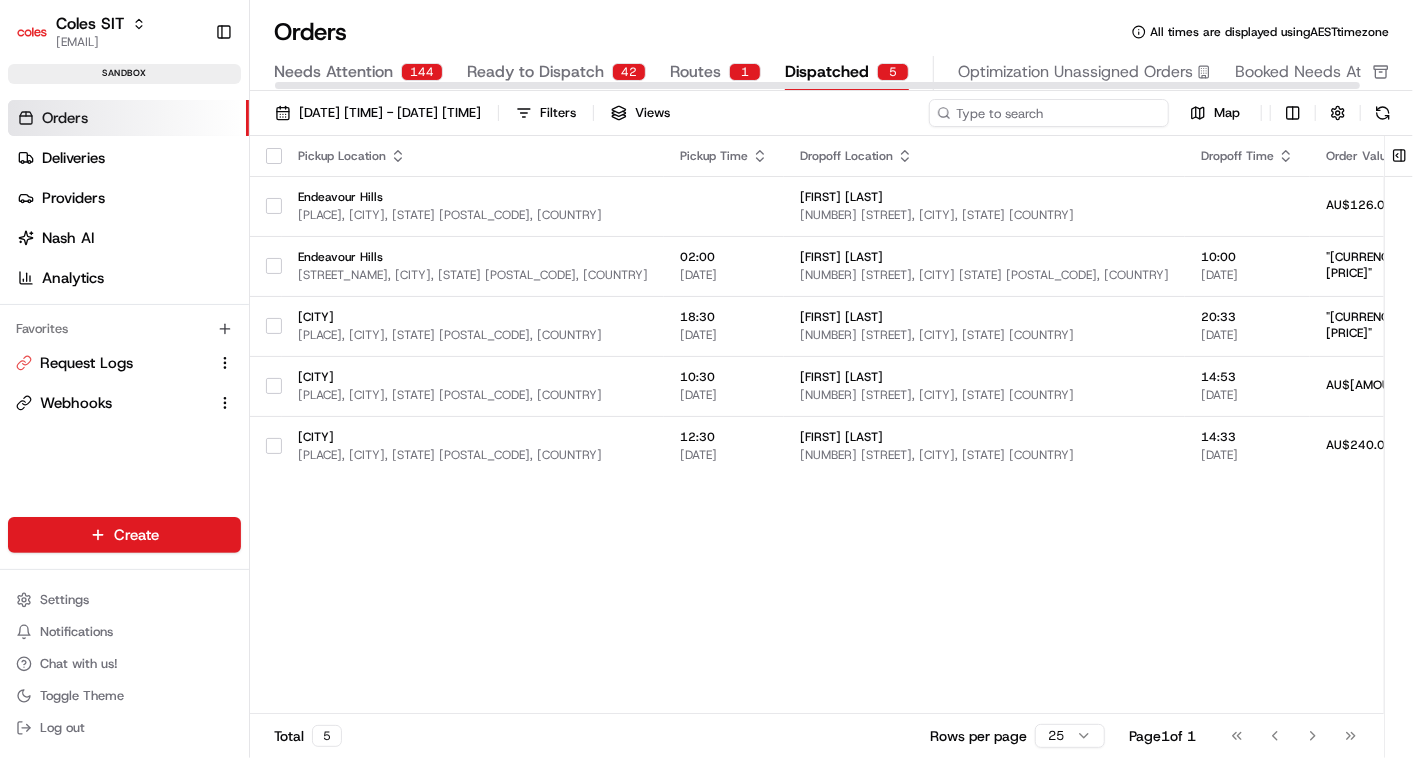 click at bounding box center [1049, 113] 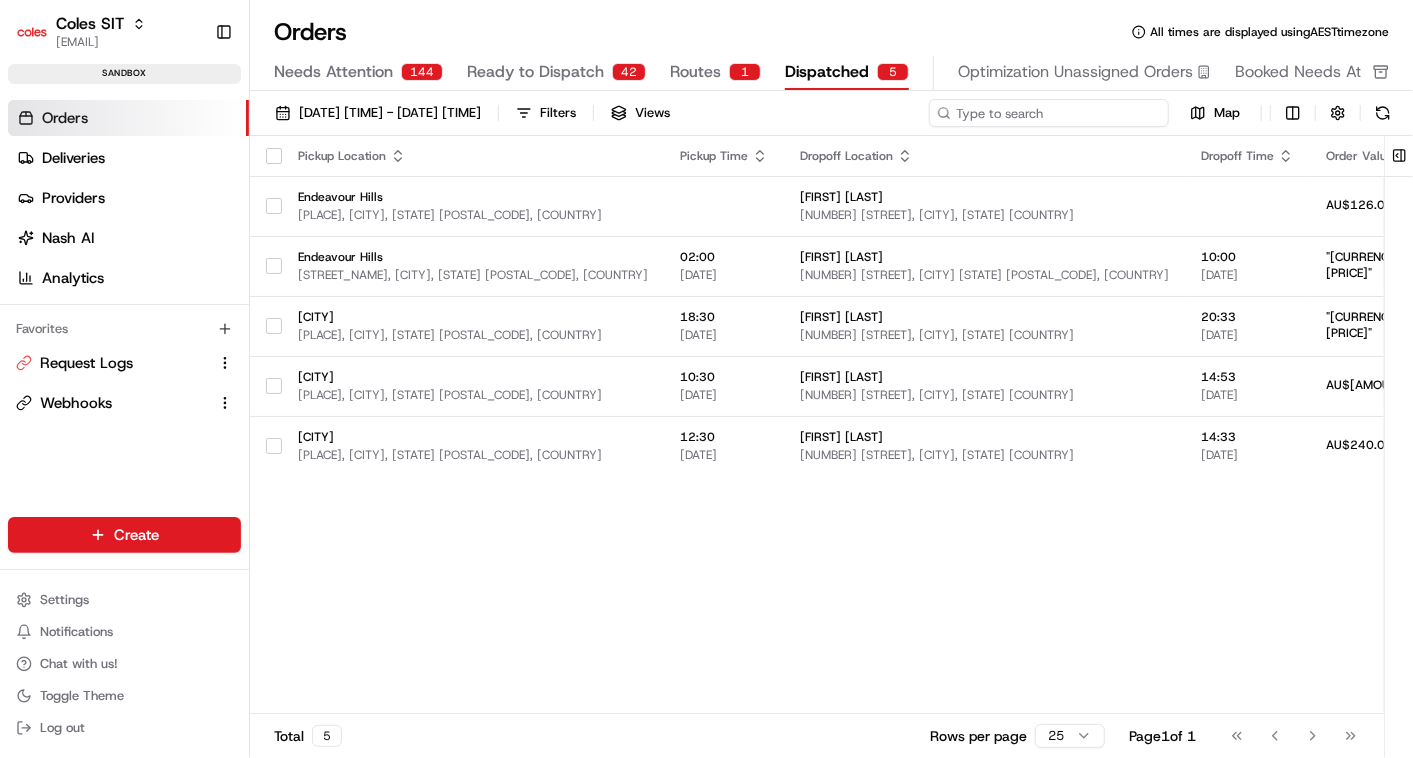 paste on ""[NUMBER]"" 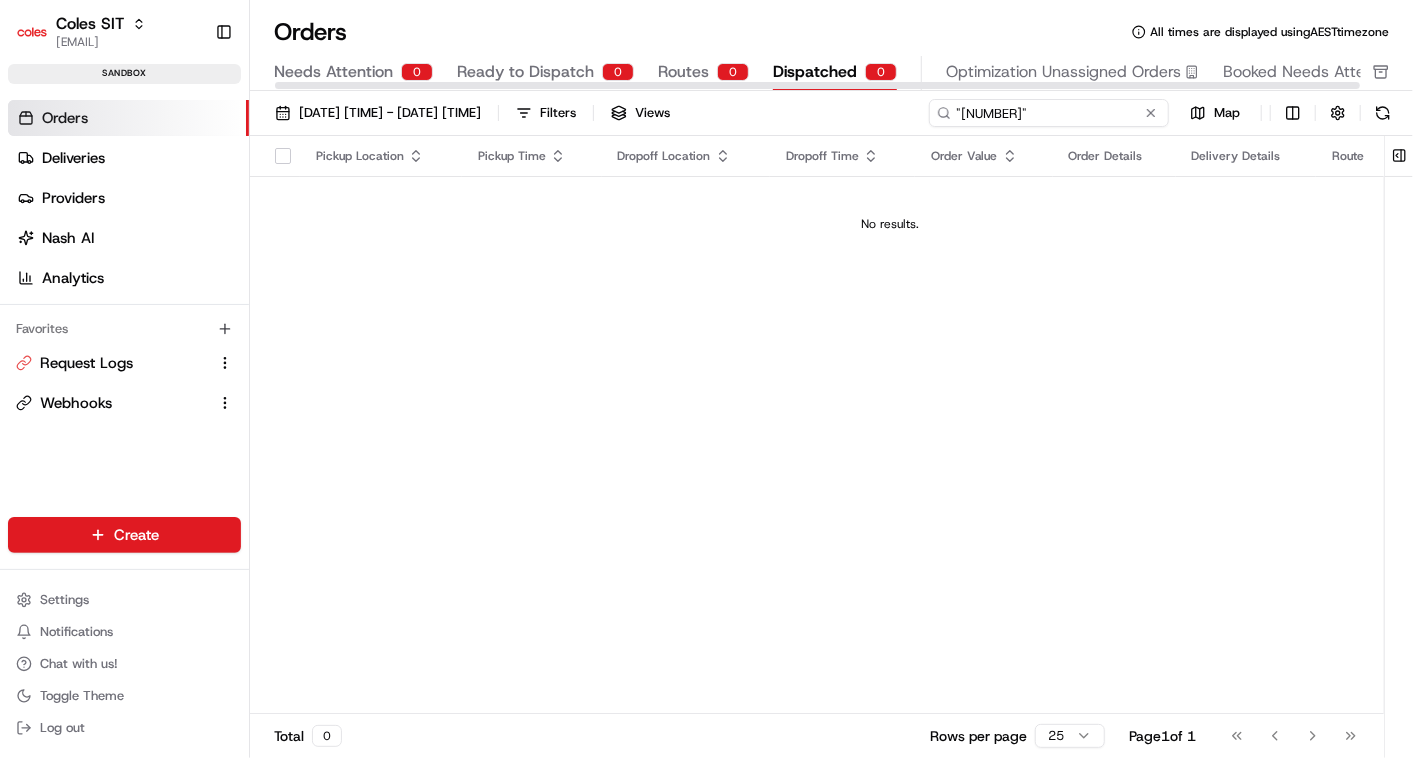 type on ""[NUMBER]"" 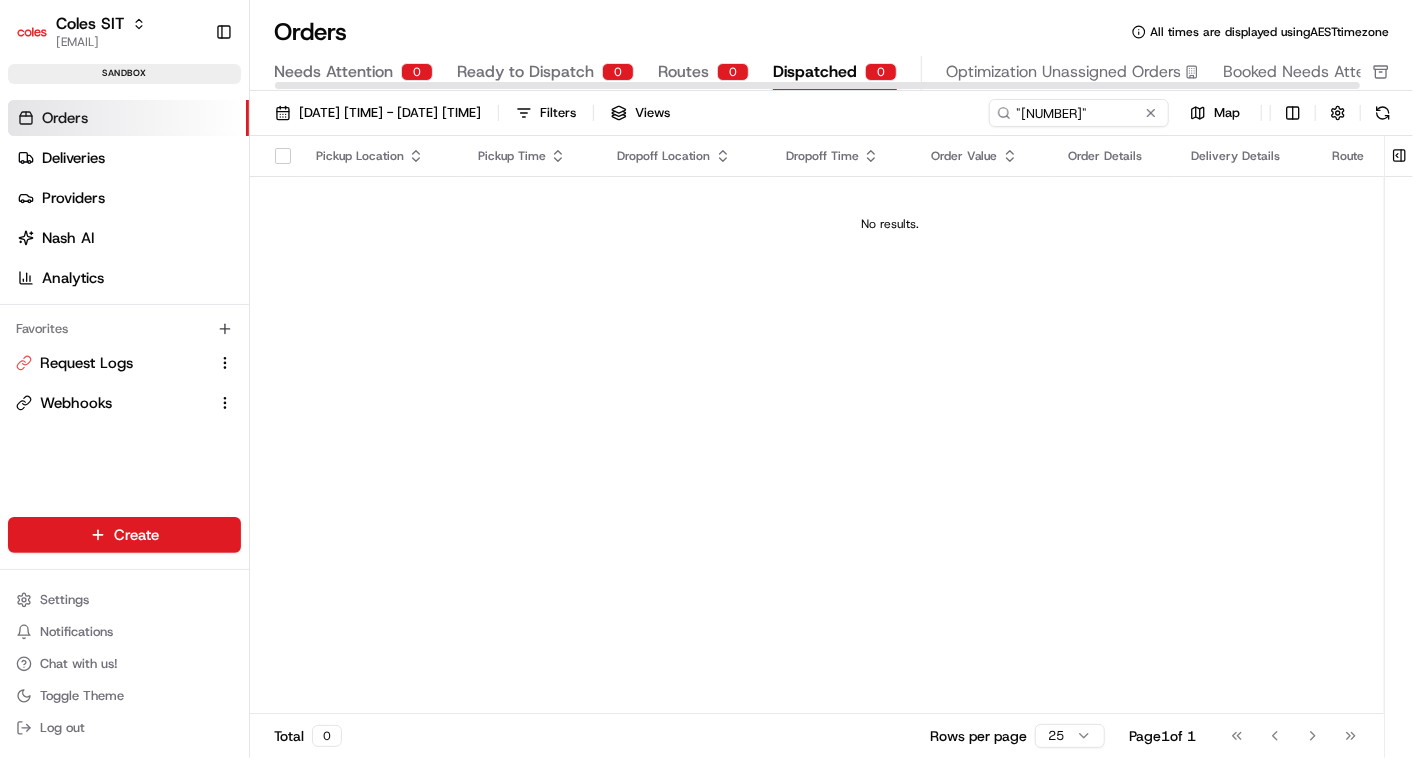click on "Dispatched" at bounding box center (815, 72) 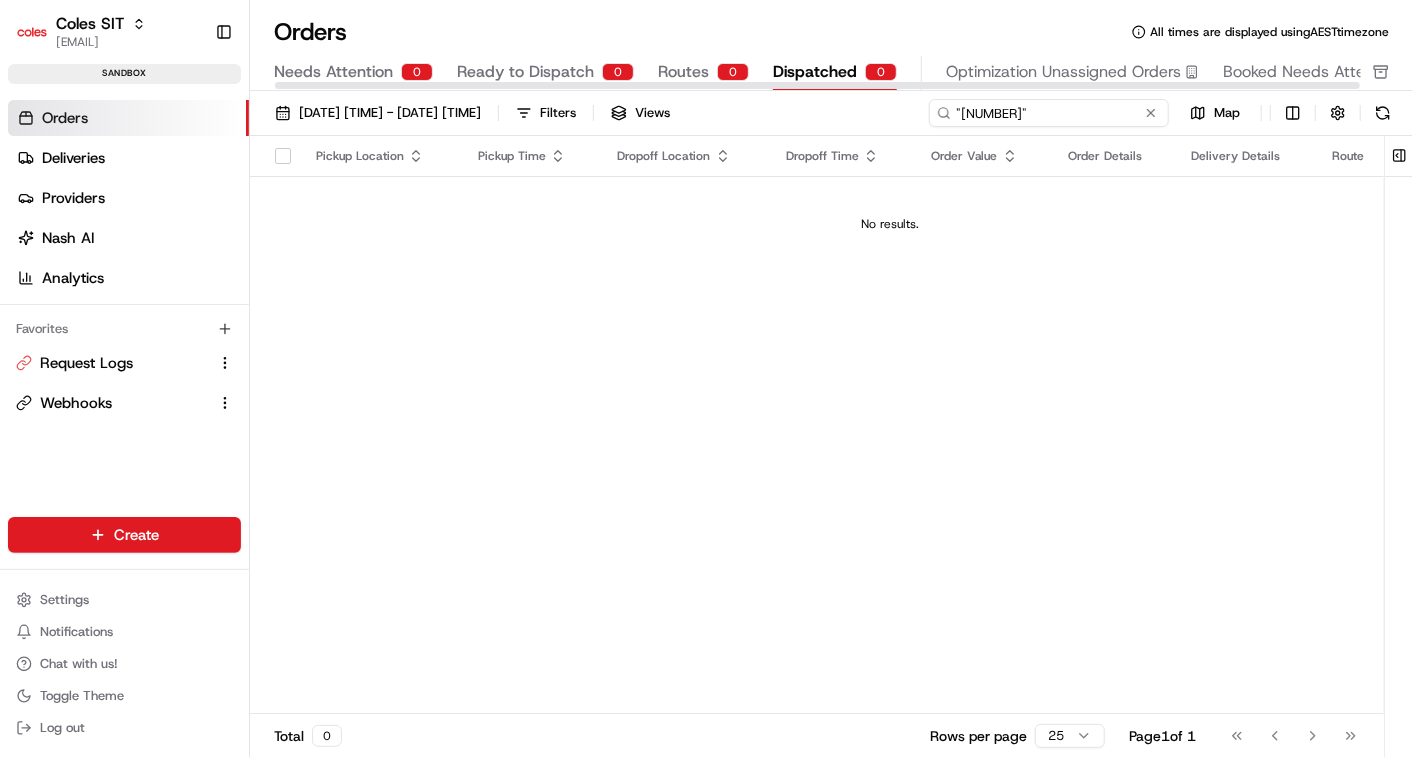 click on ""[NUMBER]"" at bounding box center [1049, 113] 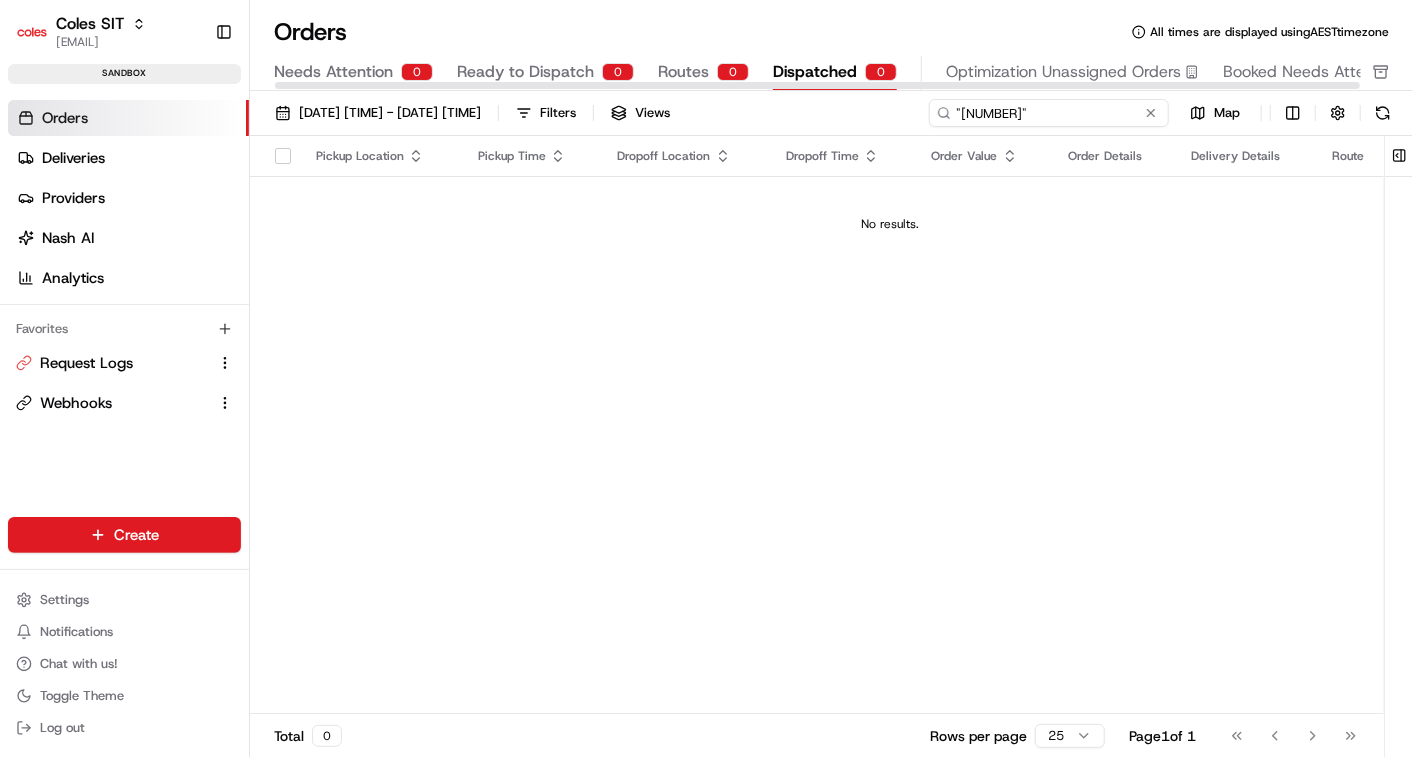 click on ""[NUMBER]"" at bounding box center [1049, 113] 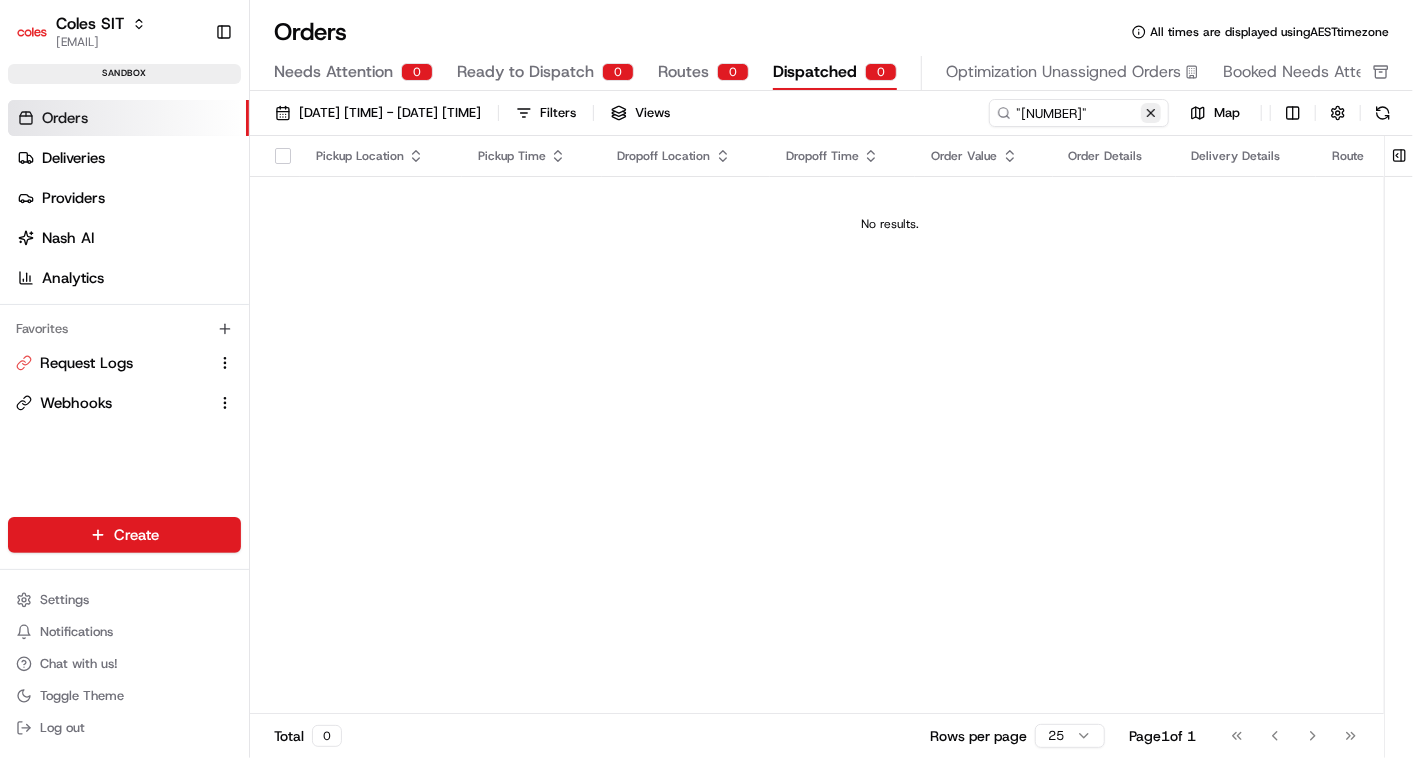 click at bounding box center (1151, 113) 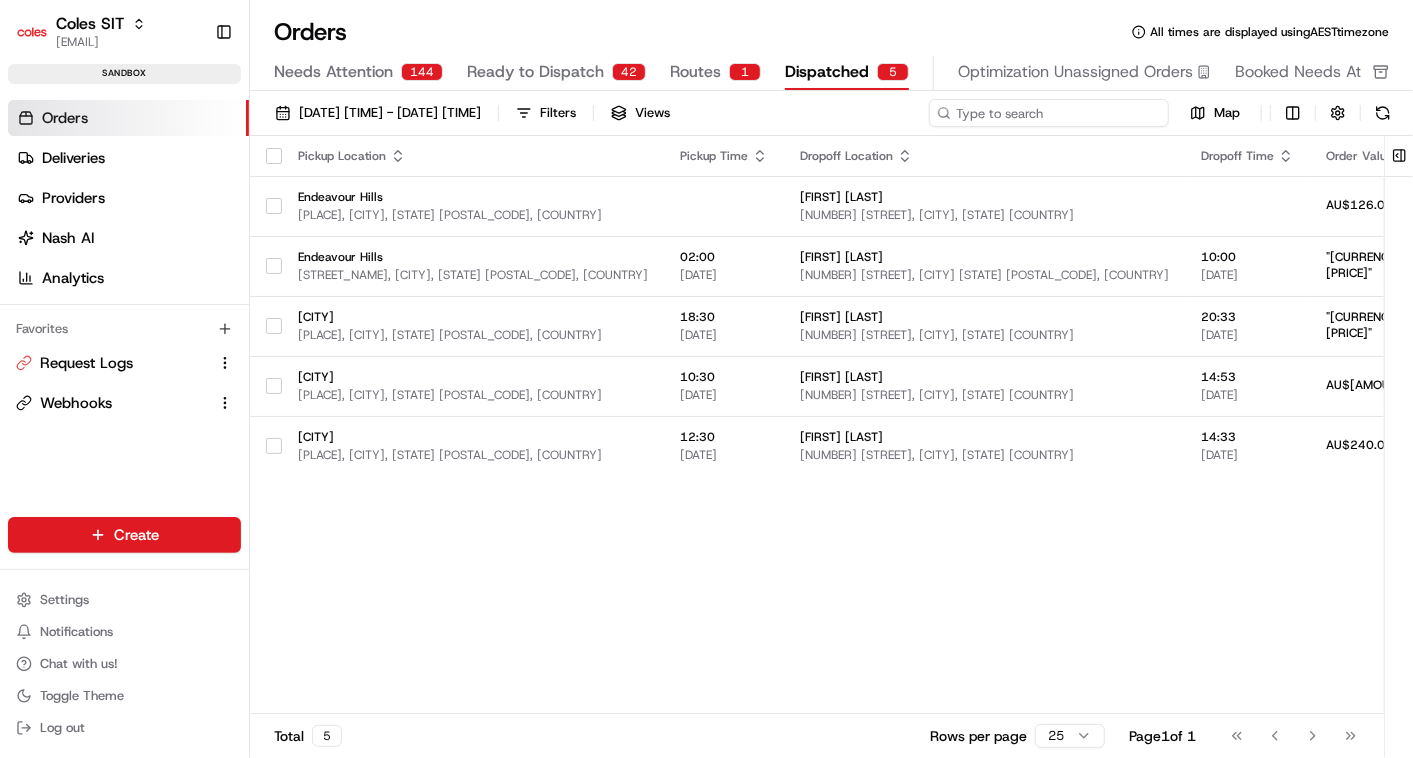 click at bounding box center (1049, 113) 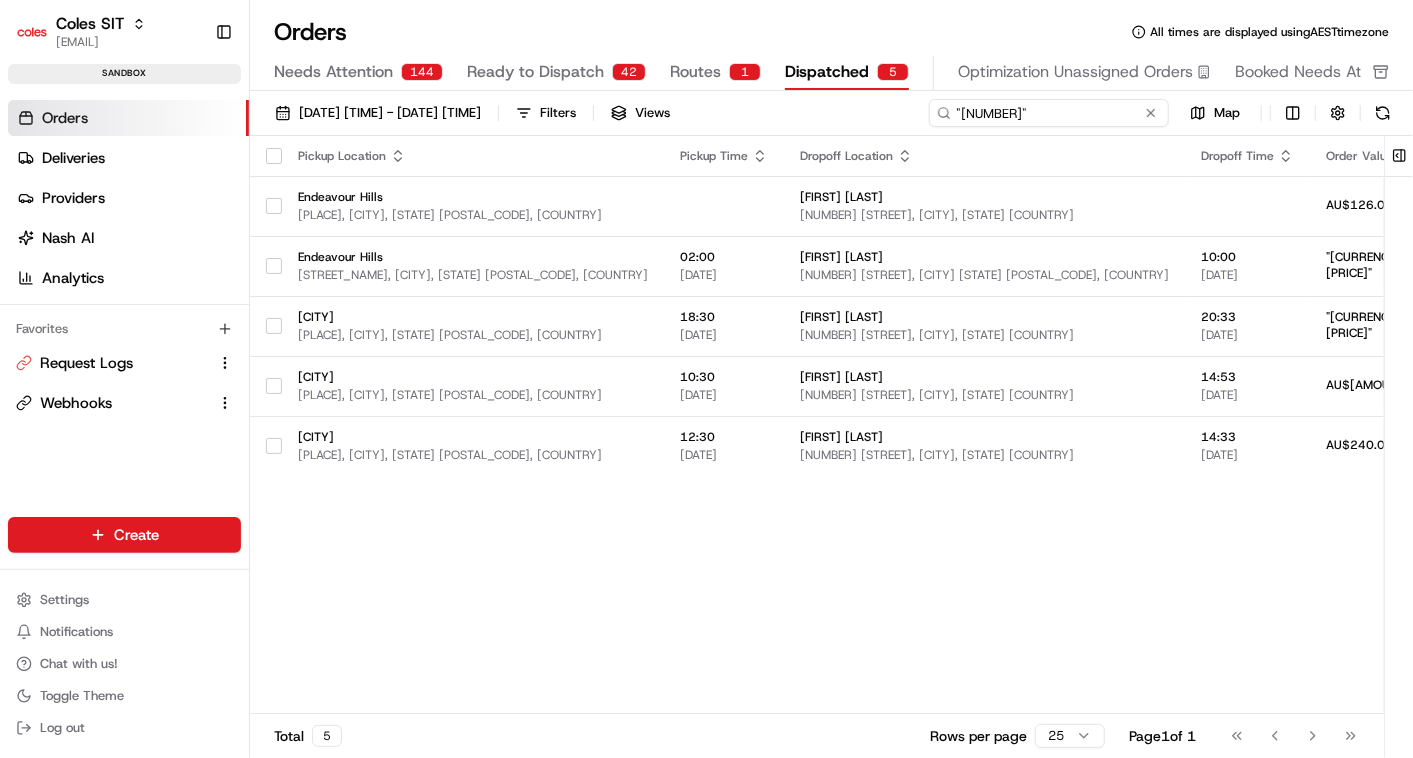 type on ""[NUMBER]"" 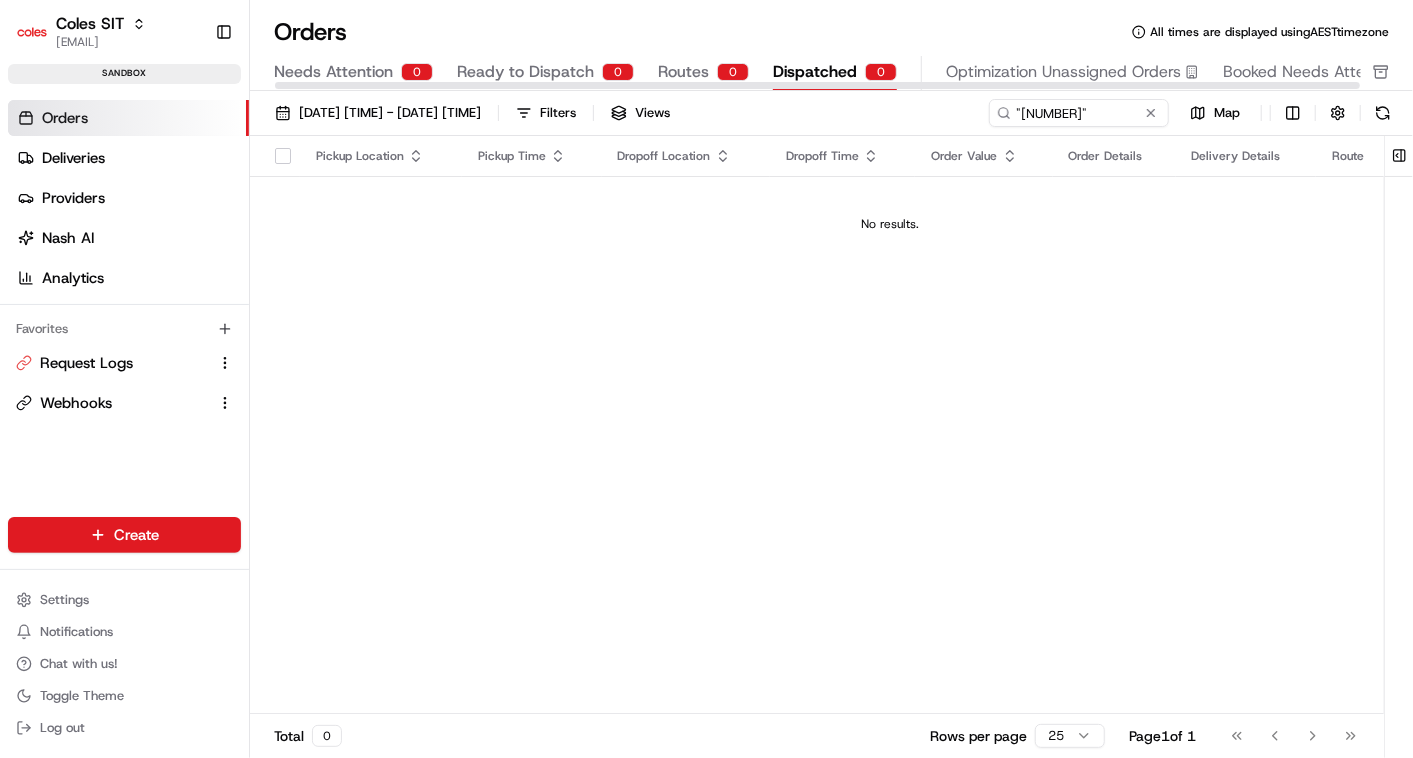 click on "Routes" at bounding box center (683, 72) 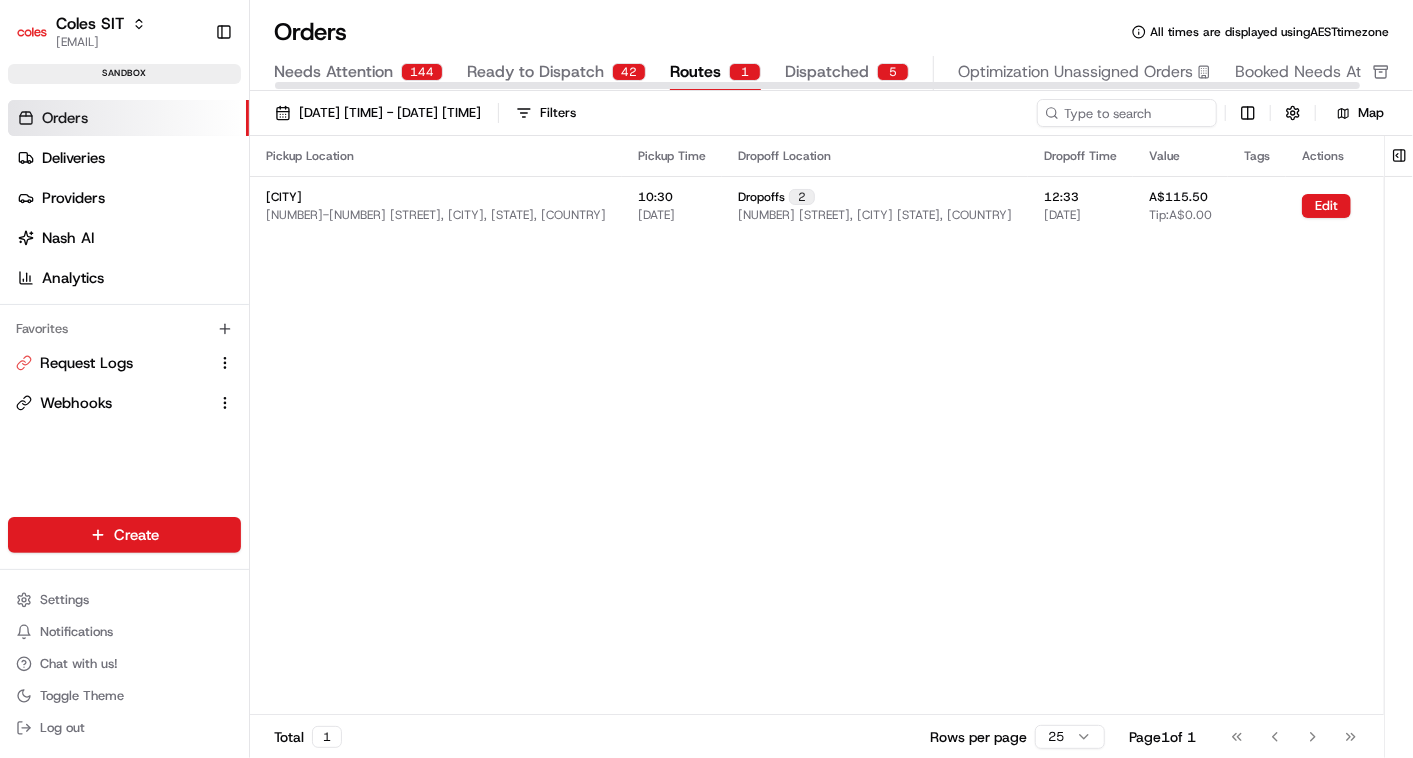 click on "Dispatched" at bounding box center [827, 72] 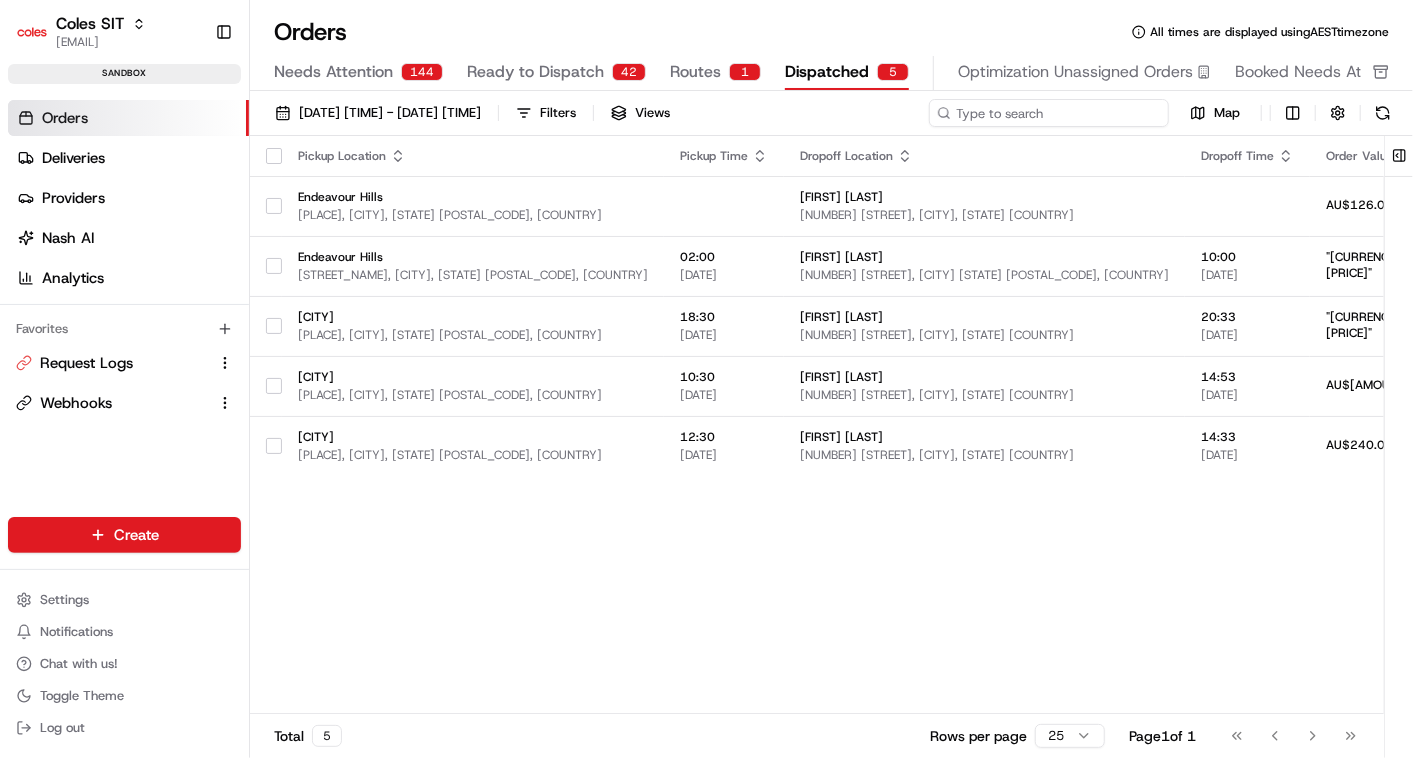 click at bounding box center [1049, 113] 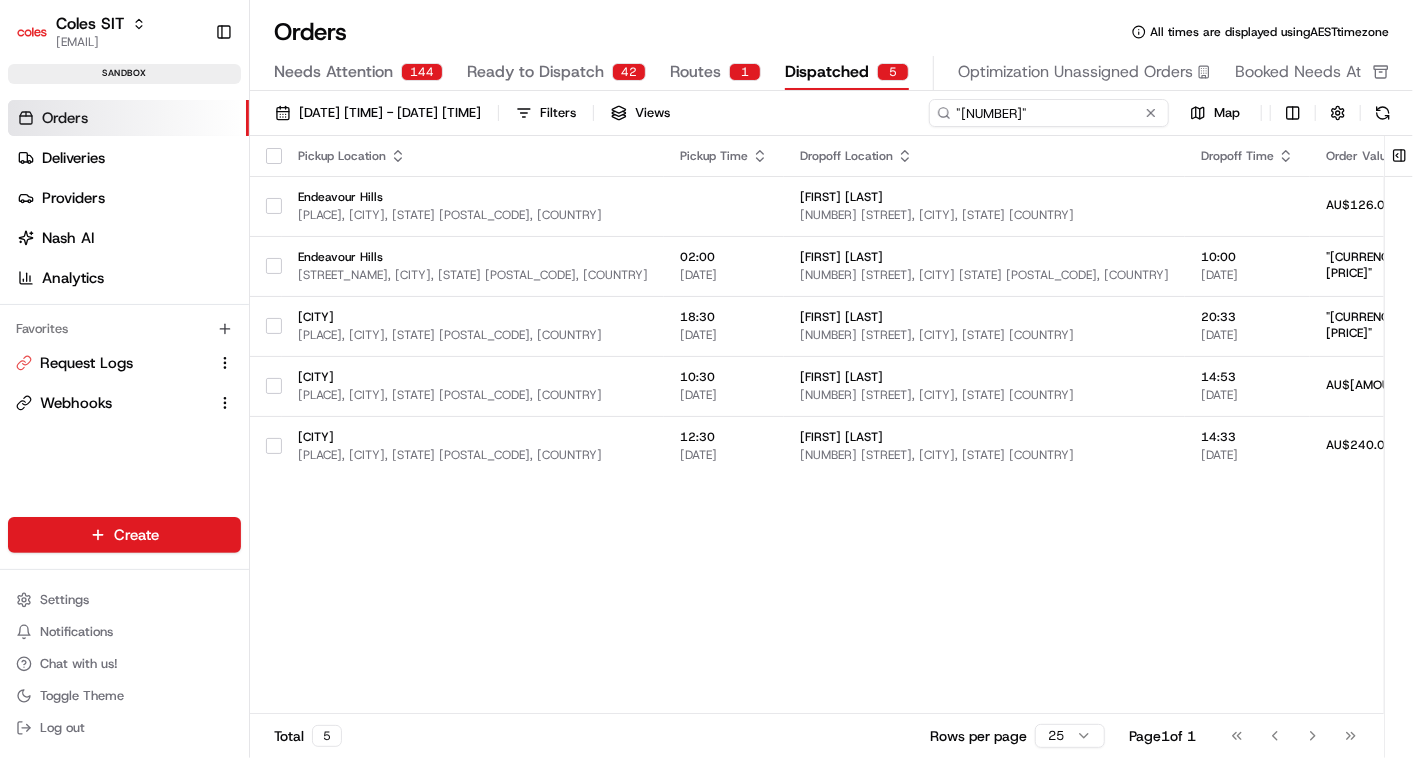 type on ""[NUMBER]"" 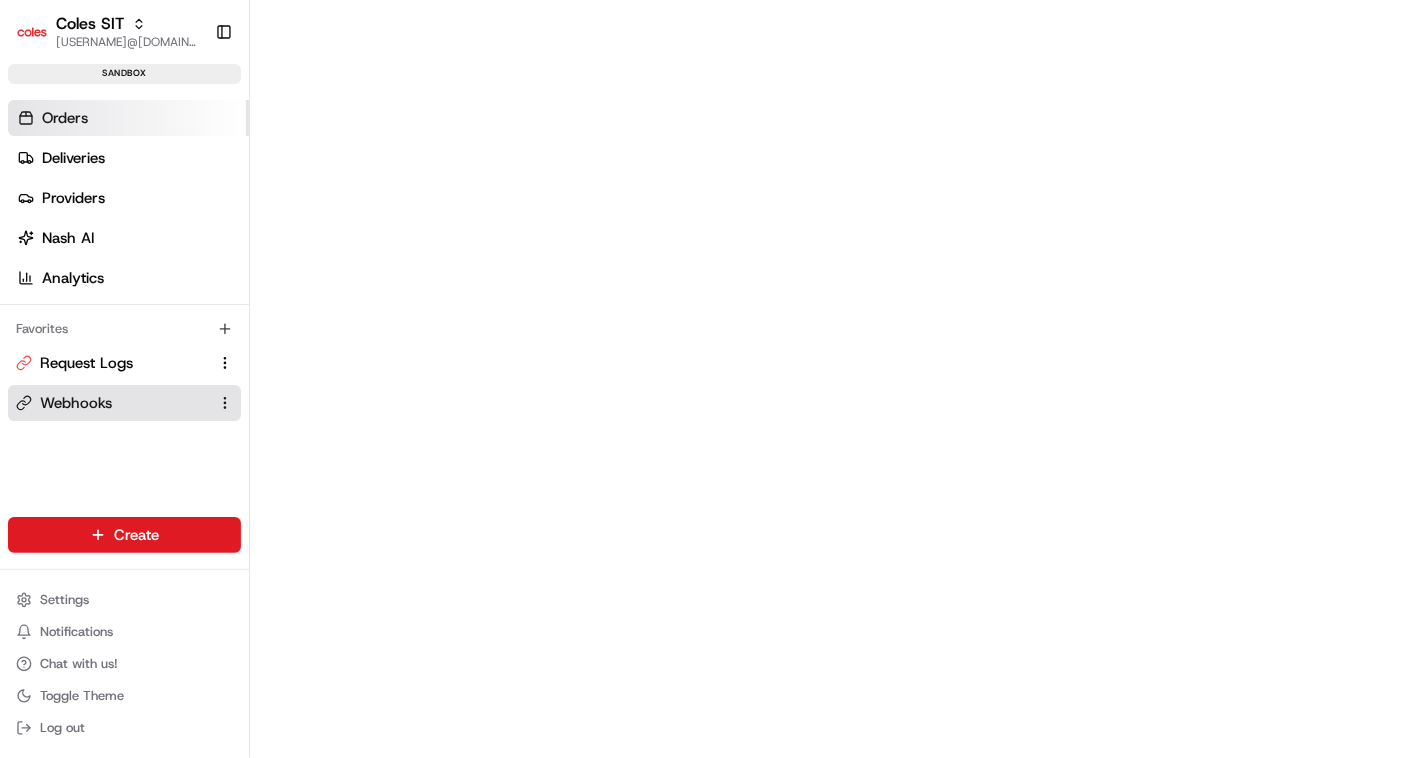 scroll, scrollTop: 0, scrollLeft: 0, axis: both 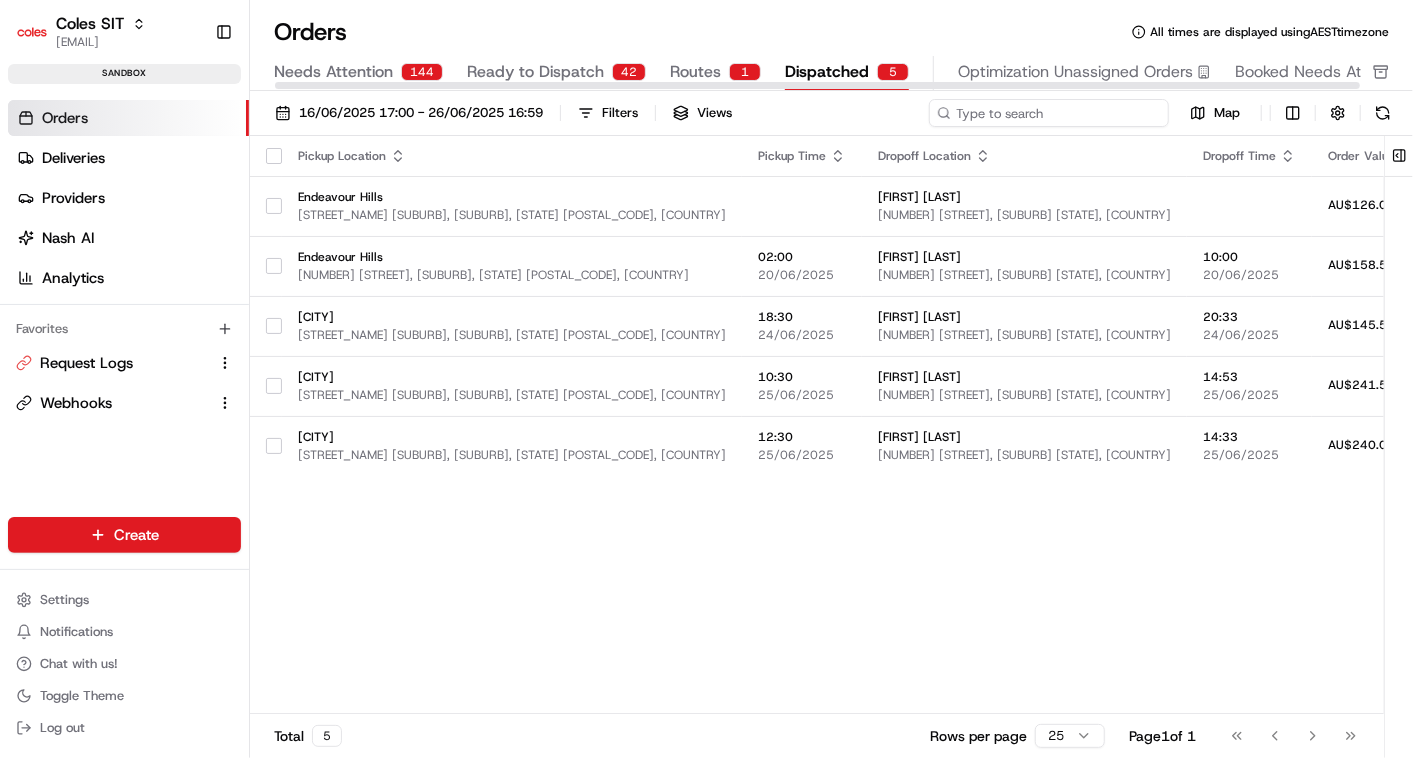 click at bounding box center (1049, 113) 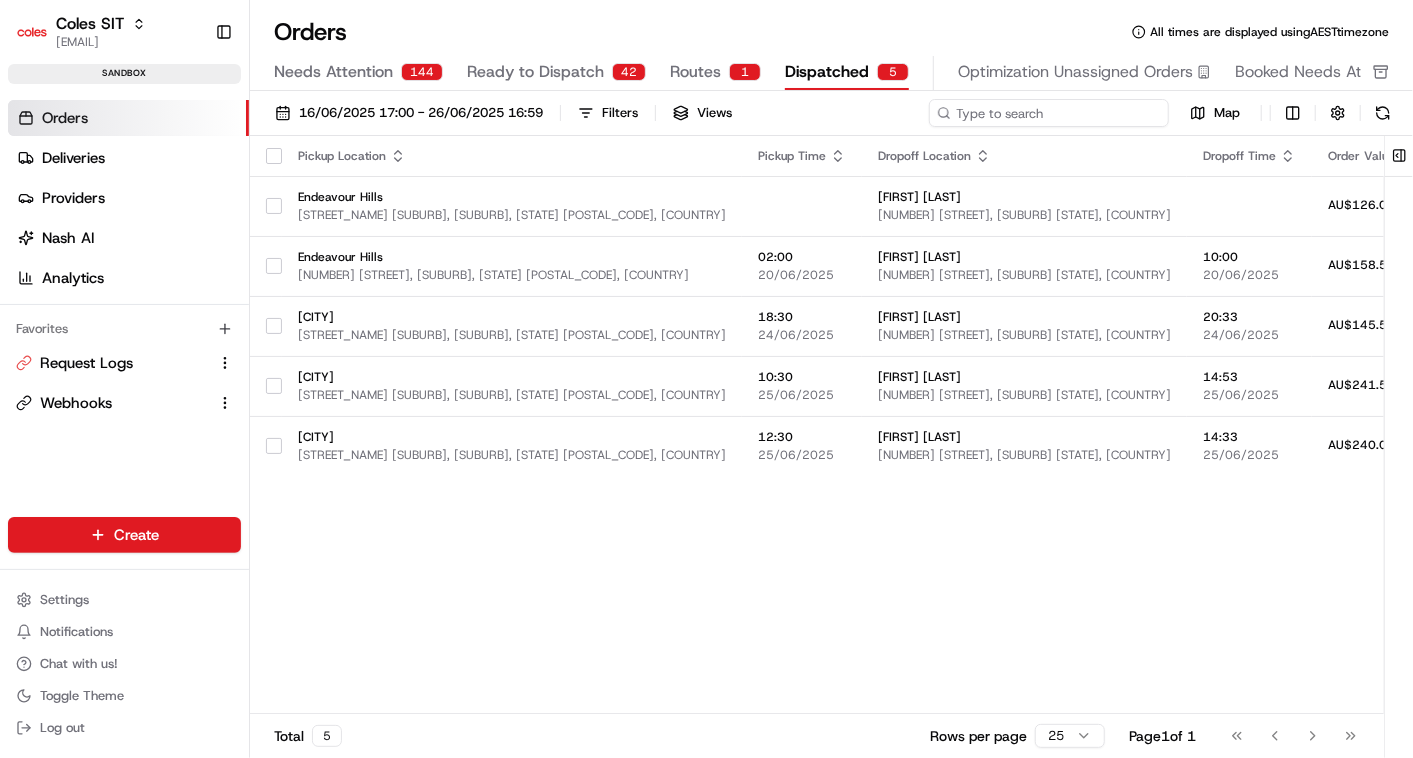 paste on "216534144" 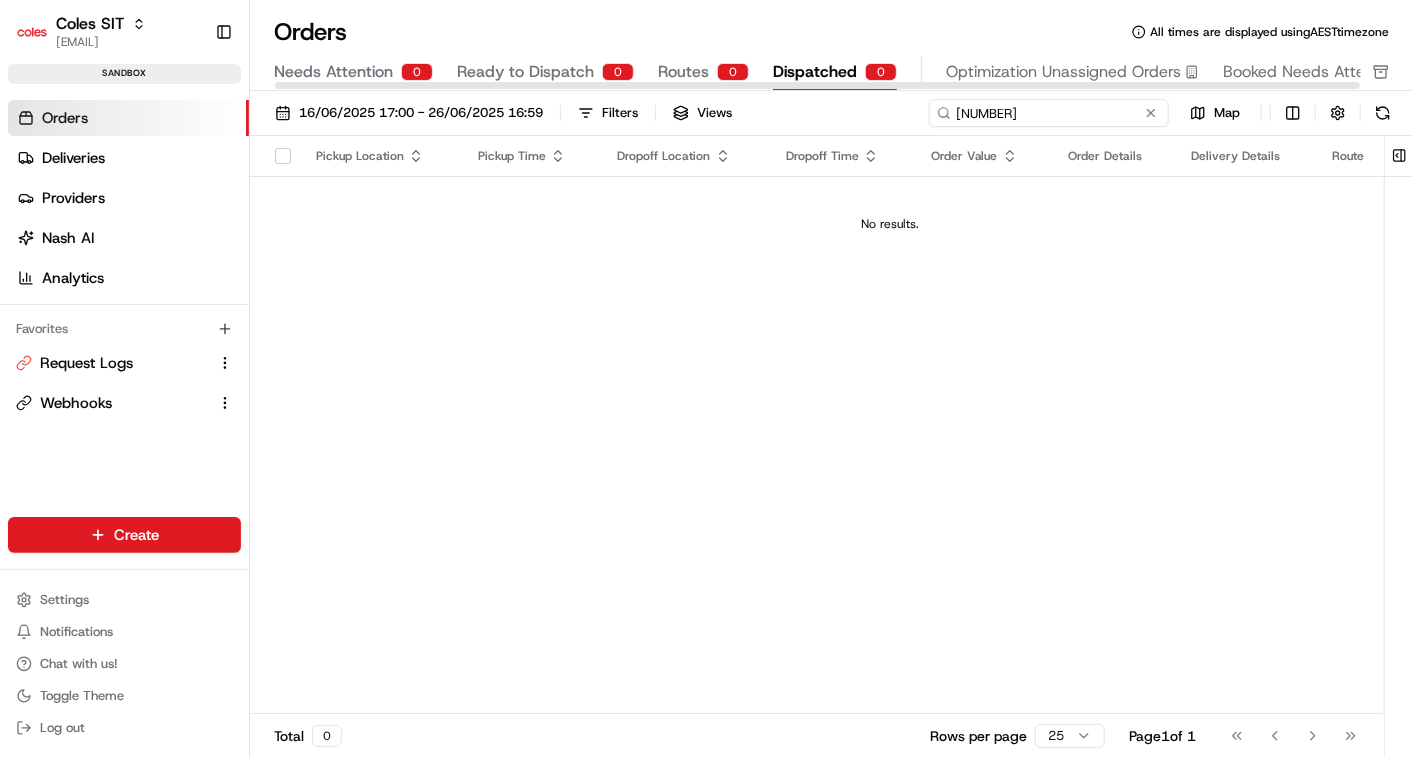 type on "[NUMBER]" 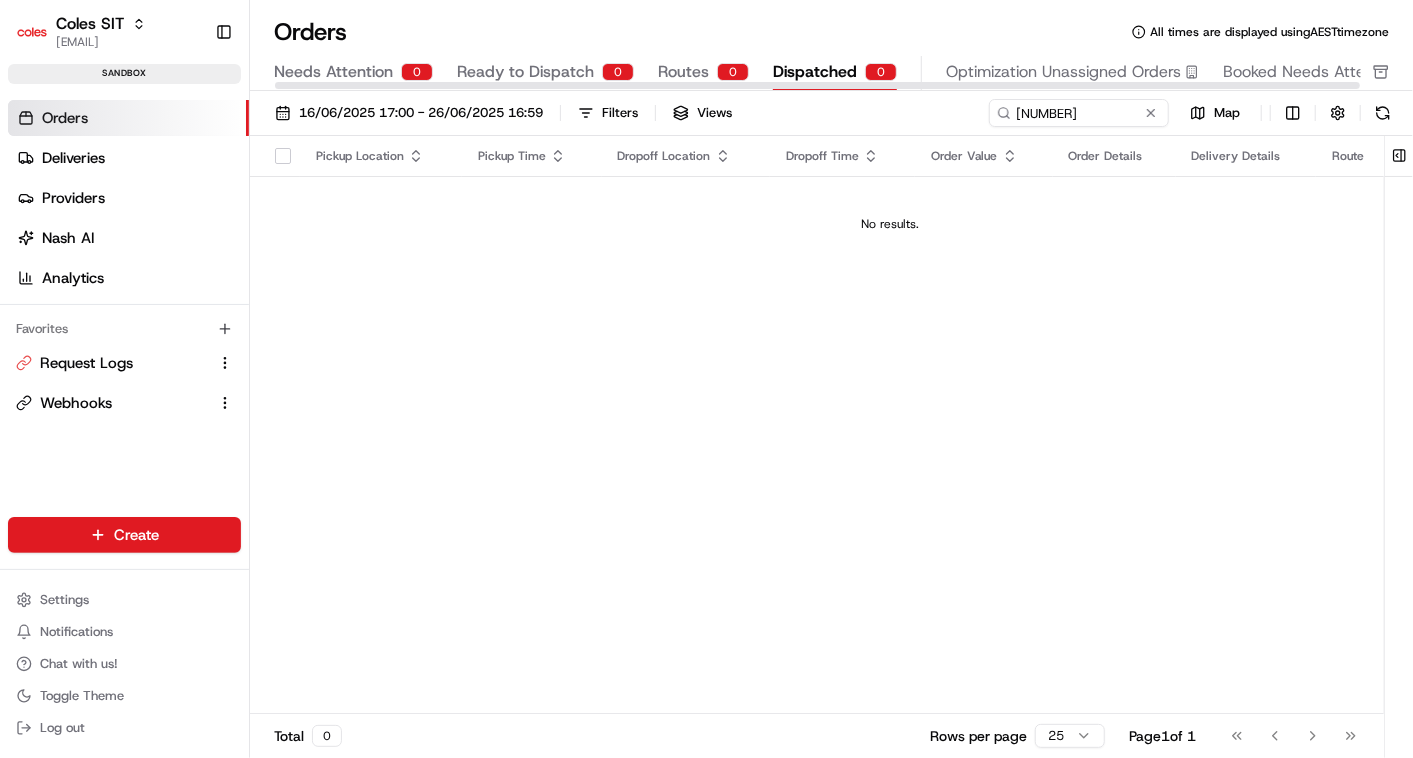 click at bounding box center [817, 85] 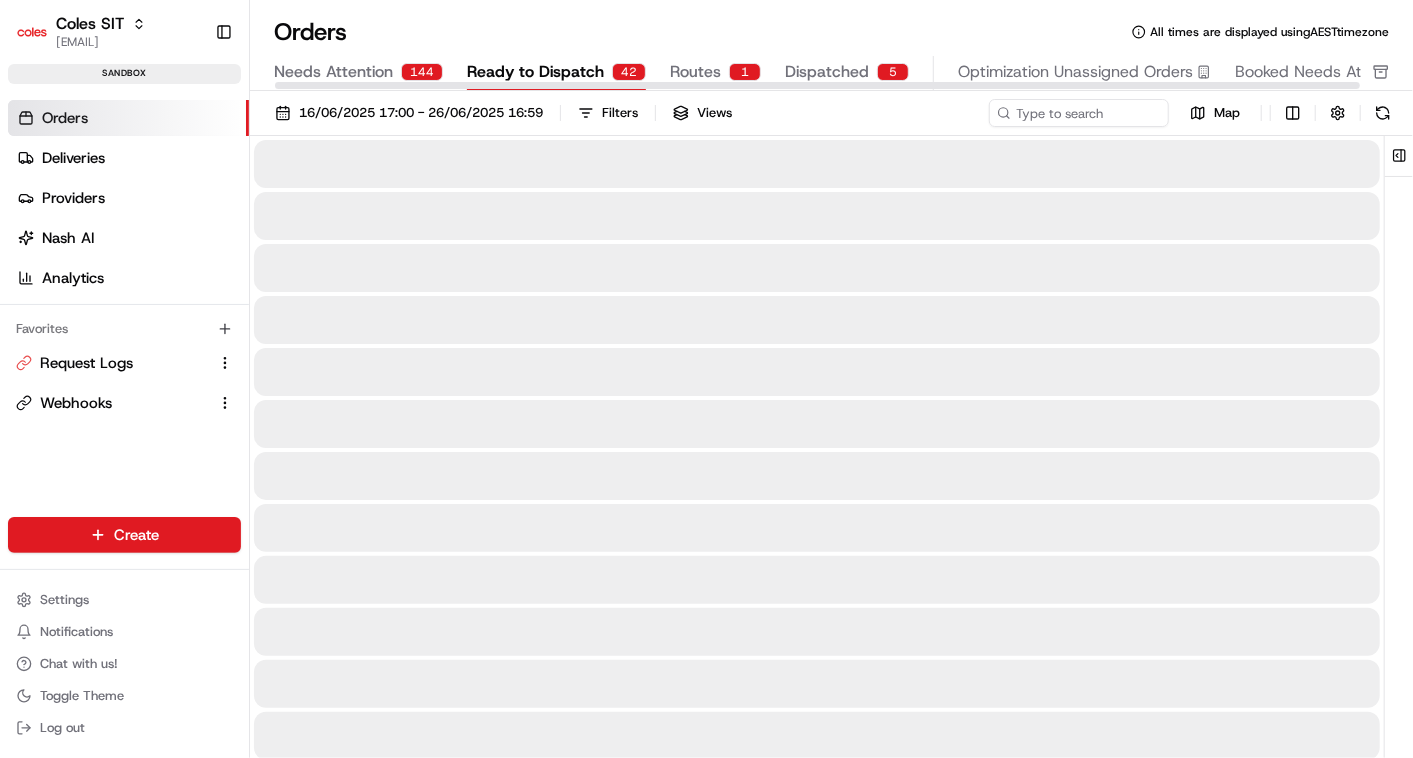 click on "Ready to Dispatch 42" at bounding box center [556, 73] 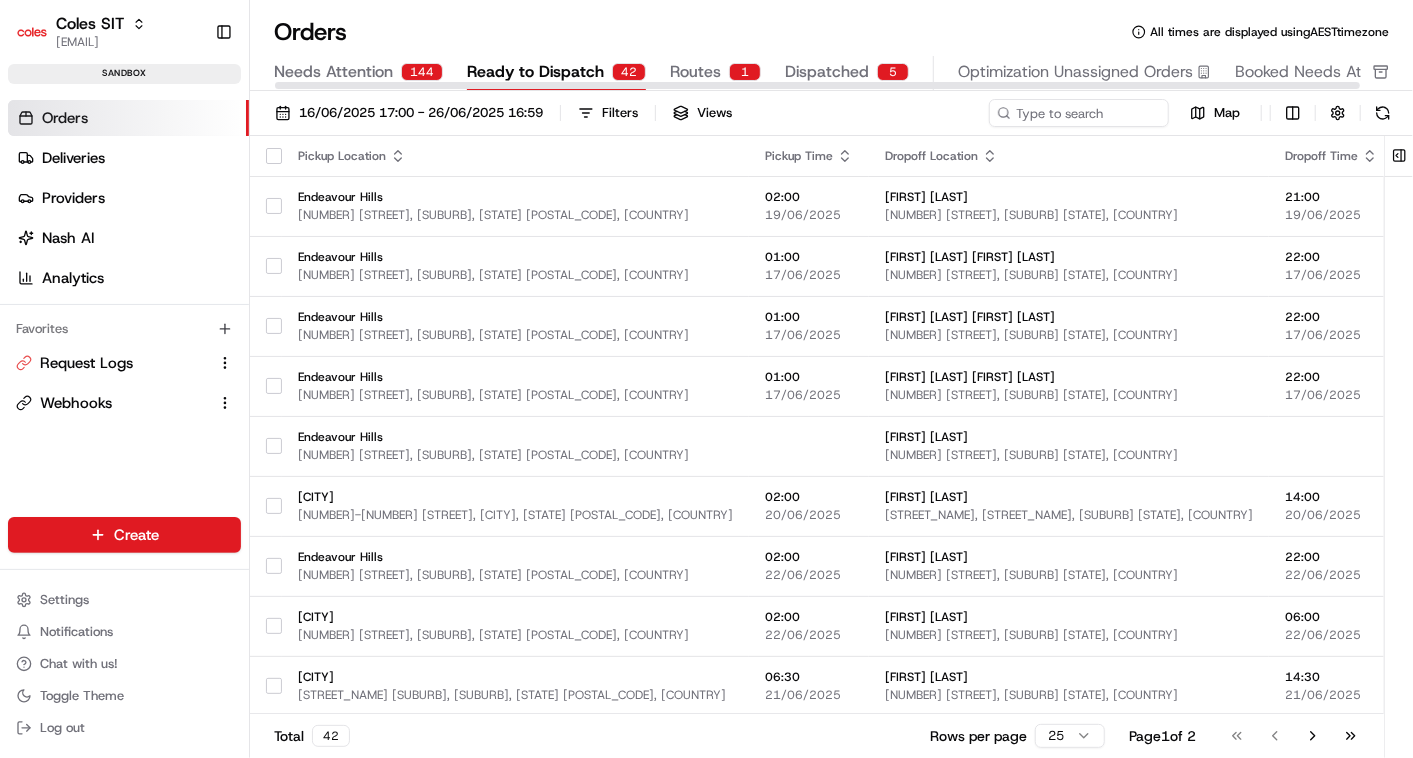 click on "Orders All times are displayed using  AEST  timezone Needs Attention 144 Ready to Dispatch 42 Routes 1 Dispatched 5 Optimization Unassigned Orders Booked Needs Attention" at bounding box center (831, 53) 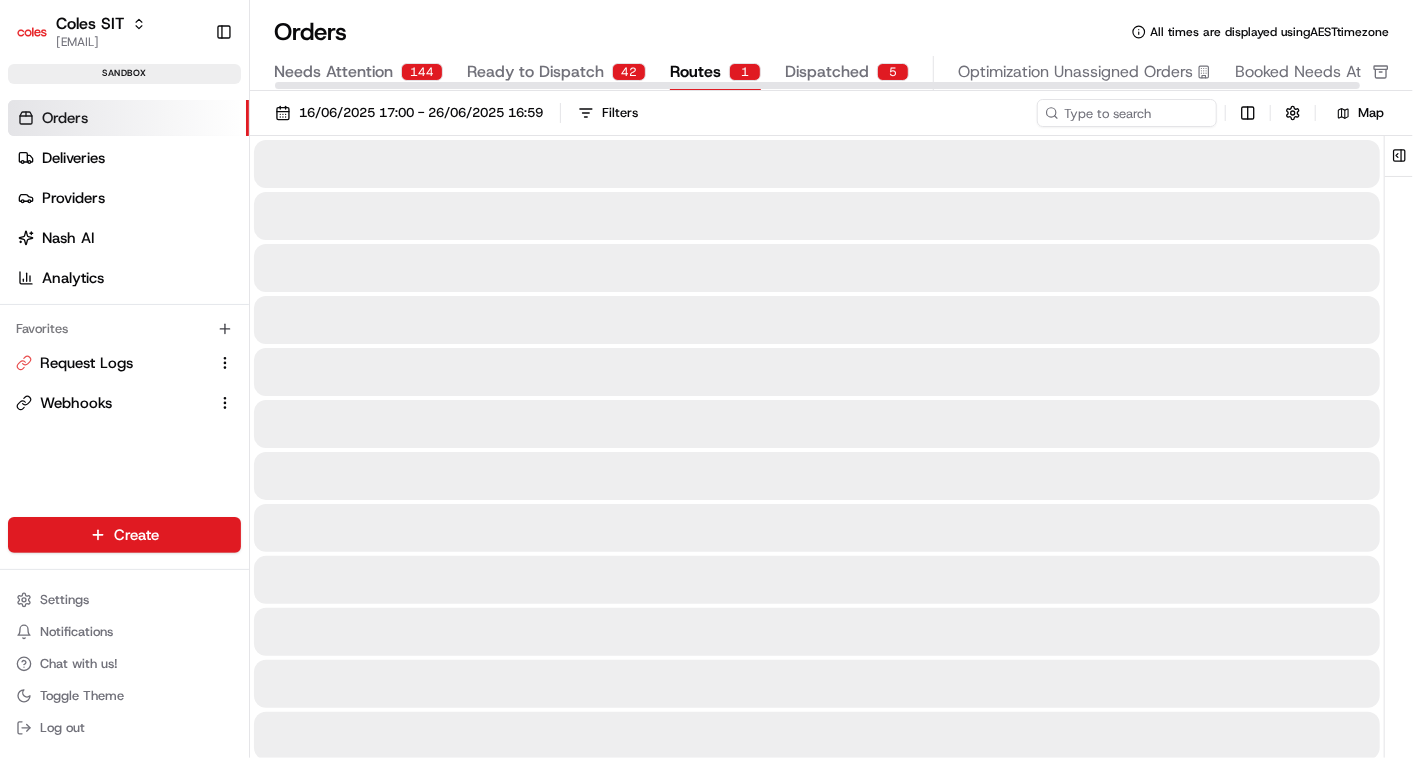 click on "Routes" at bounding box center (695, 72) 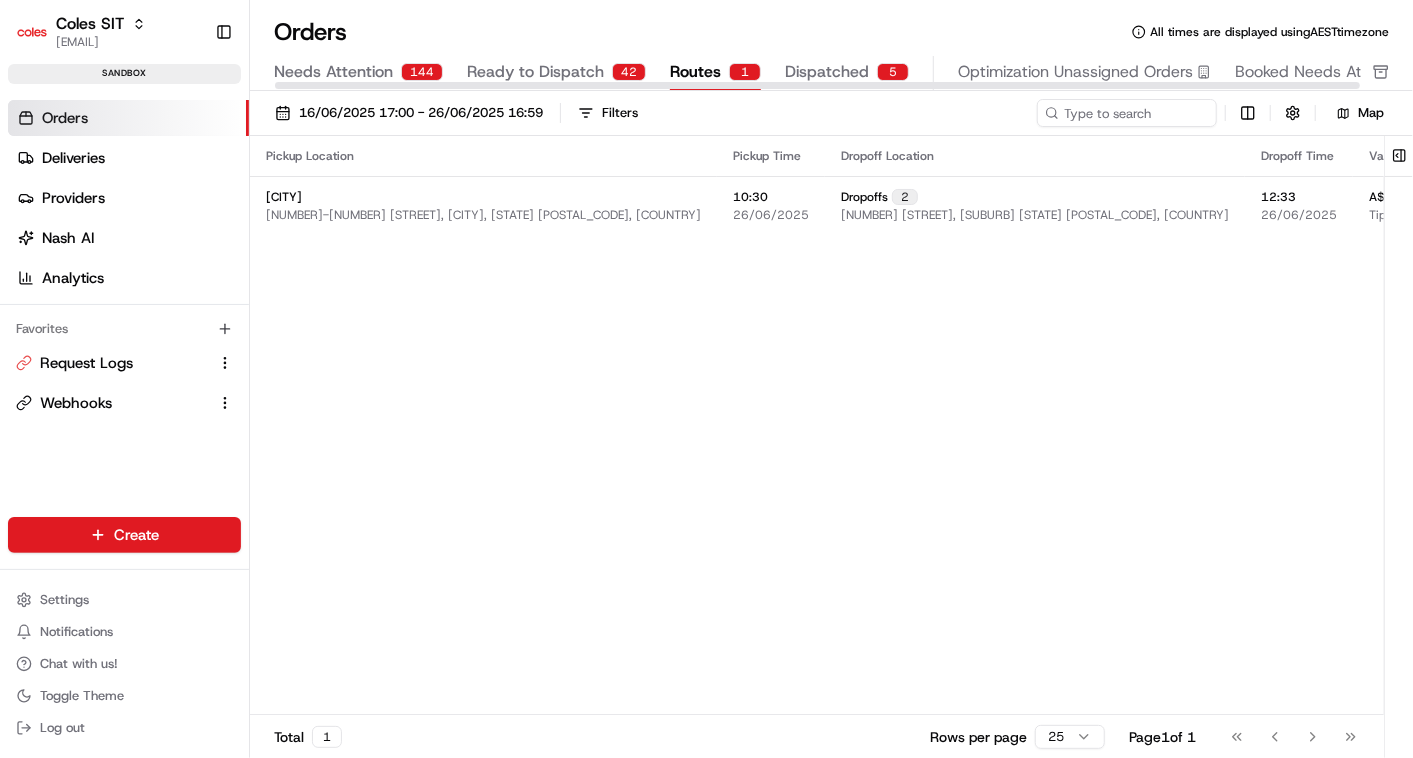click on "Dispatched" at bounding box center (827, 72) 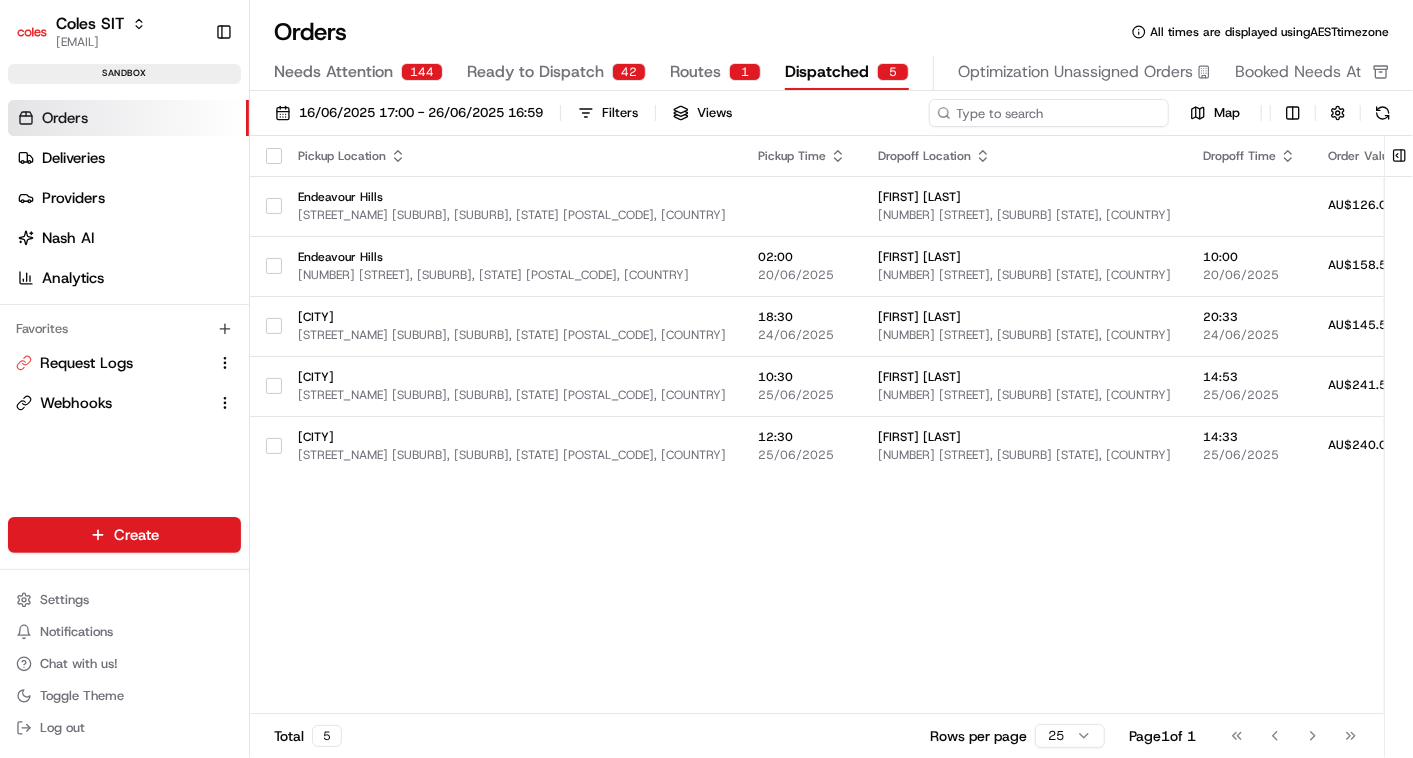 click at bounding box center (1049, 113) 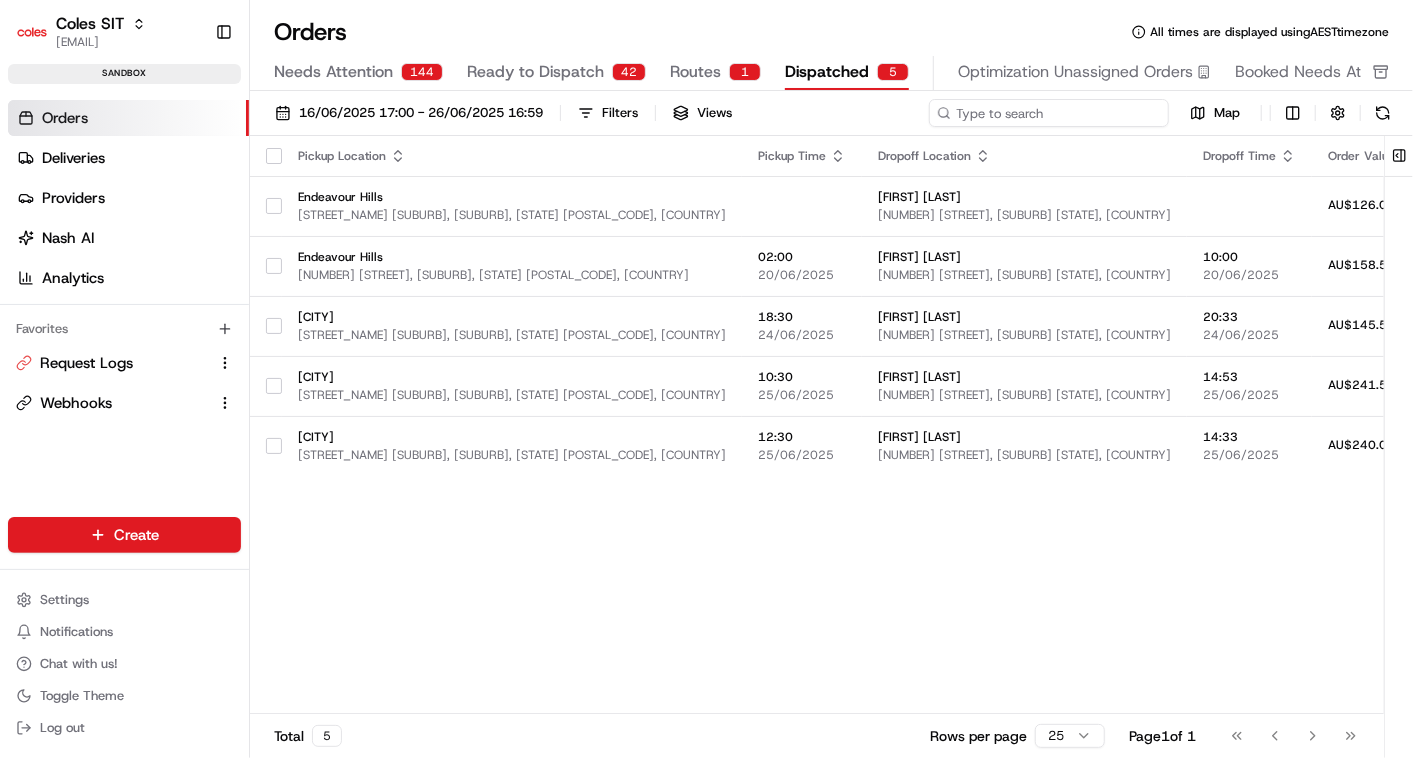 paste on "216534144" 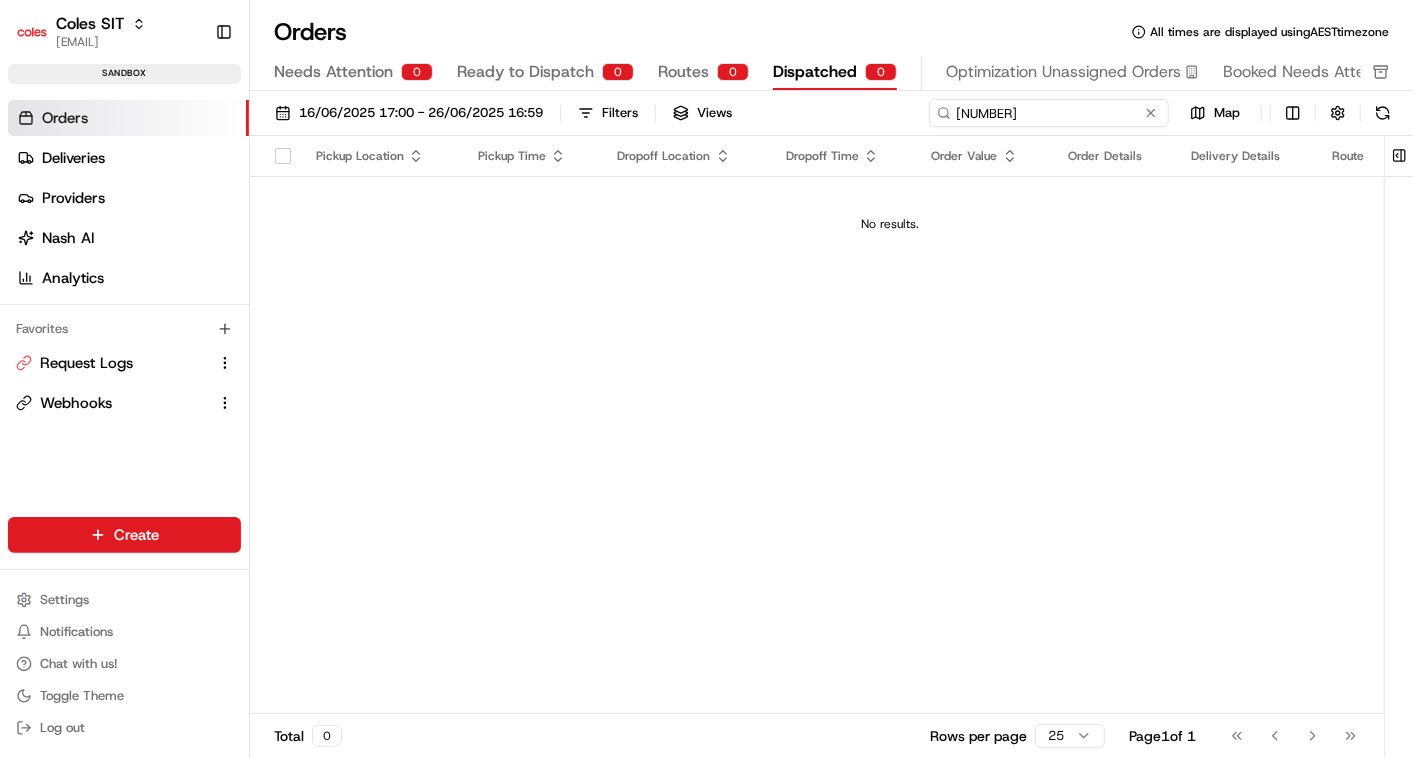 type on "216534144" 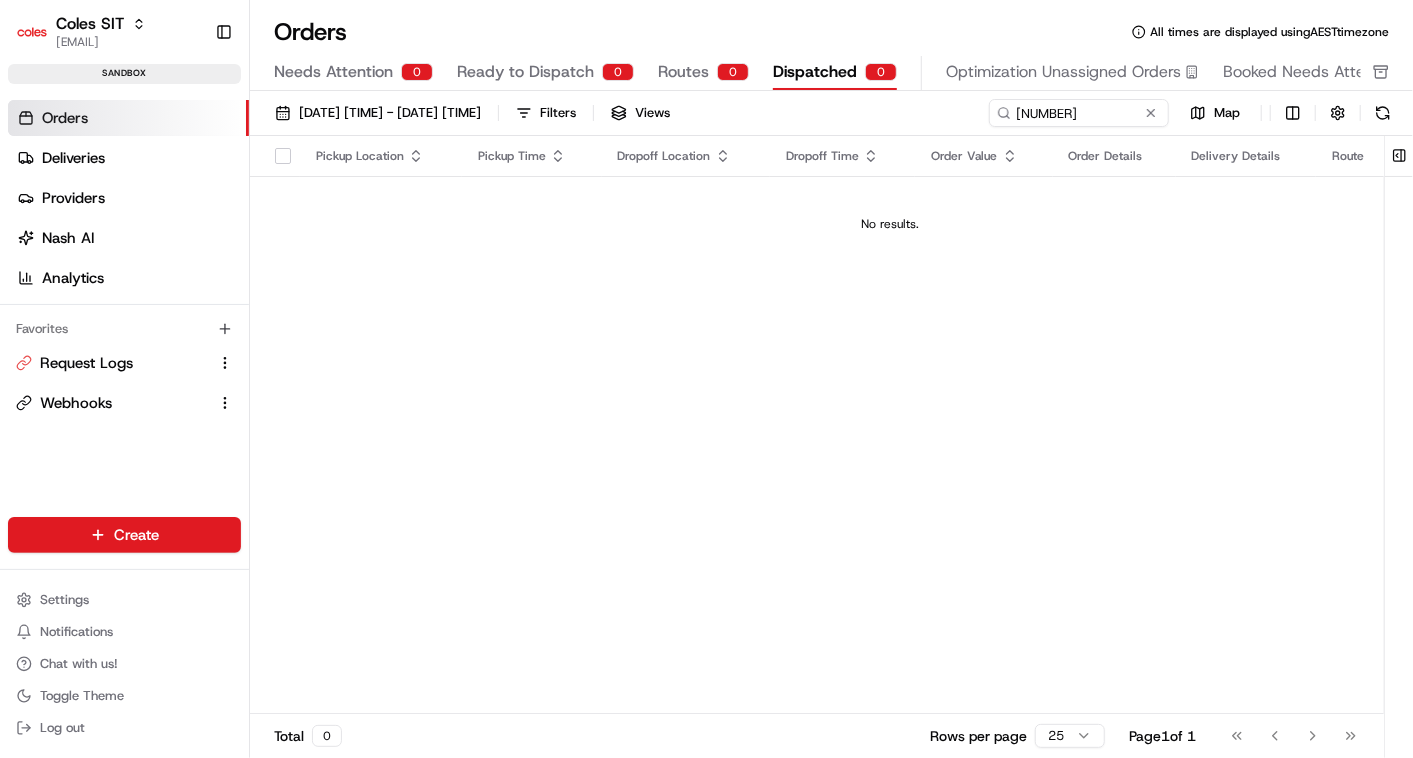 scroll, scrollTop: 0, scrollLeft: 0, axis: both 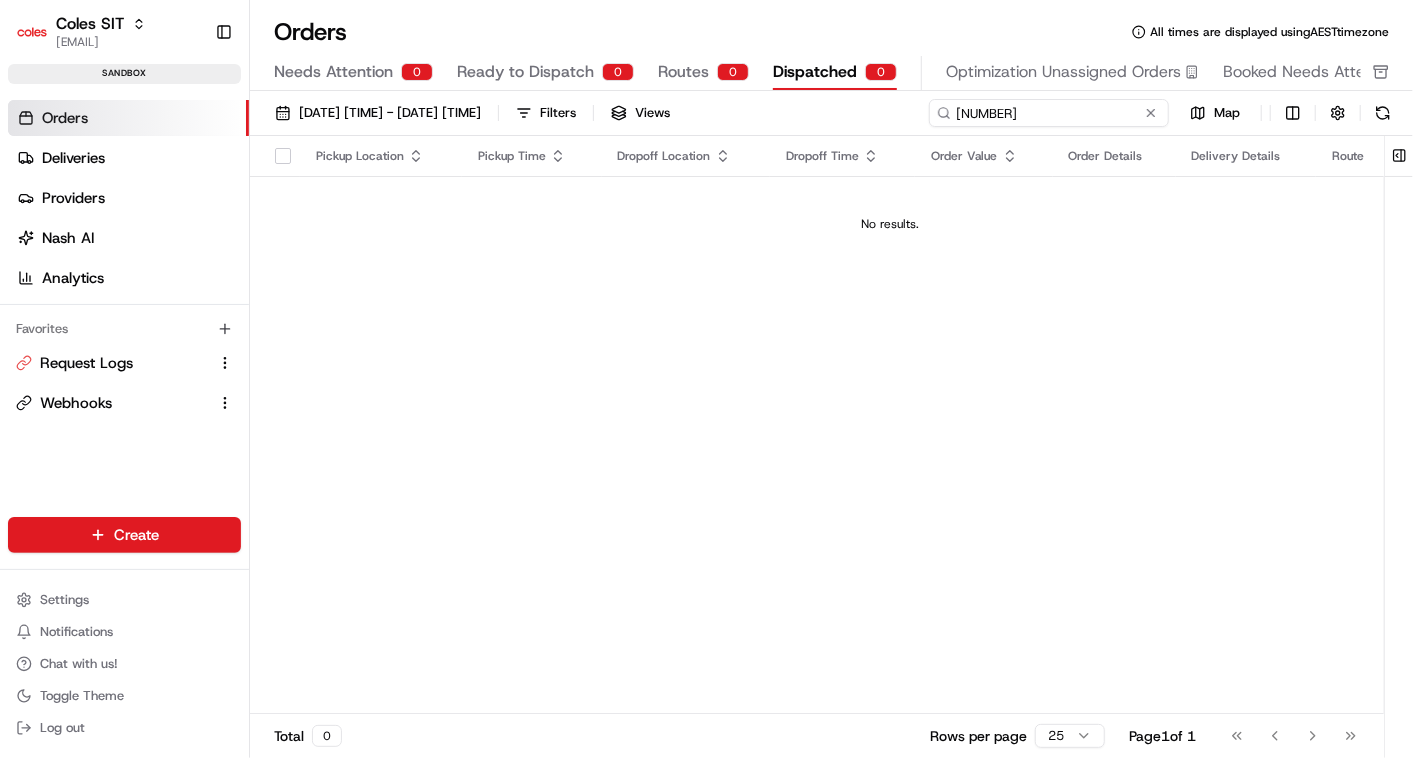 click on "216534144" at bounding box center [1049, 113] 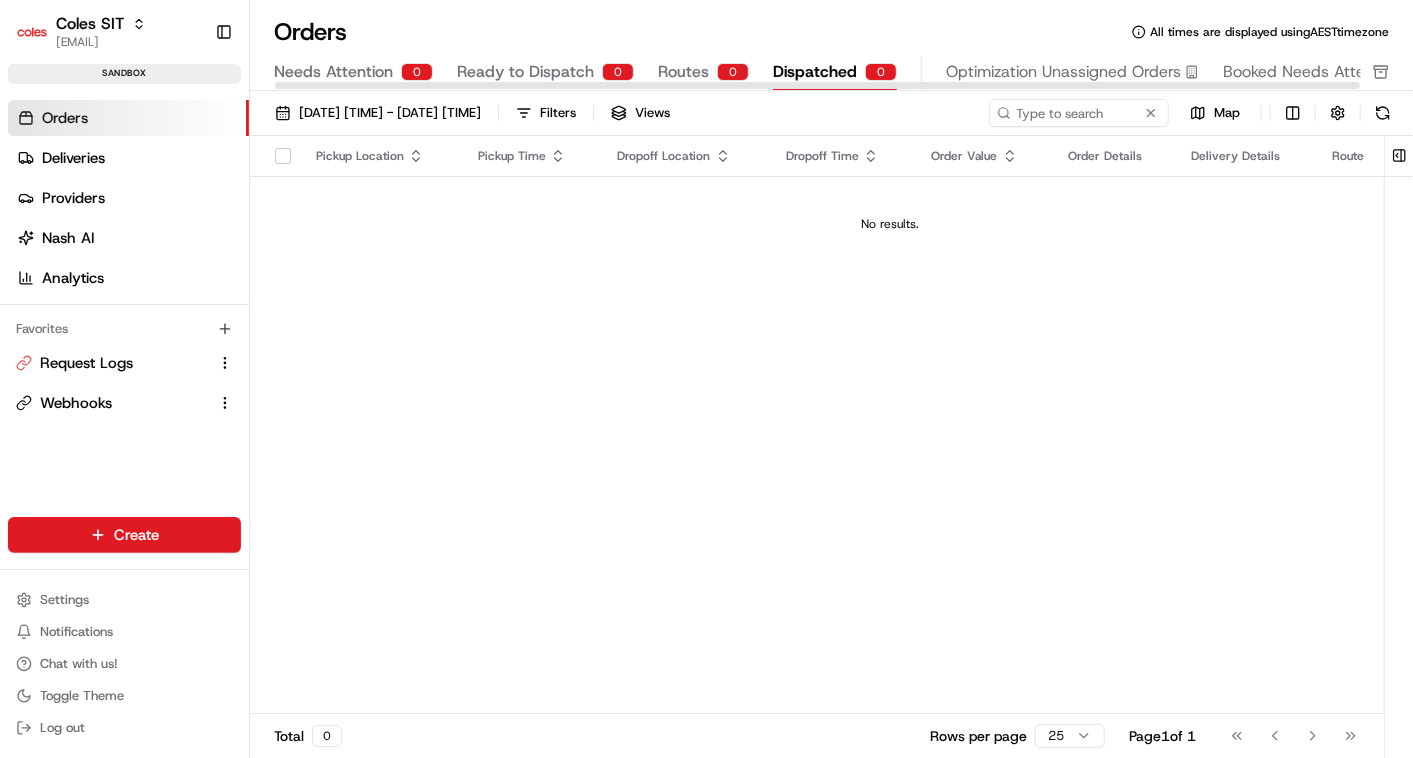 click on "Ready to Dispatch" at bounding box center (525, 72) 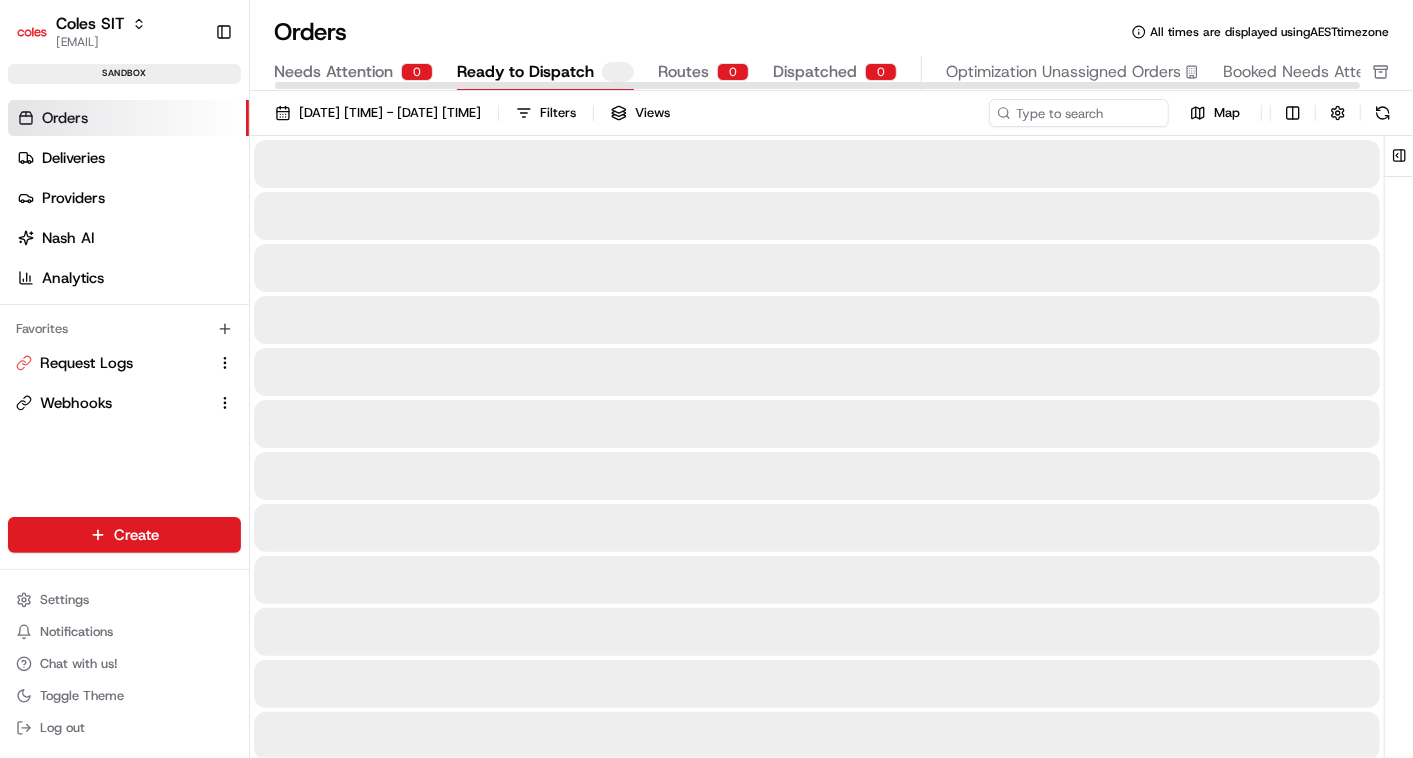 click on "Ready to Dispatch" at bounding box center [525, 72] 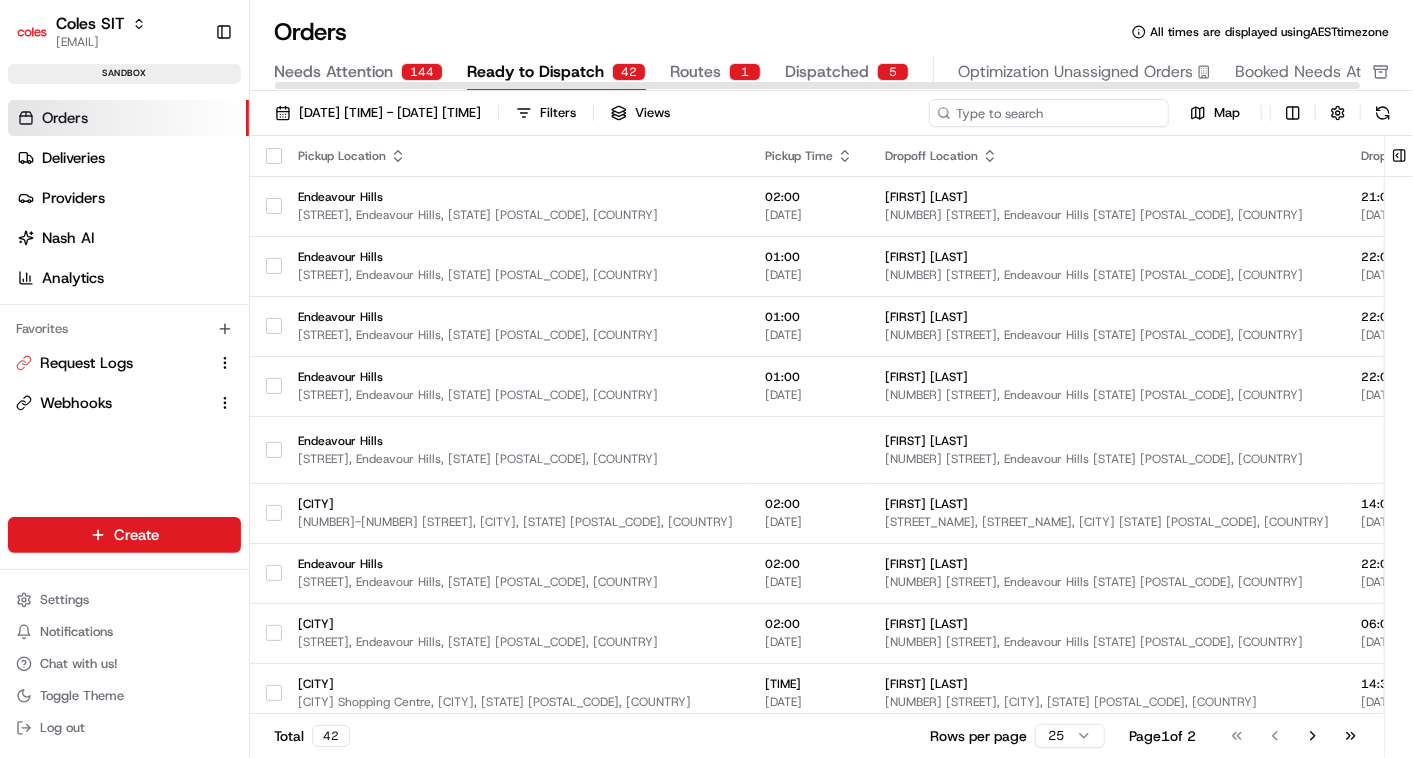 click at bounding box center (1049, 113) 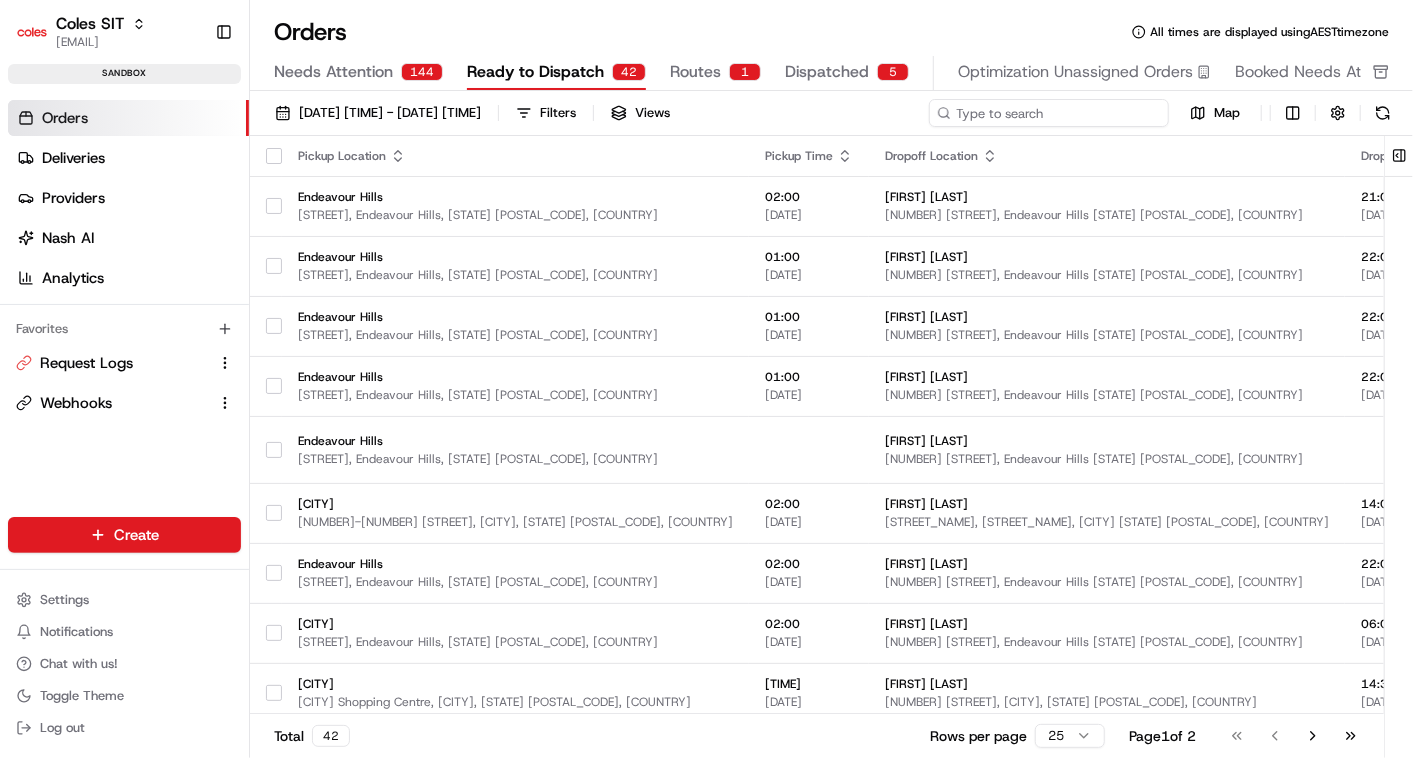 paste on "216534144" 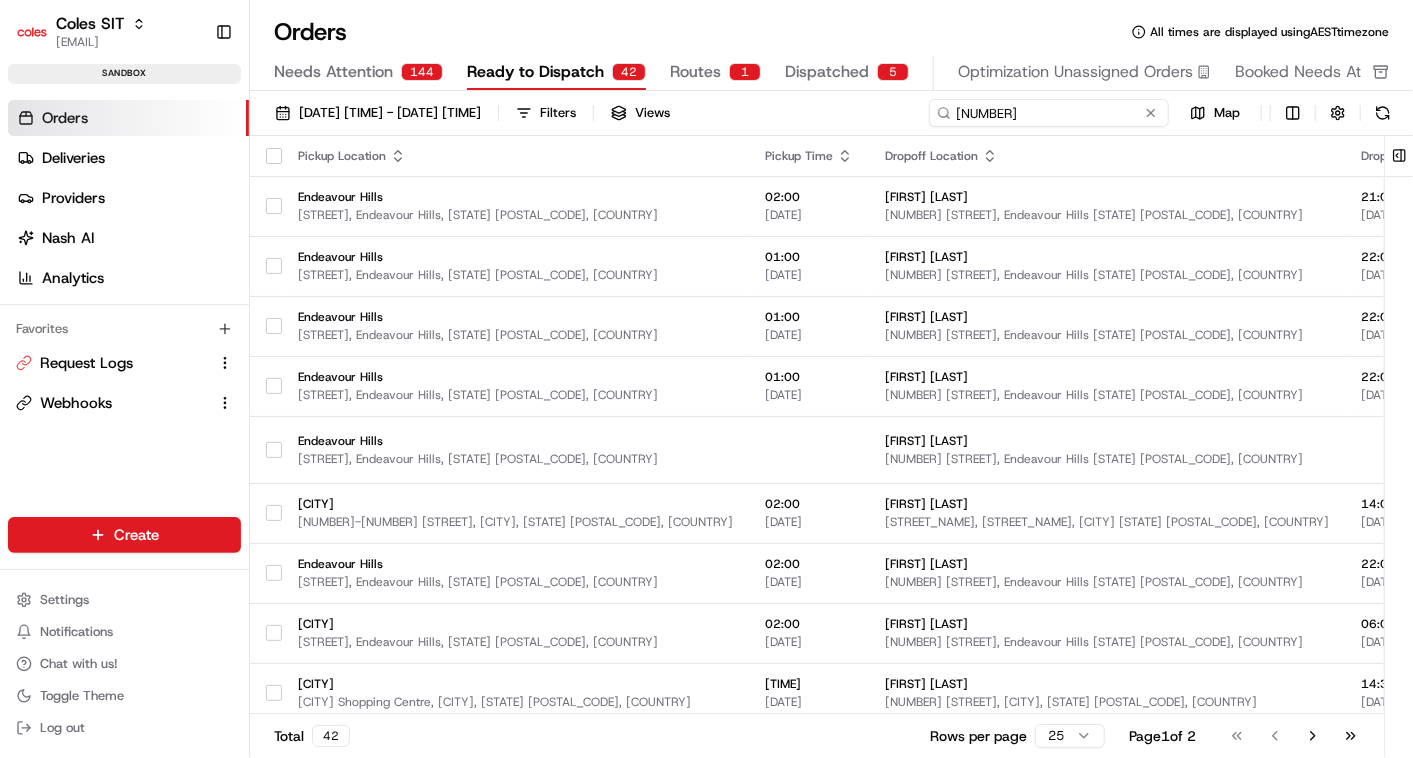 type on "216534144" 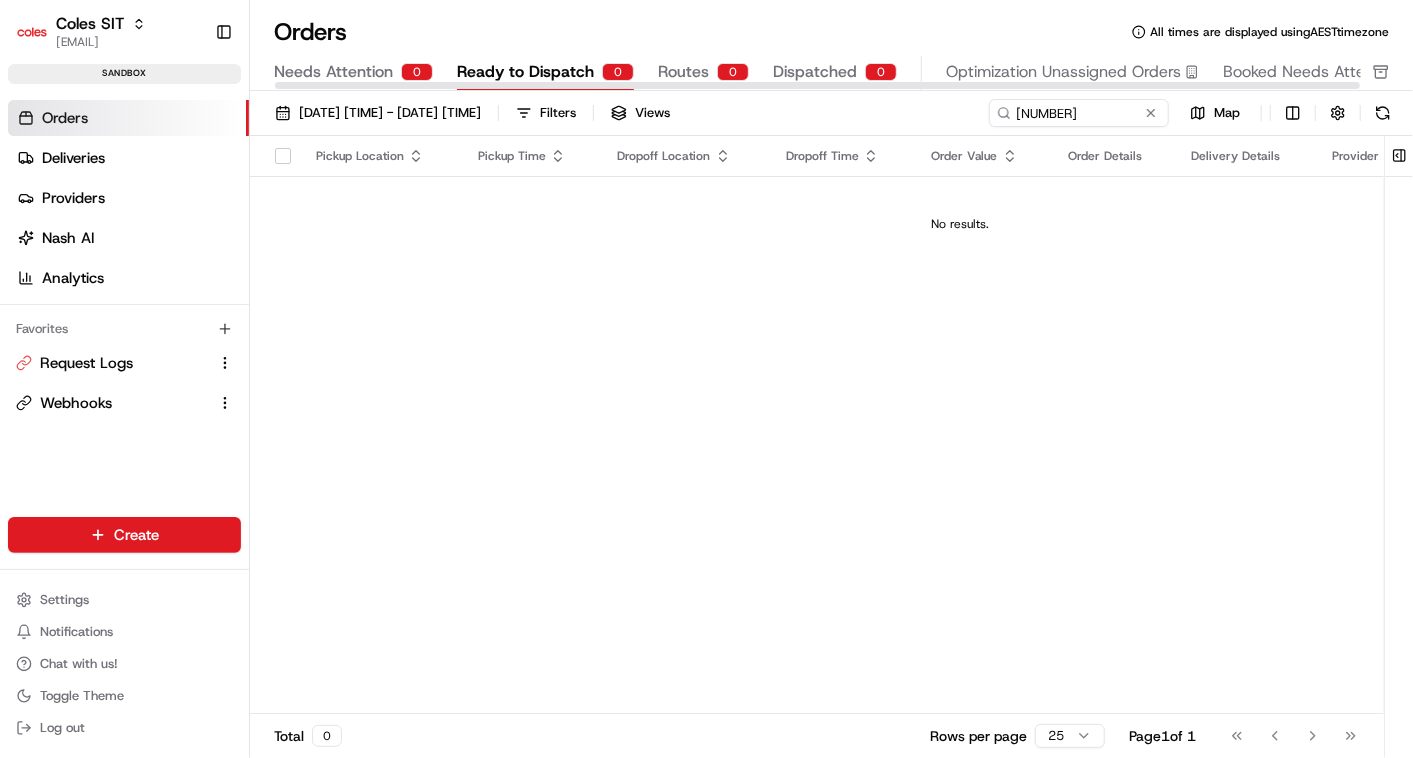 click on "Routes" at bounding box center [683, 72] 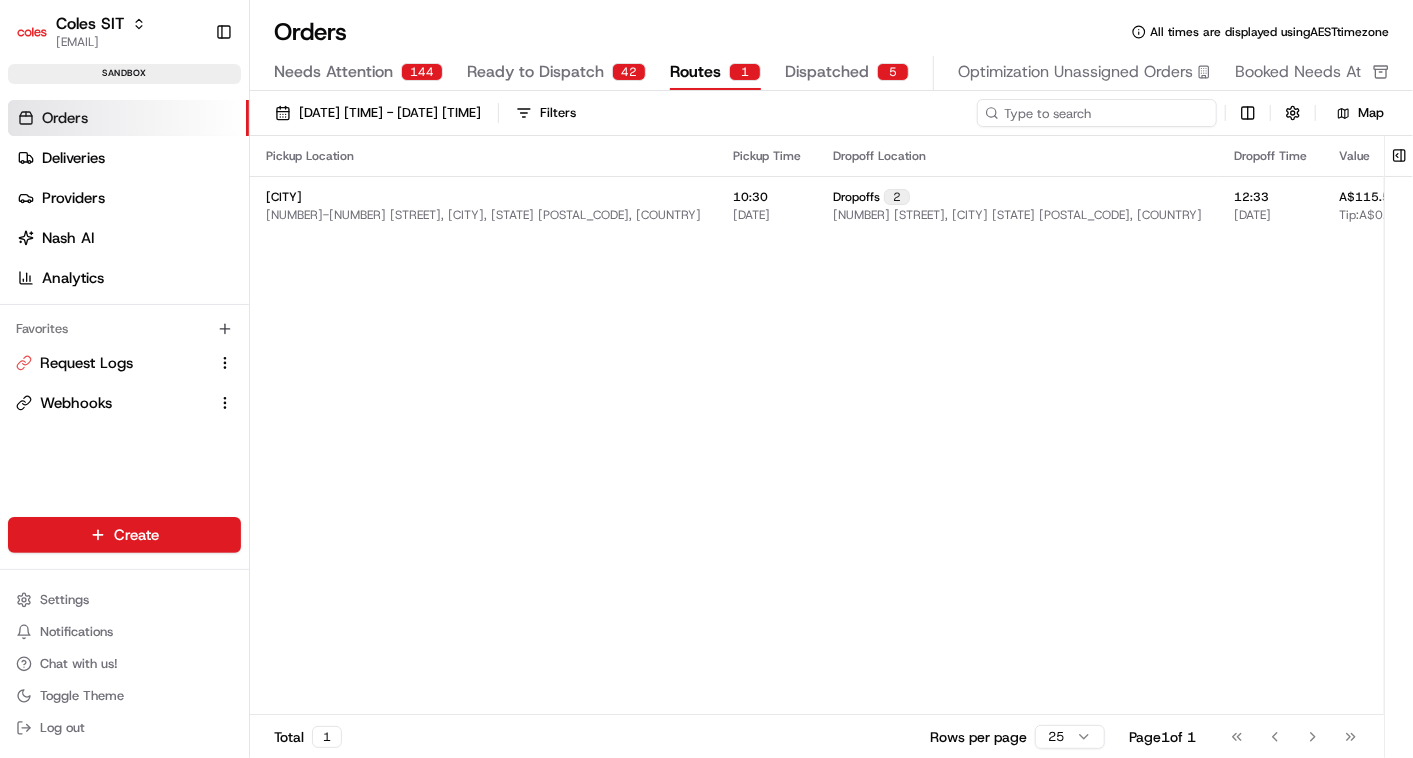 click at bounding box center [1097, 113] 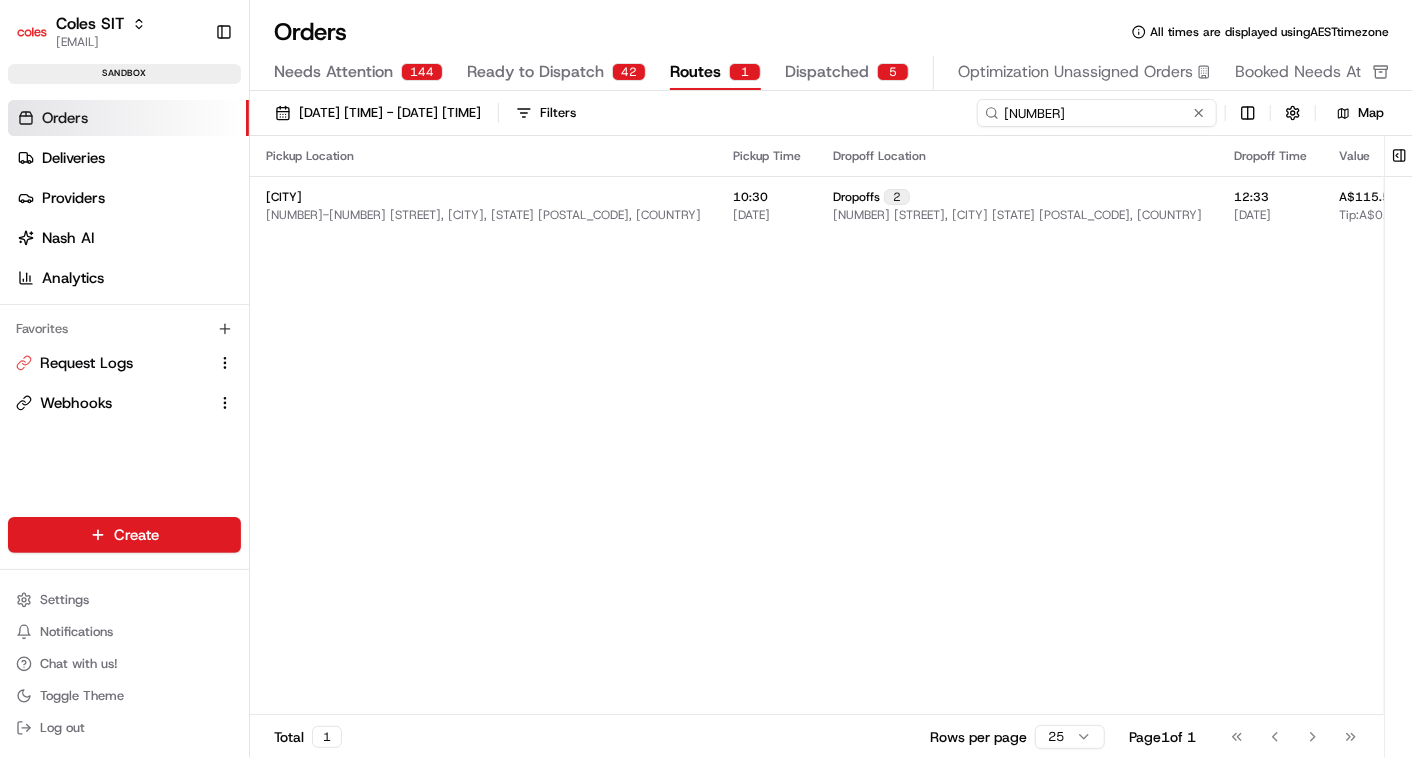 type on "216534144" 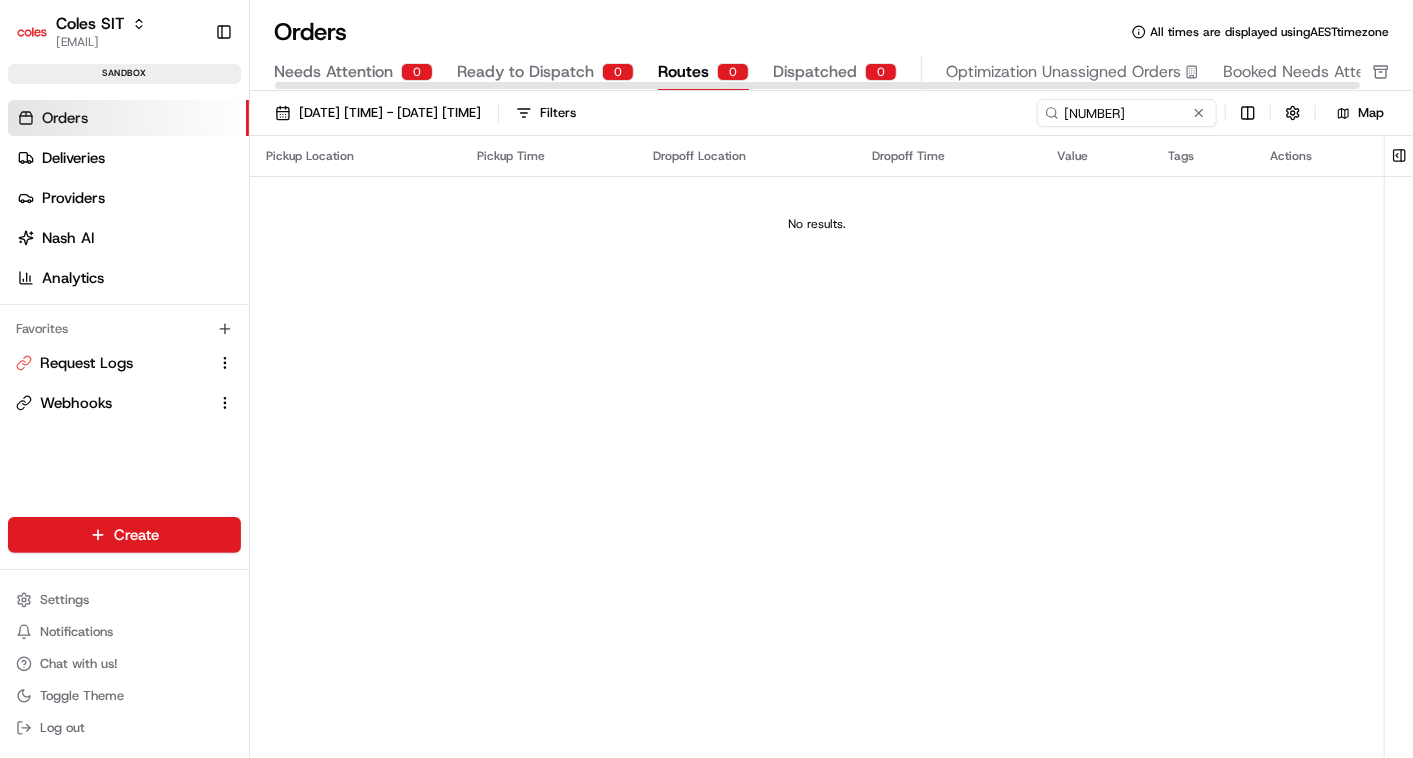 click on "Dispatched" at bounding box center (815, 72) 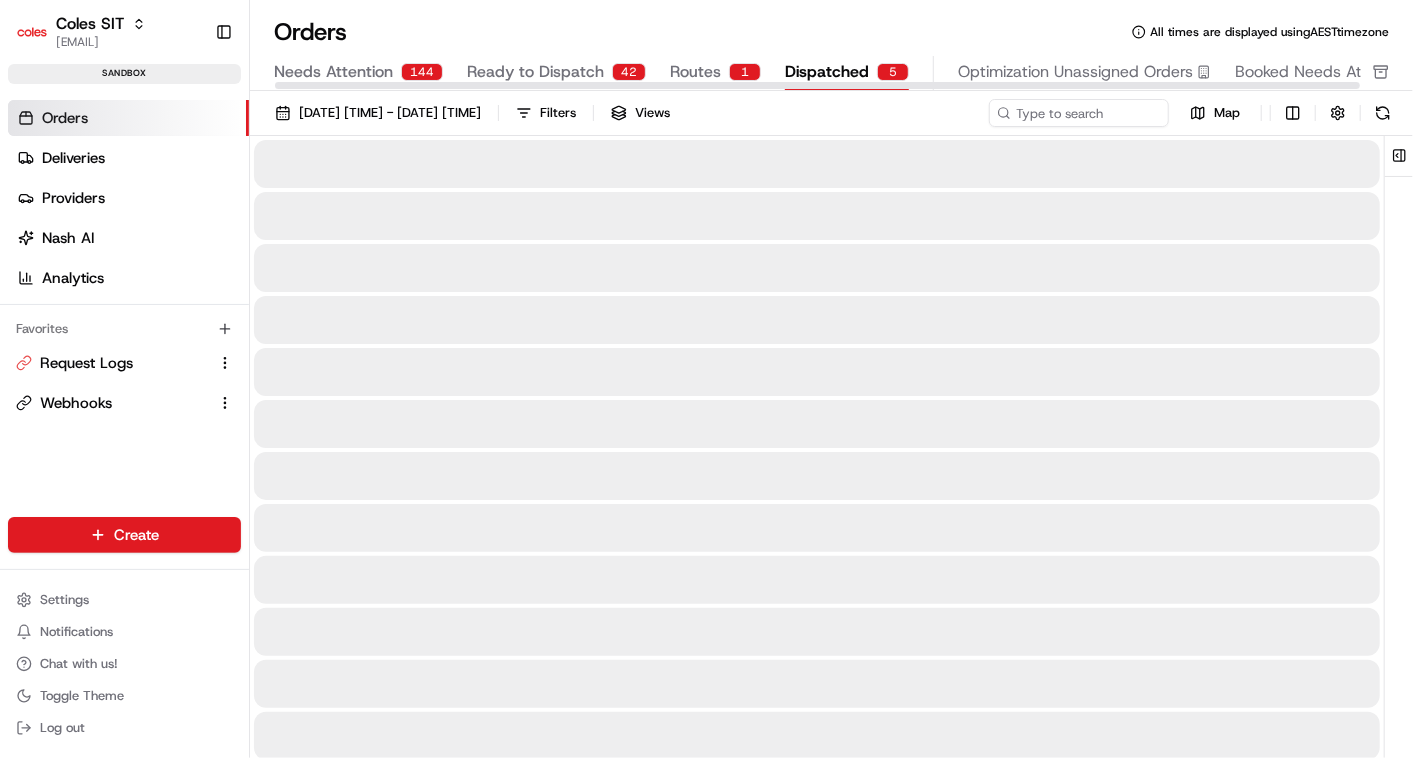 click on "Dispatched" at bounding box center (827, 72) 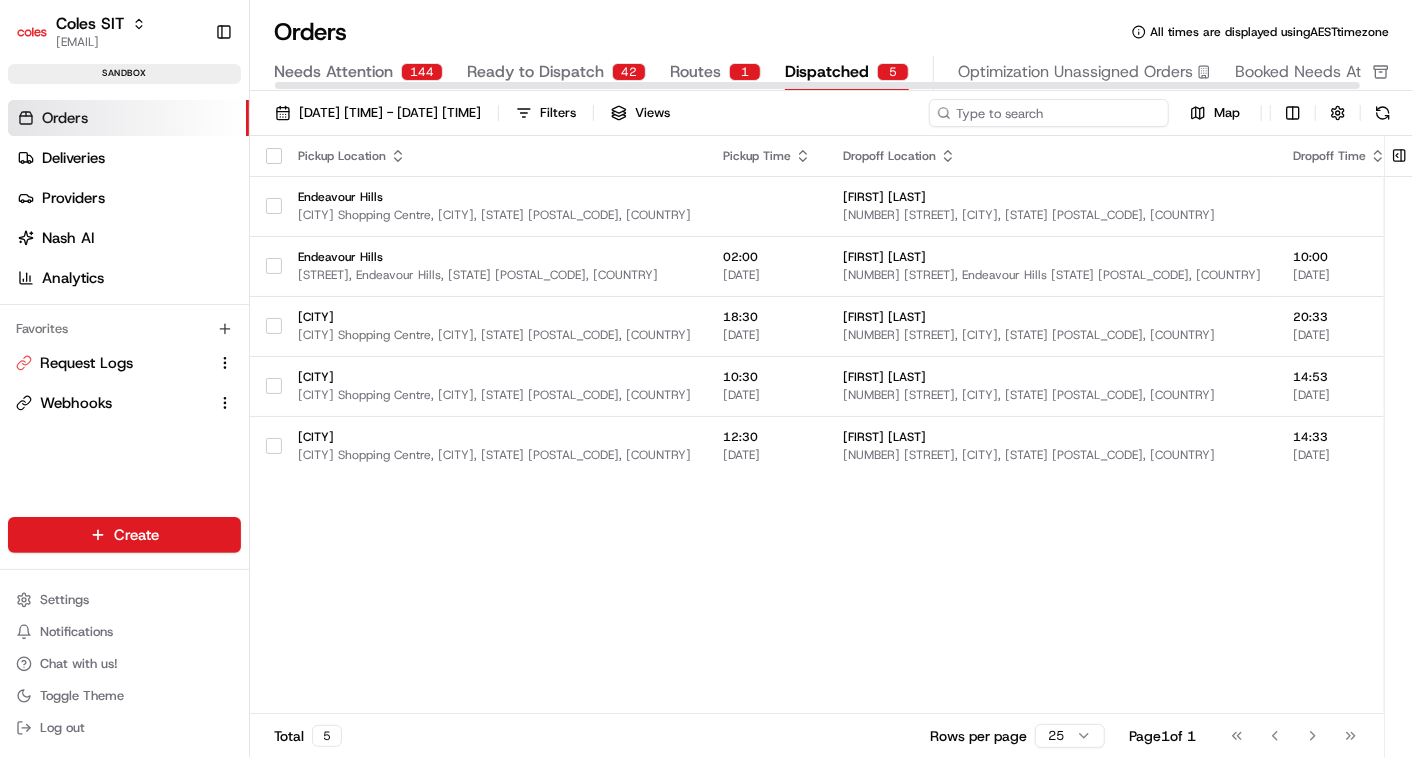 click at bounding box center (1049, 113) 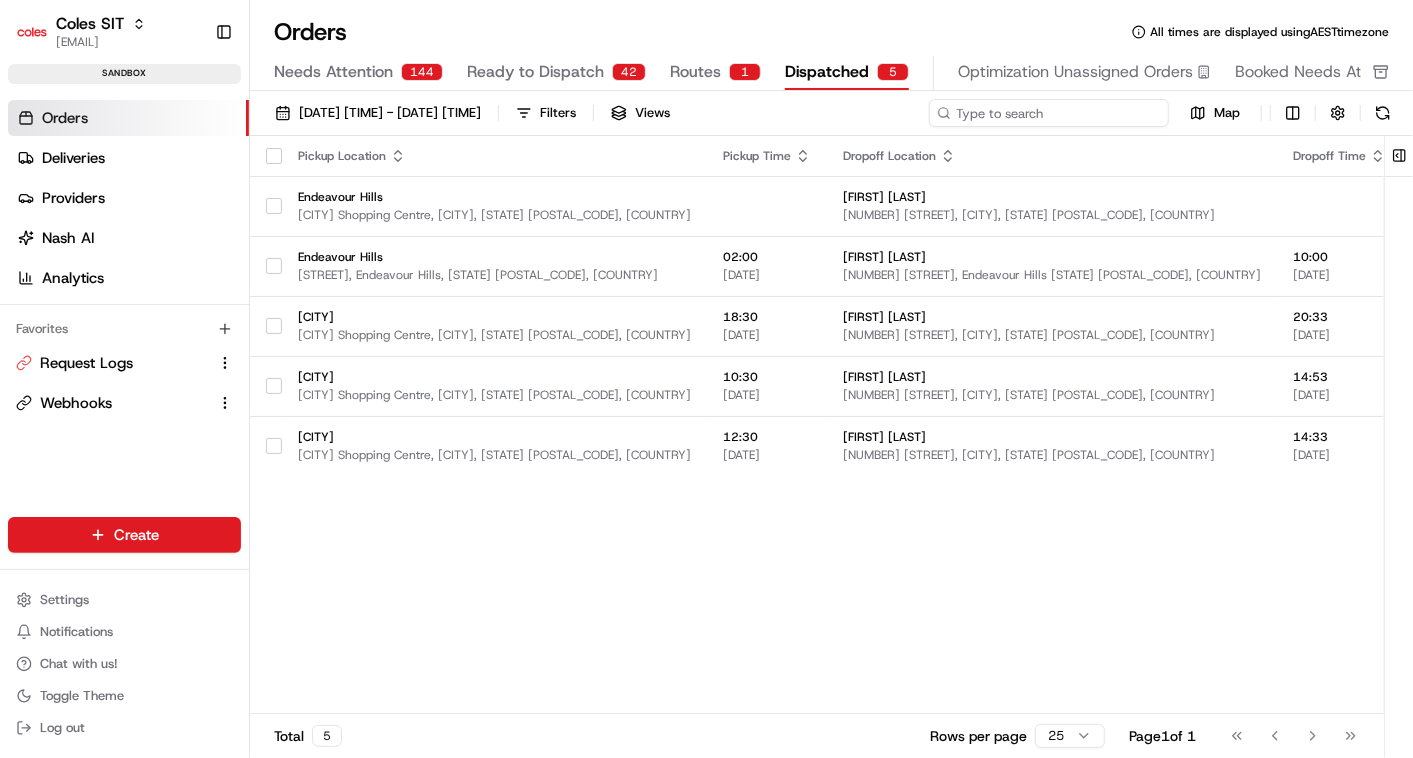 paste on "216534144" 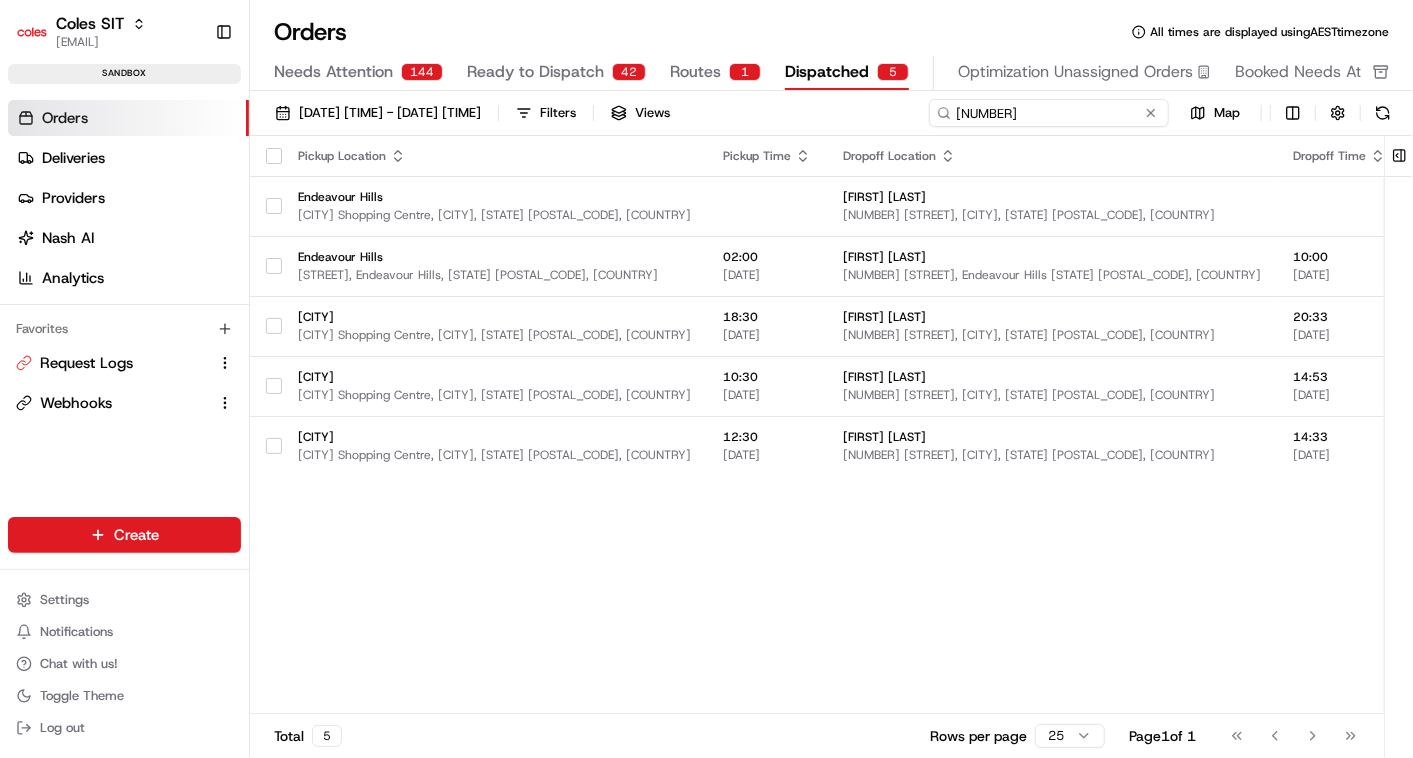 type on "216534144" 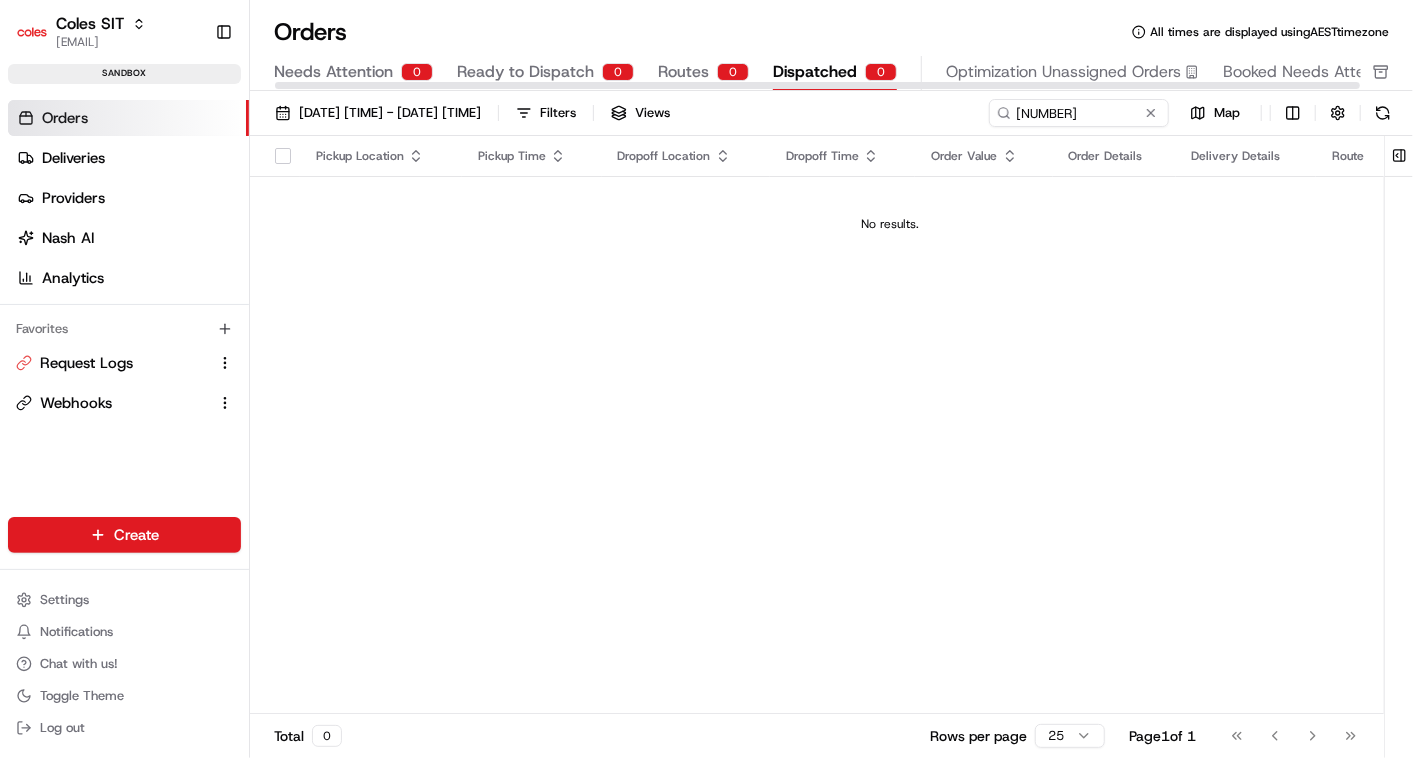click on "Ready to Dispatch" at bounding box center (525, 72) 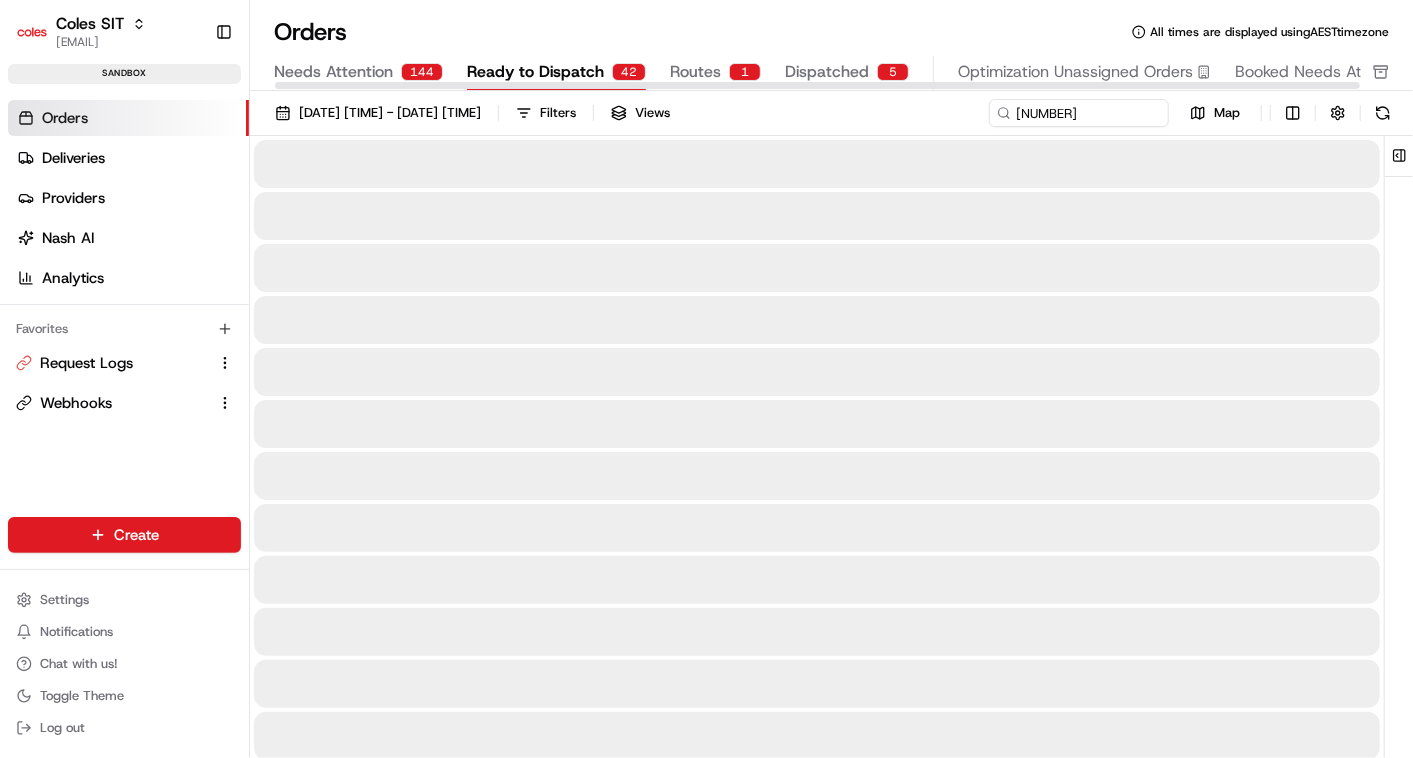 type 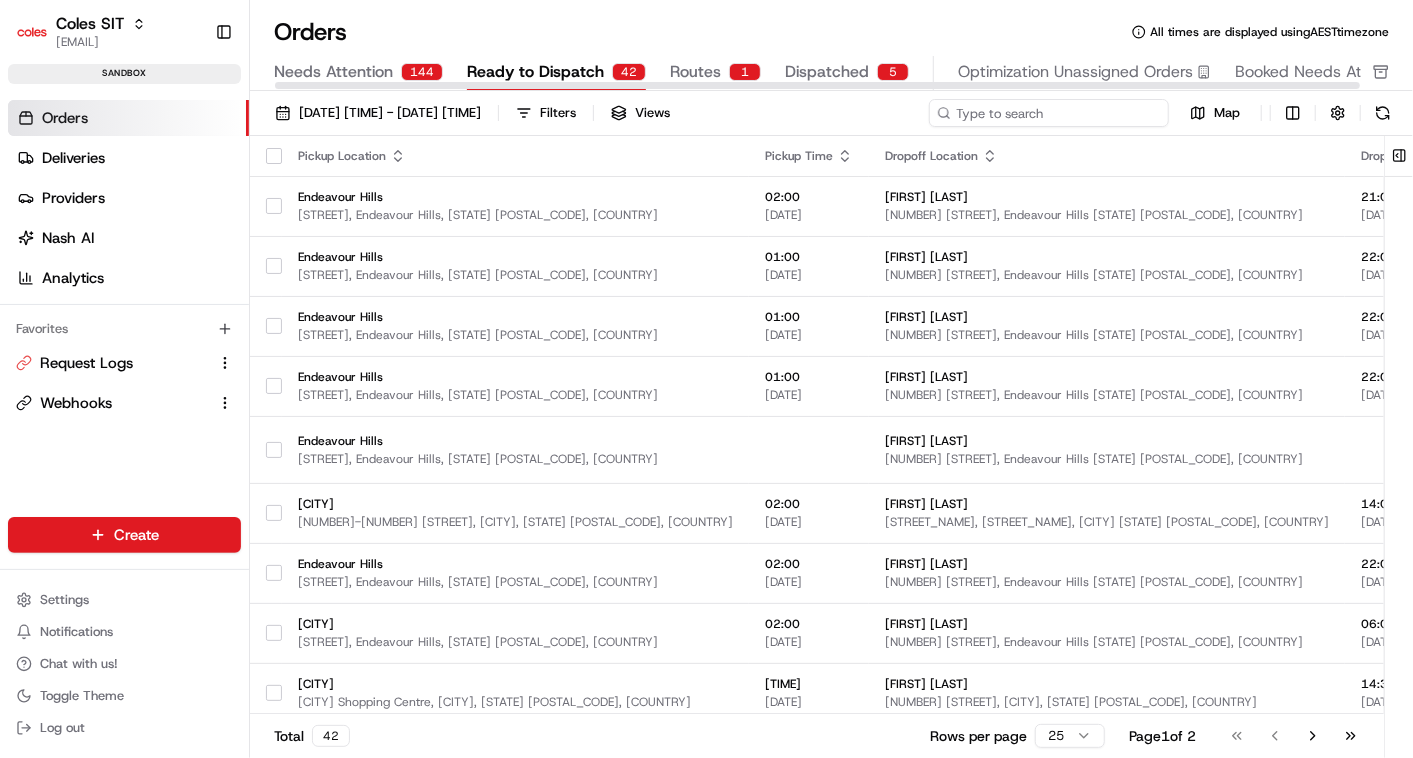 click at bounding box center (1049, 113) 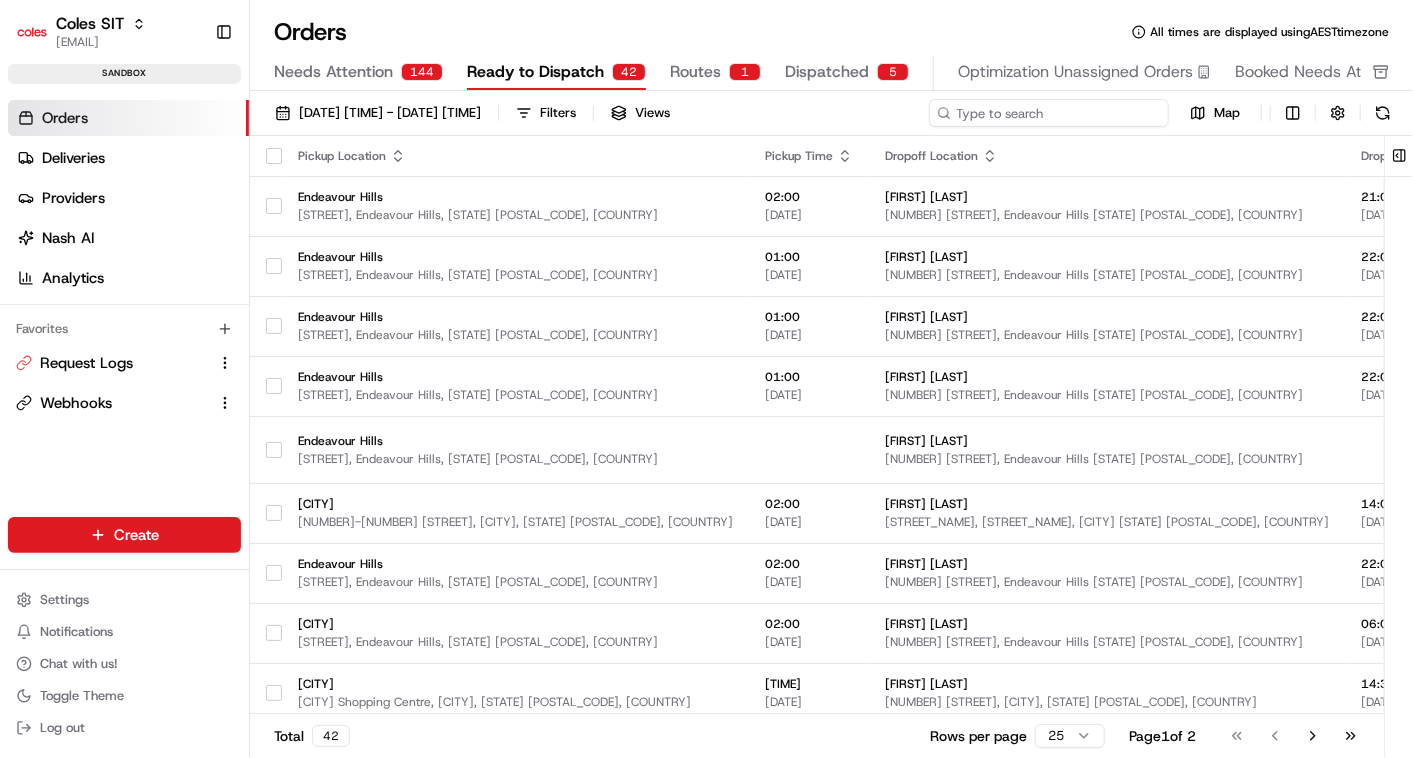 click at bounding box center [1049, 113] 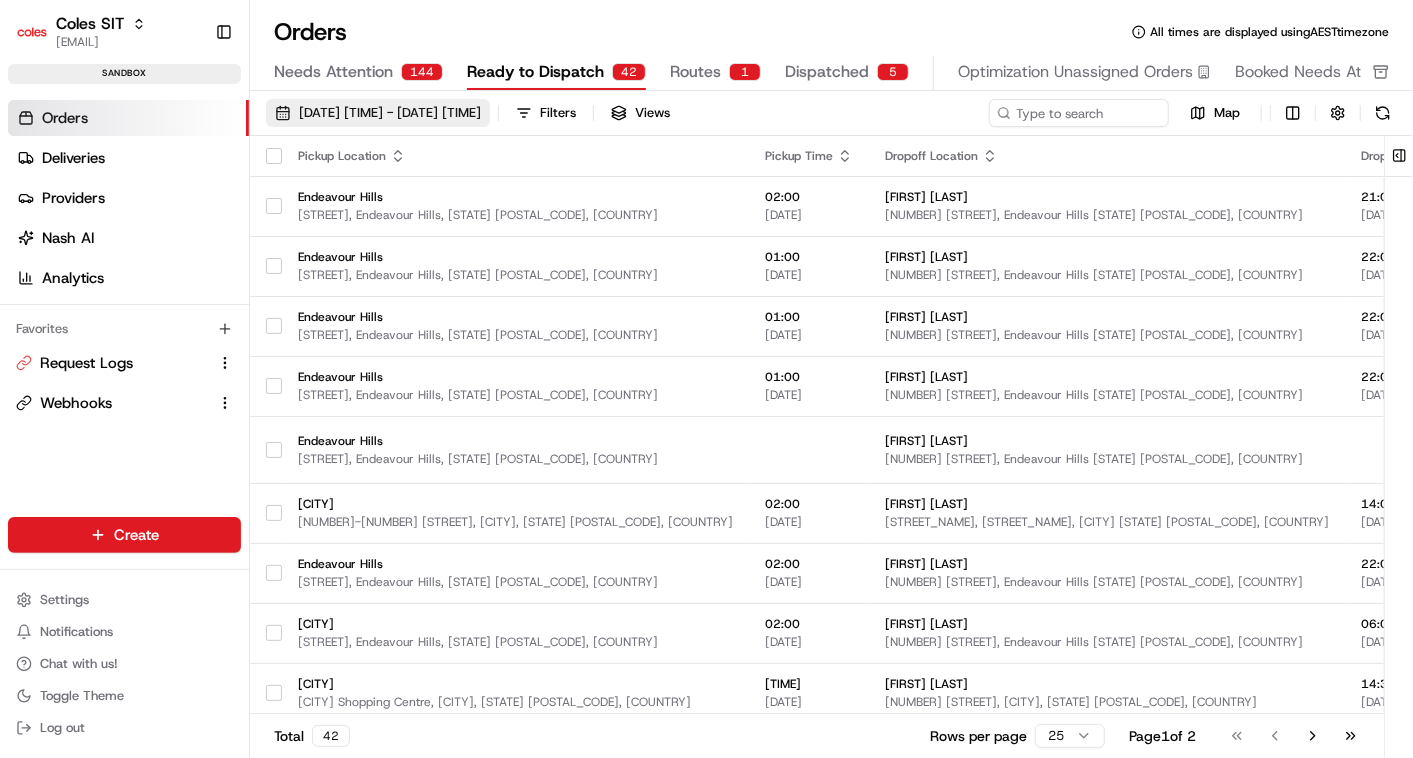 click on "[DATE] [TIME] - [DATE] [TIME]" at bounding box center [378, 113] 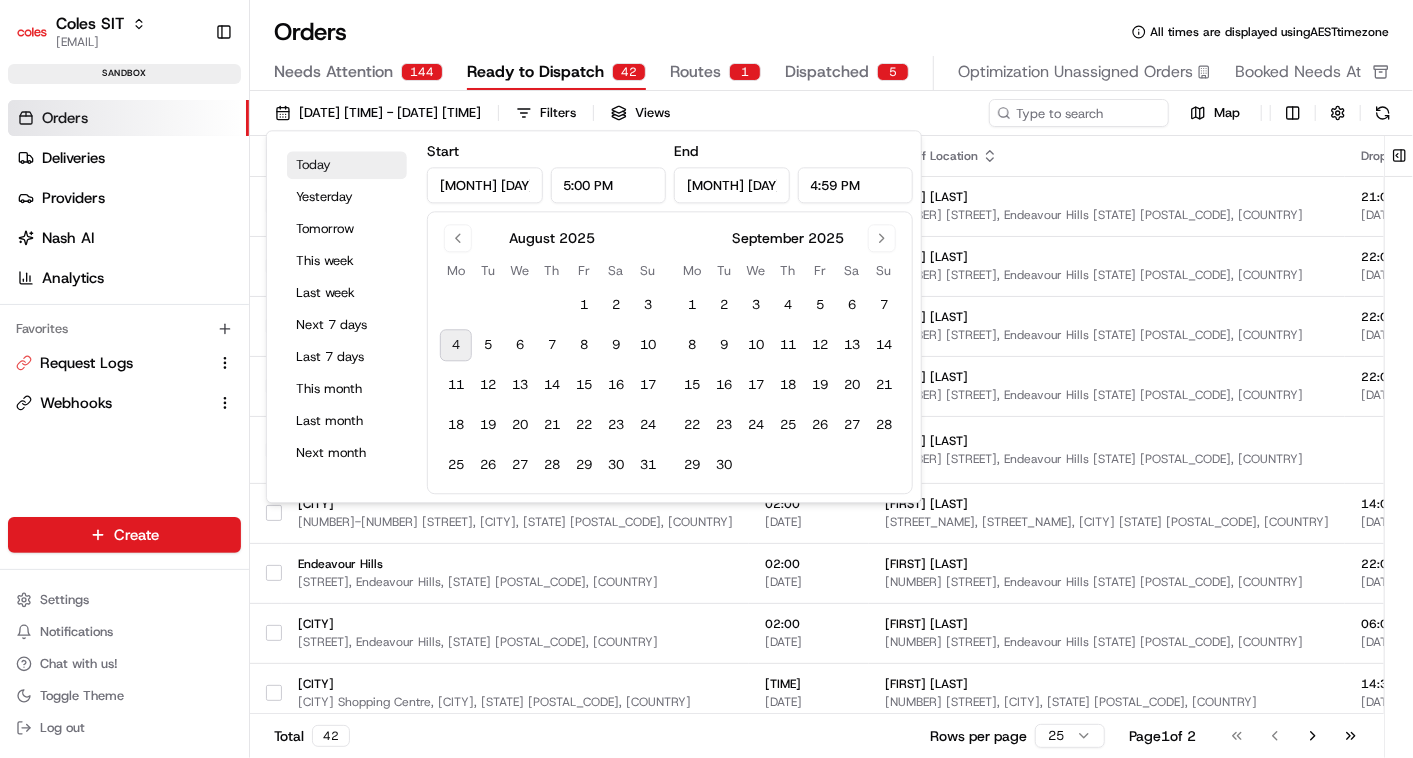 click on "Today" at bounding box center [347, 165] 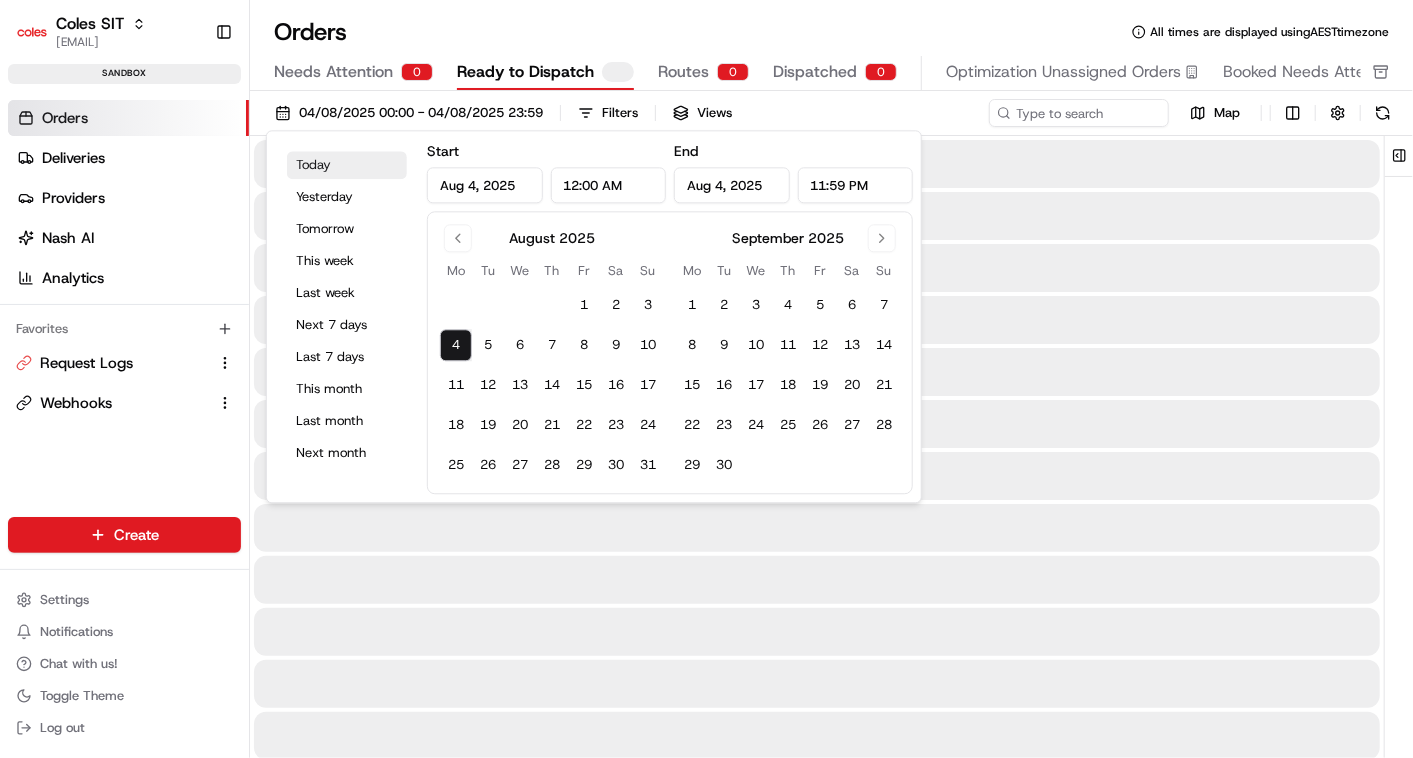 type on "Aug 4, 2025" 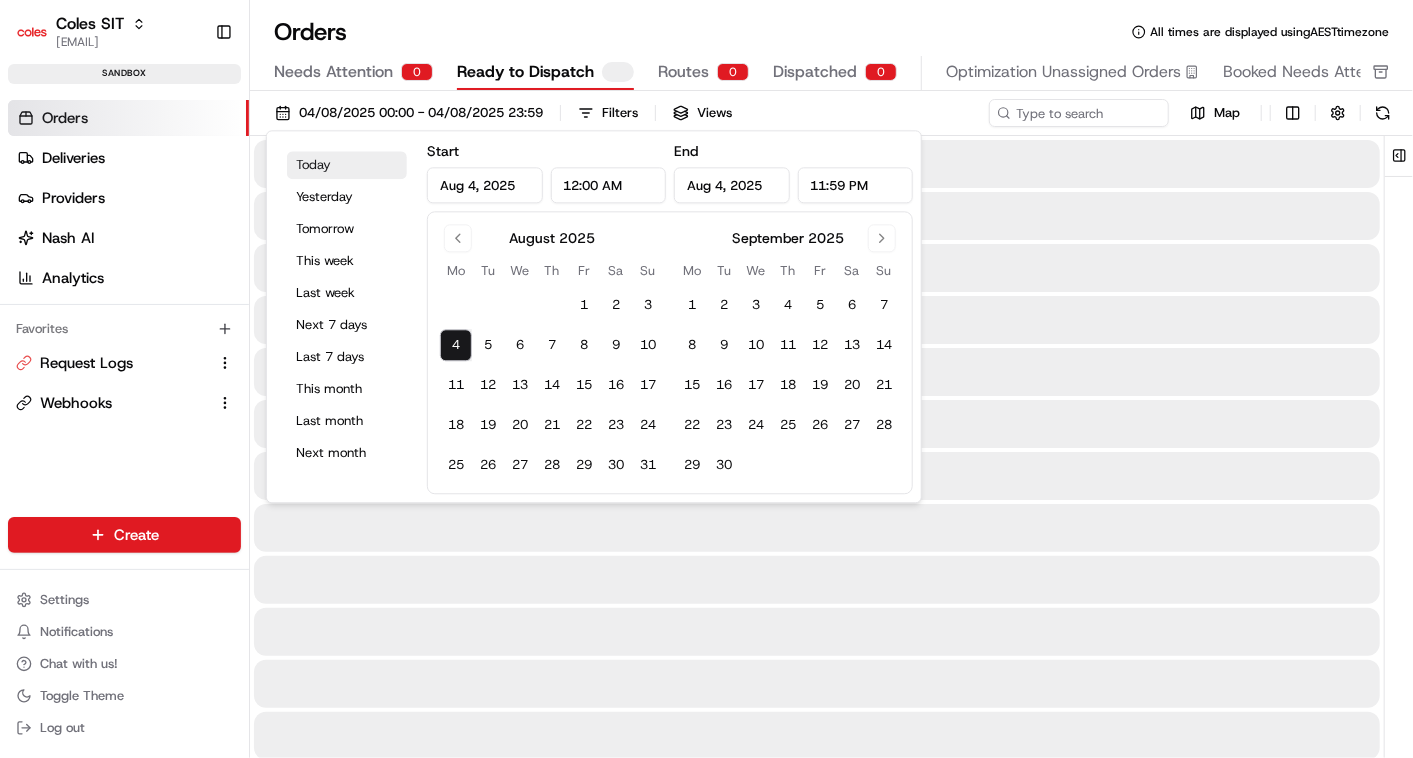type on "12:00 AM" 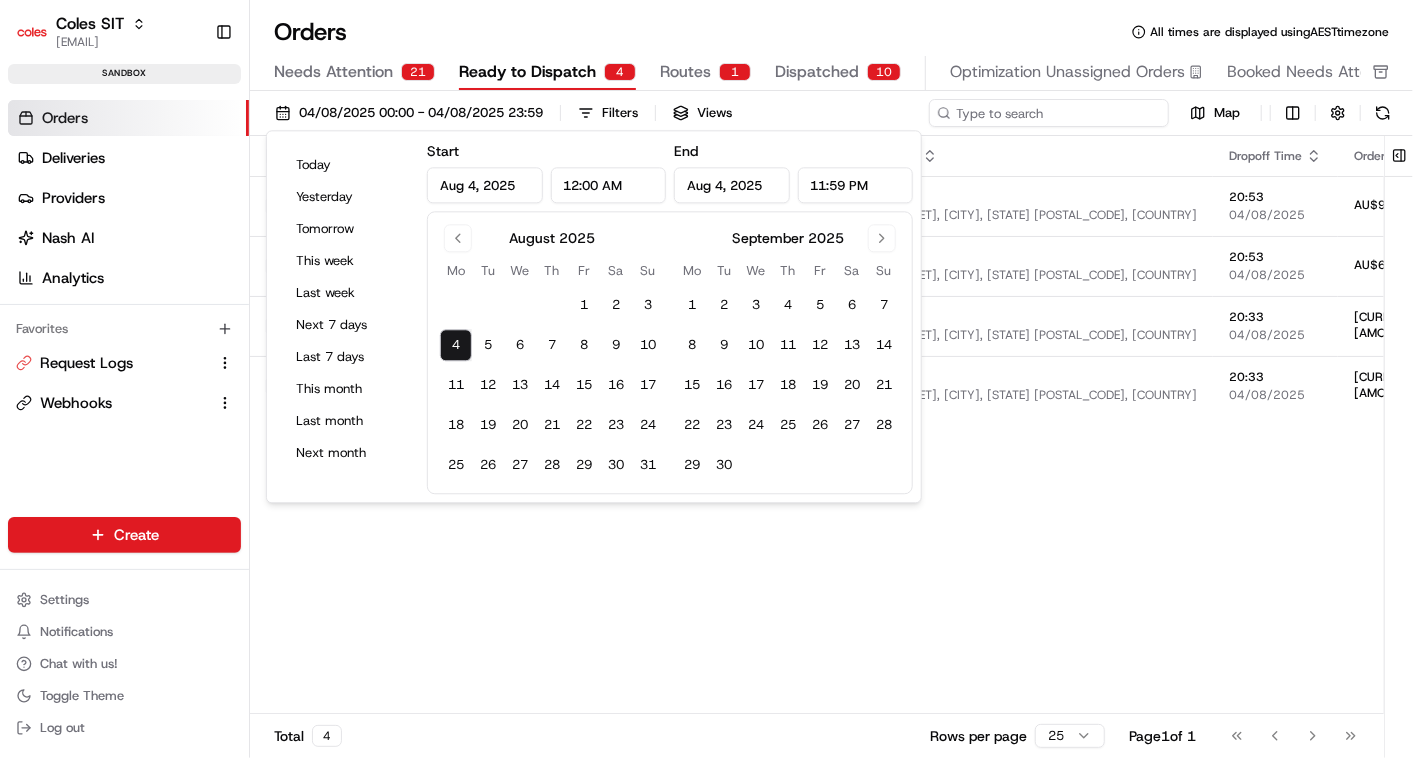 click at bounding box center [1049, 113] 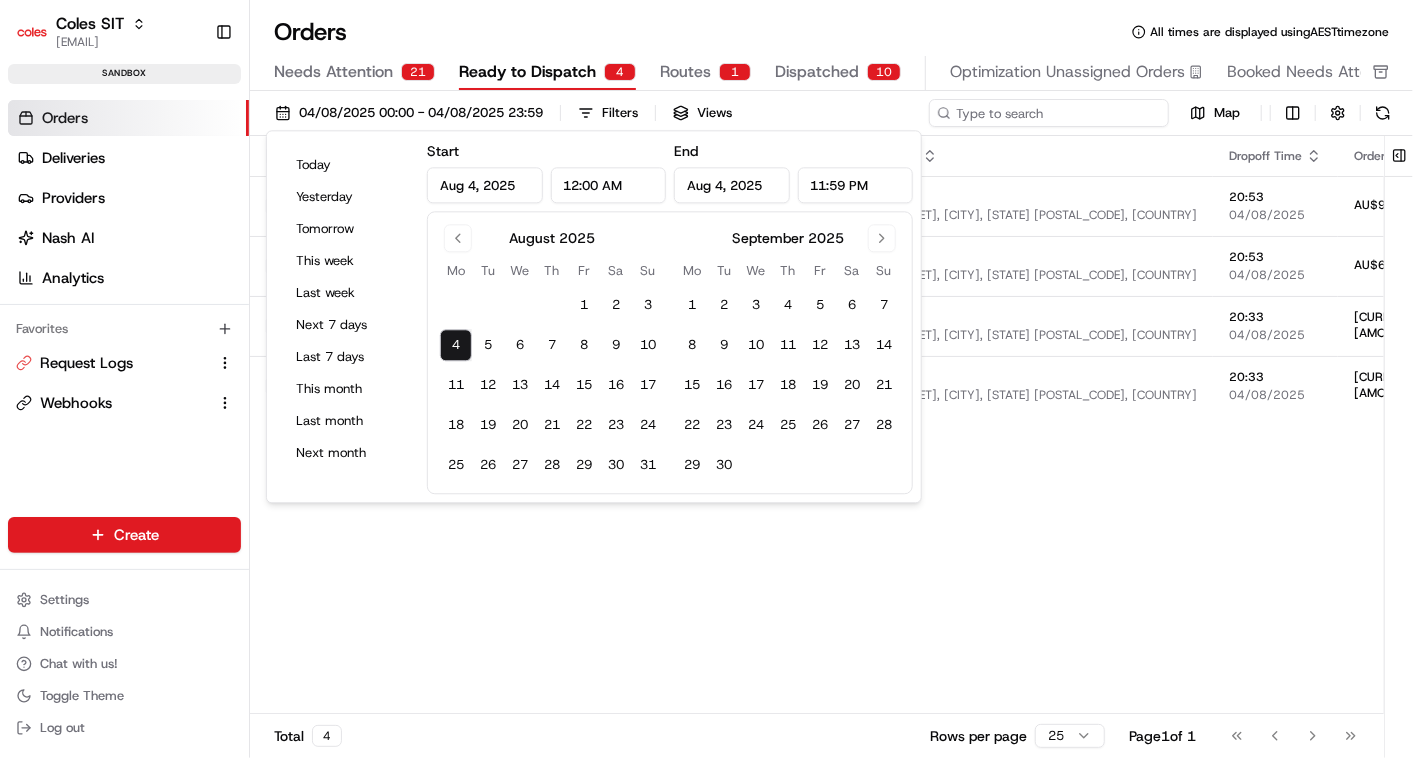click at bounding box center (1049, 113) 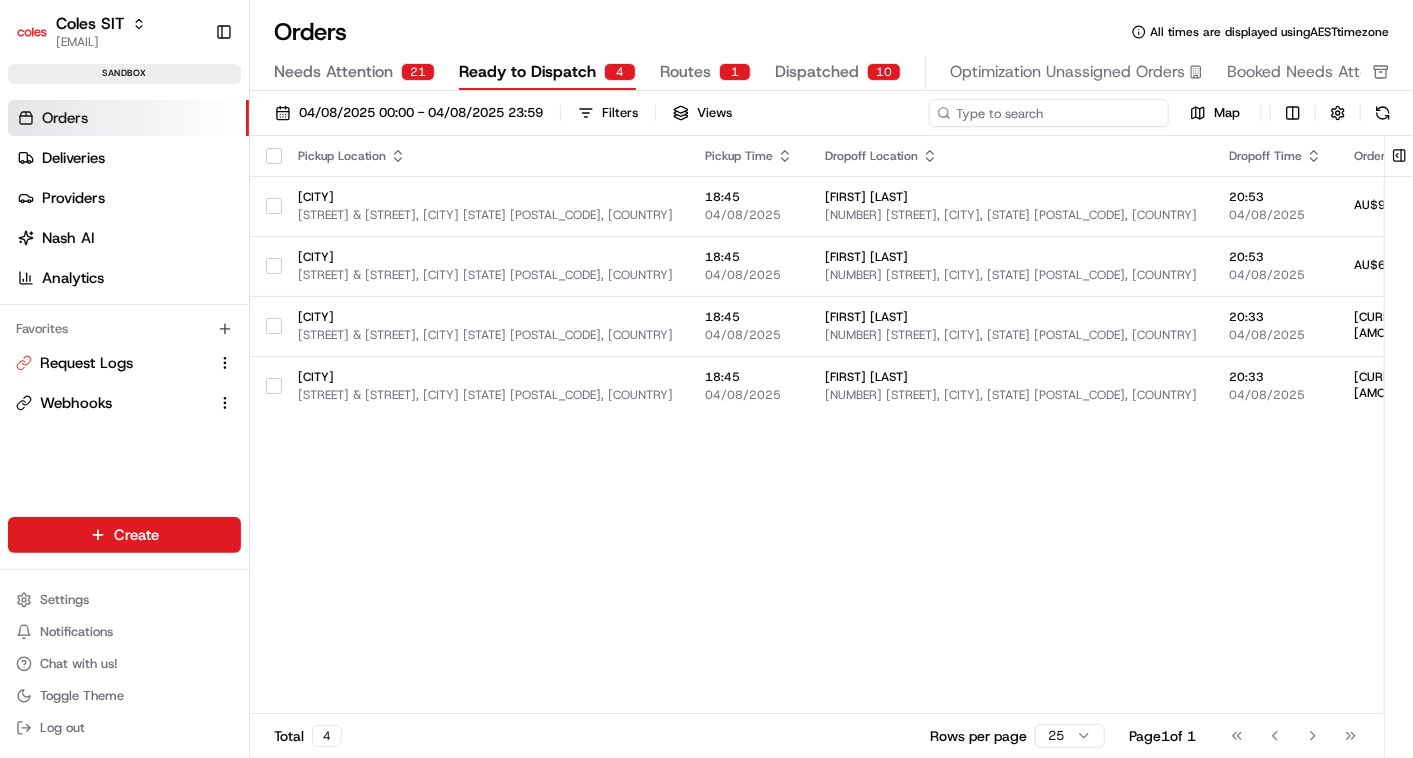 paste on ""[NUMBER]"" 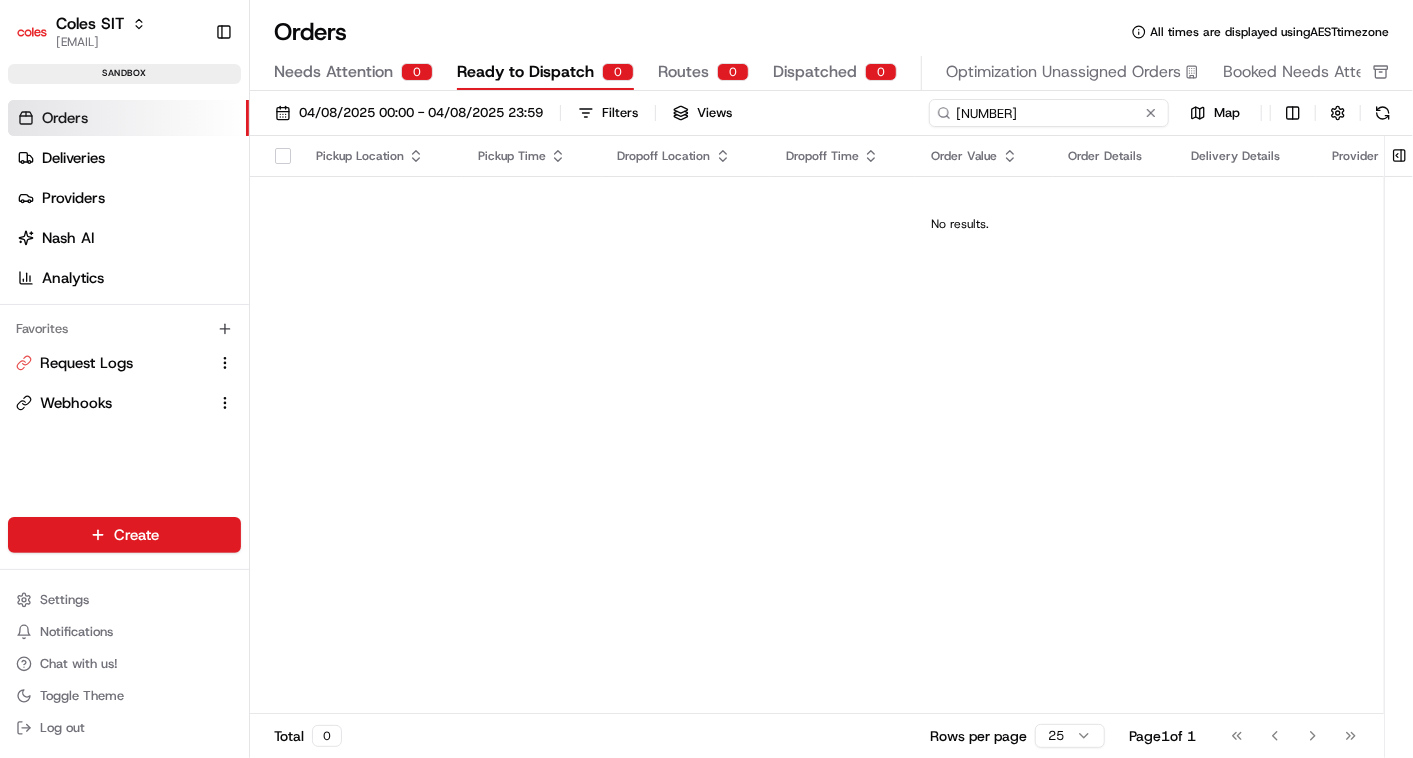 type on ""[NUMBER]"" 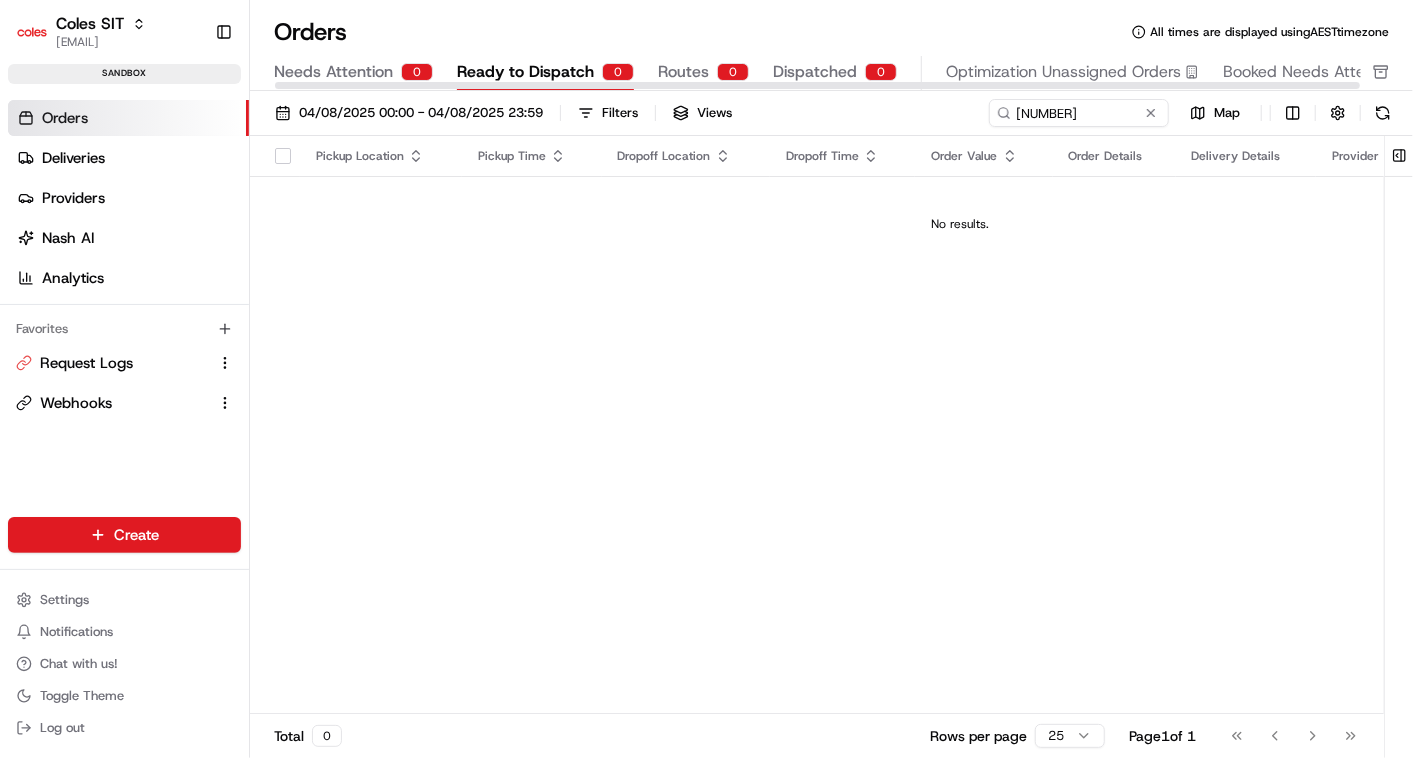 click on "Dispatched" at bounding box center (815, 72) 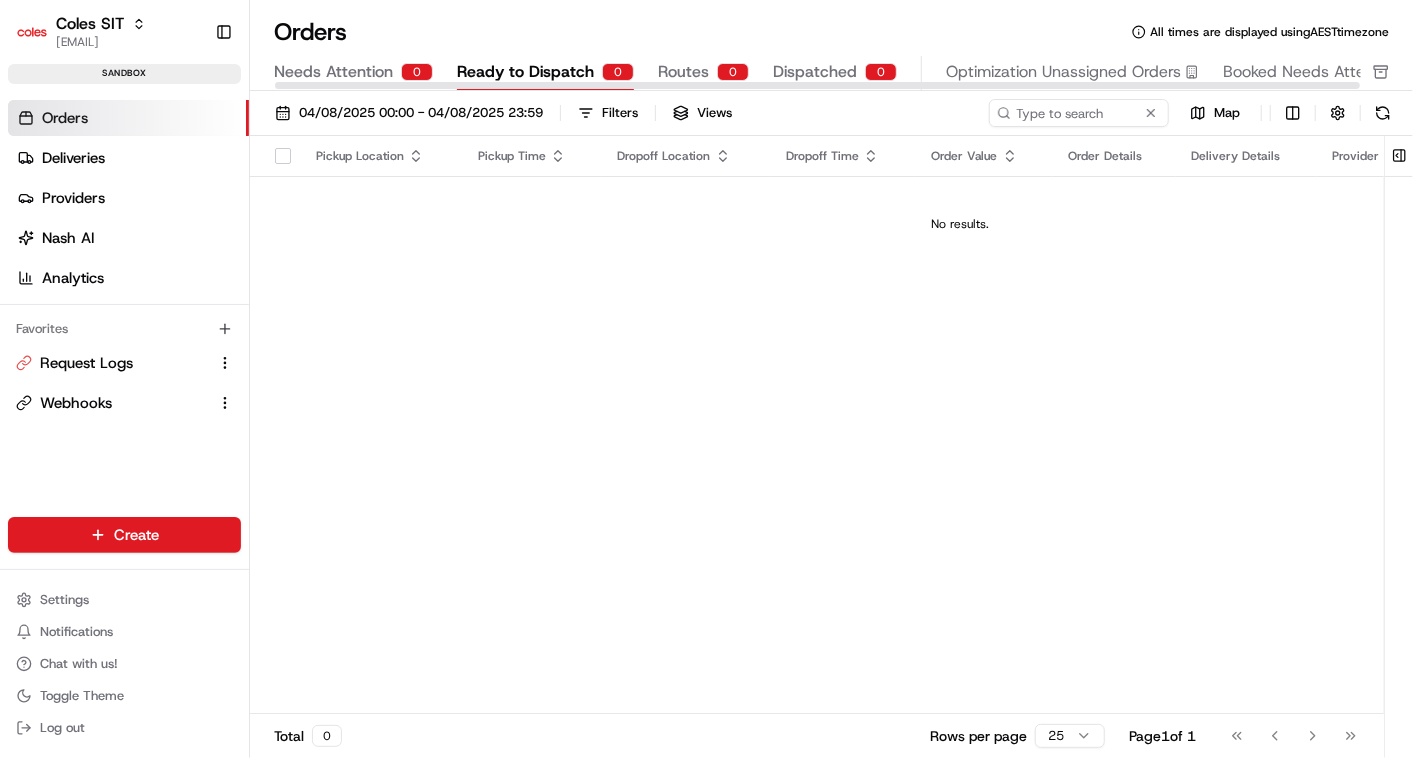 click on "Dispatched" at bounding box center [815, 72] 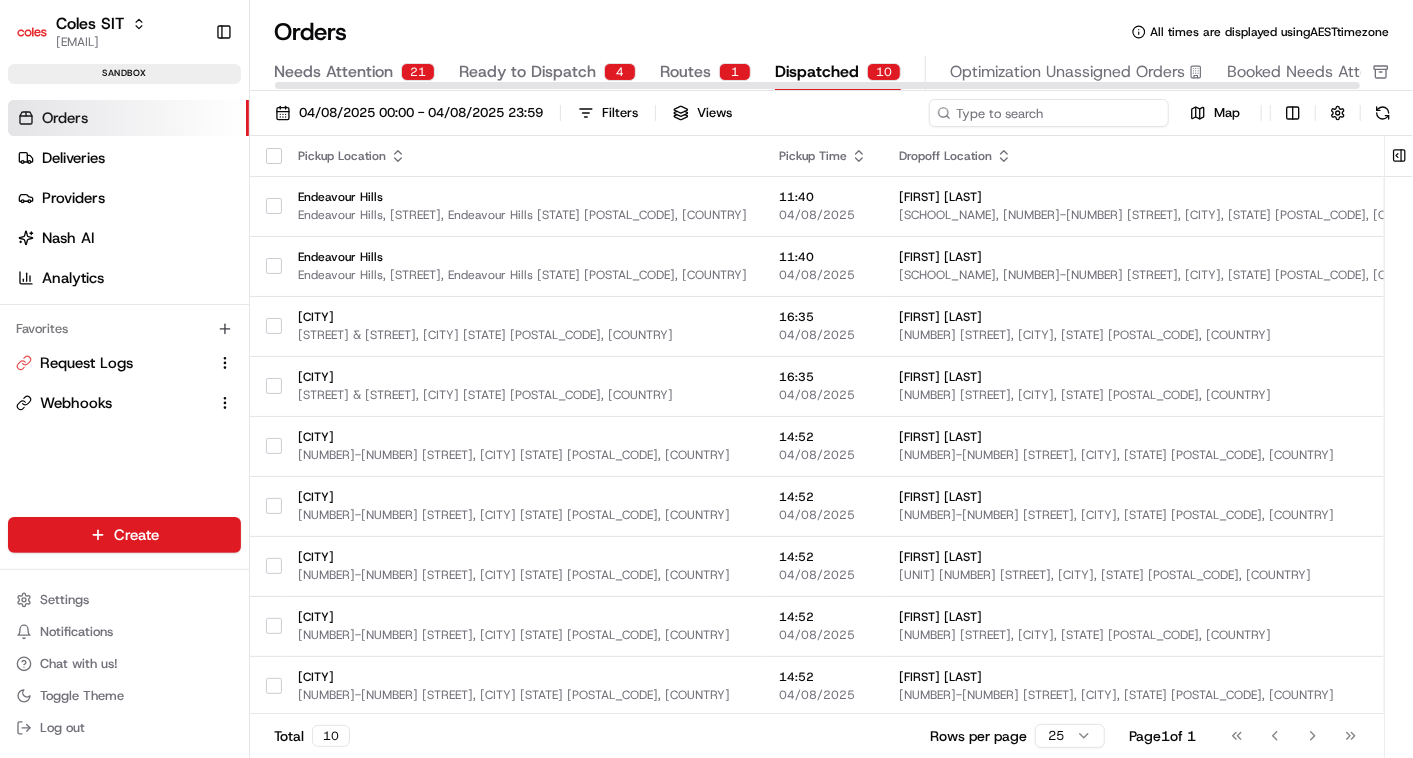 click at bounding box center [1049, 113] 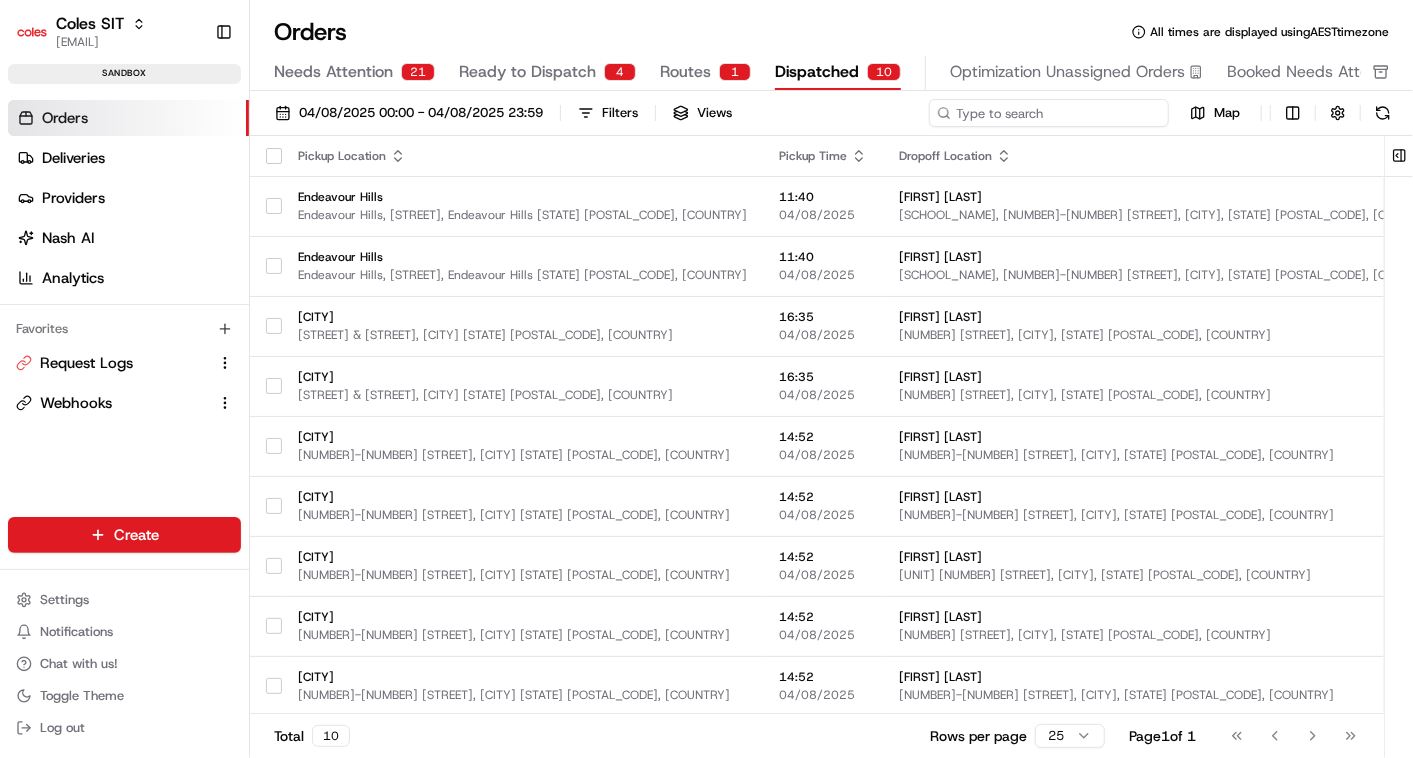 paste on ""[NUMBER]"" 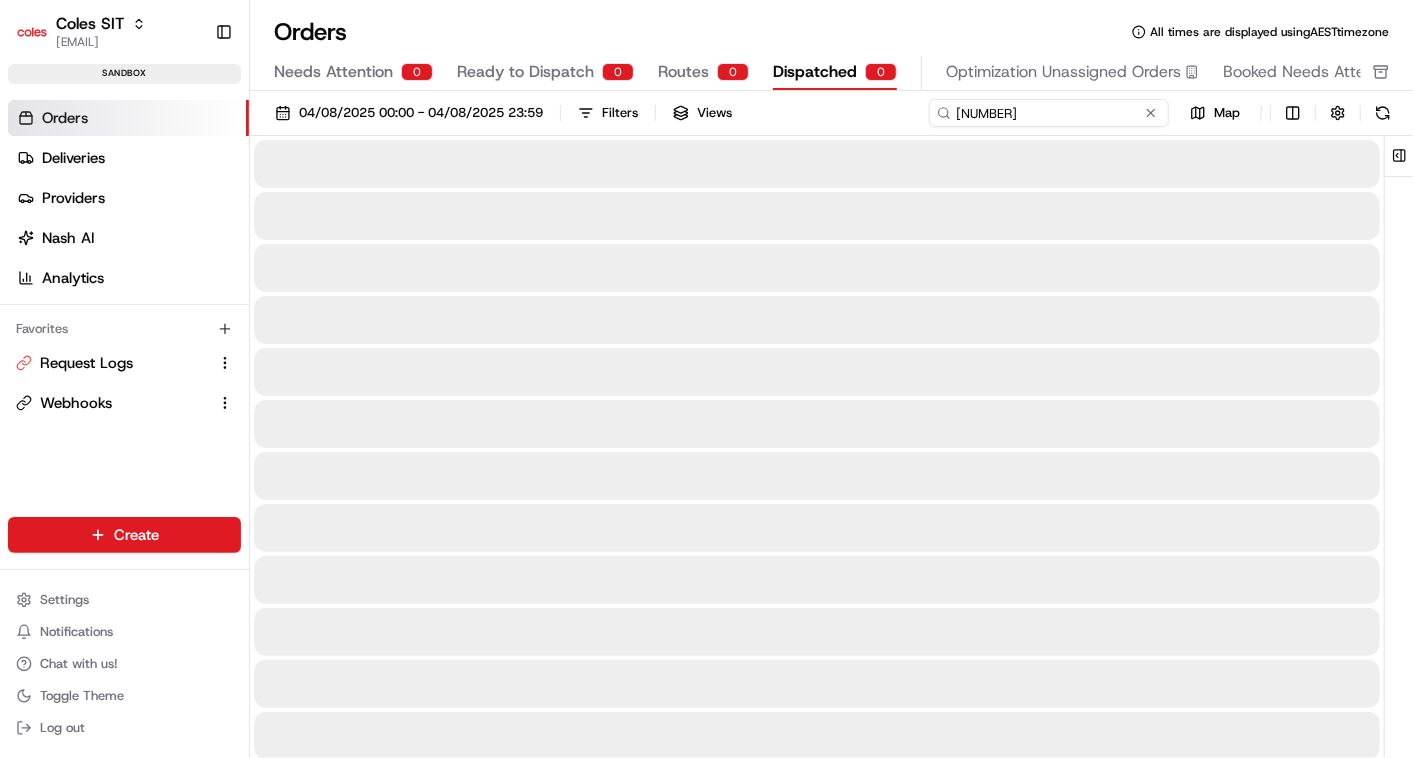 type on ""[NUMBER]"" 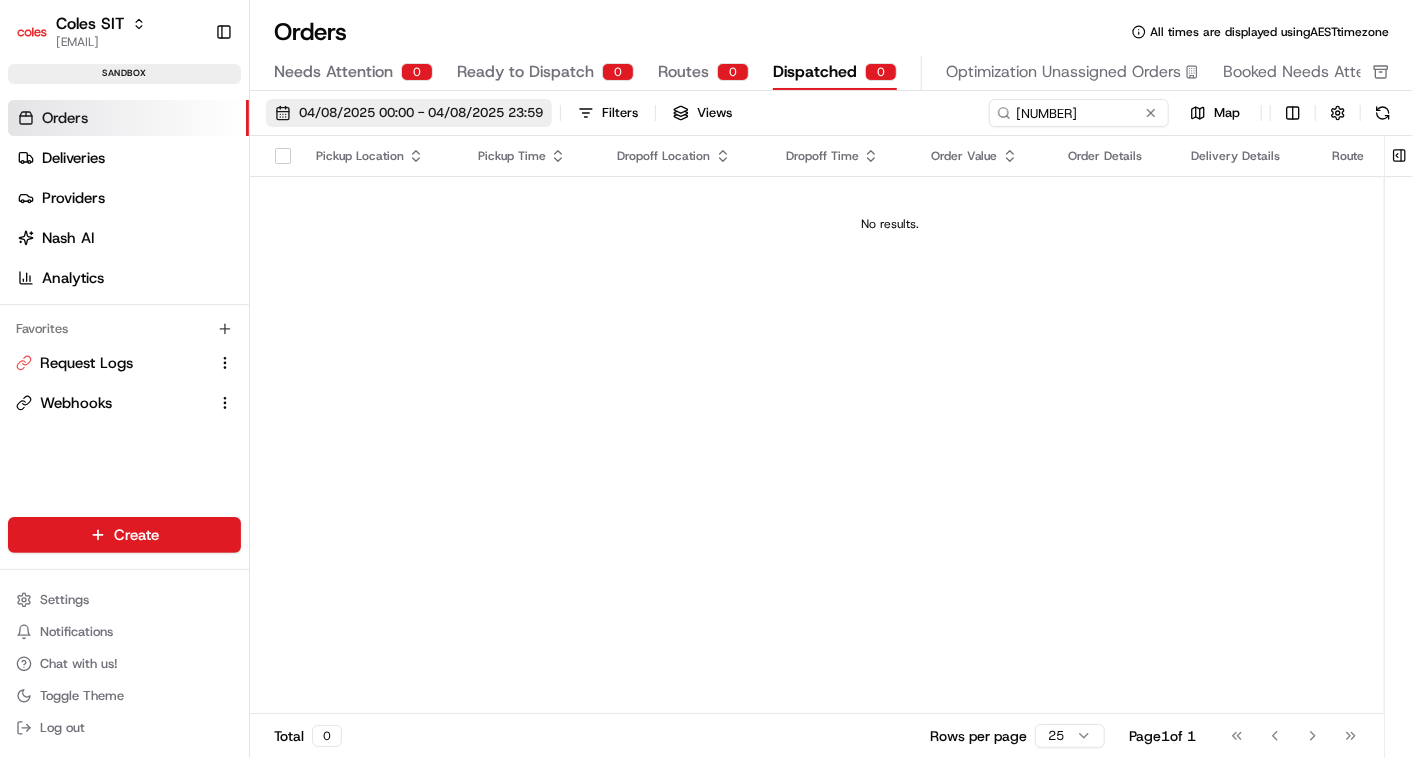 click on "04/08/2025 00:00 - 04/08/2025 23:59" at bounding box center [409, 113] 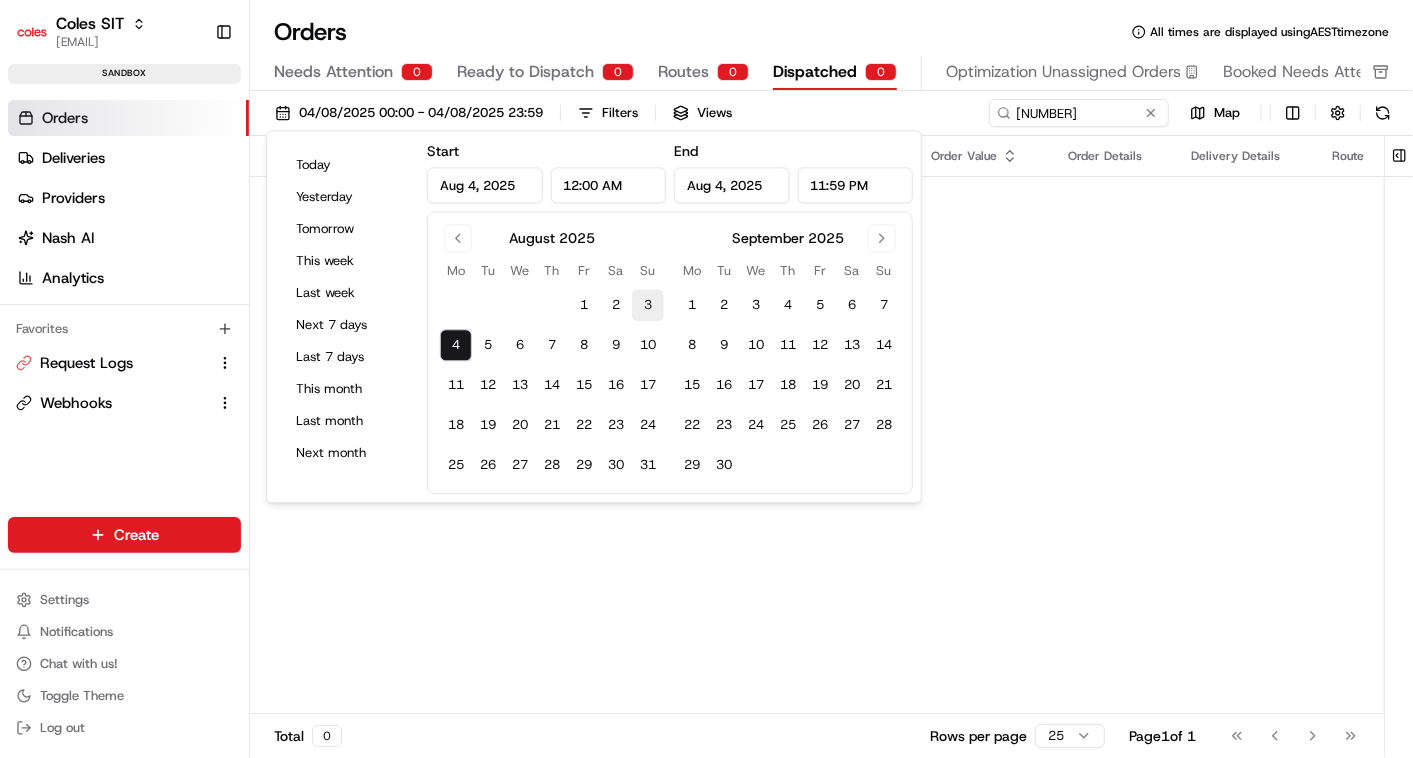 click on "3" at bounding box center [648, 306] 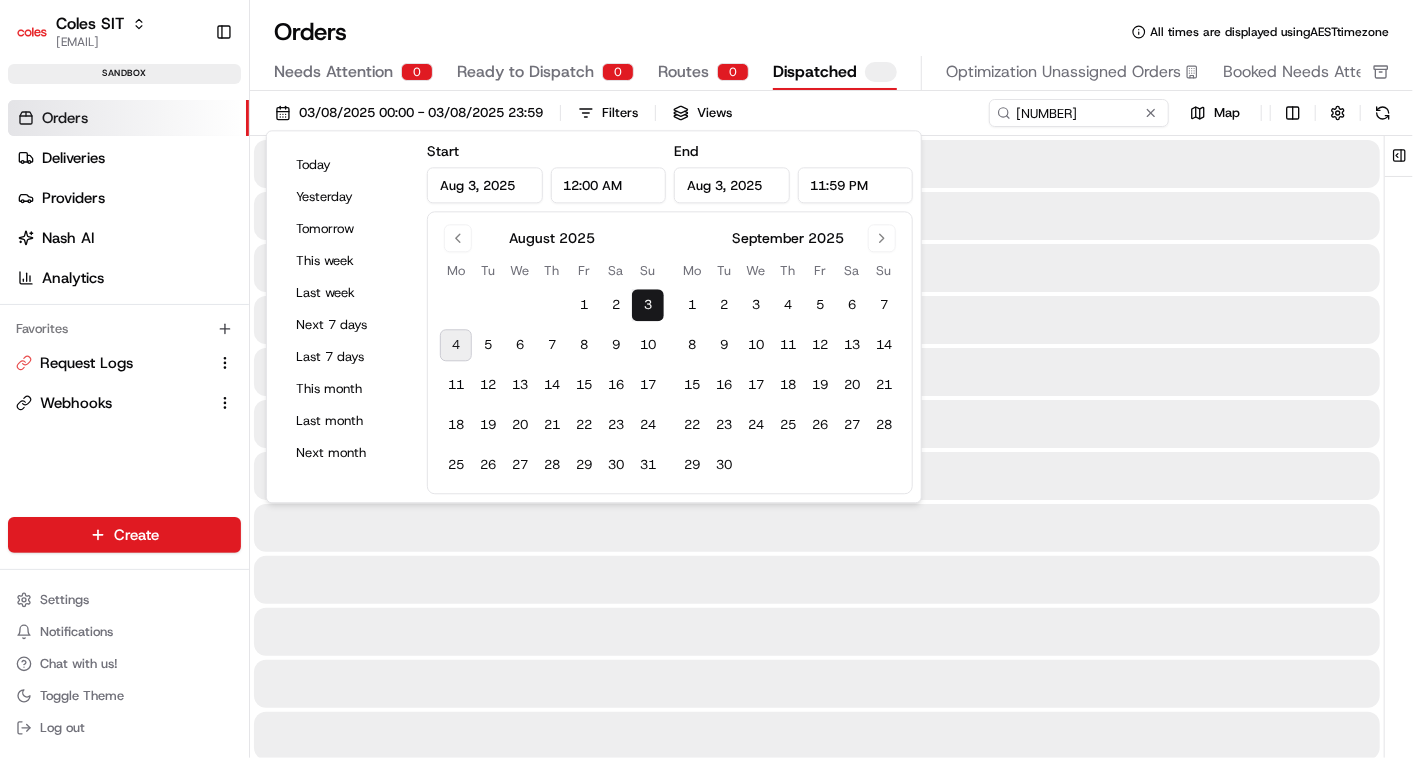 type on "Aug 3, 2025" 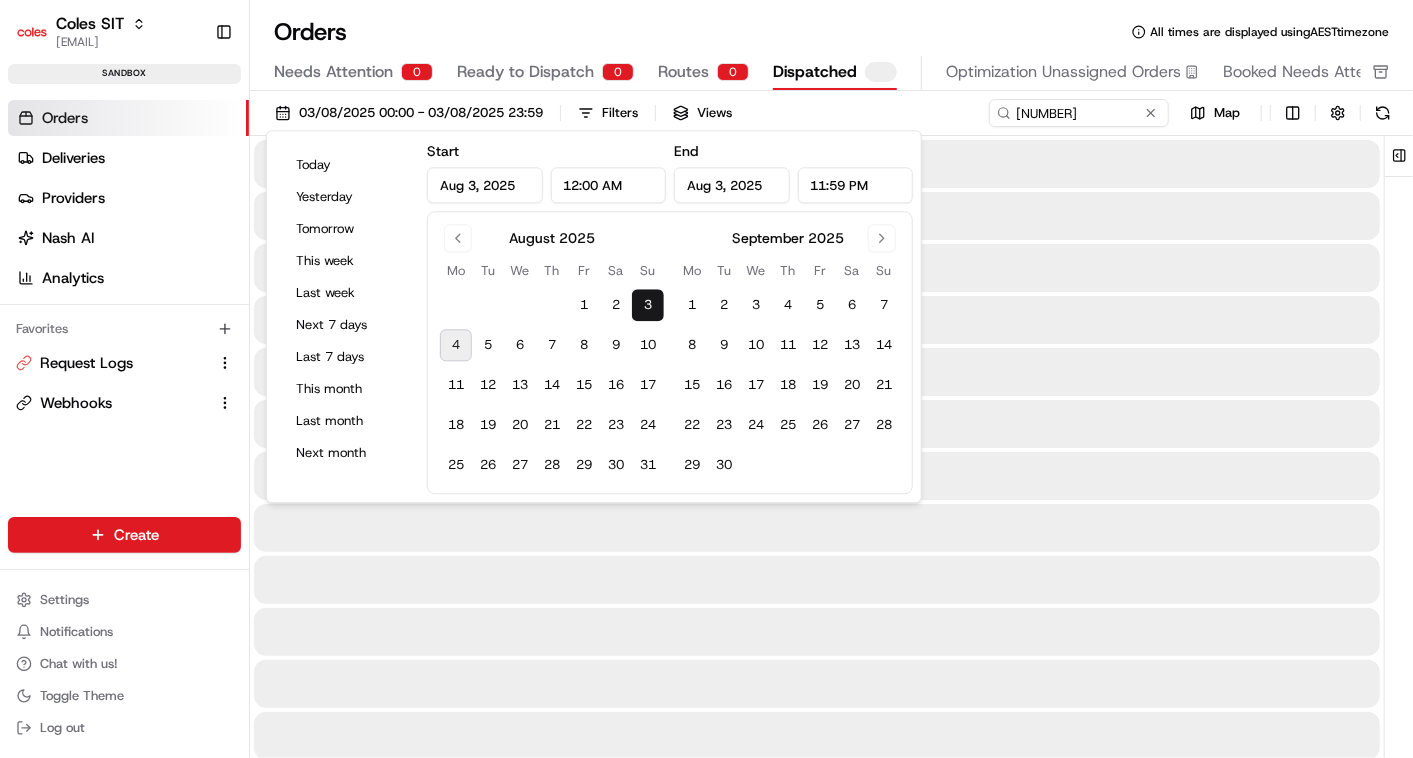 type on "Aug 3, 2025" 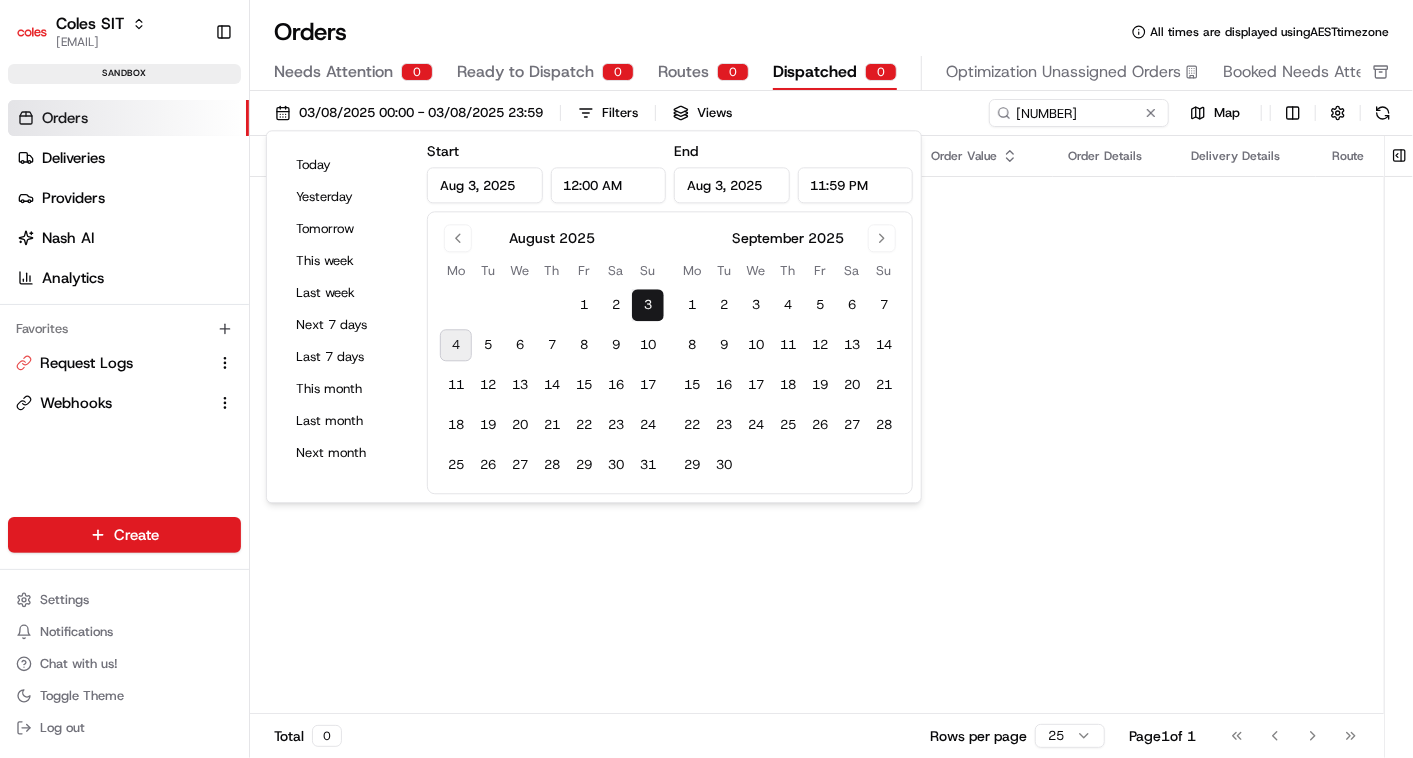 click on "4" at bounding box center [456, 346] 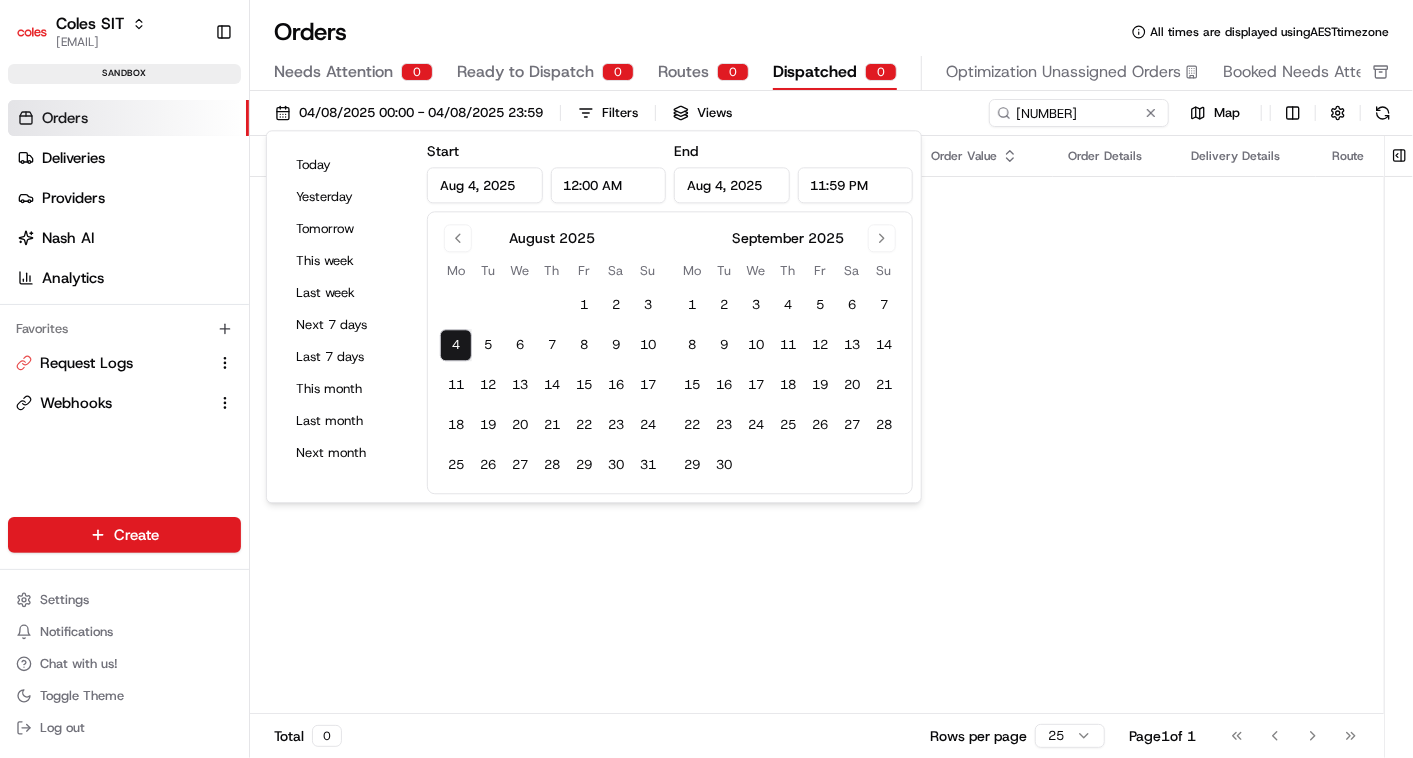 click on "No results." at bounding box center [890, 224] 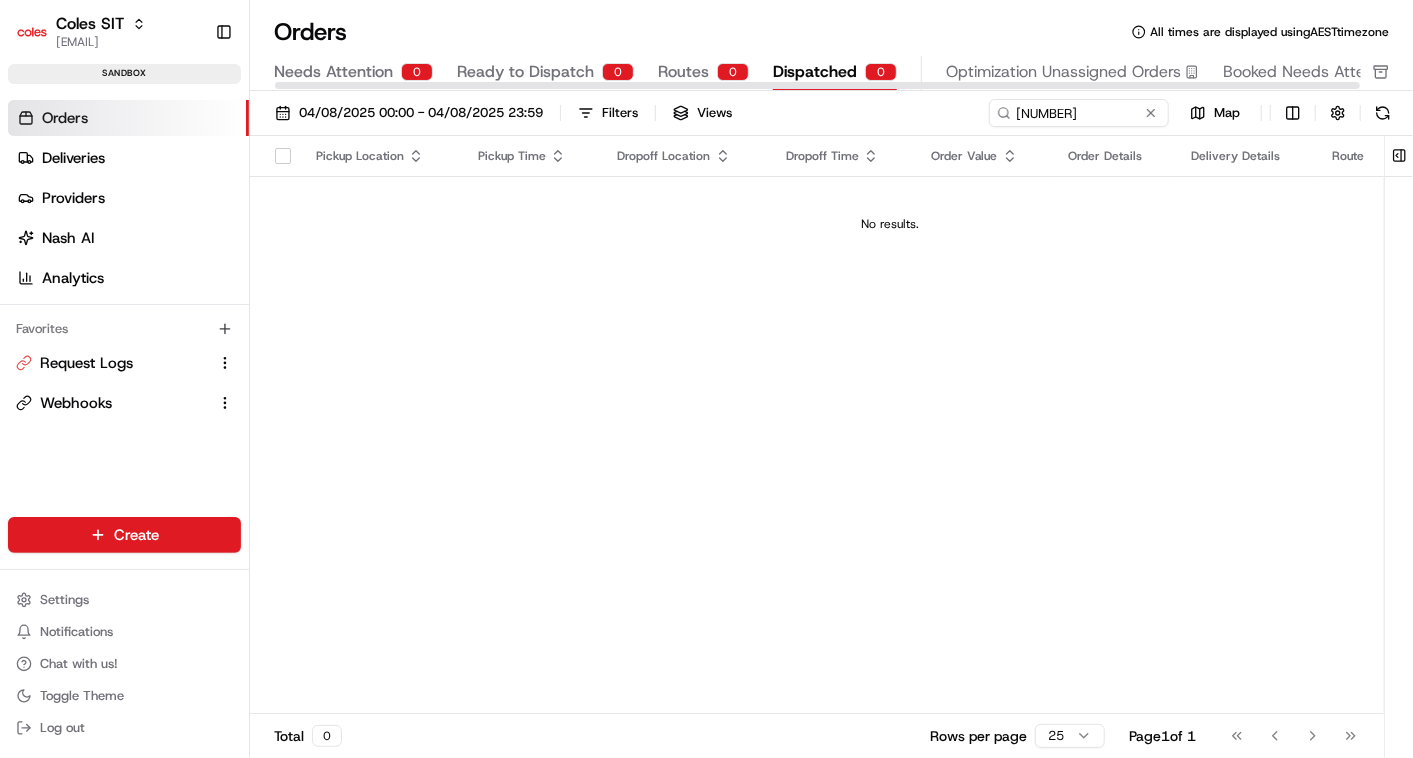 click on "Orders All times are displayed using  AEST  timezone" at bounding box center (831, 32) 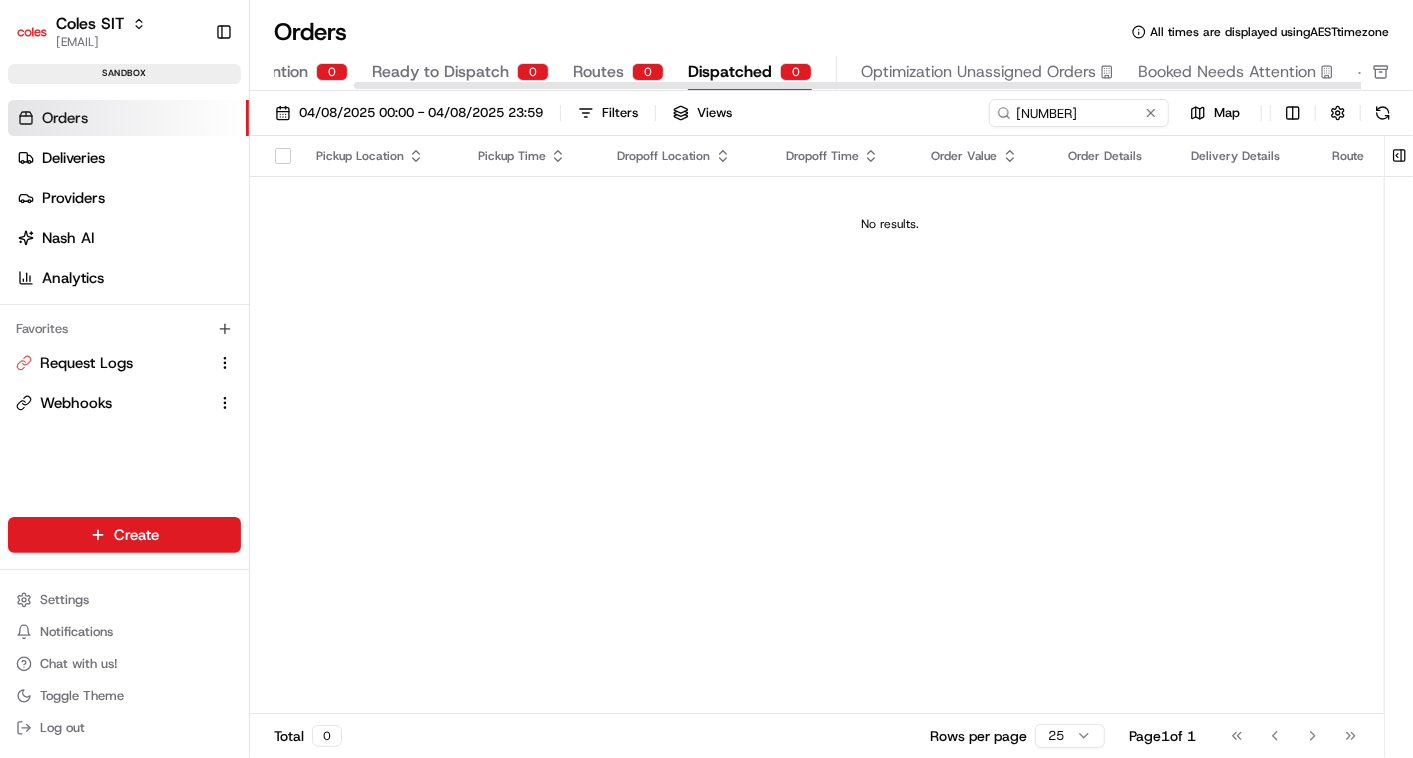 click on "Dispatched" at bounding box center (730, 72) 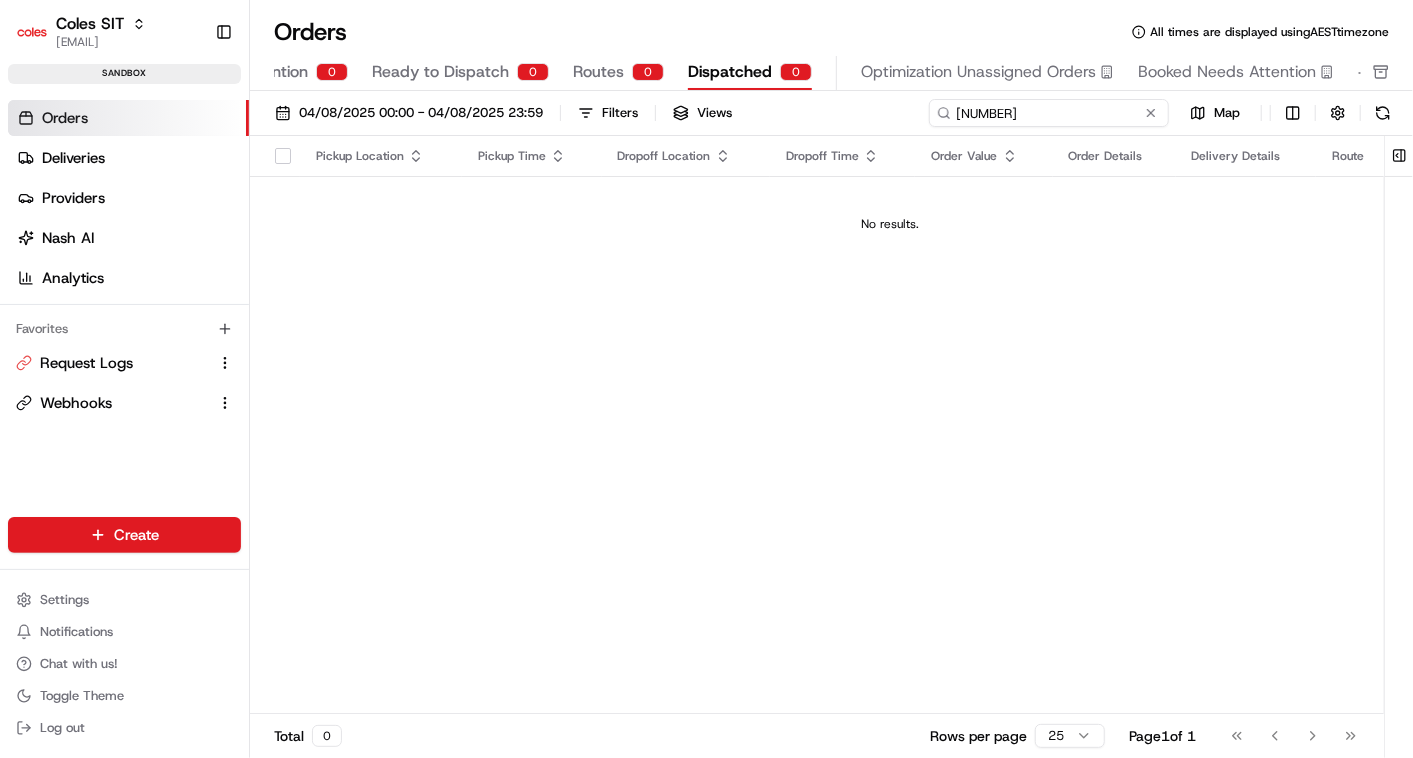 click on ""[NUMBER]"" at bounding box center [1049, 113] 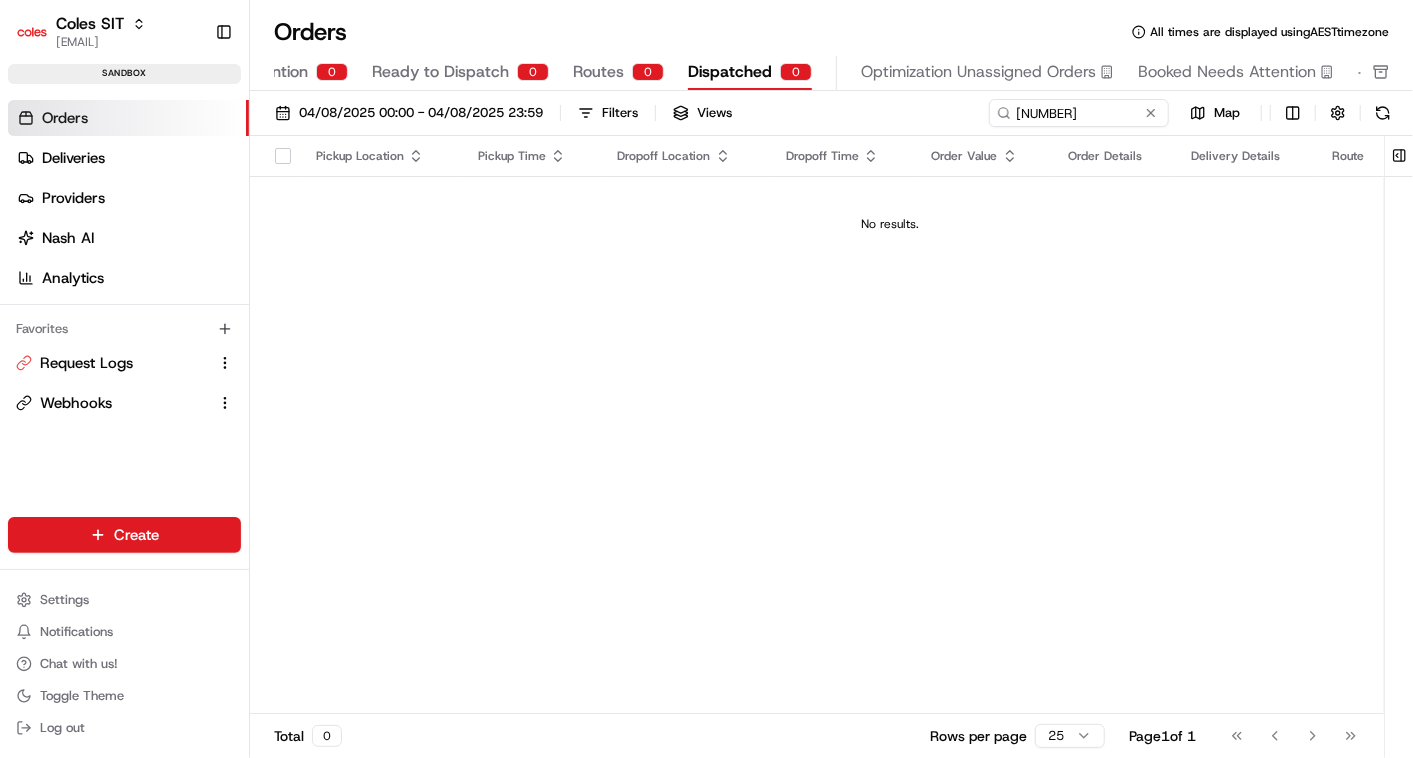 click on "Pickup Location Pickup Time Dropoff Location Dropoff Time Order Value Order Details Delivery Details Route Actions No results." at bounding box center (890, 425) 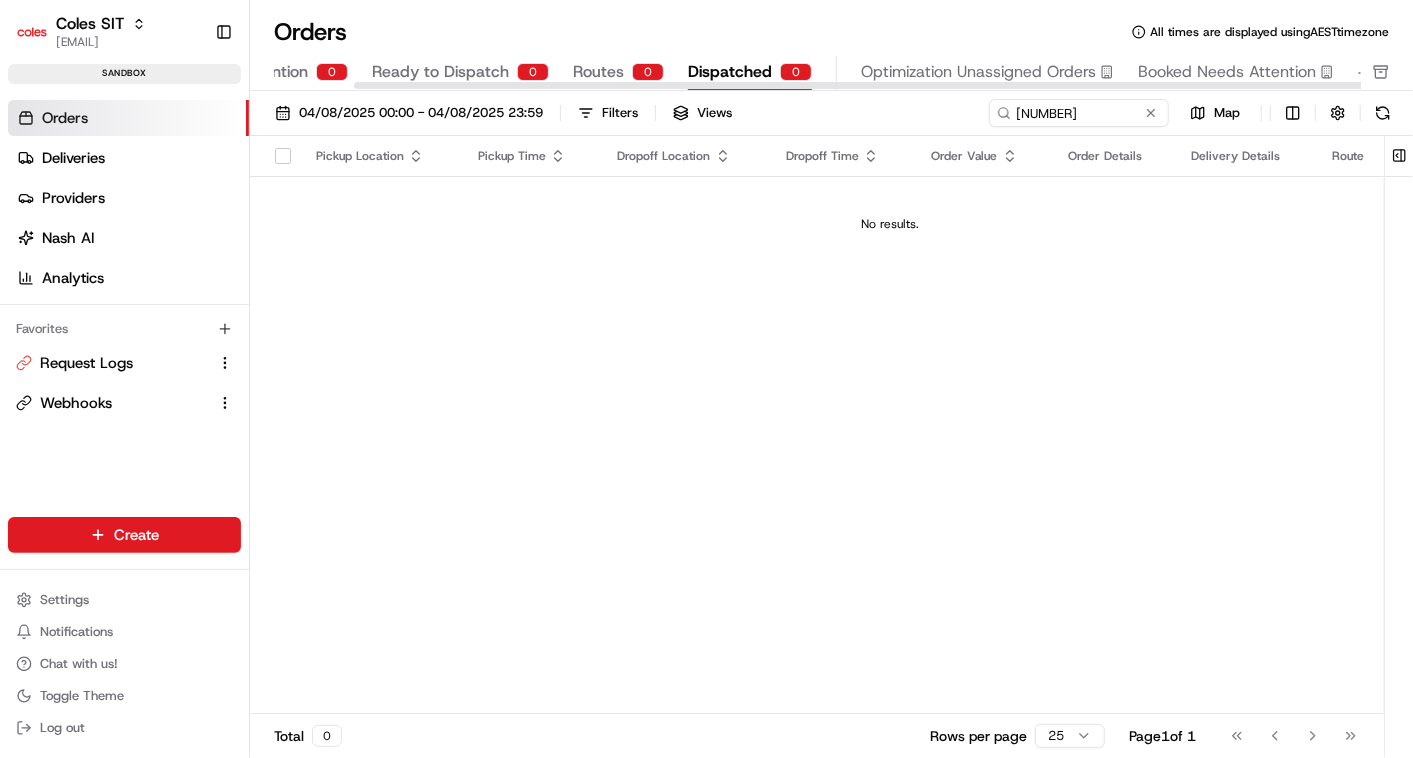 click on "Orders" at bounding box center (65, 118) 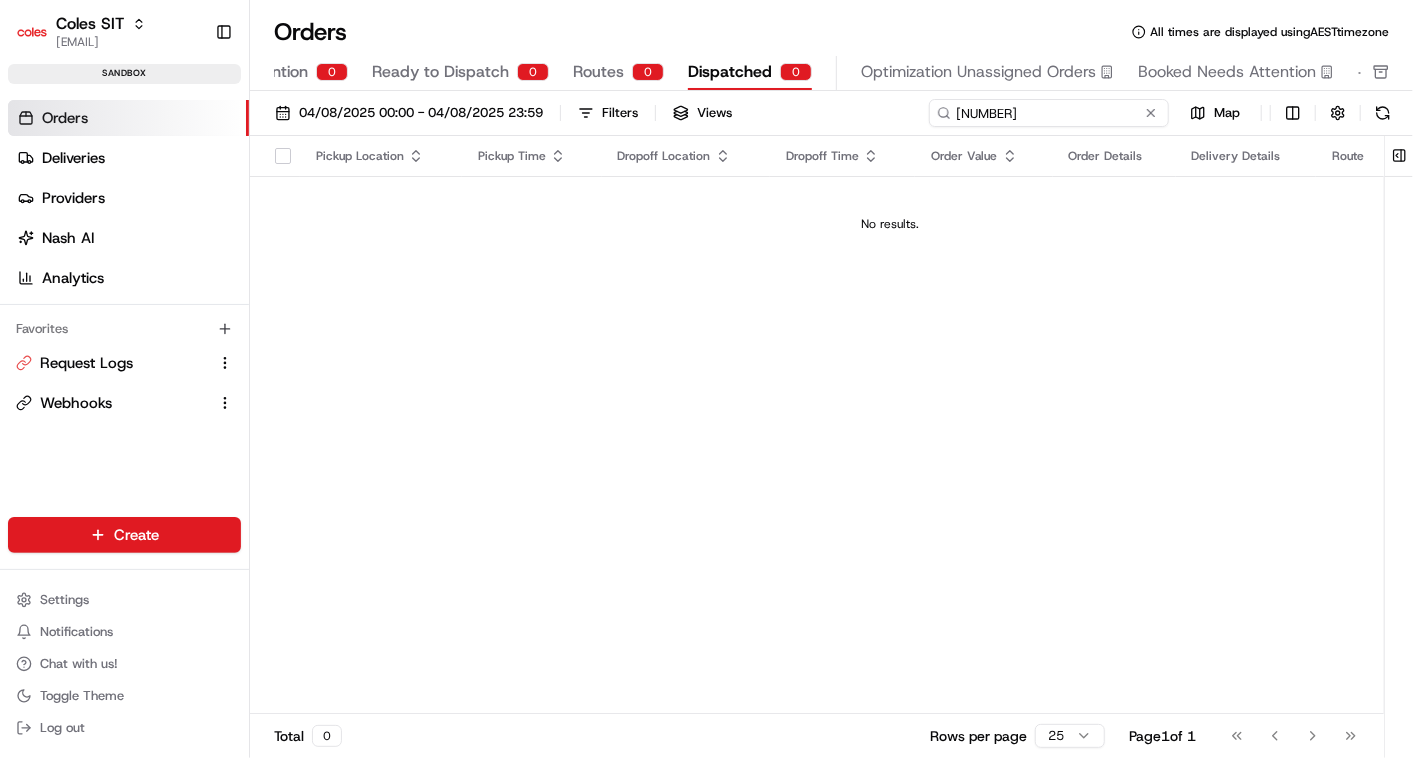 click on ""[NUMBER]"" at bounding box center (1049, 113) 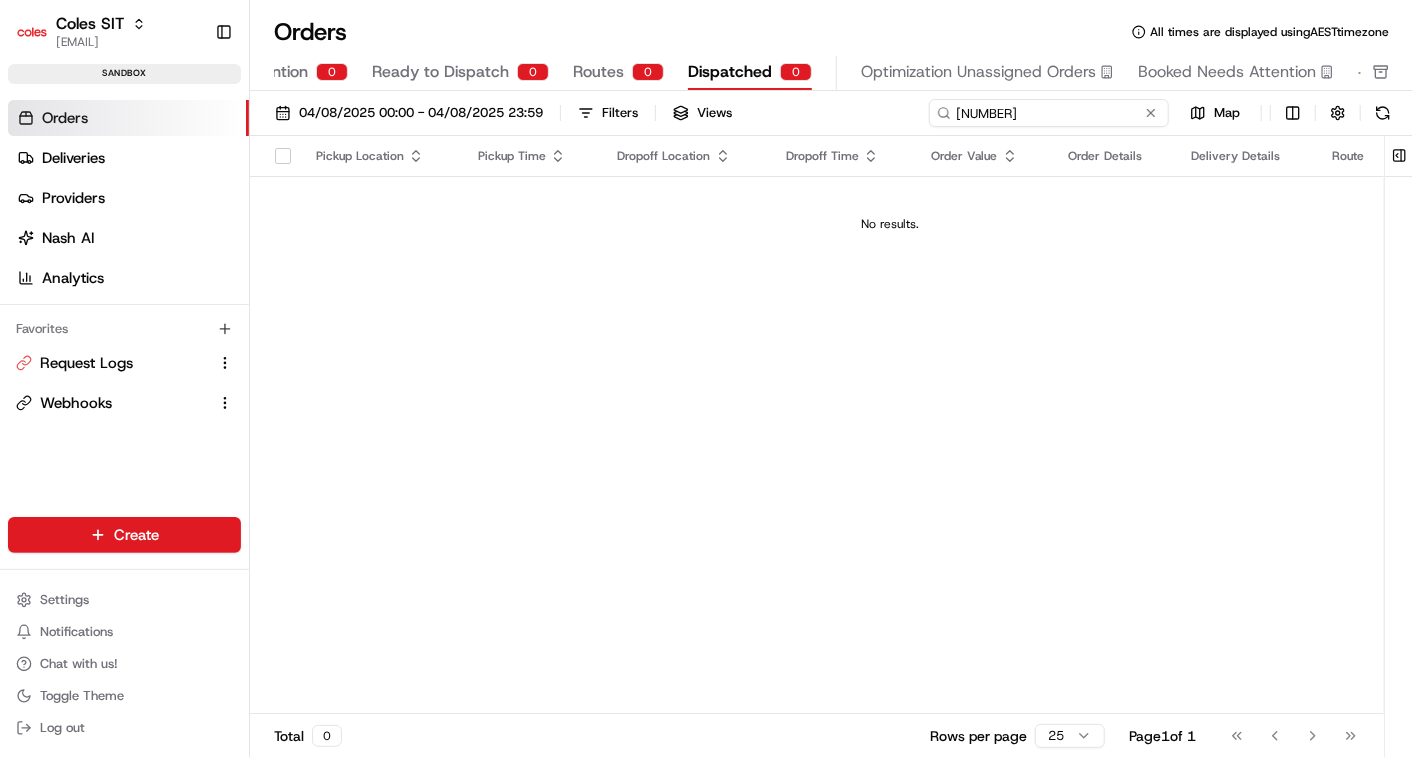 paste 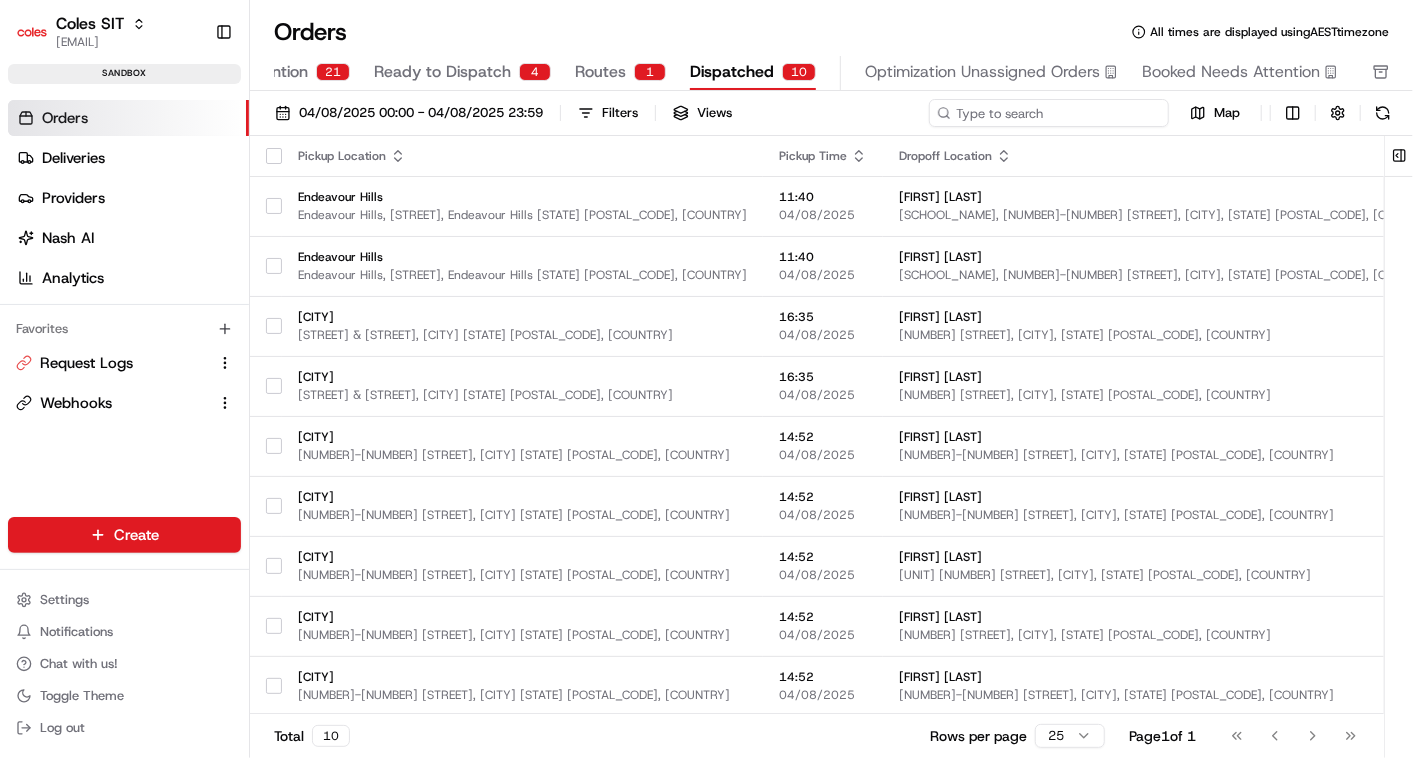 click at bounding box center [1049, 113] 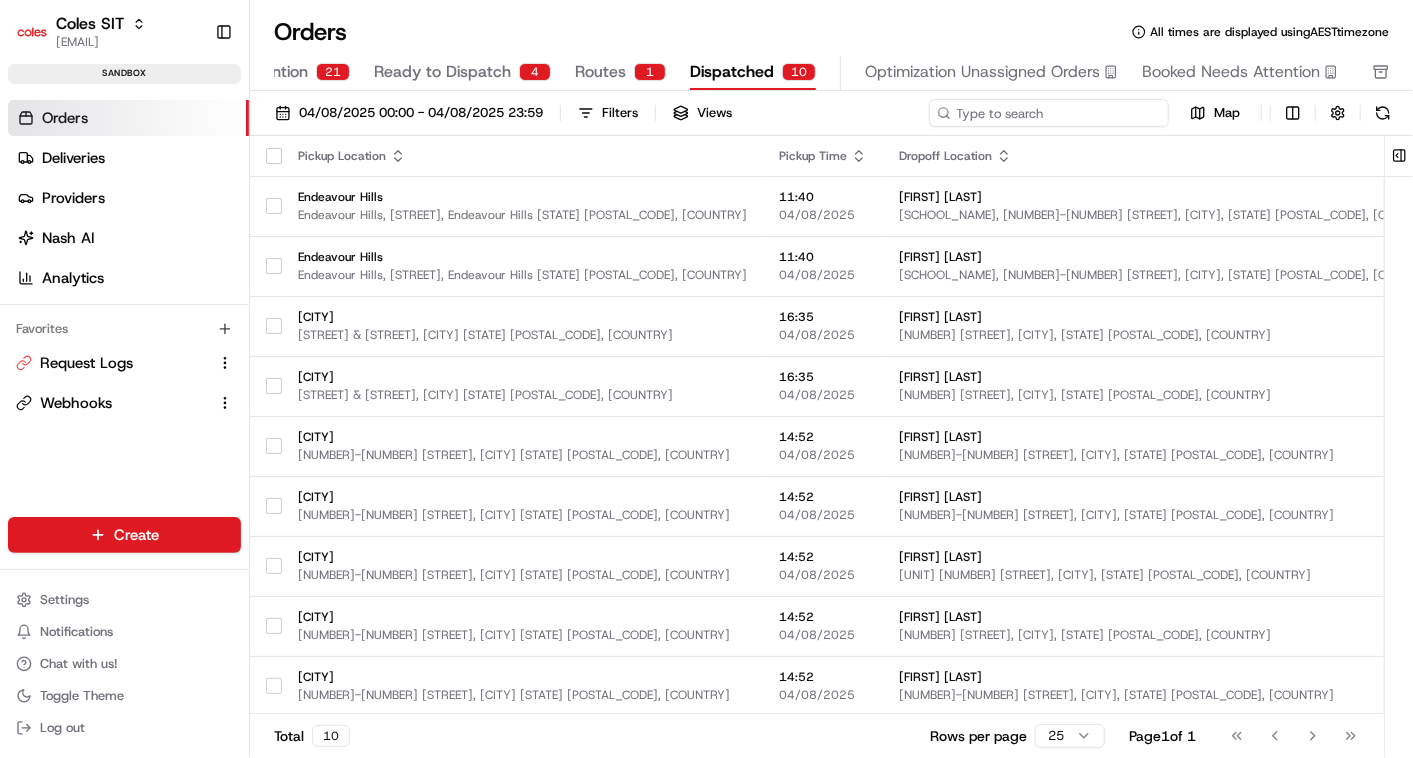 paste on ""[NUMBER]"" 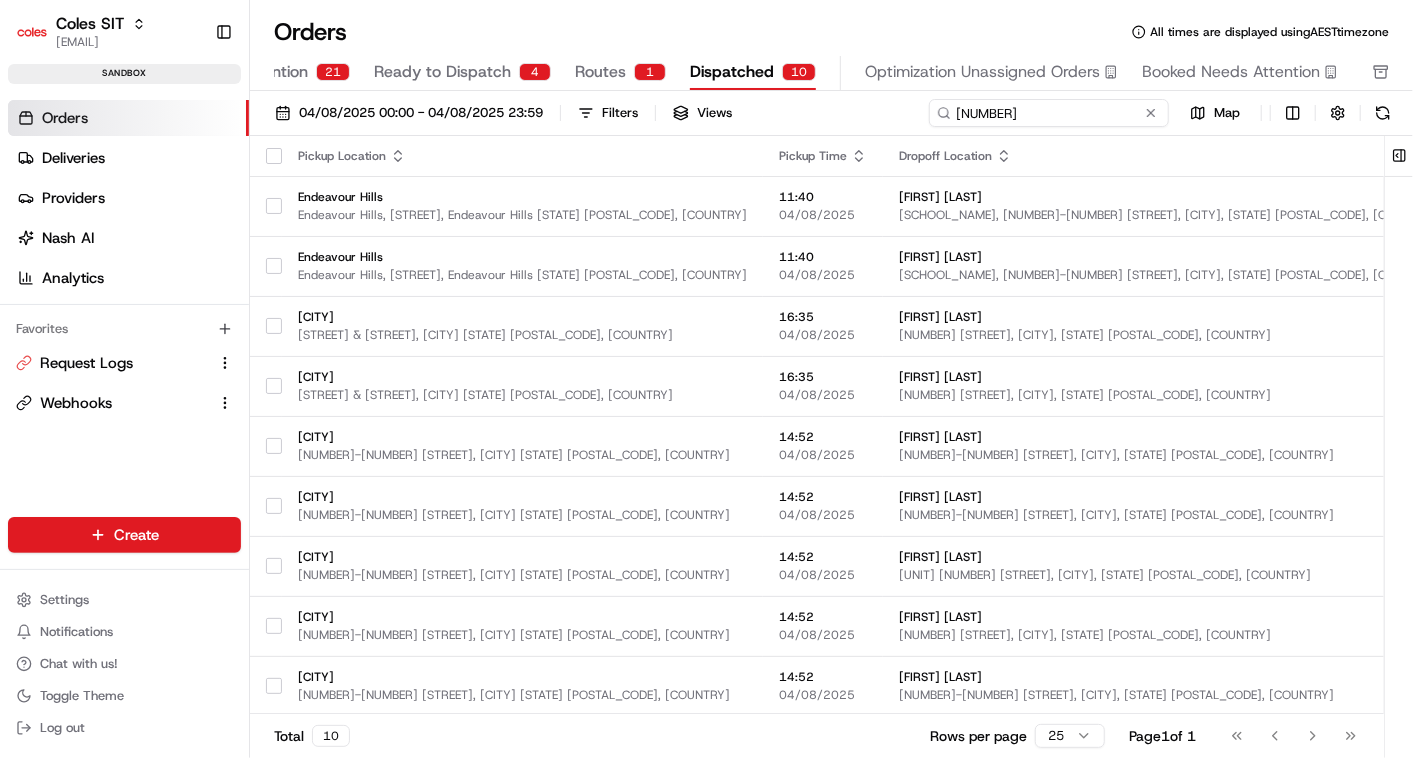 type on ""[NUMBER]"" 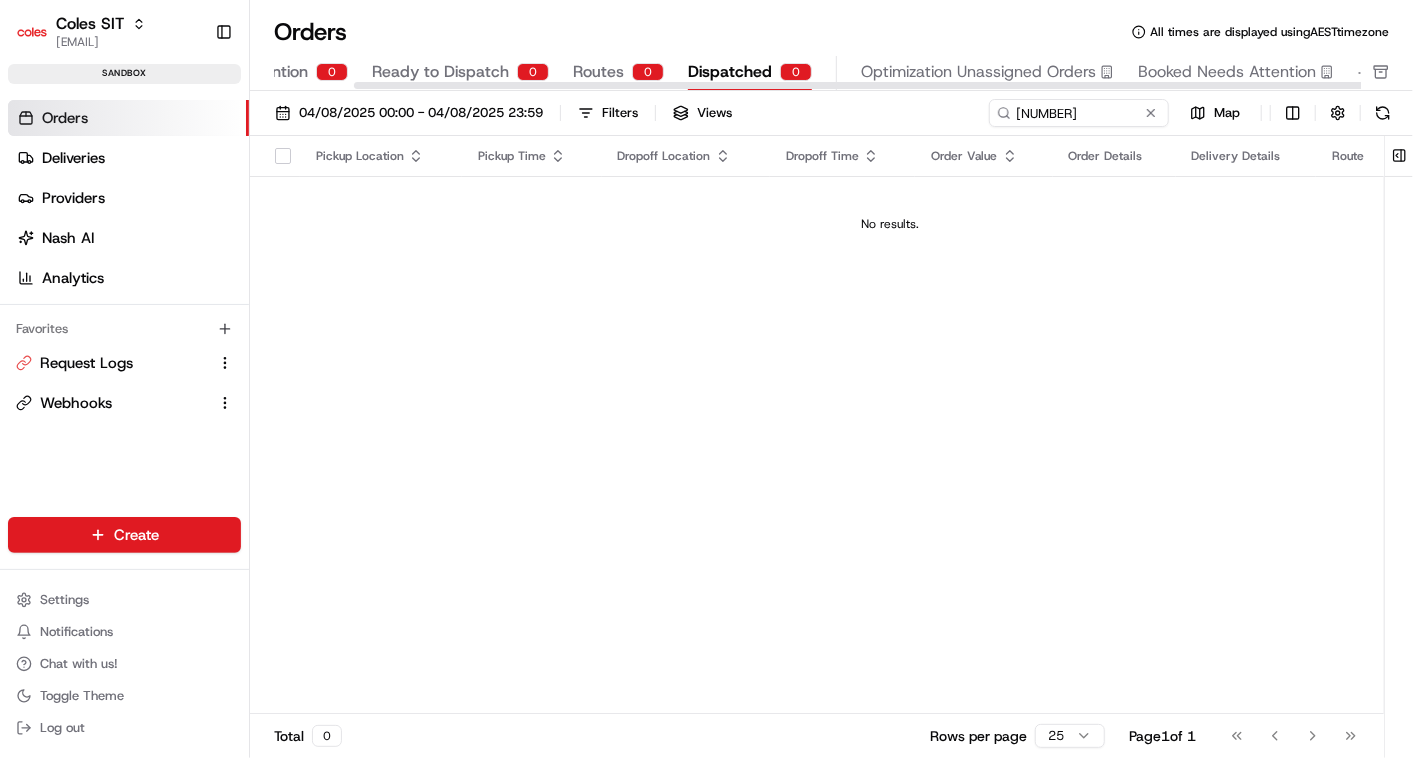 click on "Dispatched" at bounding box center [730, 72] 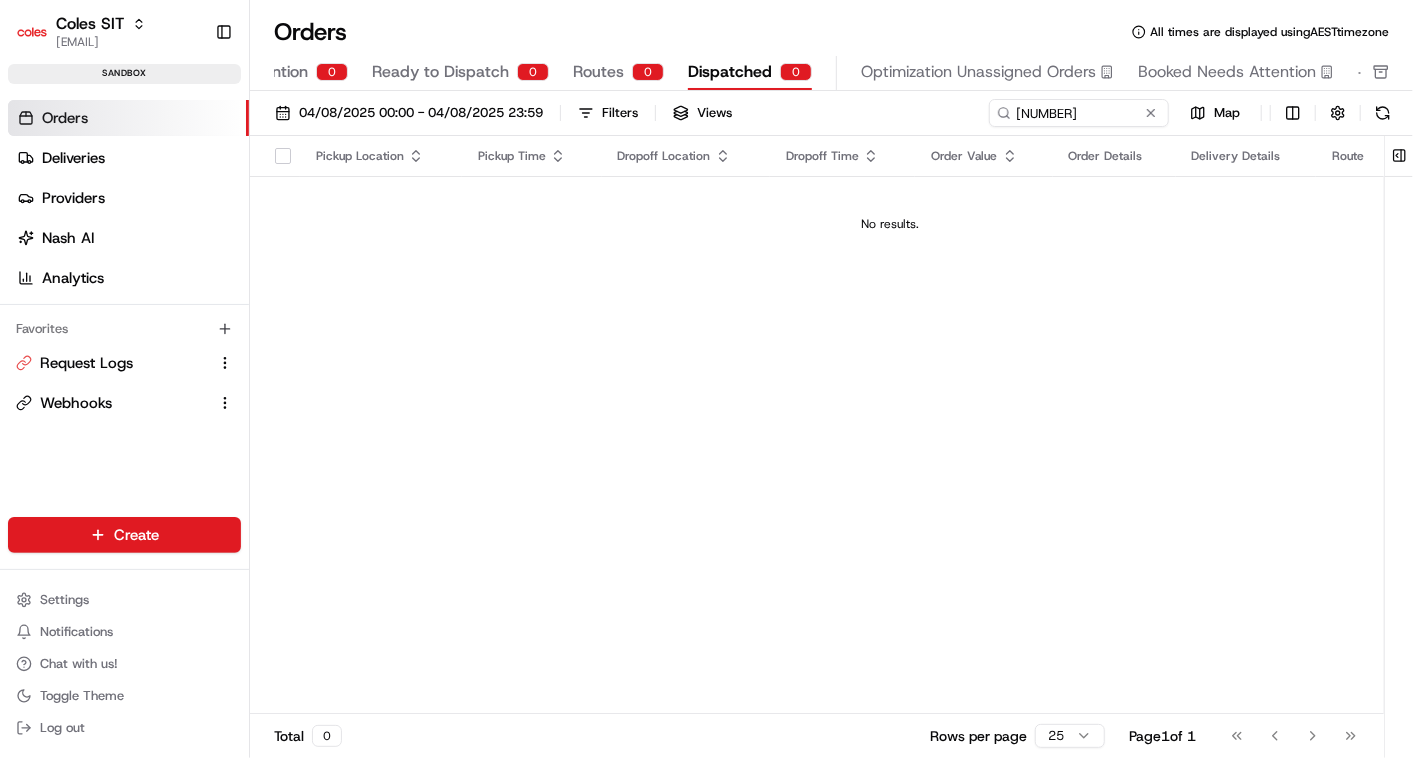 click on "Pickup Location Pickup Time Dropoff Location Dropoff Time Order Value Order Details Delivery Details Route Actions No results." at bounding box center [890, 425] 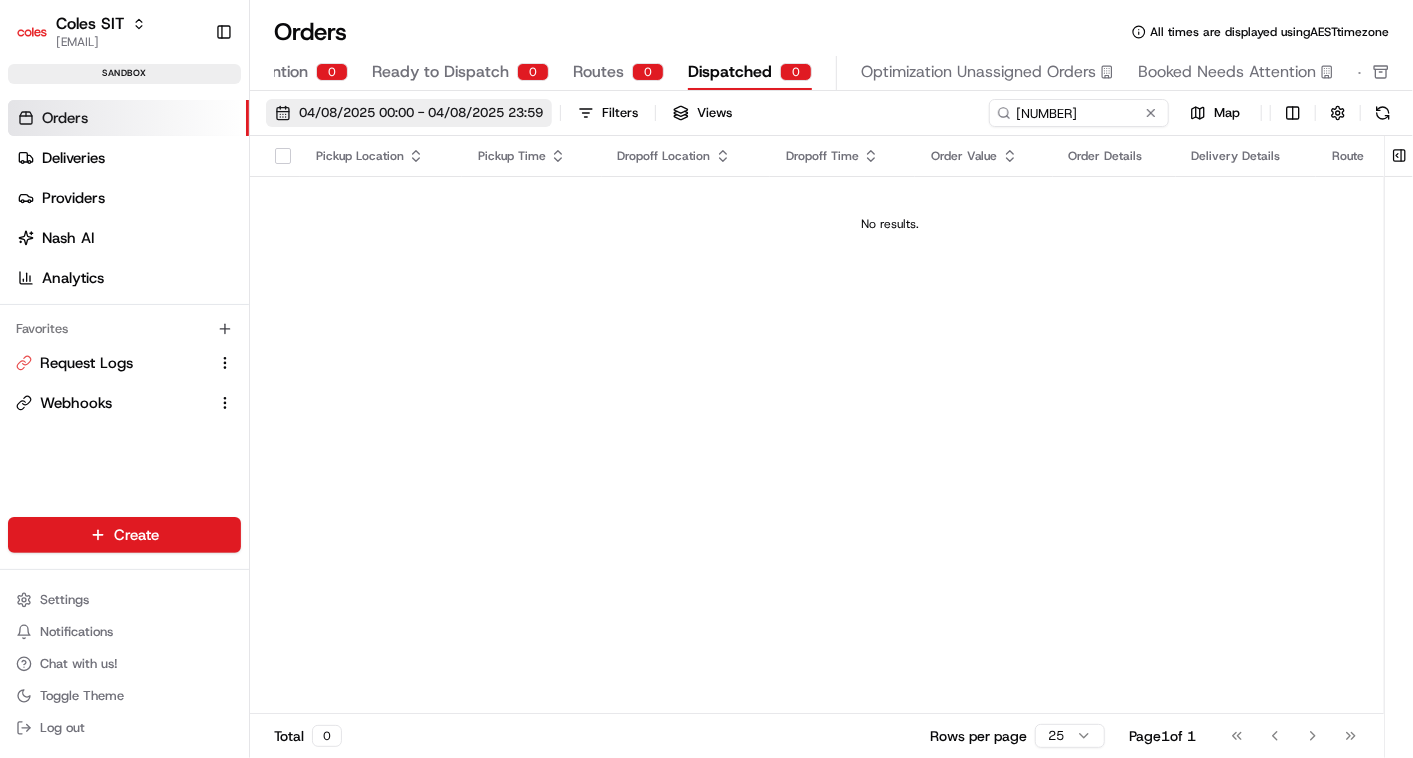 click on "04/08/2025 00:00 - 04/08/2025 23:59" at bounding box center (409, 113) 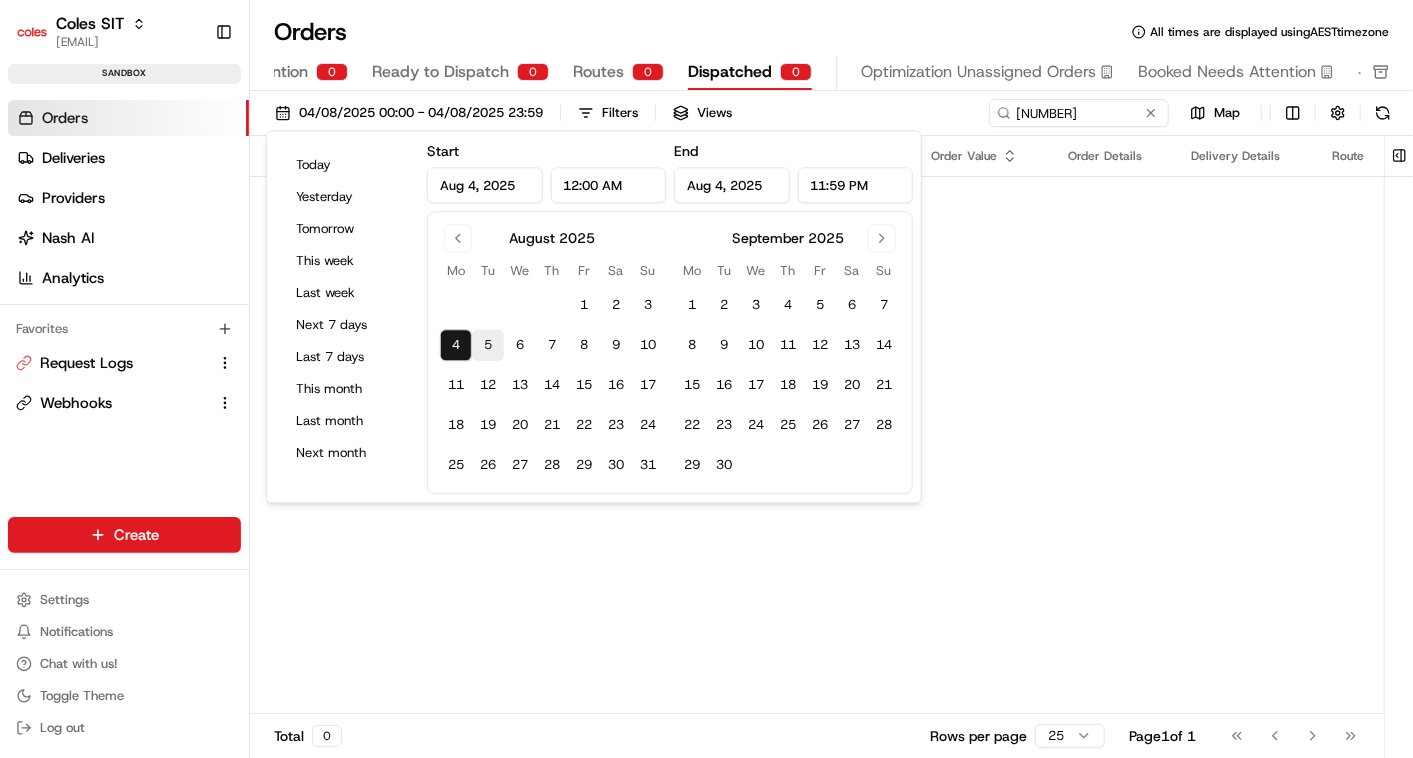 click on "5" at bounding box center [488, 346] 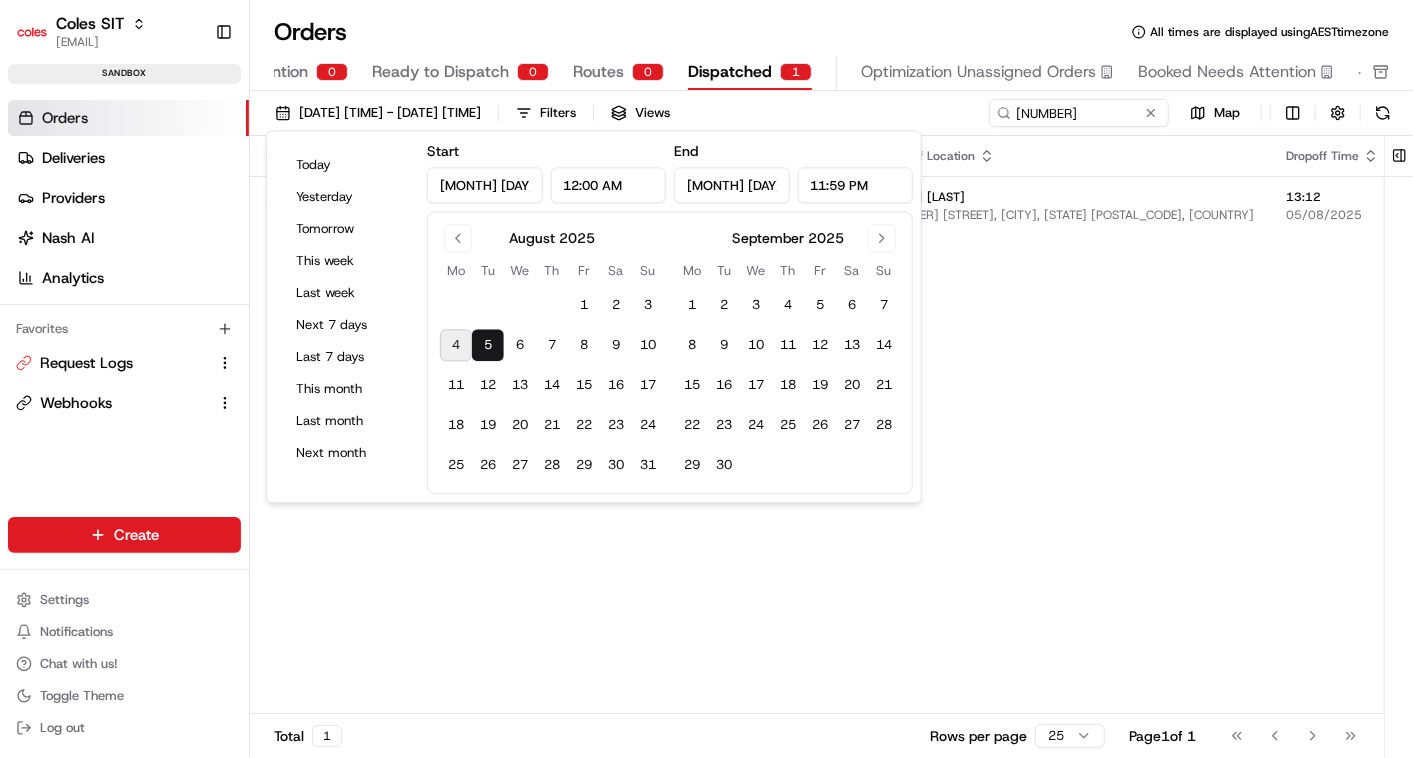 click on "Pickup Location Pickup Time Dropoff Location Dropoff Time Order Value Order Details Delivery Details Route Actions Wodonga 1-13 South St, Wodonga VIC 3690, Australia 09:10 05/08/2025 AmitEtE Test 15 Dunstan St, WODONGA, VIC 3690, AU 13:12 05/08/2025 AU$90.70 6   items 9.4 kg View Job View Route" at bounding box center (1117, 425) 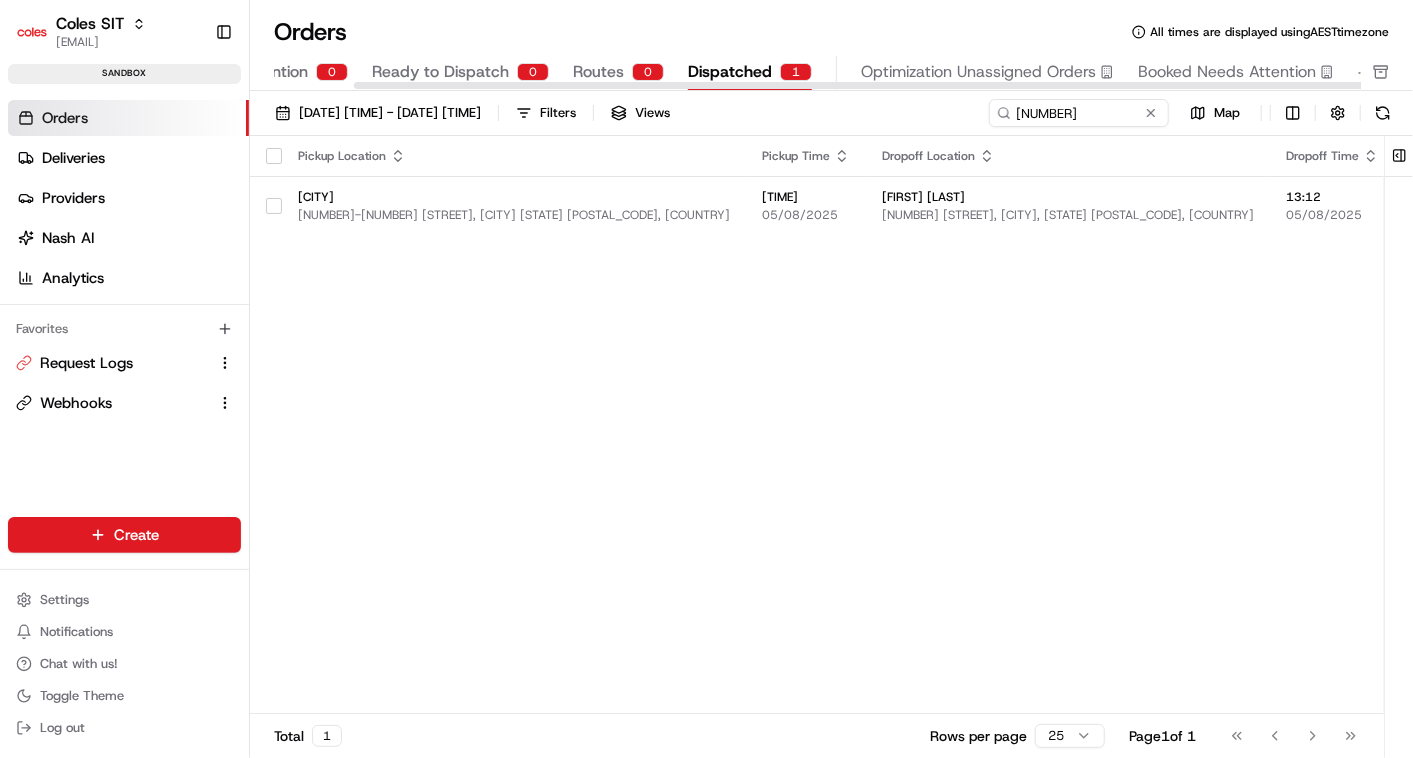 click on "Orders All times are displayed using  AEST  timezone" at bounding box center (831, 32) 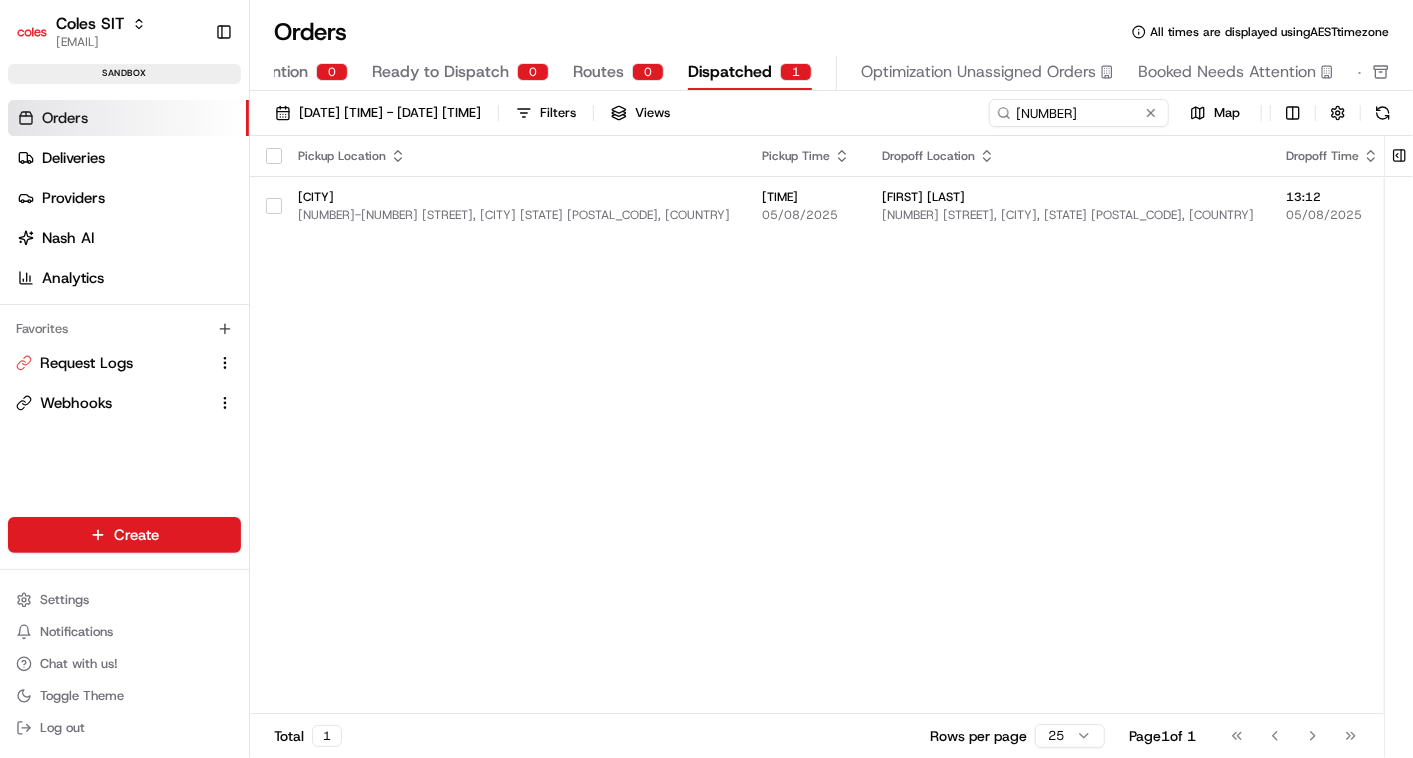 click on "Pickup Location Pickup Time Dropoff Location Dropoff Time Order Value Order Details Delivery Details Route Actions Wodonga 1-13 South St, Wodonga VIC 3690, Australia 09:10 05/08/2025 AmitEtE Test 15 Dunstan St, WODONGA, VIC 3690, AU 13:12 05/08/2025 AU$90.70 6   items 9.4 kg View Job View Route" at bounding box center (1117, 425) 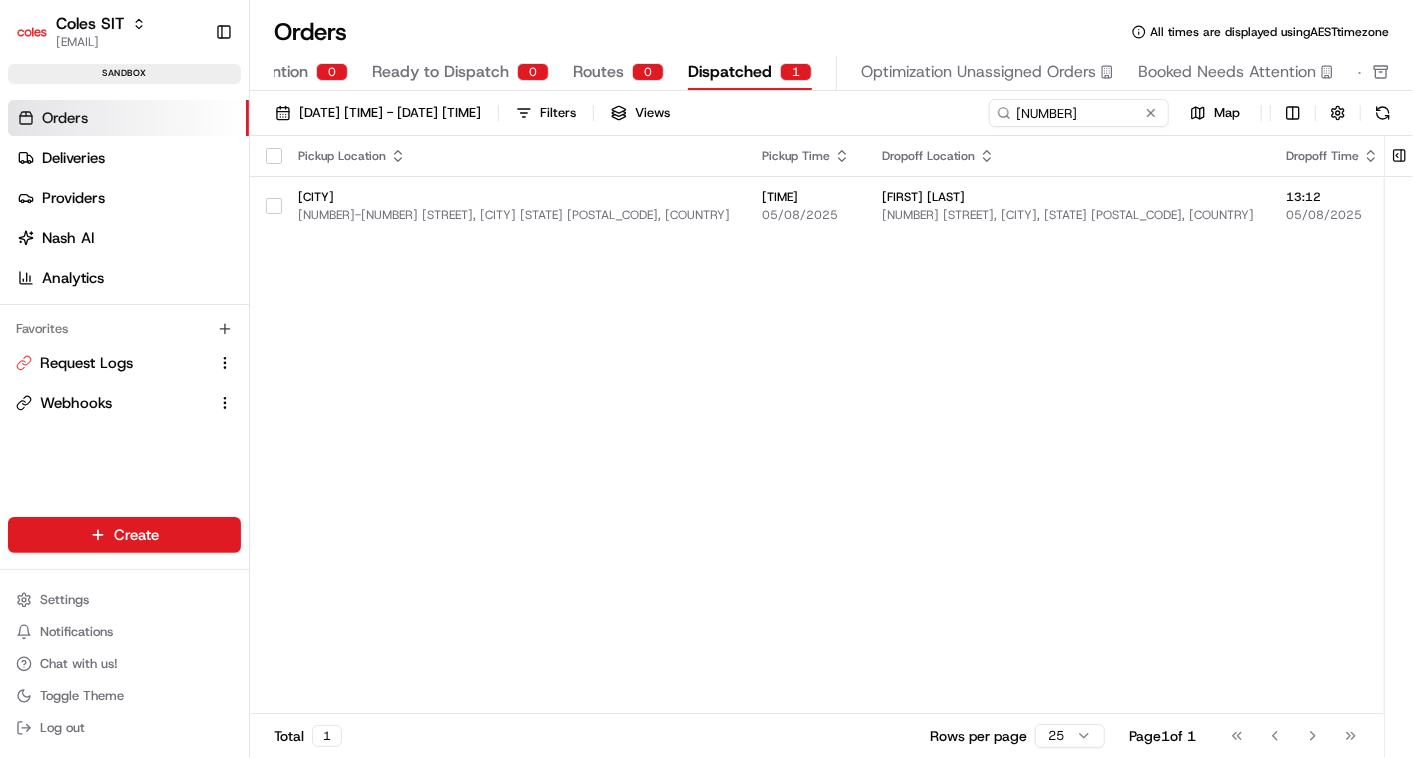 click on "Pickup Location Pickup Time Dropoff Location Dropoff Time Order Value Order Details Delivery Details Route Actions Wodonga 1-13 South St, Wodonga VIC 3690, Australia 09:10 05/08/2025 AmitEtE Test 15 Dunstan St, WODONGA, VIC 3690, AU 13:12 05/08/2025 AU$90.70 6   items 9.4 kg View Job View Route" at bounding box center (1117, 425) 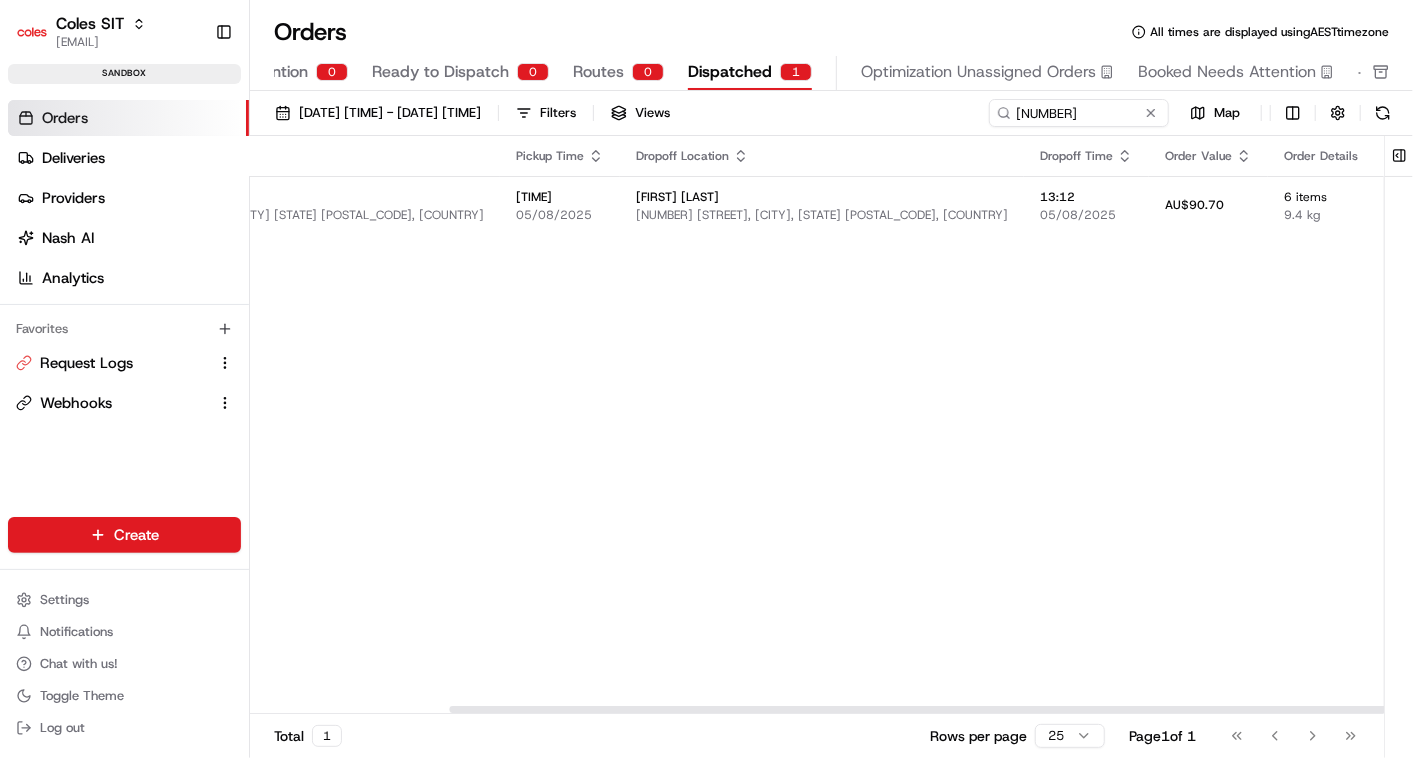 scroll, scrollTop: 0, scrollLeft: 272, axis: horizontal 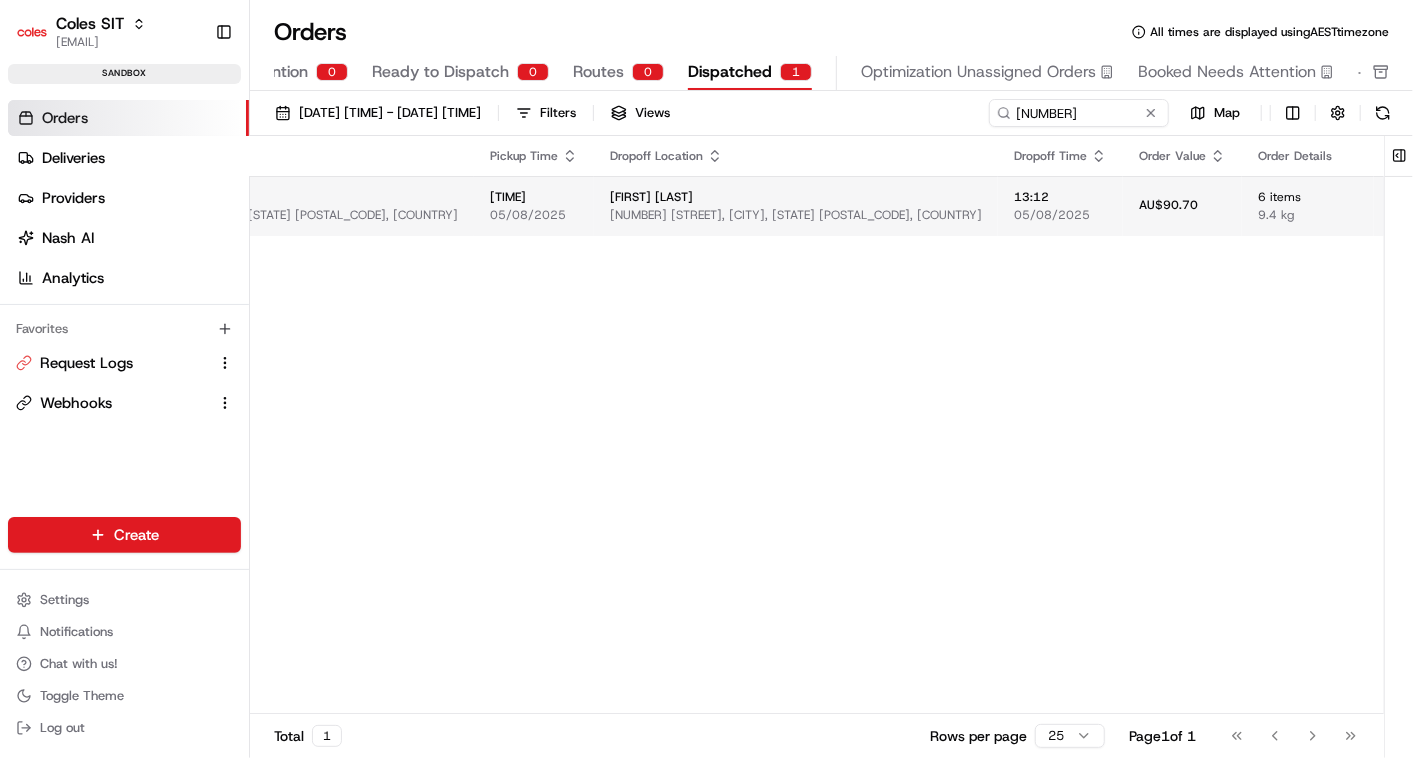 click on "View Job" at bounding box center [1437, 206] 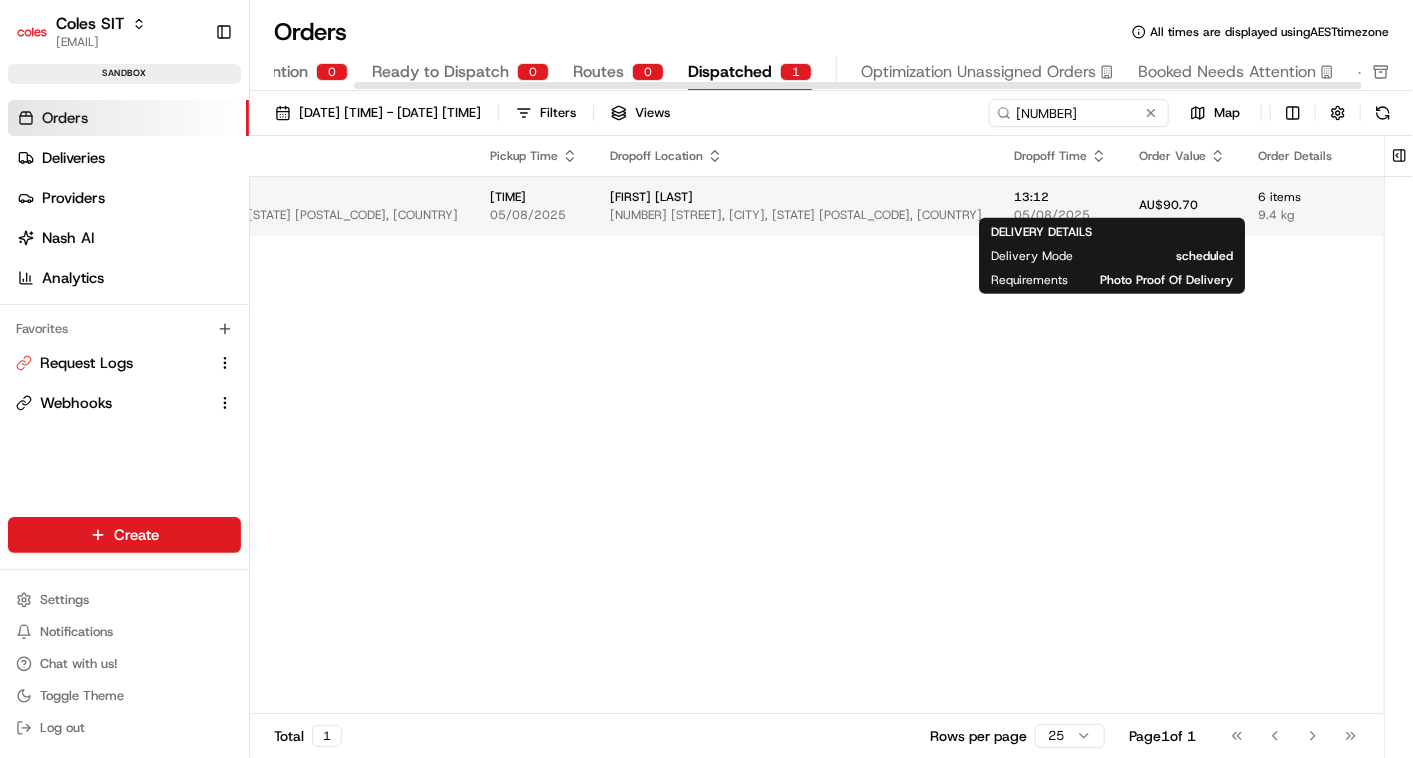 click on "View Route" at bounding box center [1568, 206] 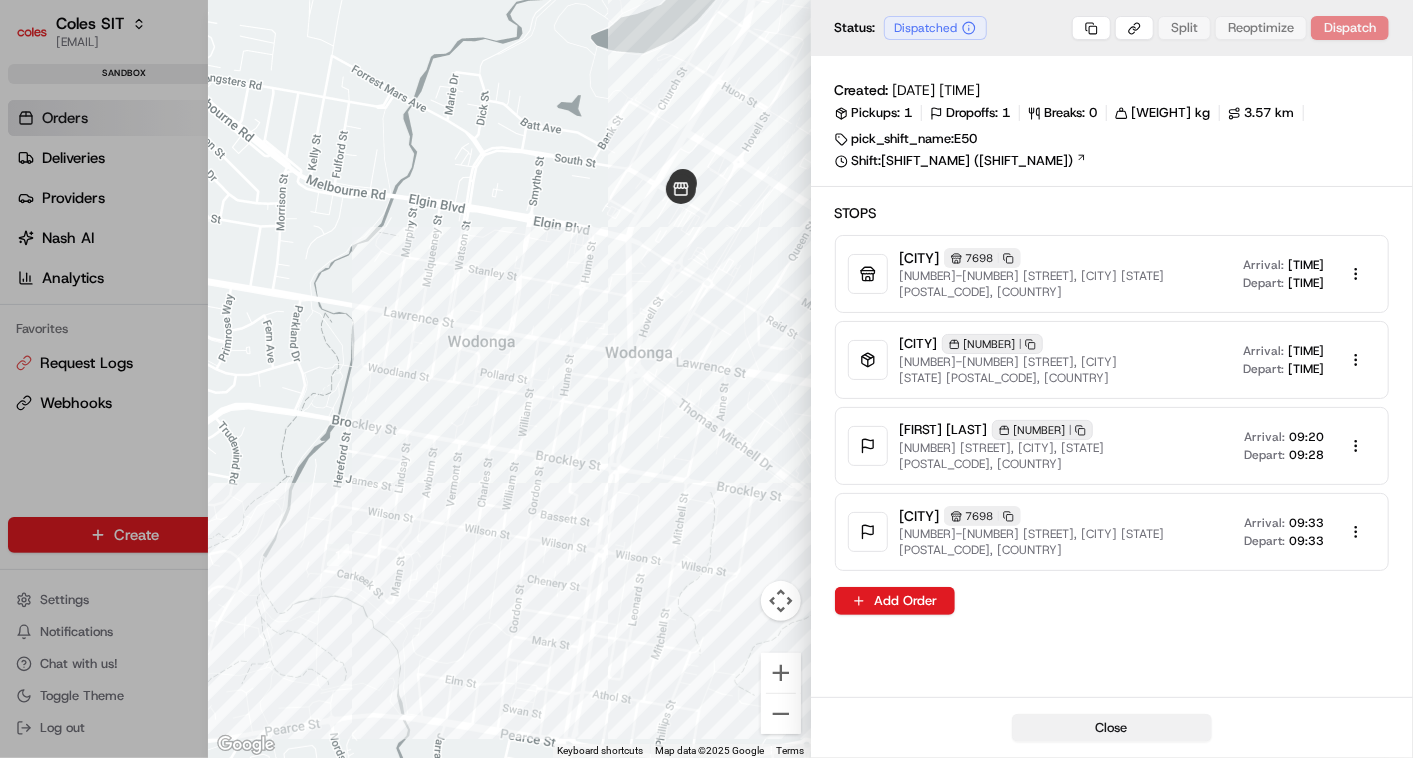 click on "Close" at bounding box center [1112, 728] 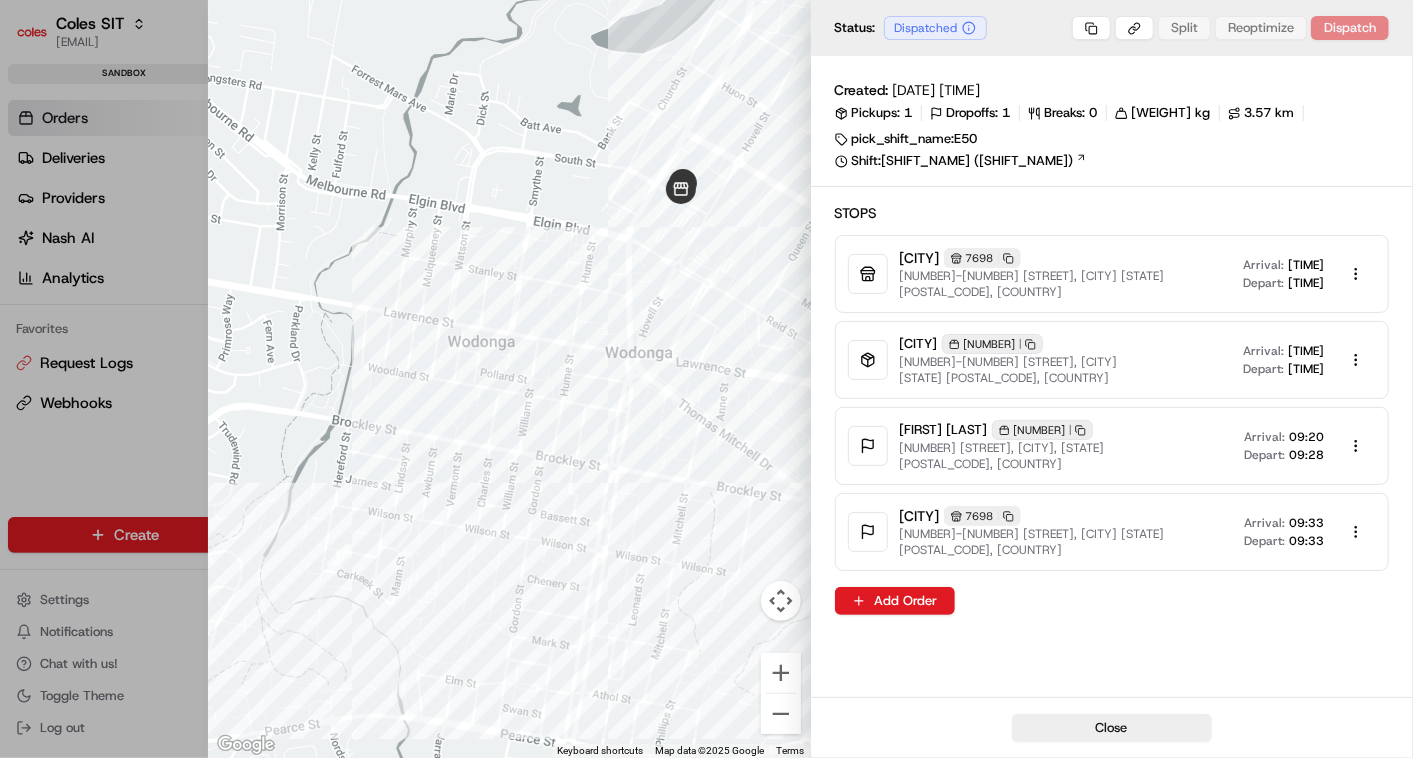 click on "Close" at bounding box center [1112, 727] 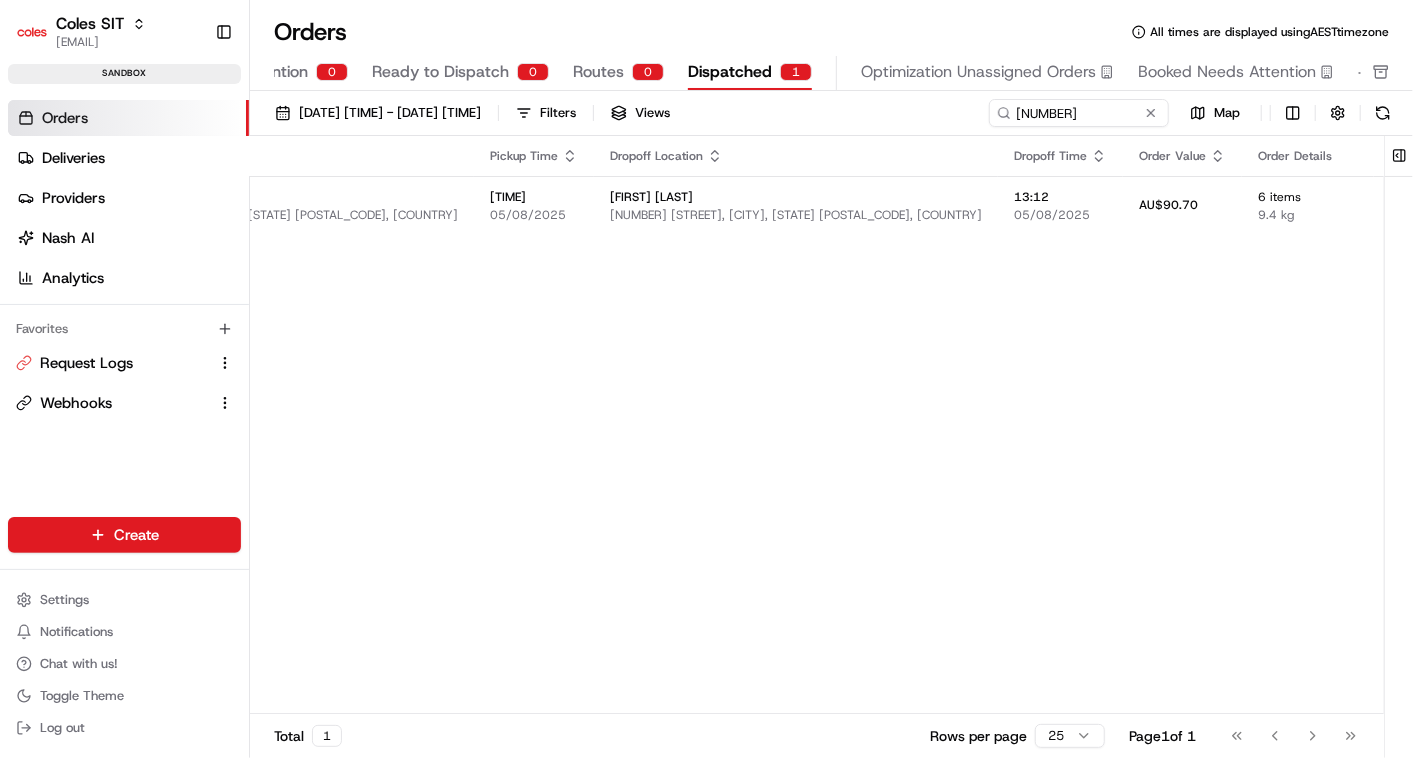 click on "Pickup Location Pickup Time Dropoff Location Dropoff Time Order Value Order Details Delivery Details Route Actions Wodonga 1-13 South St, Wodonga VIC 3690, Australia 09:10 05/08/2025 AmitEtE Test 15 Dunstan St, WODONGA, VIC 3690, AU 13:12 05/08/2025 AU$90.70 6   items 9.4 kg View Job View Route" at bounding box center (845, 425) 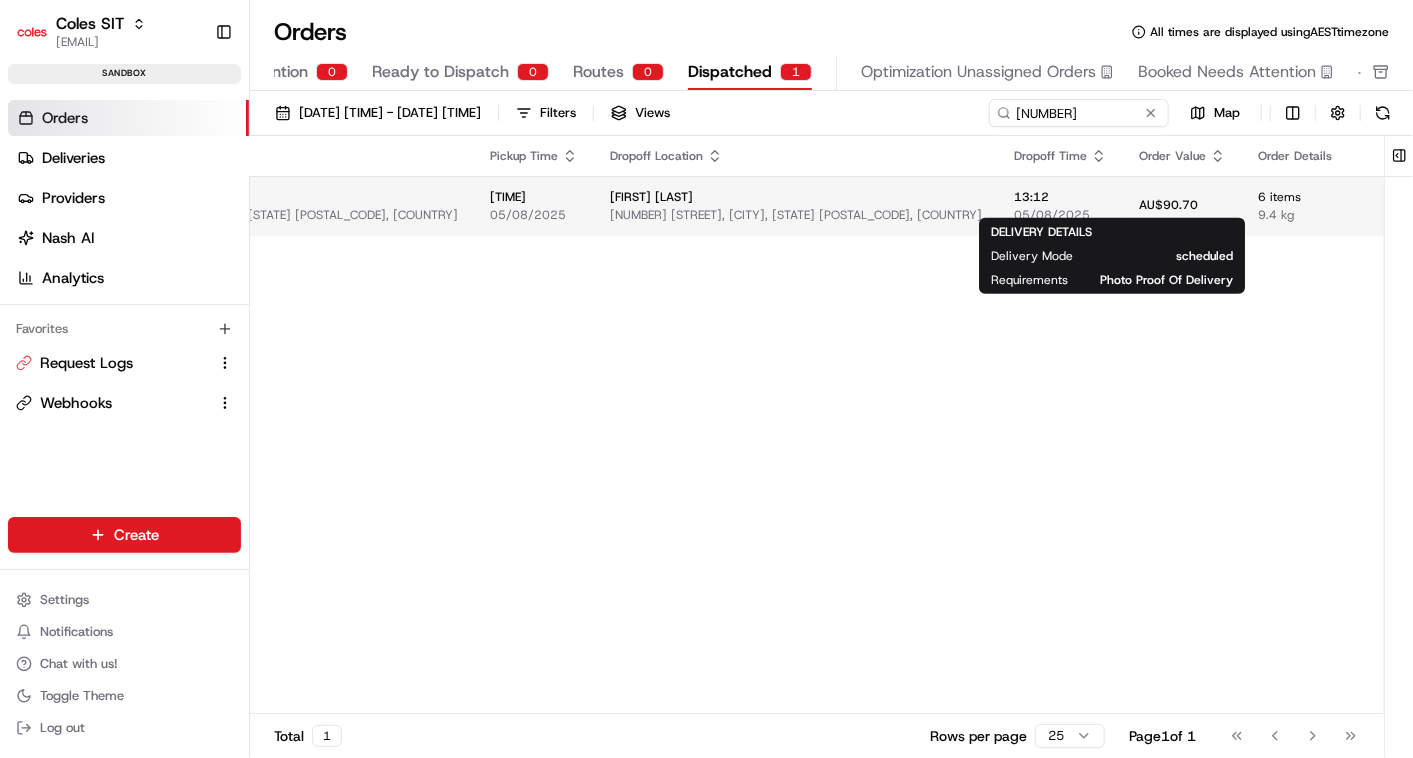 click on "View Job" at bounding box center [1437, 206] 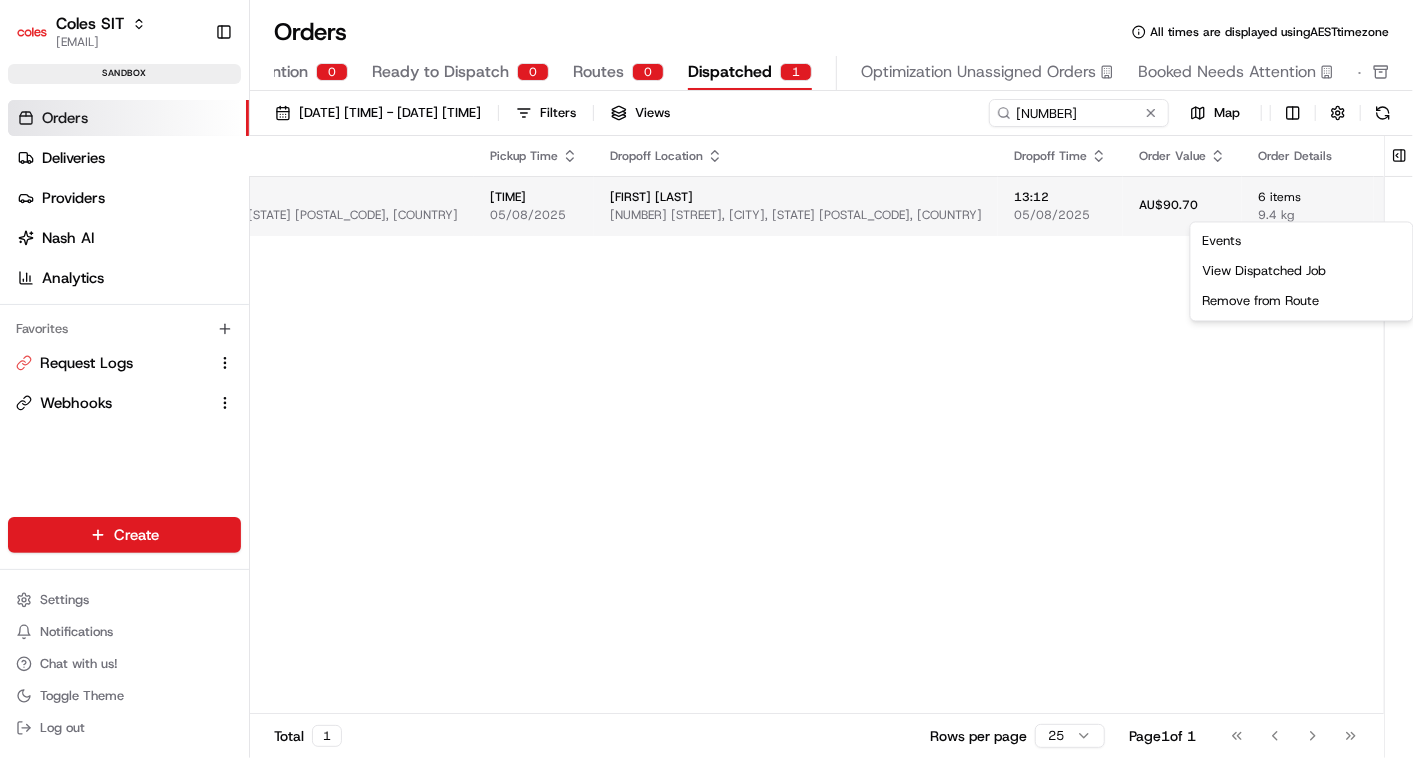 click on "Coles SIT vinod.valluri@coles.com.au Toggle Sidebar sandbox Orders Deliveries Providers Nash AI Analytics Favorites Request Logs Webhooks Main Menu Members & Organization Organization Users Roles Preferences Customization Tracking Orchestration Automations Dispatch Strategy Optimization Strategy Locations Pickup Locations Dropoff Locations Zones Shifts Delivery Windows Billing Billing Integrations Notification Triggers Webhooks API Keys Request Logs Create Settings Notifications Chat with us! Toggle Theme Log out Orders All times are displayed using  AEST  timezone Needs Attention 0 Ready to Dispatch 0 Routes 0 Dispatched 1 Optimization Unassigned Orders Booked Needs Attention 05/08/2025 00:00 - 05/08/2025 23:59 Filters Views 216534144 Map Pickup Location Pickup Time Dropoff Location Dropoff Time Order Value Order Details Delivery Details Route Actions Wodonga 1-13 South St, Wodonga VIC 3690, Australia 09:10 05/08/2025 AmitEtE Test 15 Dunstan St, WODONGA, VIC 3690, AU 13:12 05/08/2025 AU$90.70" at bounding box center (706, 379) 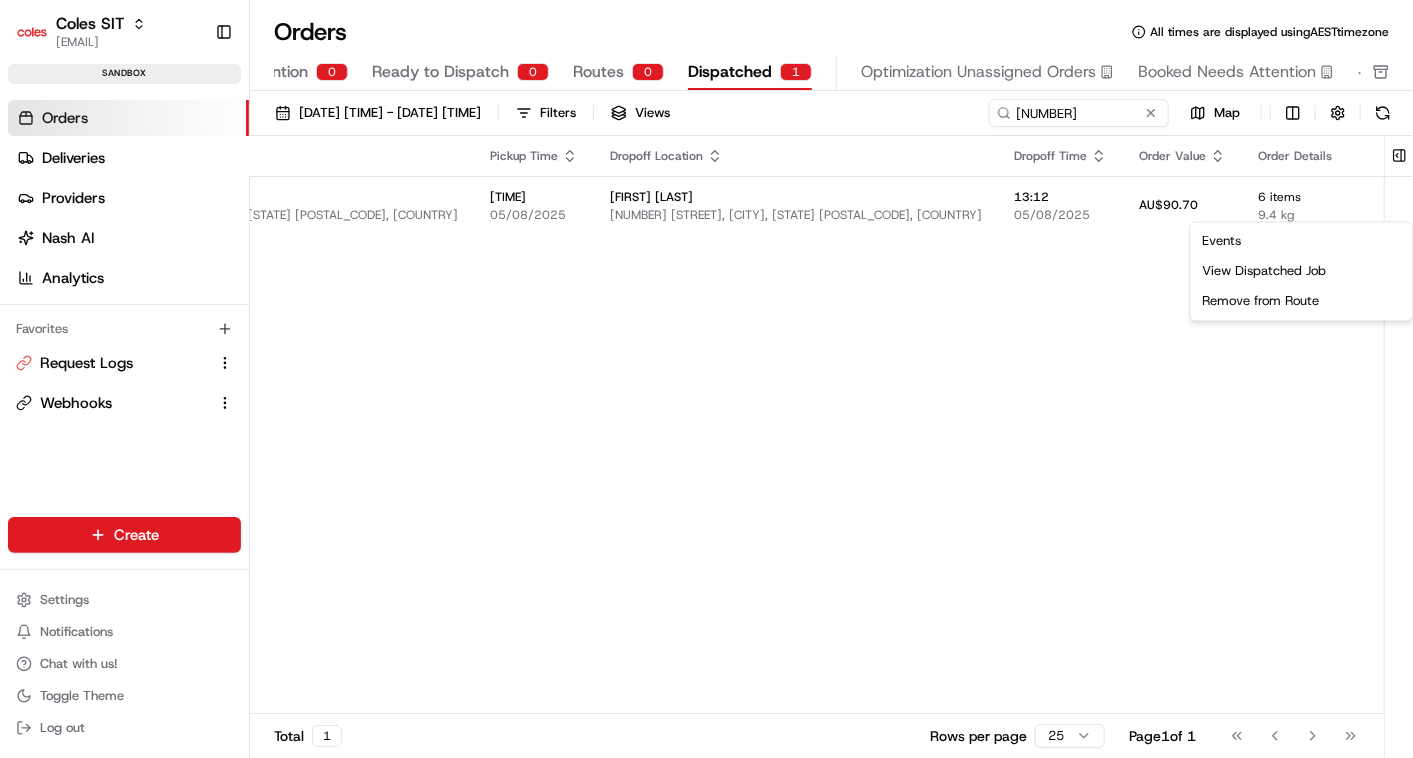 click on "Coles SIT vinod.valluri@coles.com.au Toggle Sidebar sandbox Orders Deliveries Providers Nash AI Analytics Favorites Request Logs Webhooks Main Menu Members & Organization Organization Users Roles Preferences Customization Tracking Orchestration Automations Dispatch Strategy Optimization Strategy Locations Pickup Locations Dropoff Locations Zones Shifts Delivery Windows Billing Billing Integrations Notification Triggers Webhooks API Keys Request Logs Create Settings Notifications Chat with us! Toggle Theme Log out Orders All times are displayed using  AEST  timezone Needs Attention 0 Ready to Dispatch 0 Routes 0 Dispatched 1 Optimization Unassigned Orders Booked Needs Attention 05/08/2025 00:00 - 05/08/2025 23:59 Filters Views 216534144 Map Pickup Location Pickup Time Dropoff Location Dropoff Time Order Value Order Details Delivery Details Route Actions Wodonga 1-13 South St, Wodonga VIC 3690, Australia 09:10 05/08/2025 AmitEtE Test 15 Dunstan St, WODONGA, VIC 3690, AU 13:12 05/08/2025 AU$90.70" at bounding box center [706, 379] 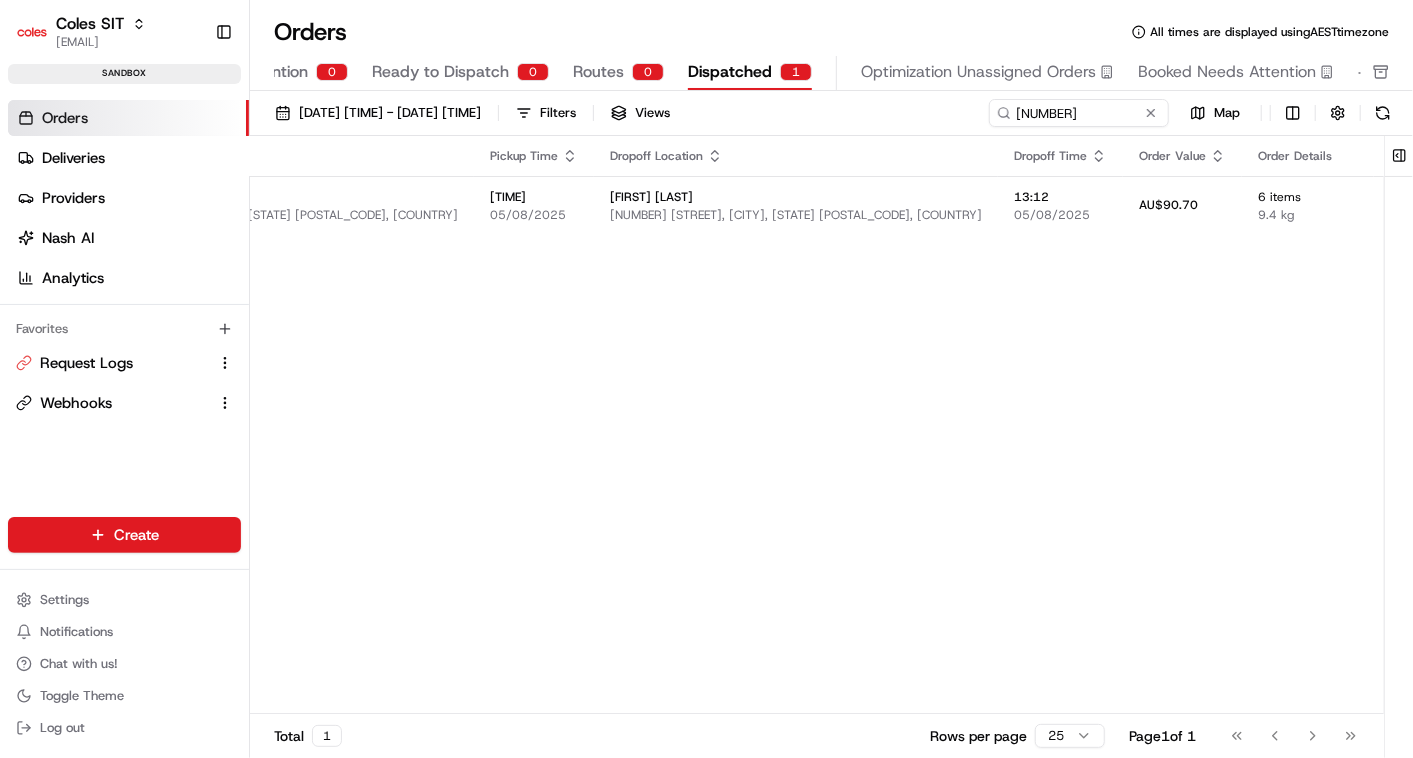 click on "View Route" at bounding box center (1568, 206) 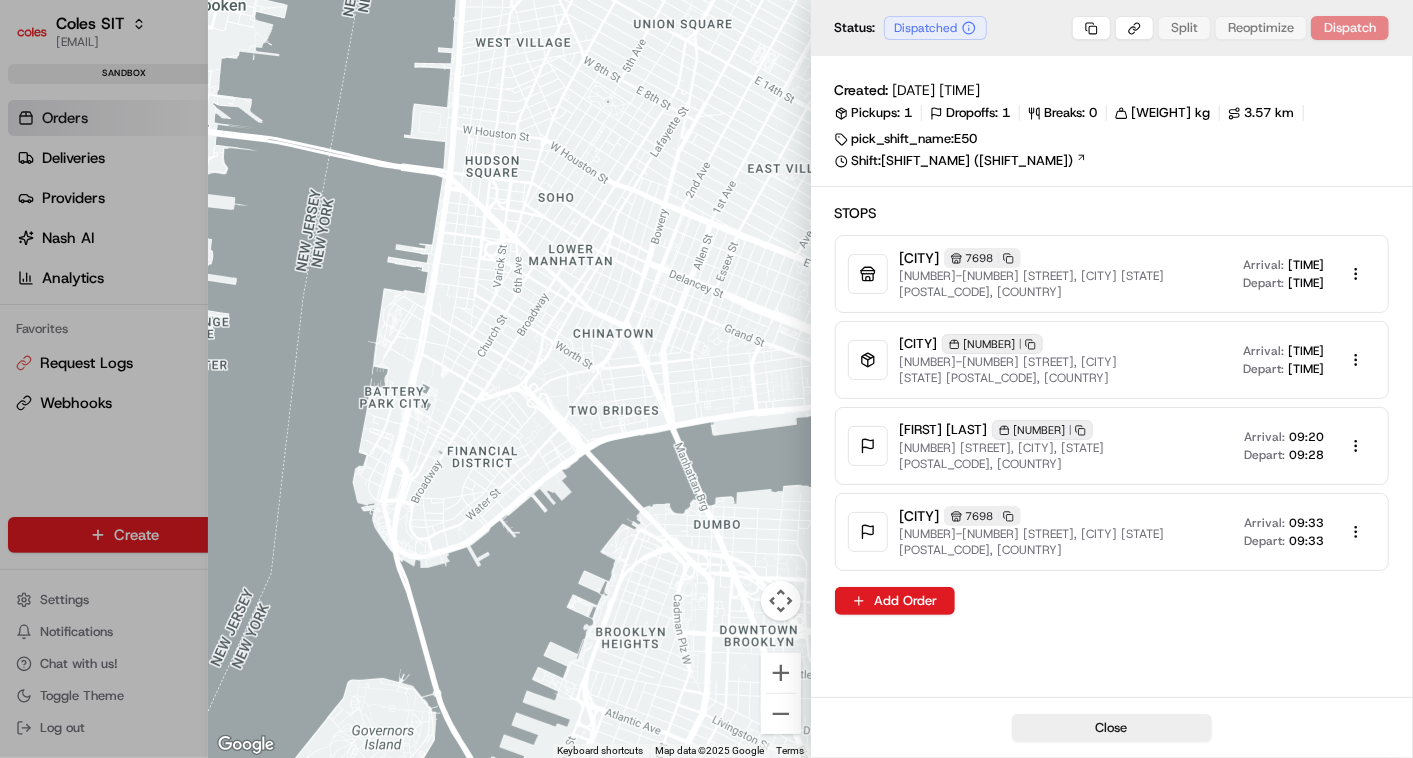 type 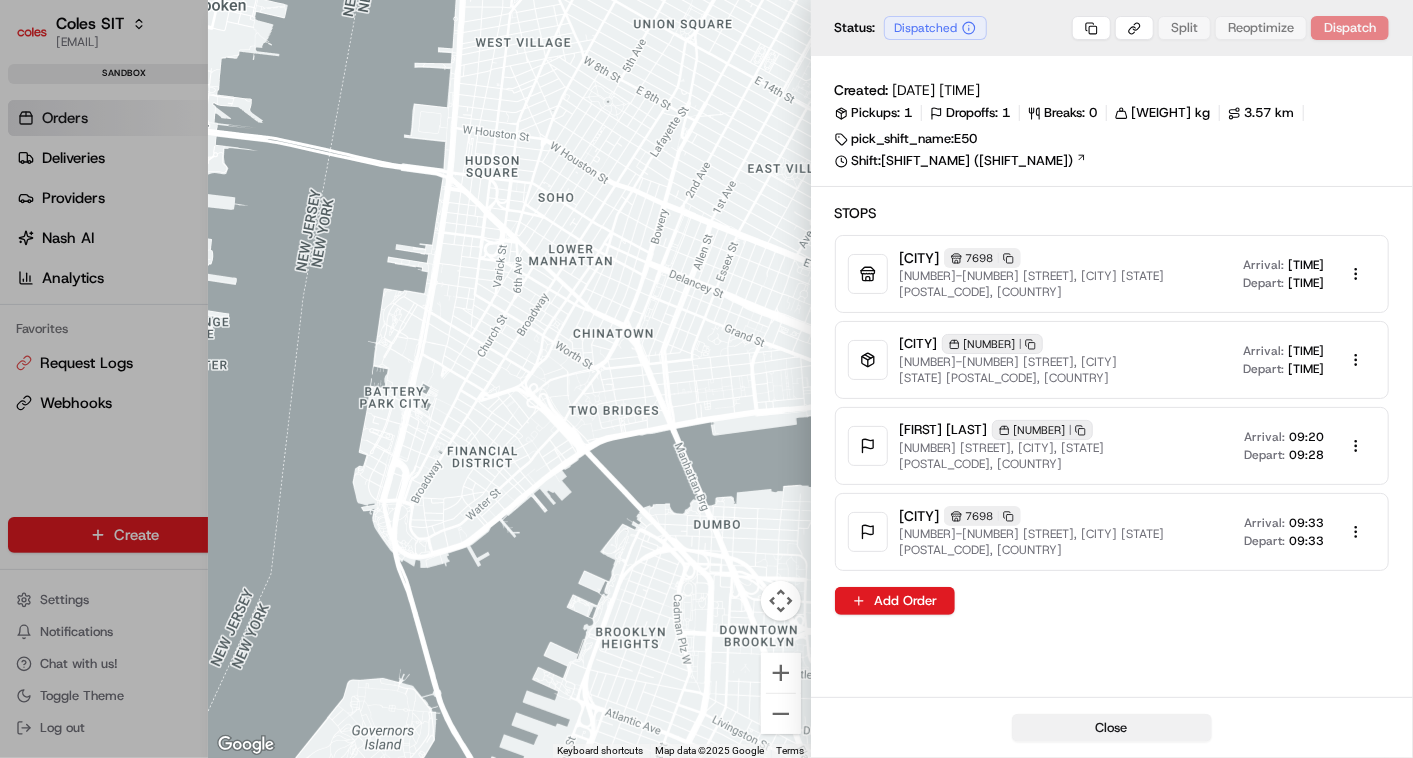 click on "Close" at bounding box center (1112, 728) 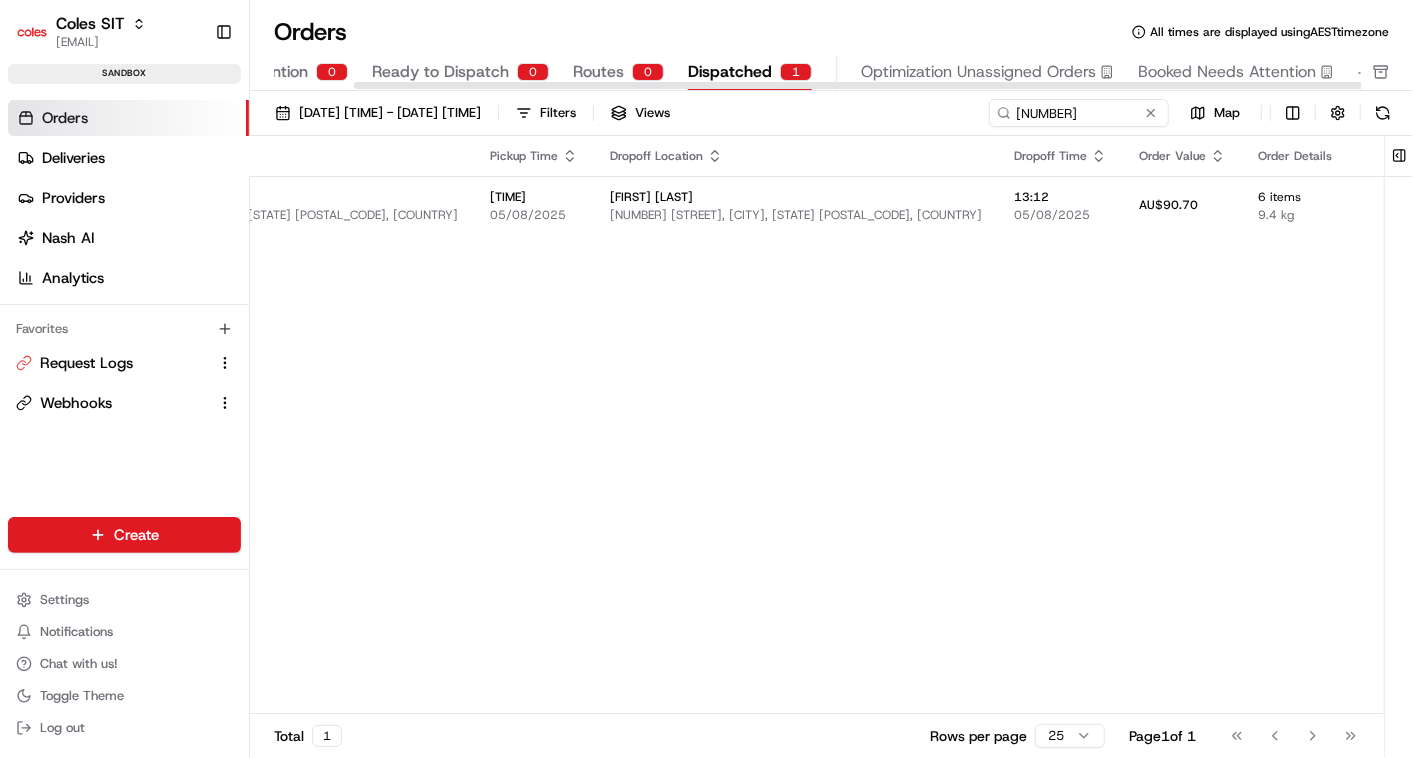 click on "Dispatched" at bounding box center (730, 72) 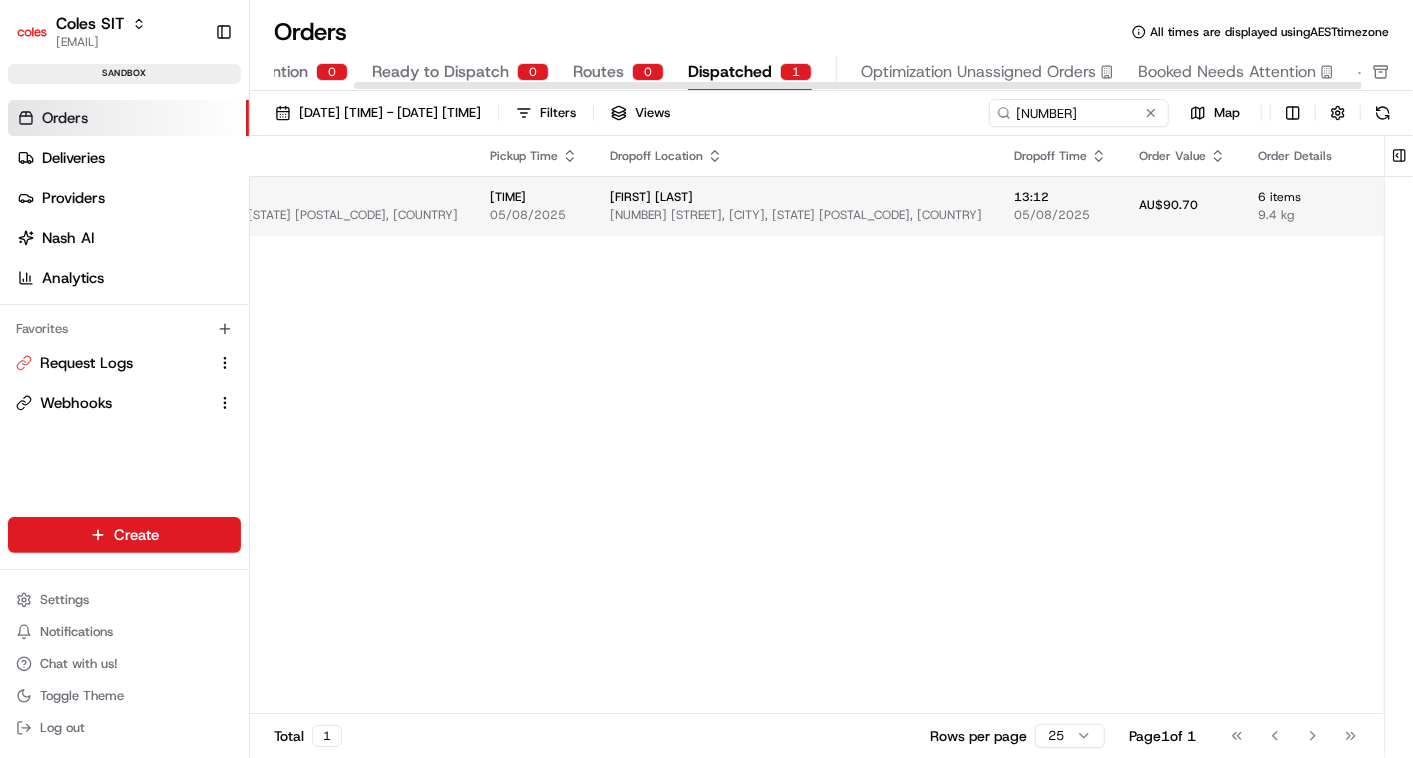 click on "[NUMBER] [STREET], [CITY], [STATE], [COUNTRY]" at bounding box center [796, 215] 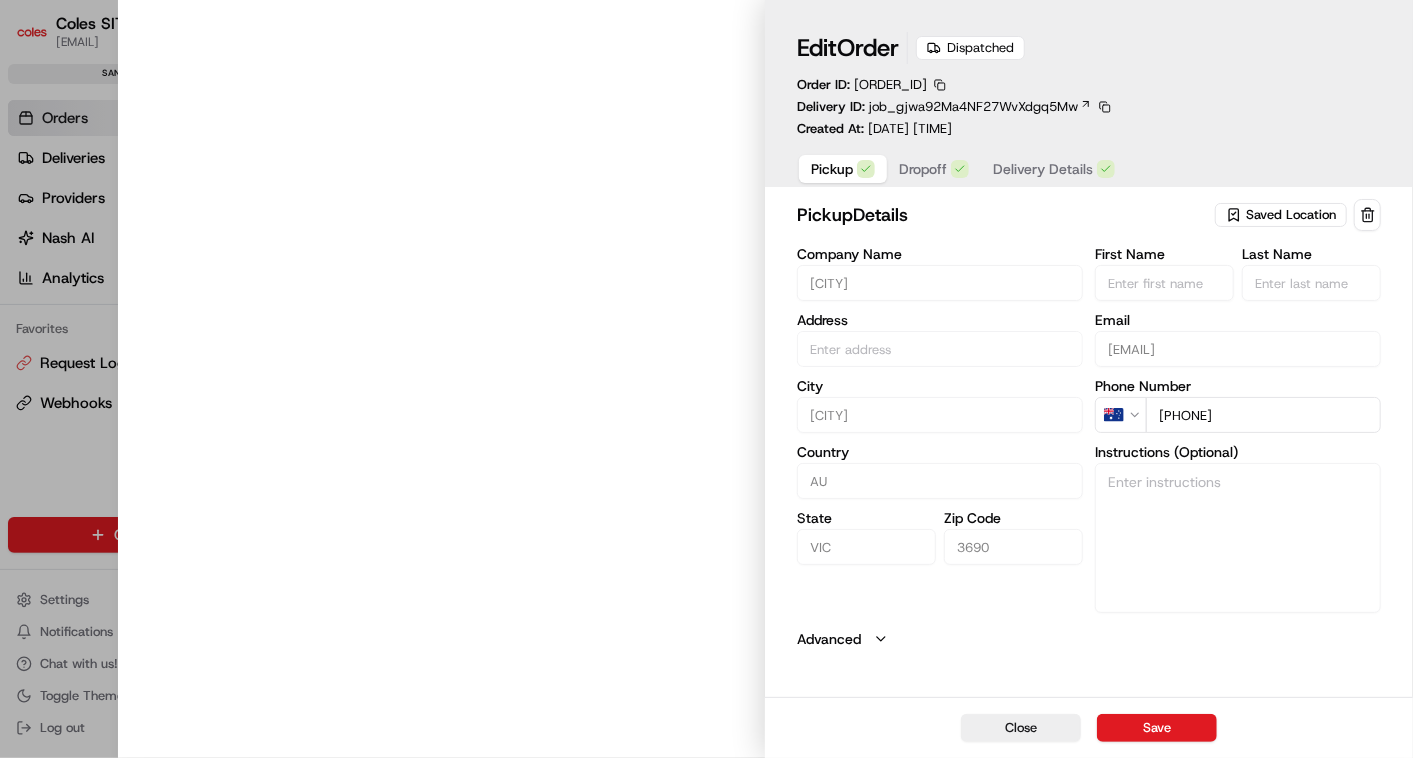 type on "[NUMBER]-[NUMBER] [STREET], [CITY] [STATE] [POSTAL_CODE], [COUNTRY]" 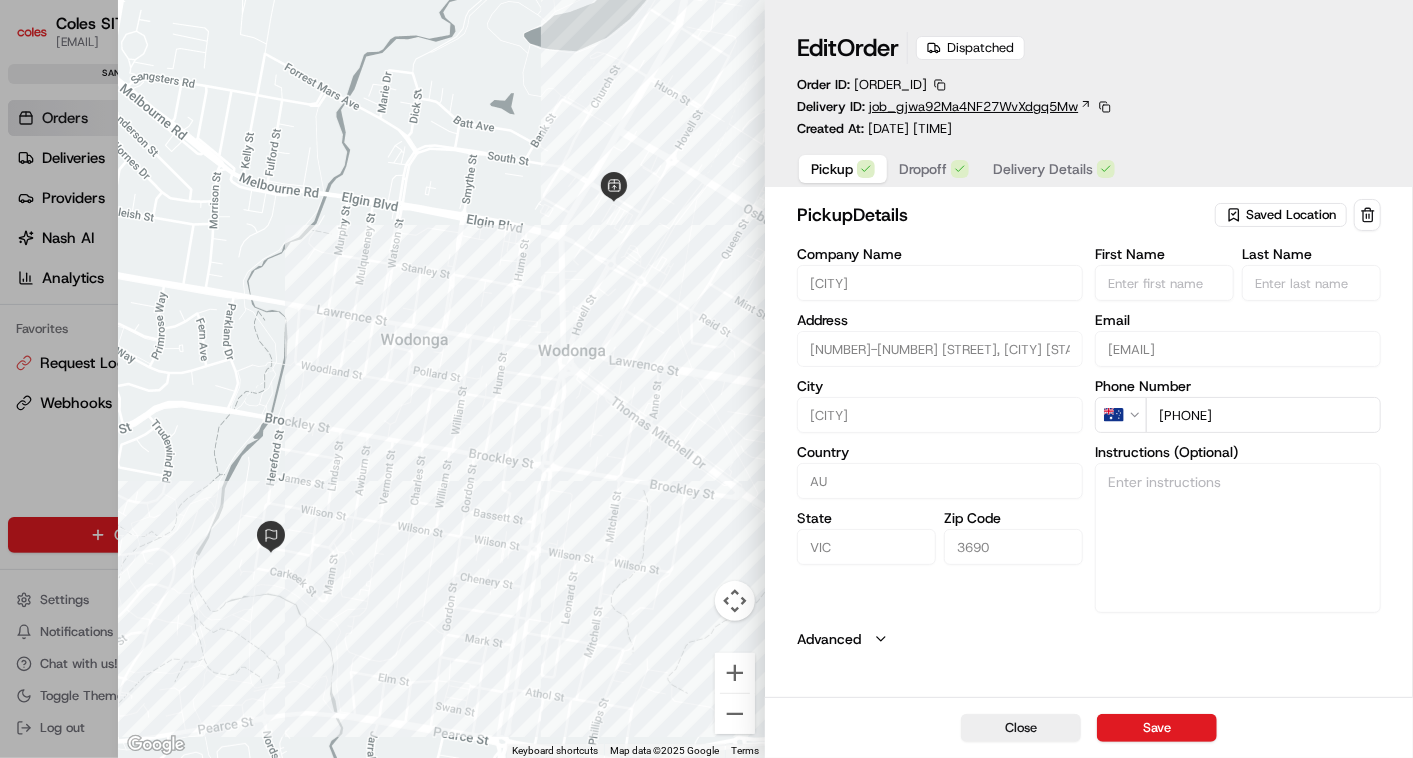 click 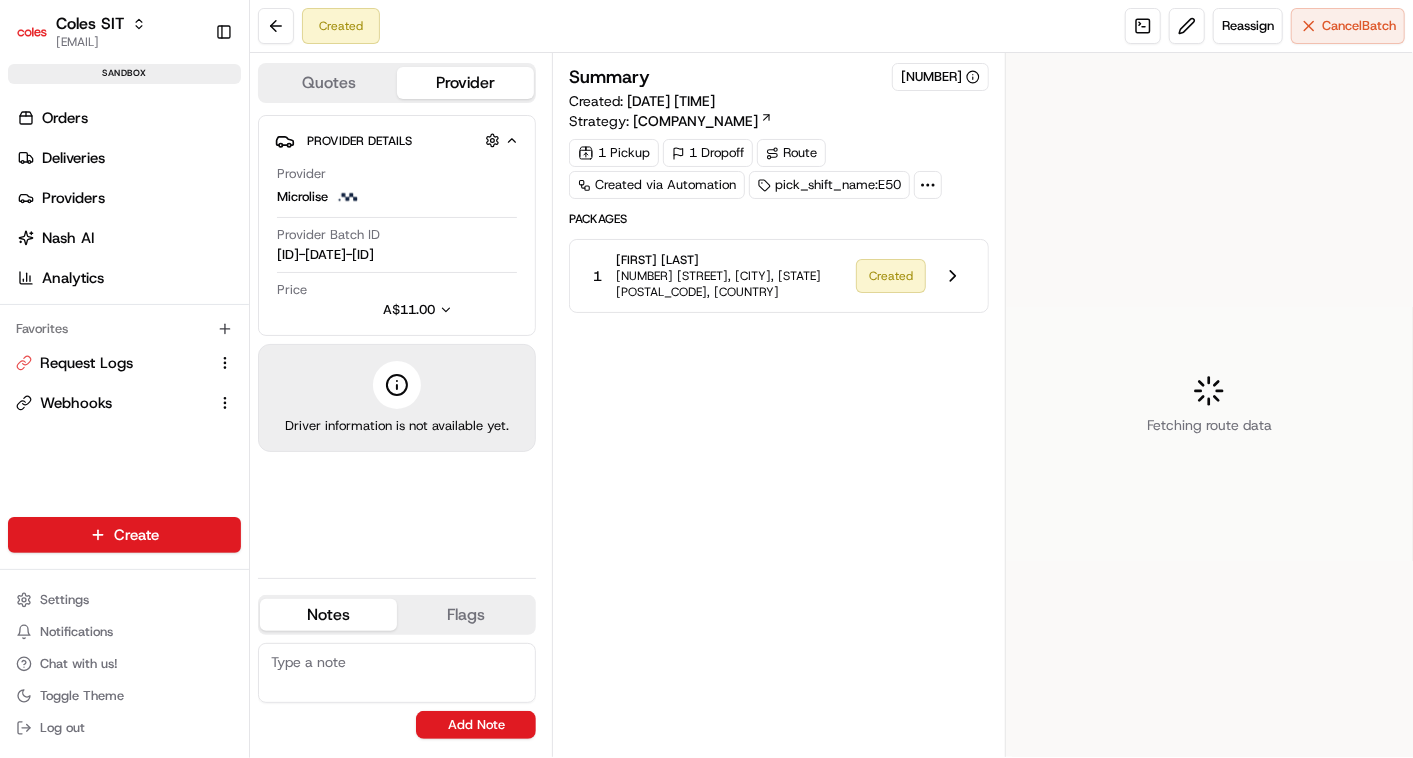 click on "Summary 7257406 Created:   04/08/2025 14:11 Strategy:   Microlise (dss_f3kjdq)" at bounding box center (779, 97) 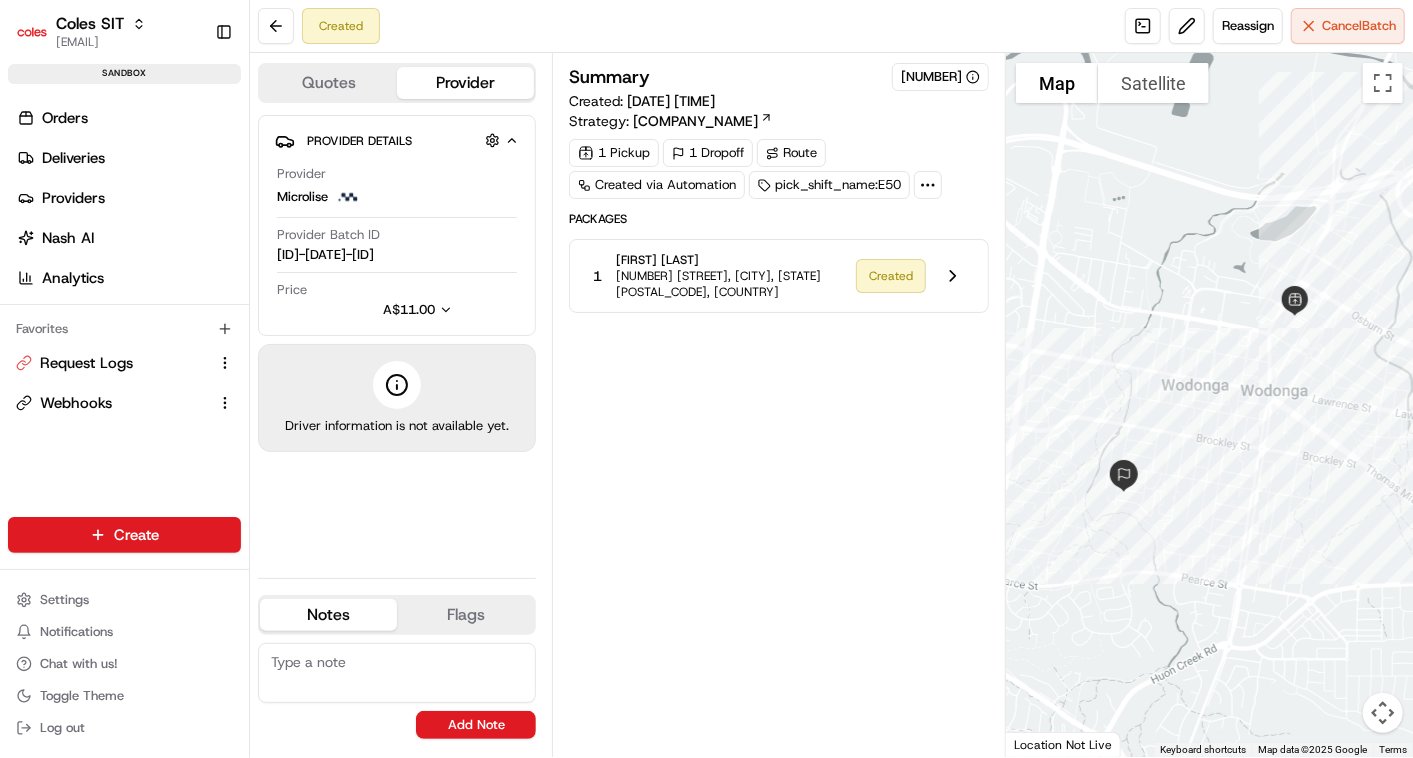 click on "Summary 7257406 Created:   04/08/2025 14:11 Strategy:   Microlise (dss_f3kjdq) 1   Pickup 1   Dropoff Route Created via Automation pick_shift_name:E50 Packages 1 AmitEtE Test 15 Dunstan St, WODONGA, VIC 3690, AU Created" at bounding box center (779, 405) 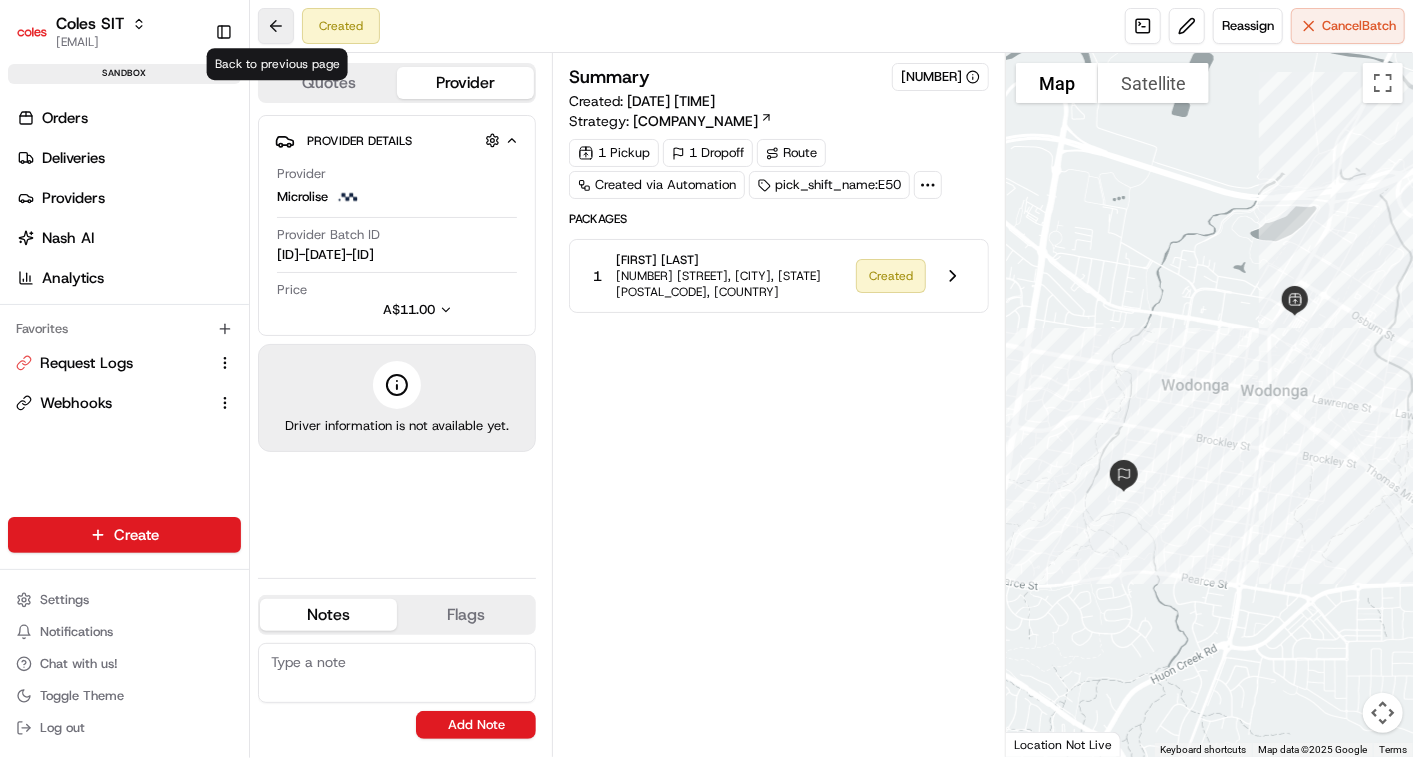 click at bounding box center (276, 26) 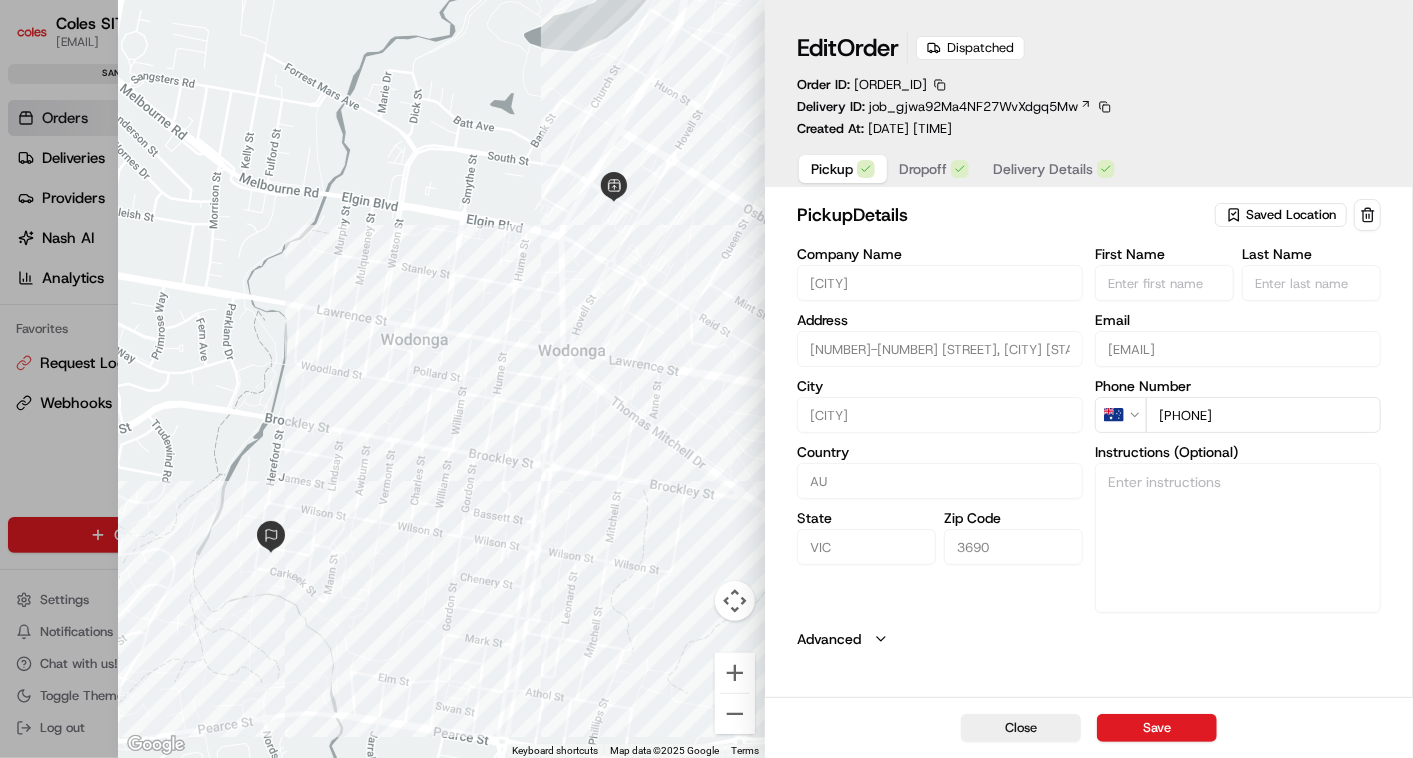 type 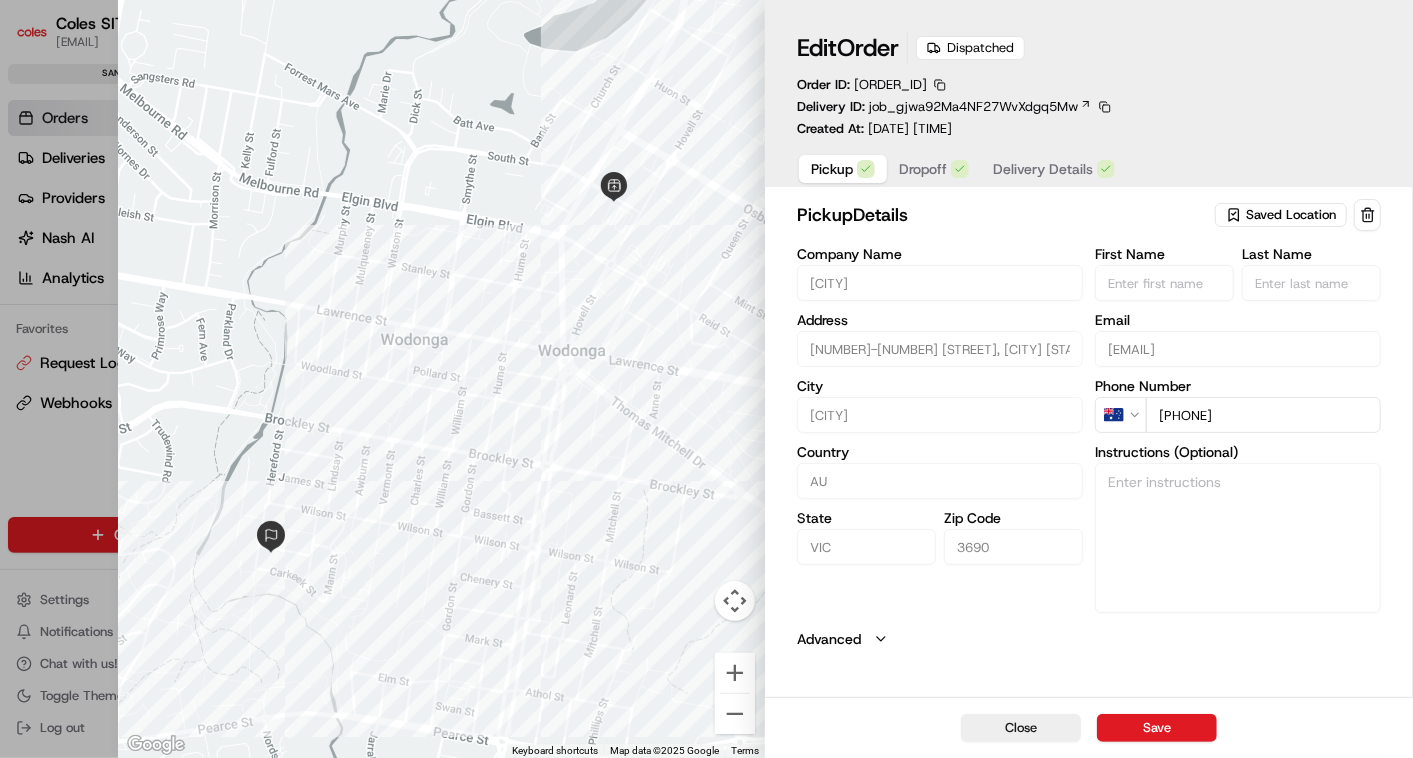 click at bounding box center (706, 379) 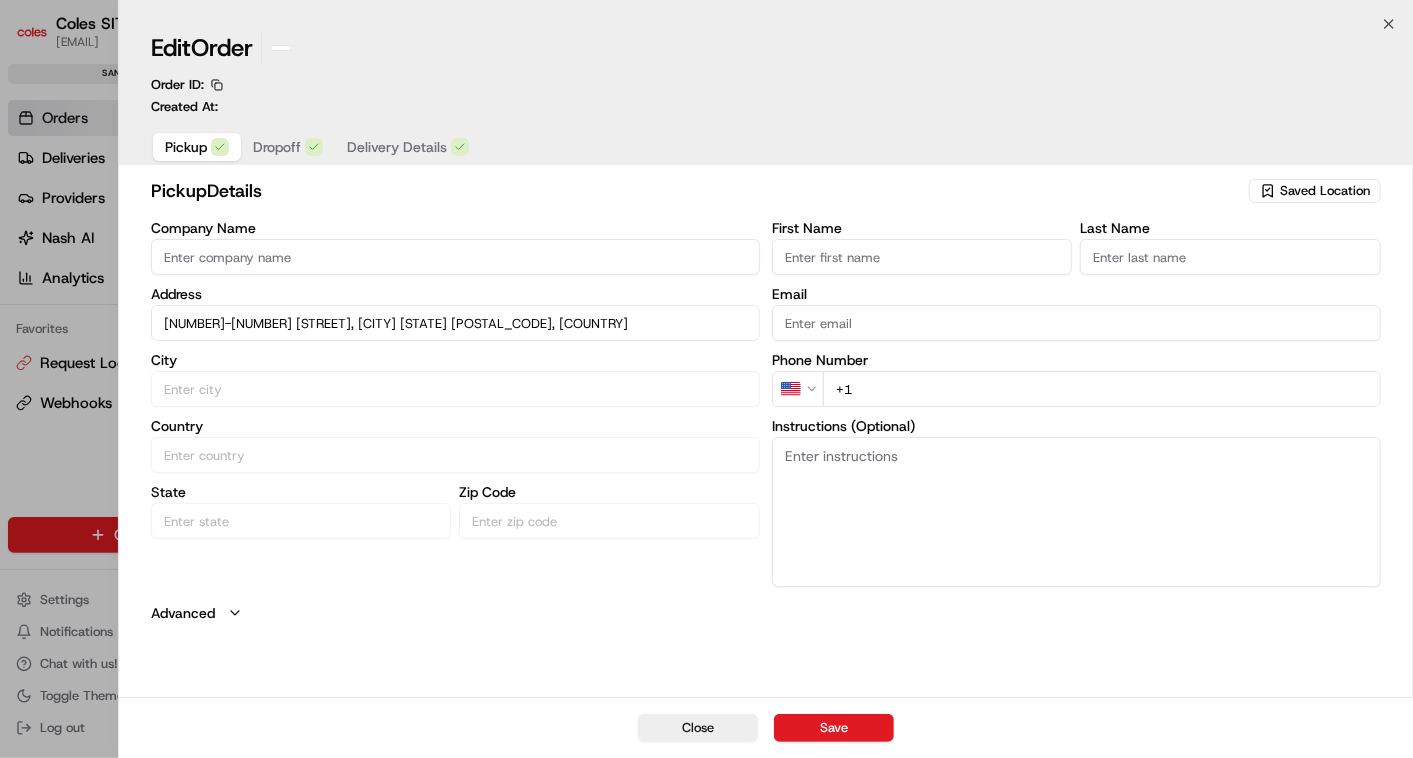 type 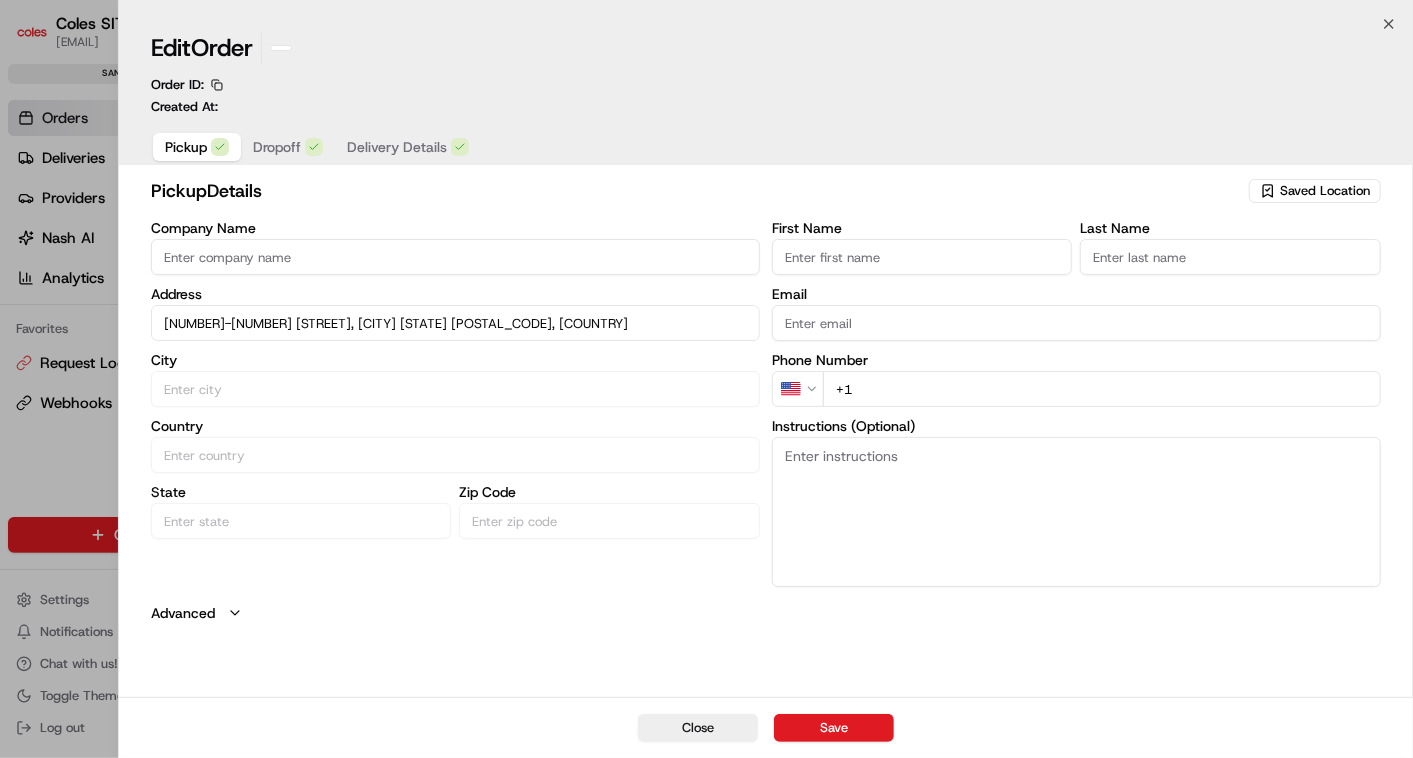 type 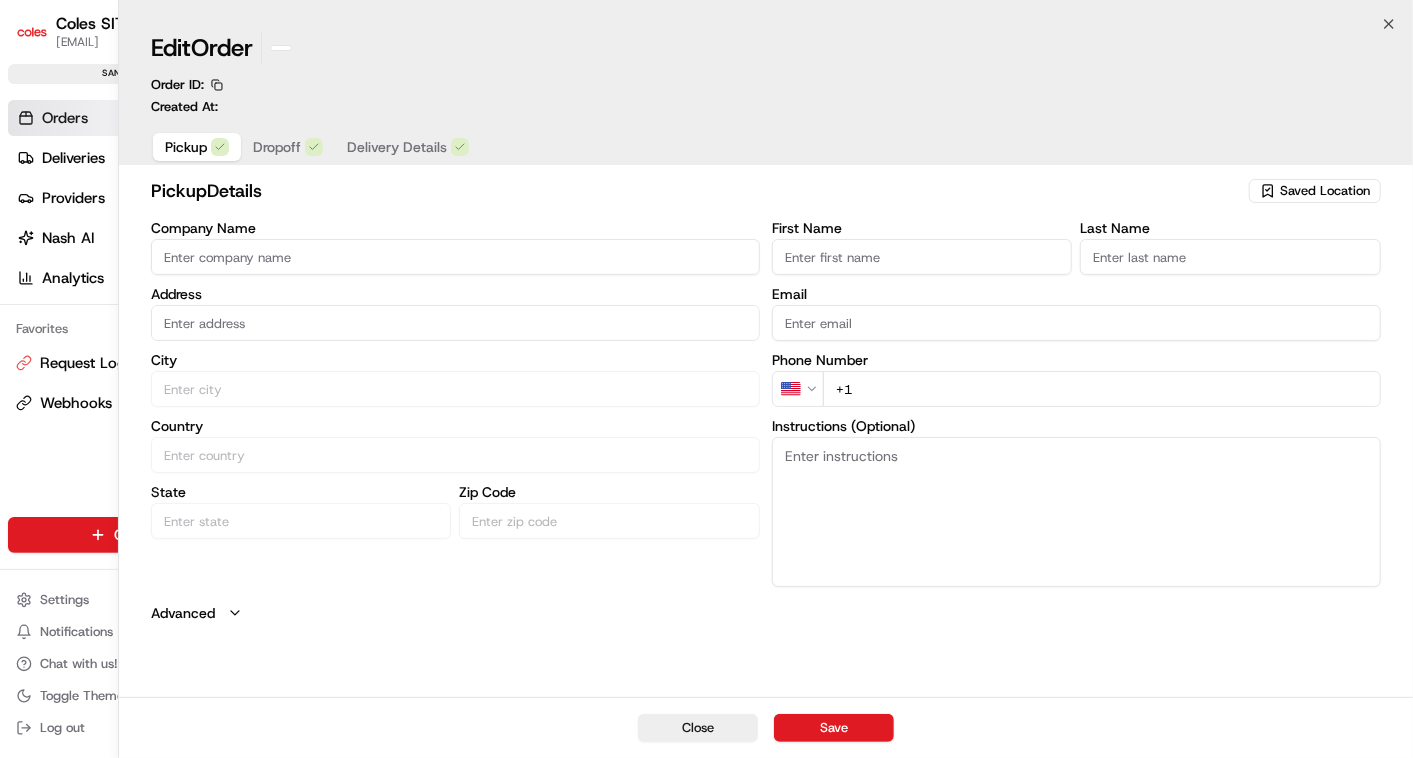 click on "Webhooks" at bounding box center [76, 403] 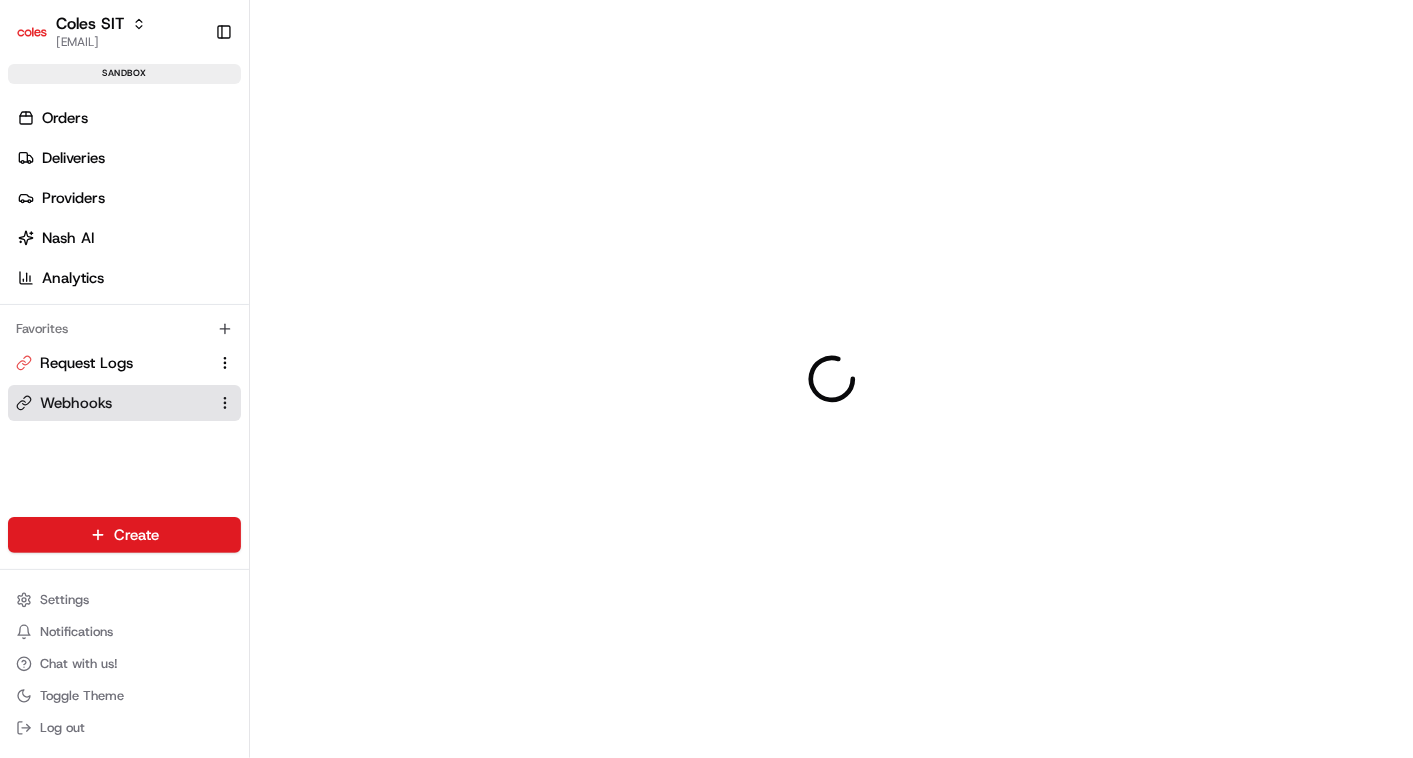 click on "Webhooks" at bounding box center [76, 403] 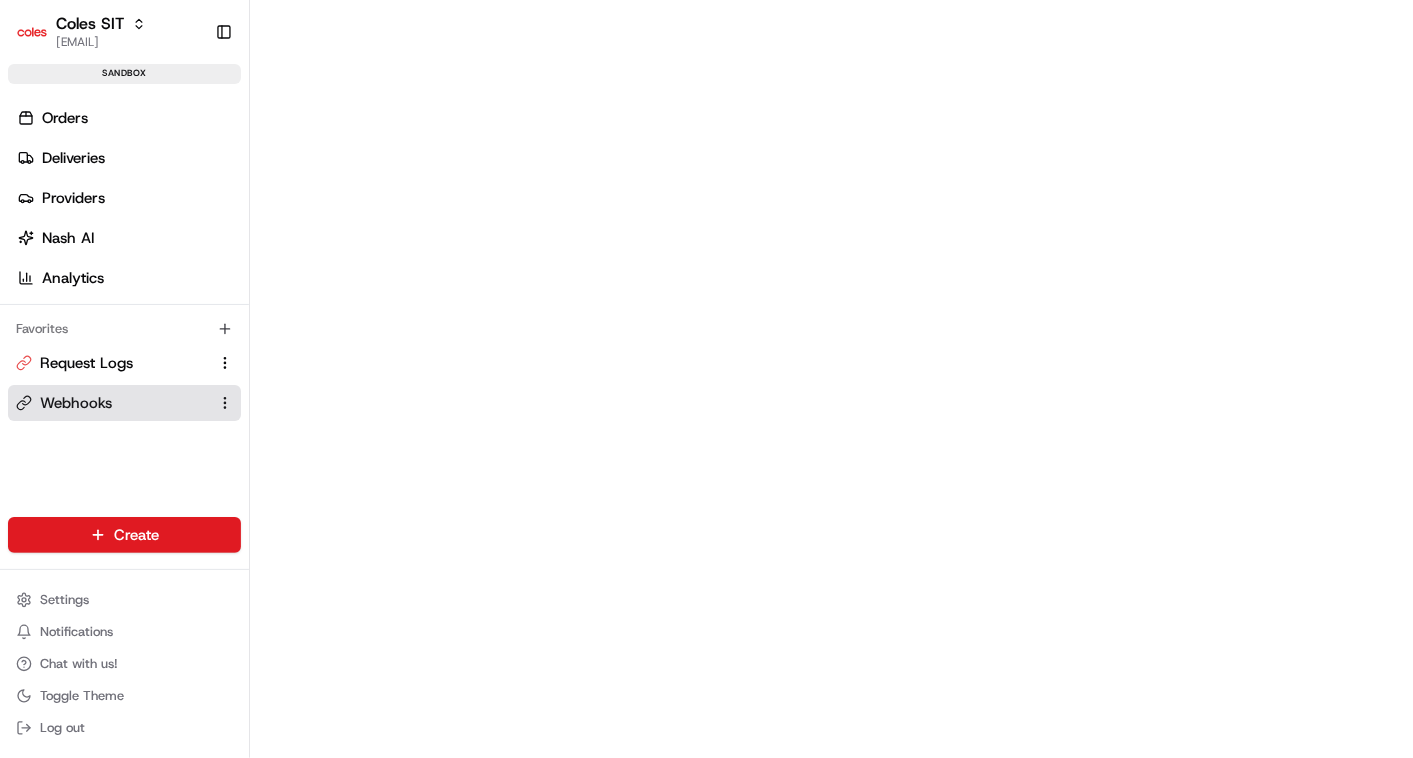 click on "Webhooks" at bounding box center (76, 403) 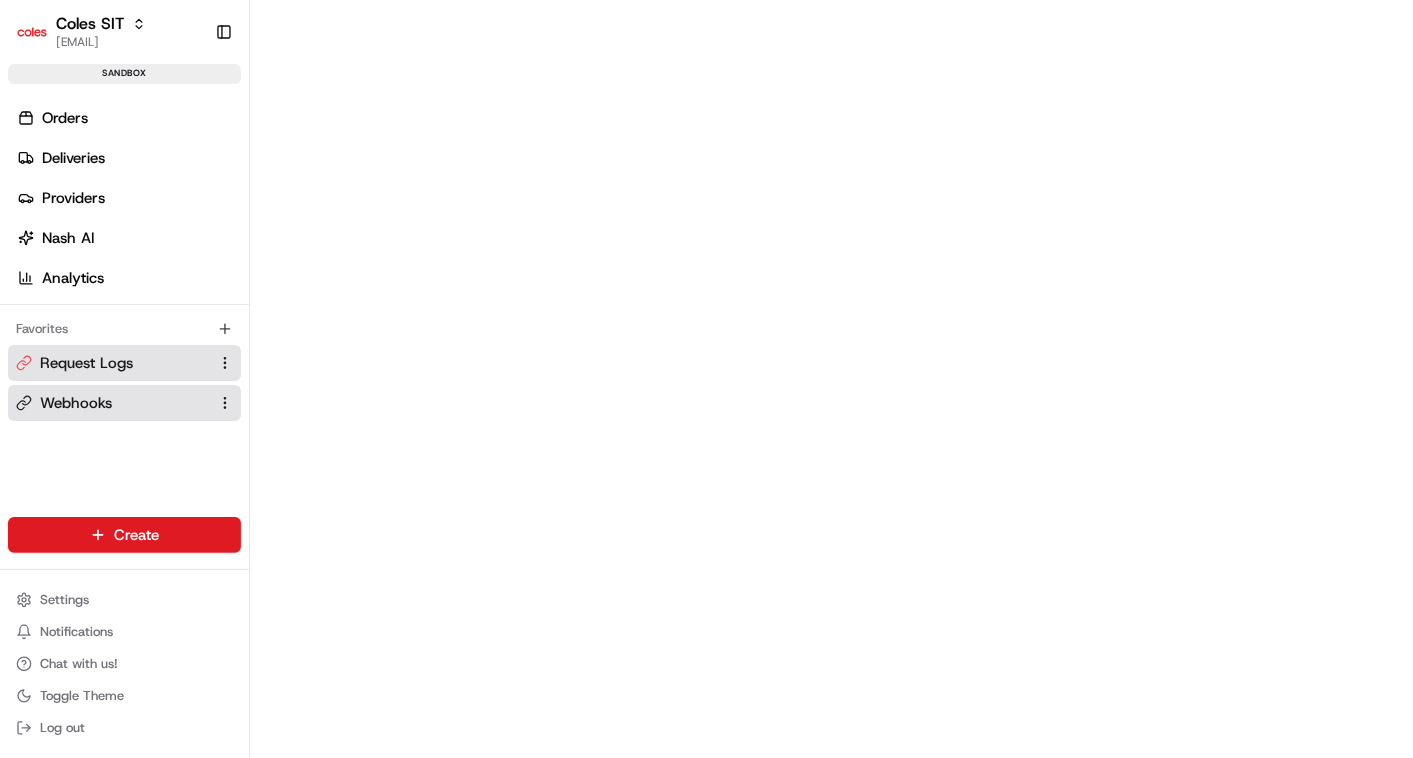 click on "Request Logs" at bounding box center (86, 363) 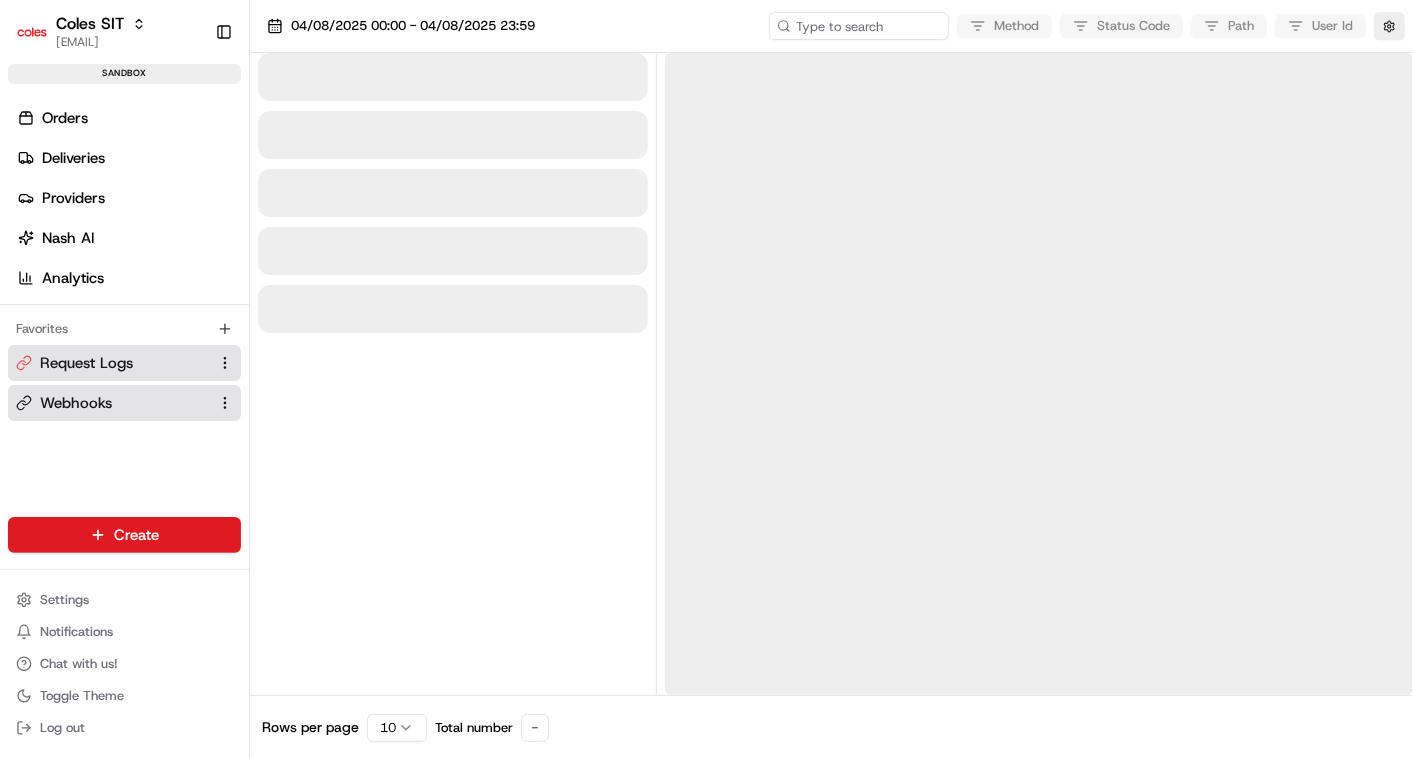 click on "Webhooks" at bounding box center [76, 403] 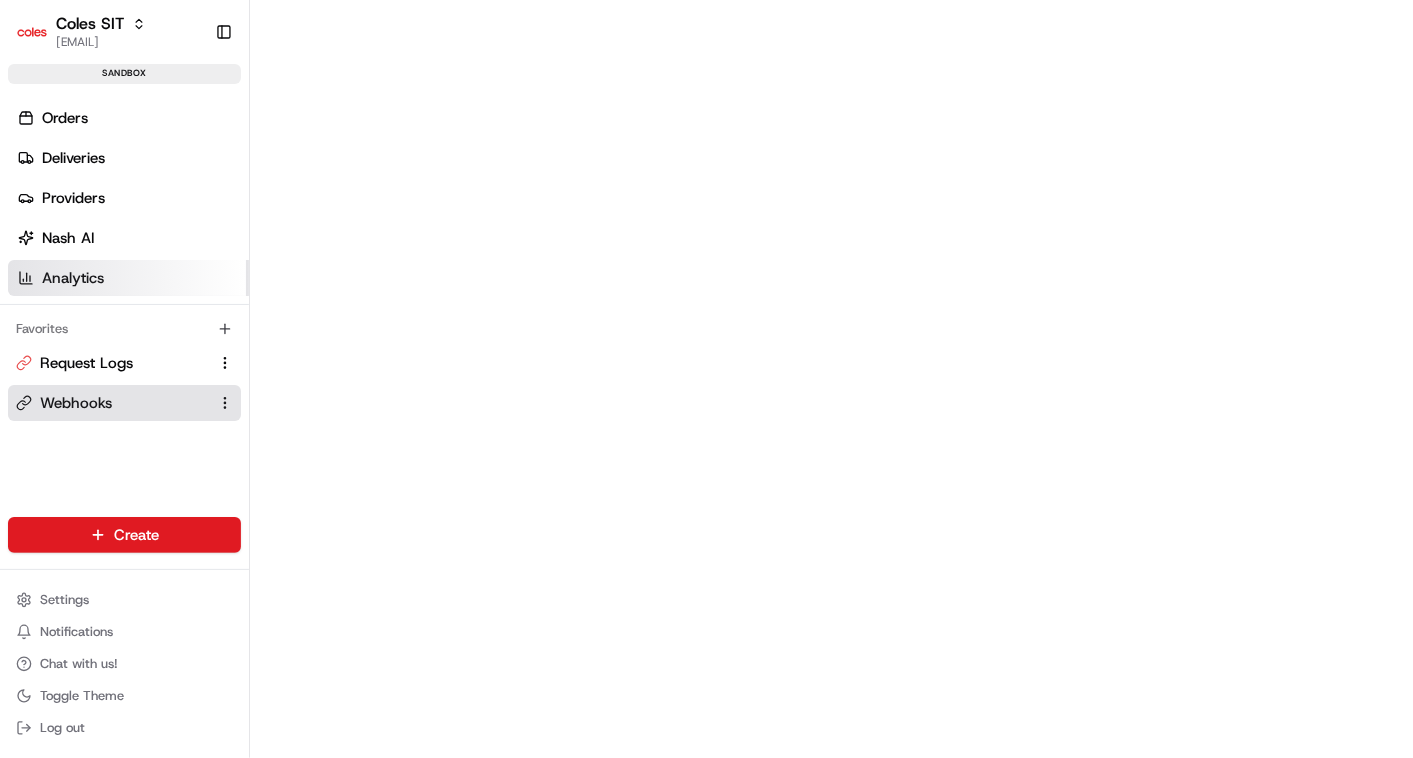 click on "Analytics" at bounding box center (128, 278) 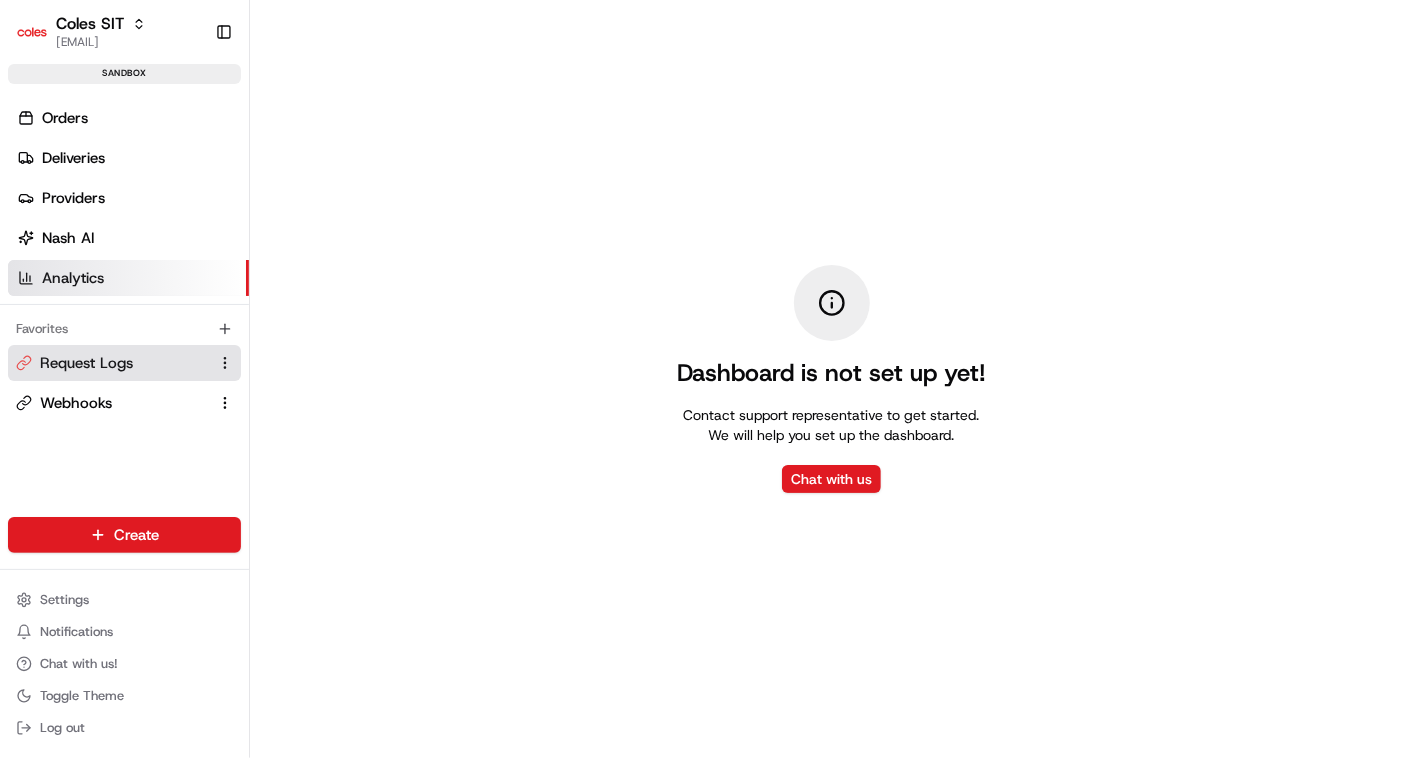 click on "Request Logs" at bounding box center [86, 363] 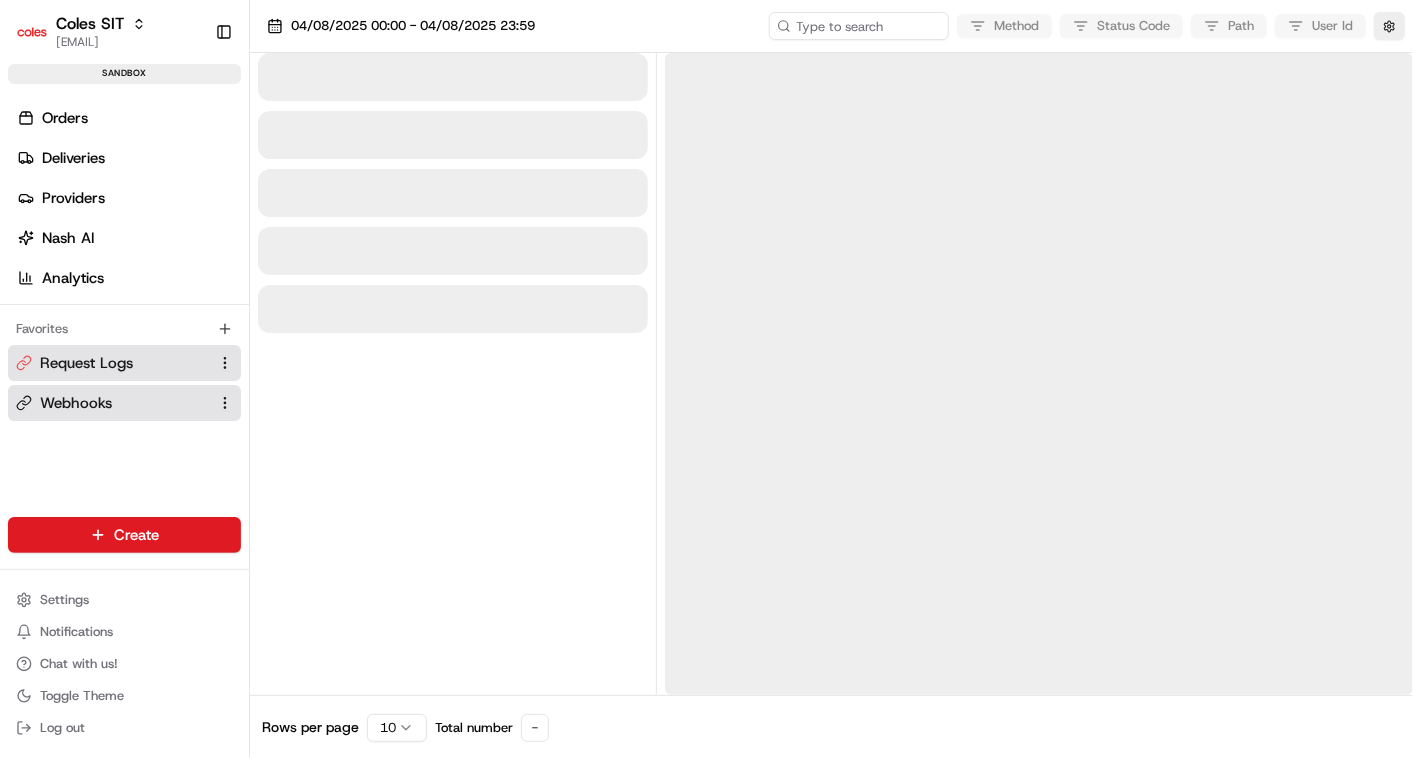 click on "Webhooks" at bounding box center [76, 403] 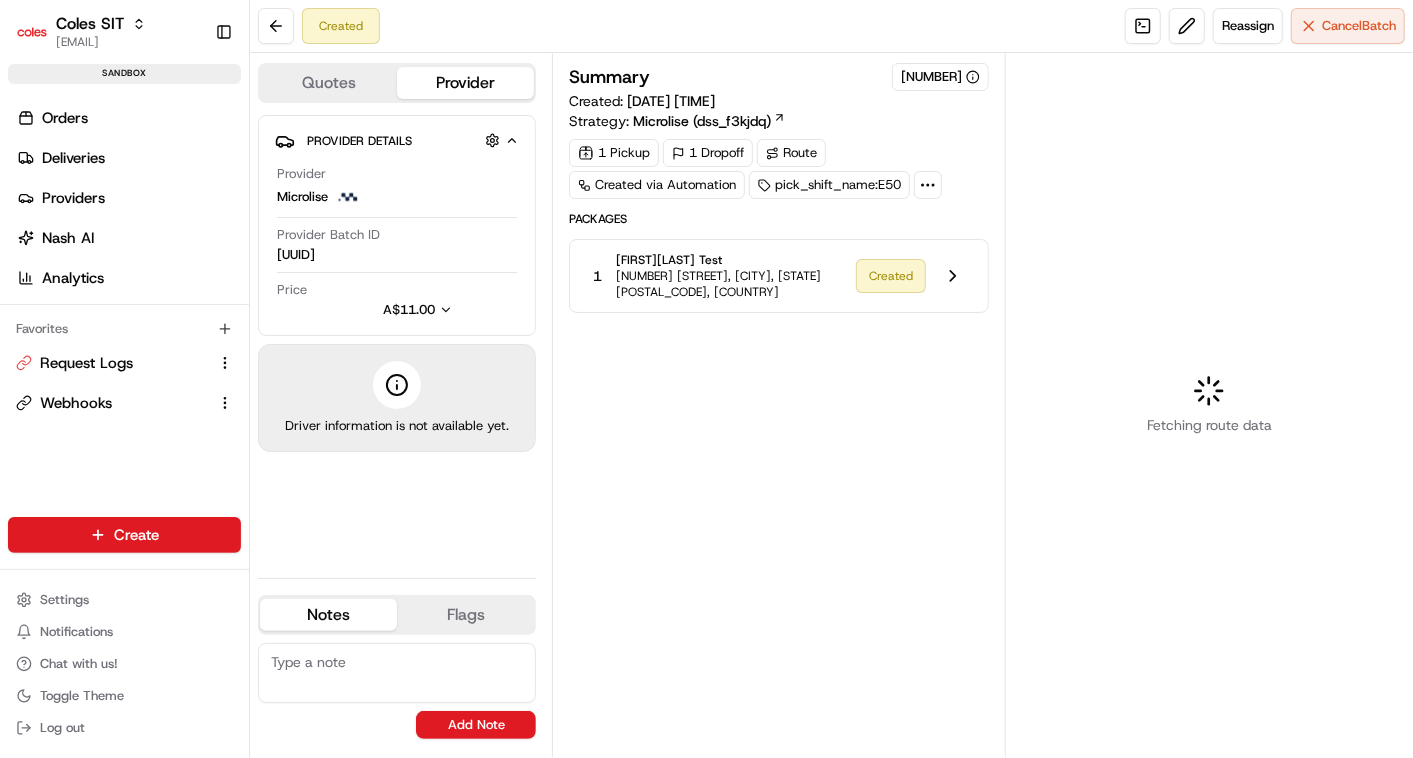 scroll, scrollTop: 0, scrollLeft: 0, axis: both 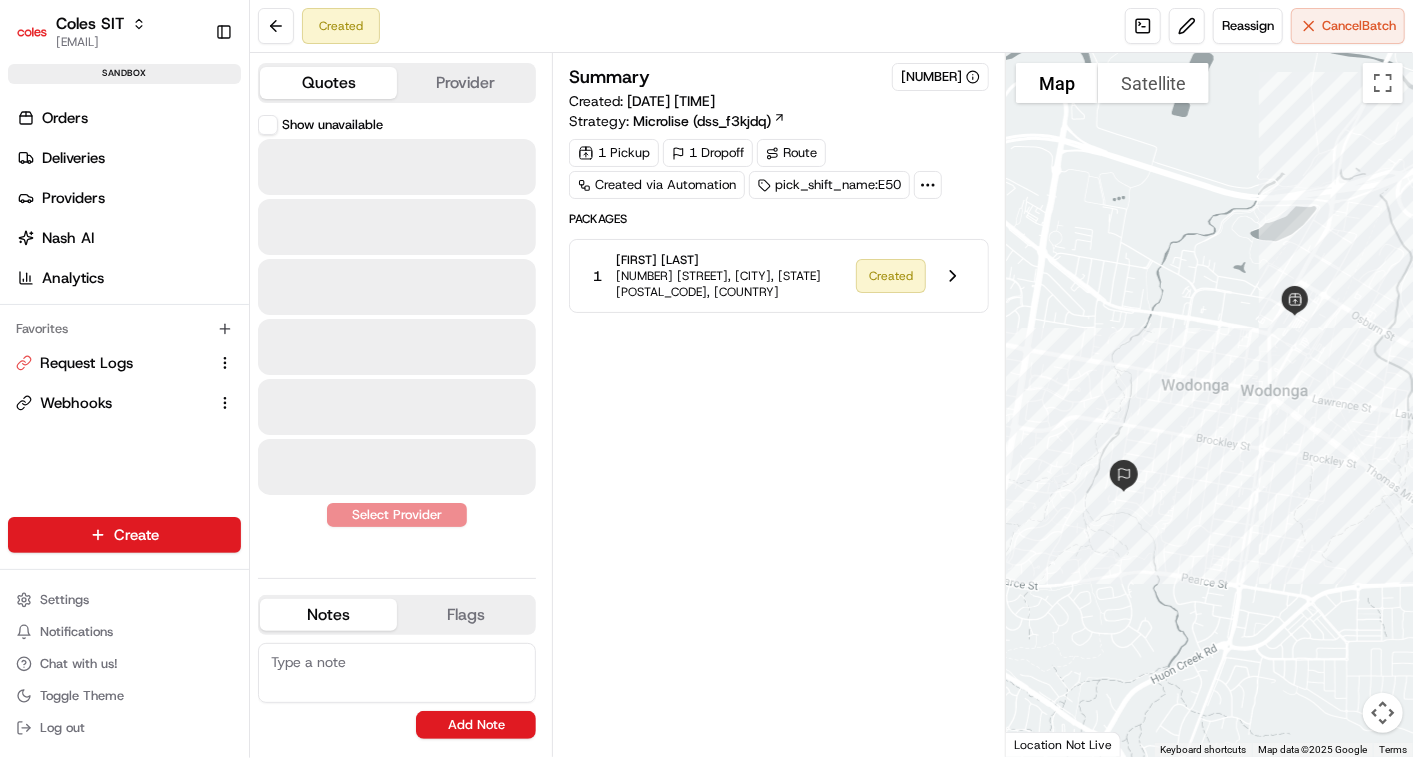 click on "Quotes" at bounding box center [328, 83] 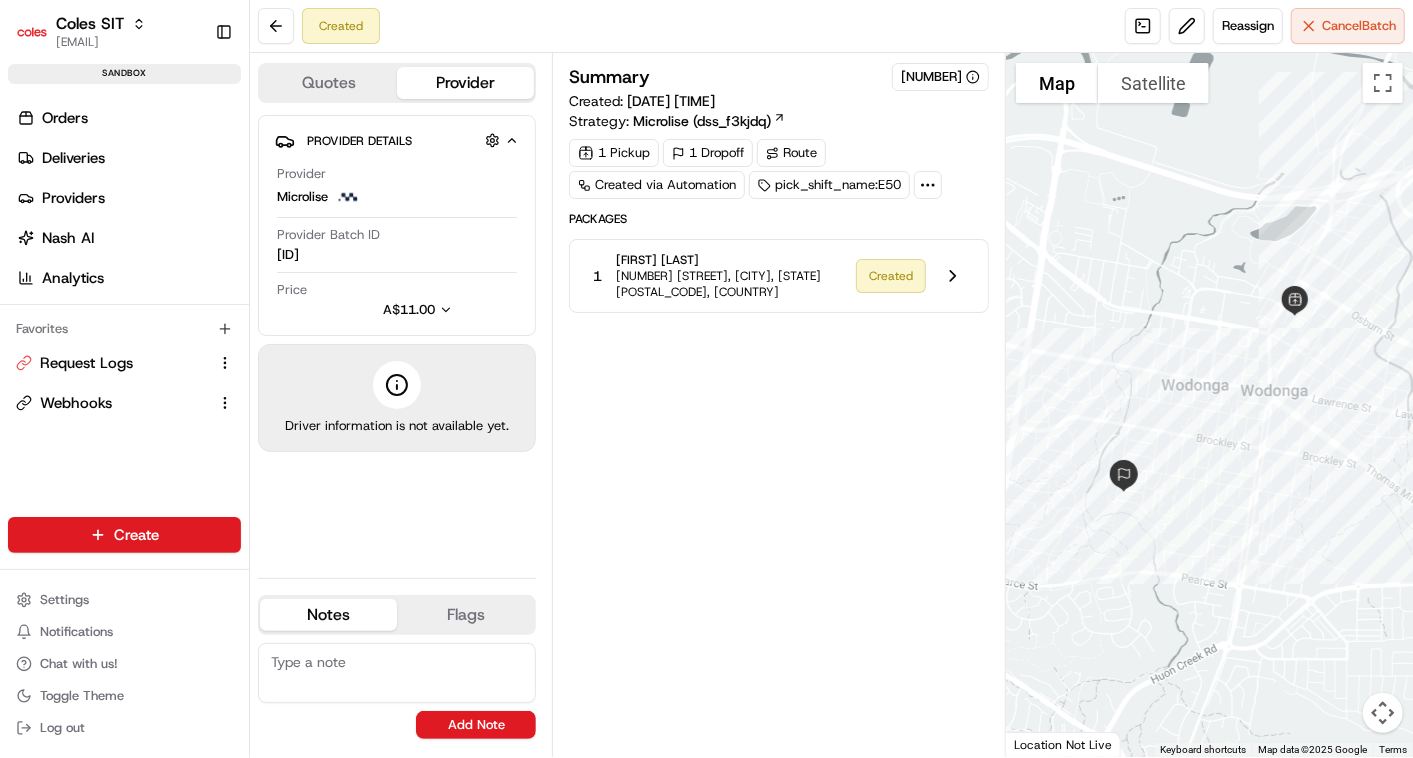 click on "Provider" at bounding box center (465, 83) 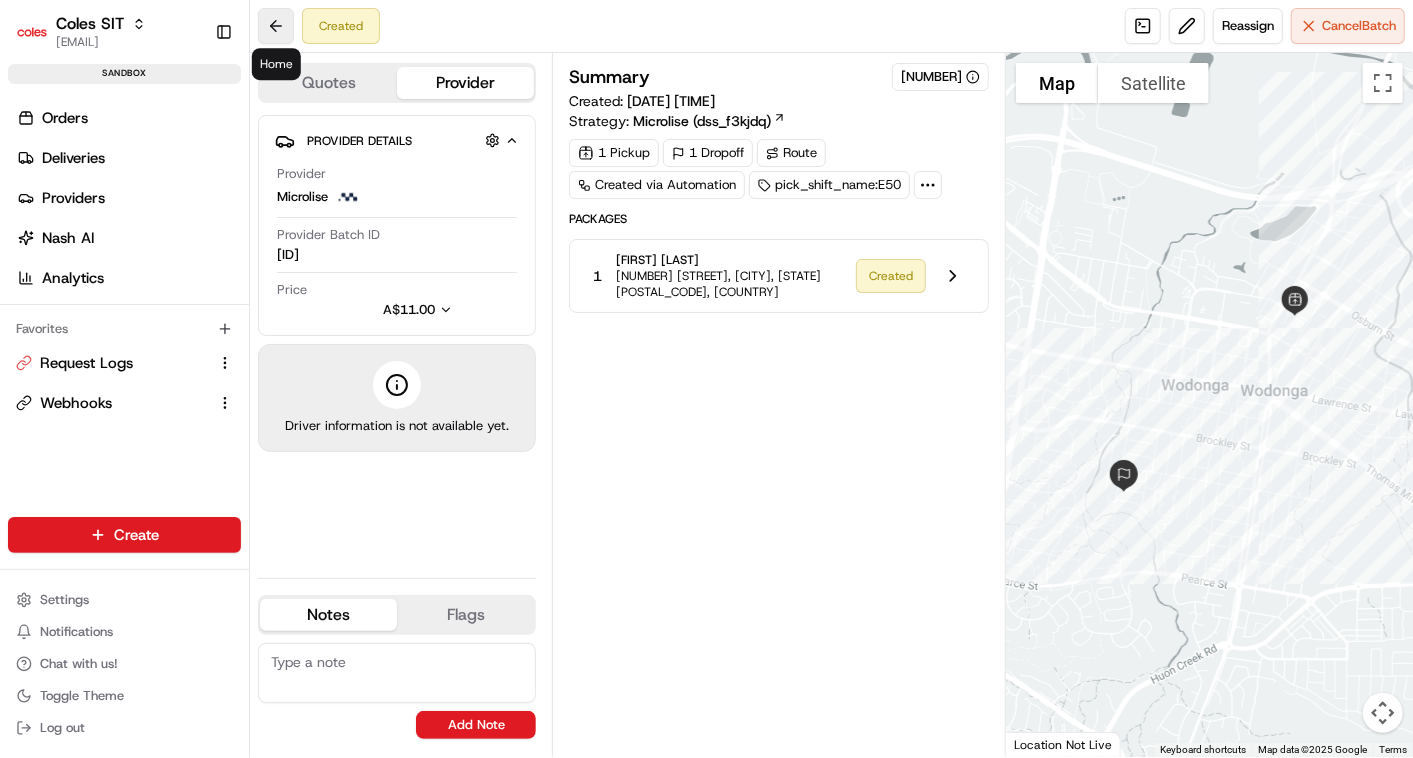 click at bounding box center (276, 26) 